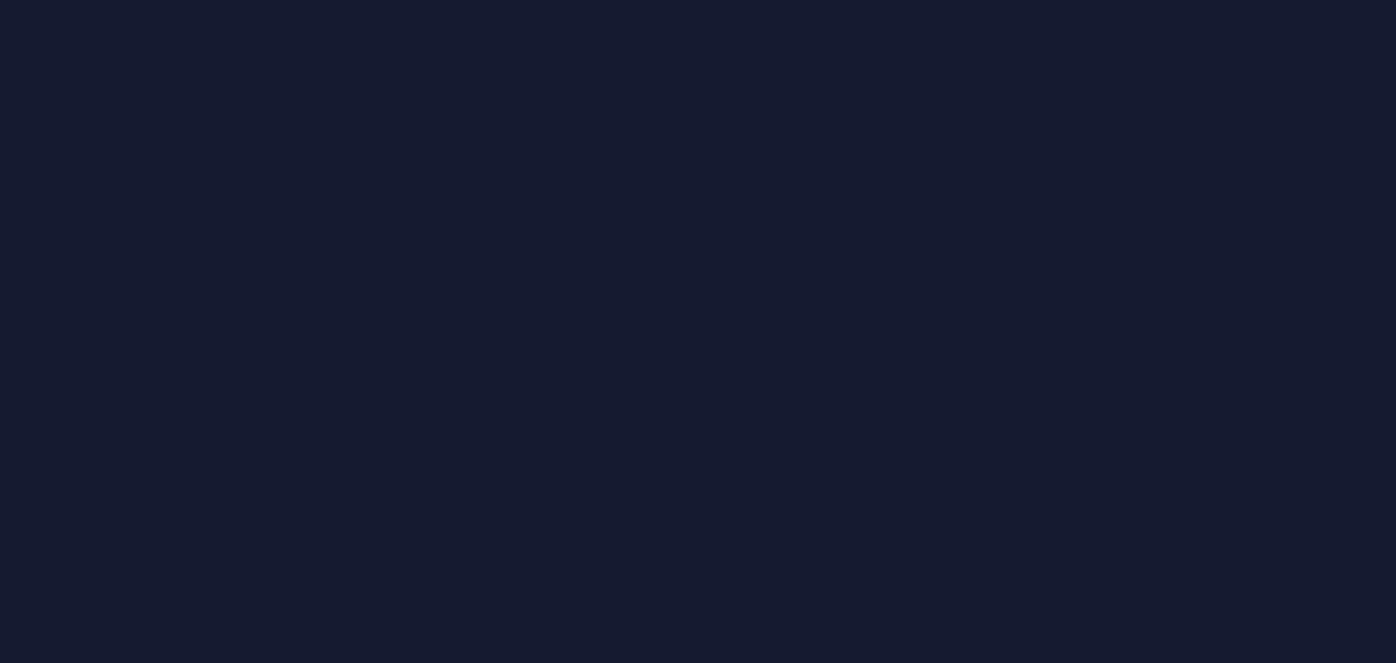 scroll, scrollTop: 0, scrollLeft: 0, axis: both 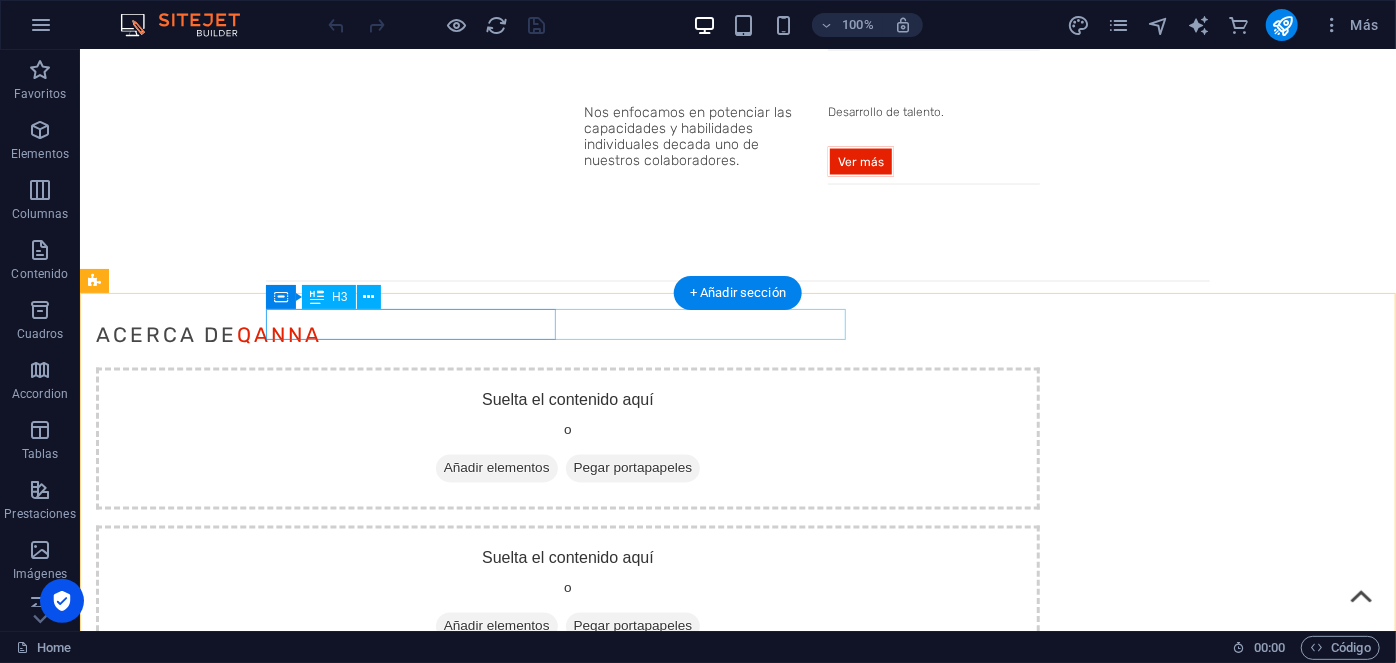 click on "Related  Insights" at bounding box center (567, 1715) 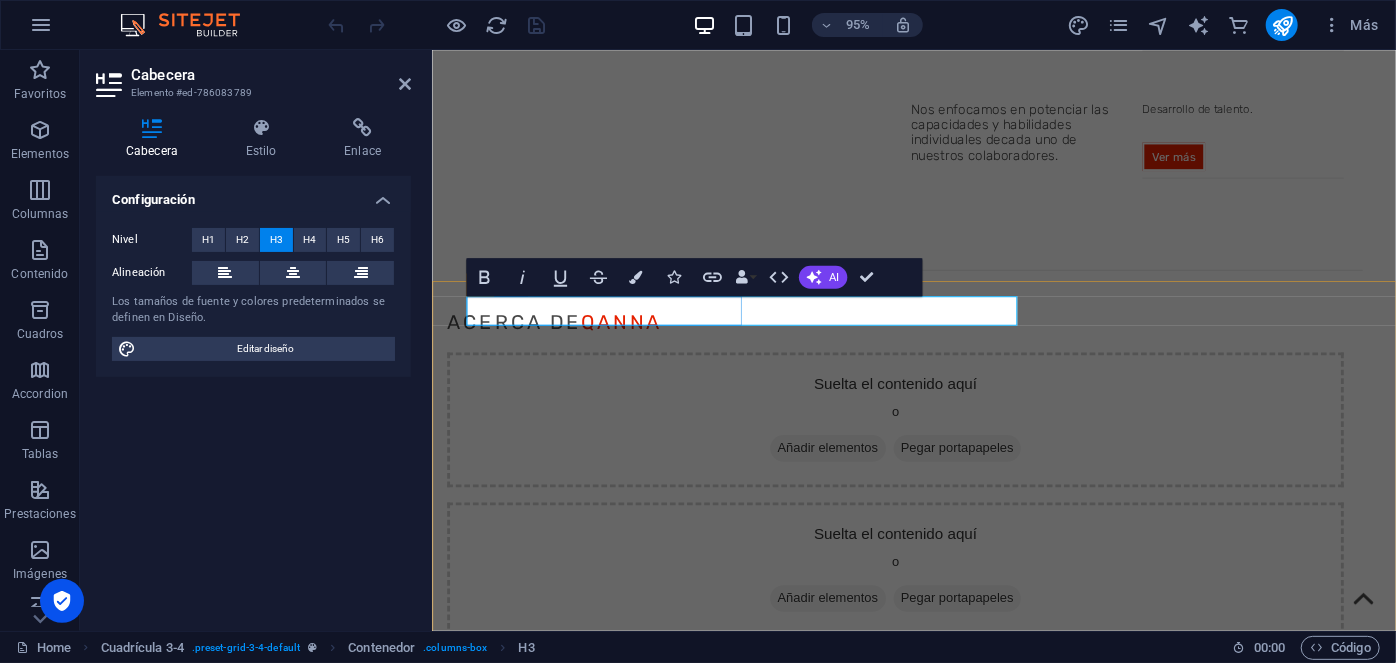 click on "Related  Insights" at bounding box center [561, 1716] 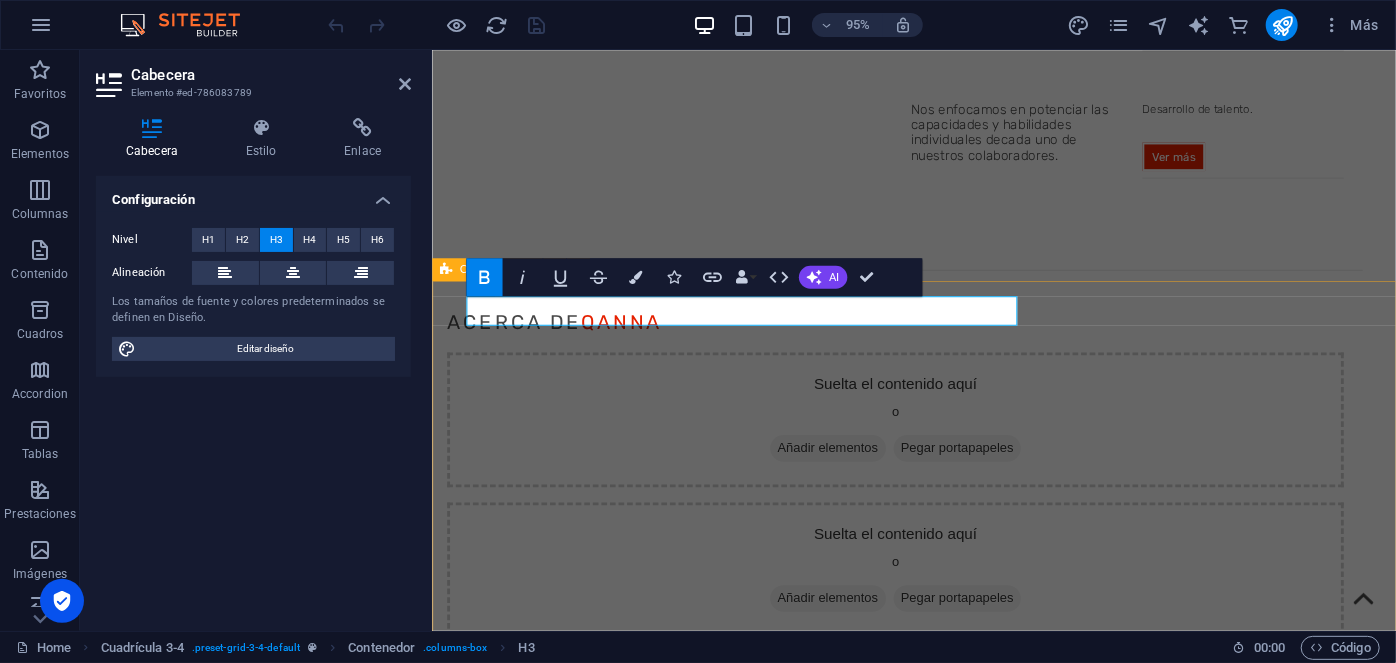 drag, startPoint x: 577, startPoint y: 328, endPoint x: 462, endPoint y: 323, distance: 115.10864 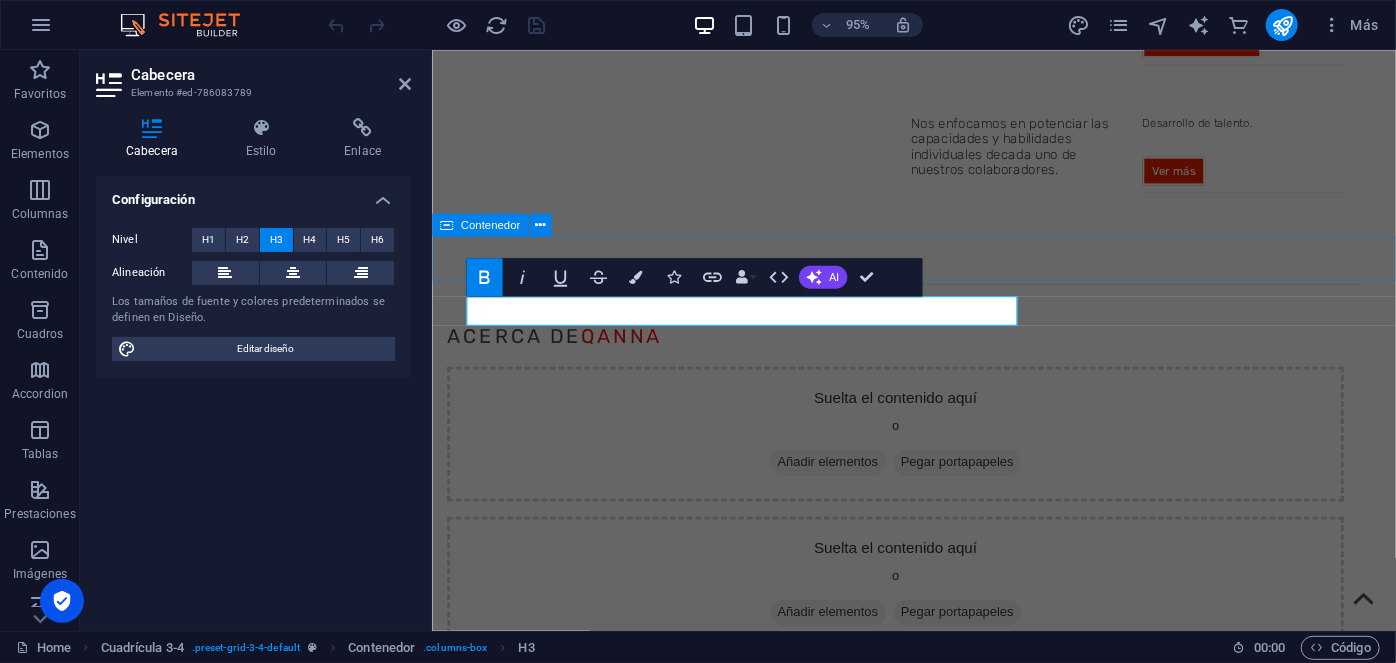 click at bounding box center [938, 1676] 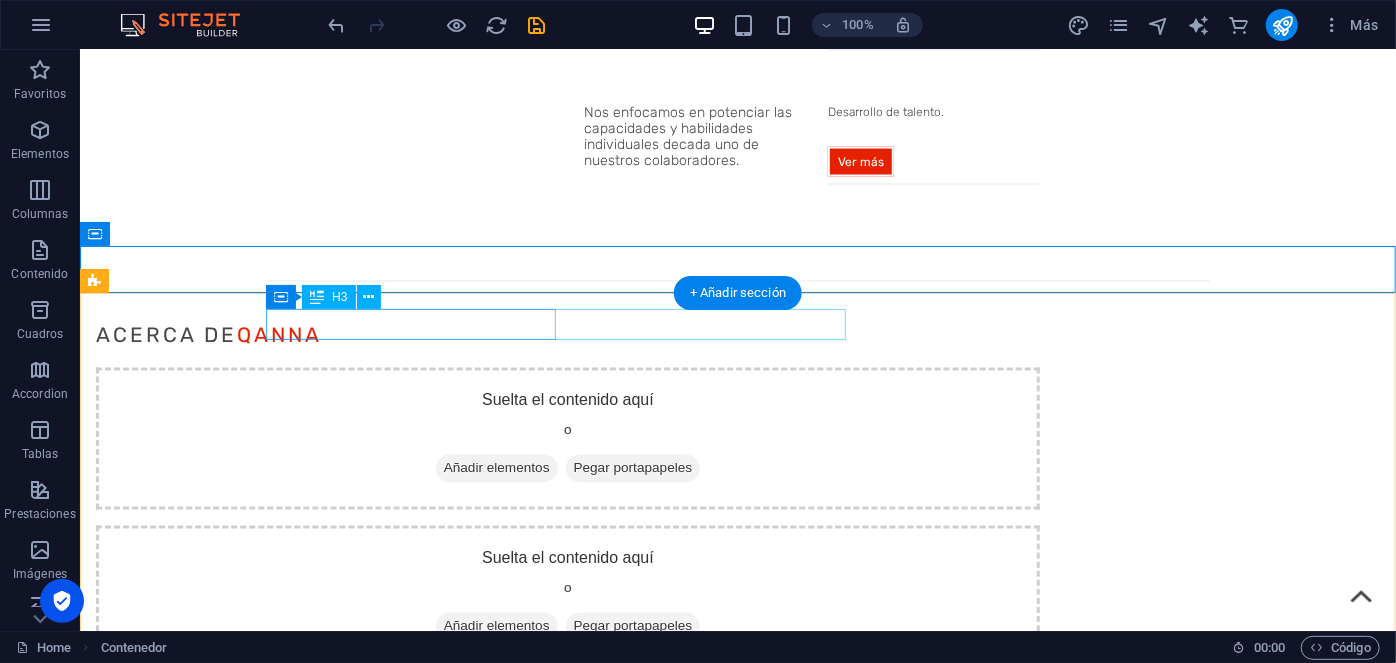 click on "last  Insights" at bounding box center (567, 1715) 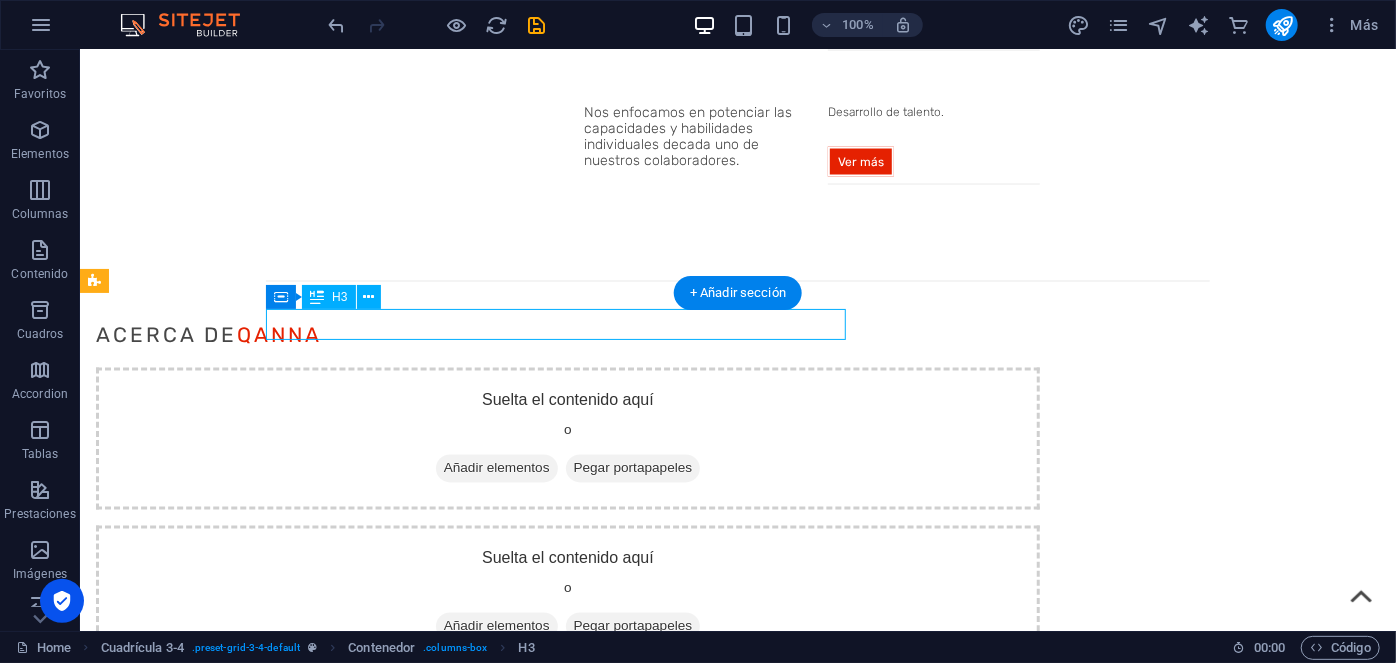 click on "last  Insights" at bounding box center [567, 1715] 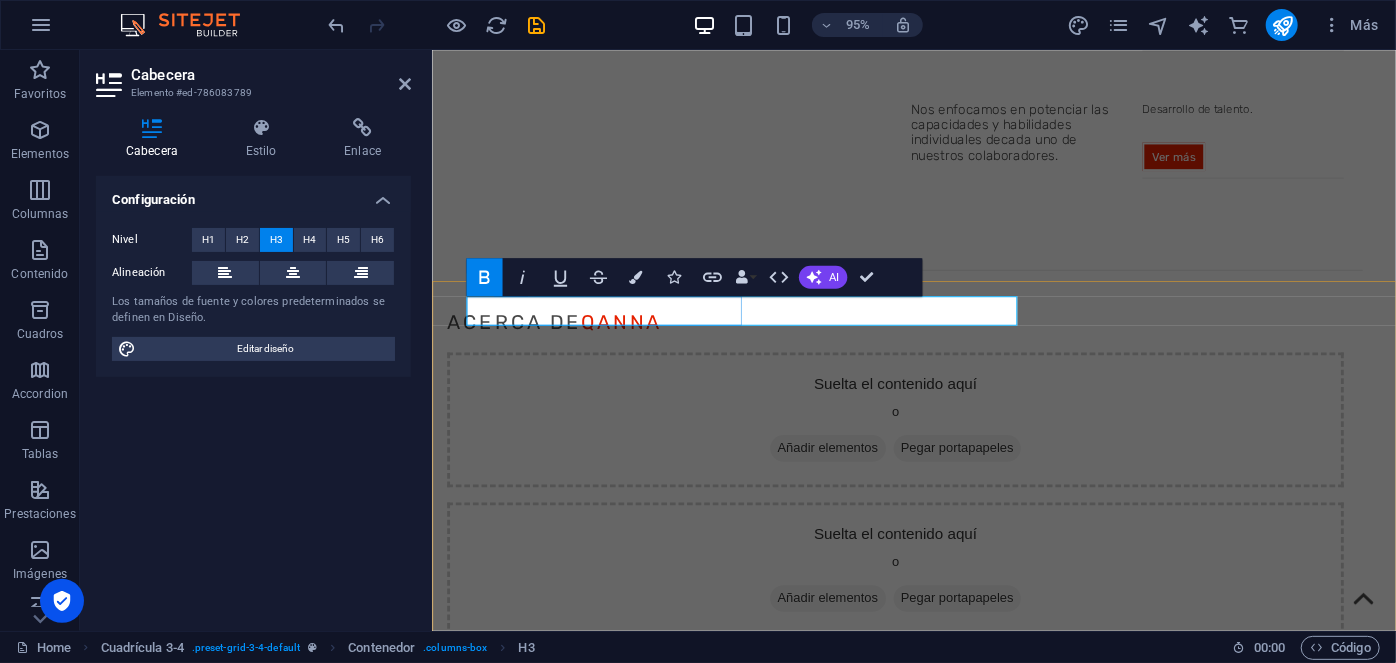 click on "last  Insights" at bounding box center (537, 1716) 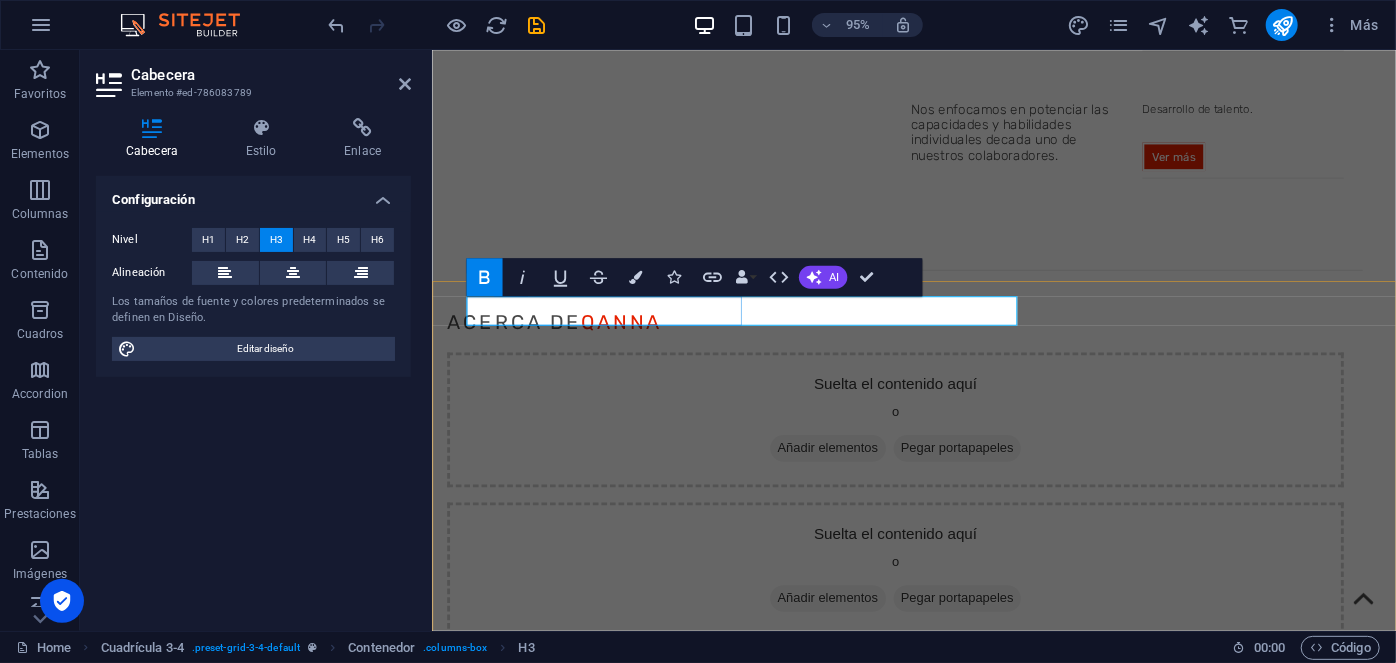 type 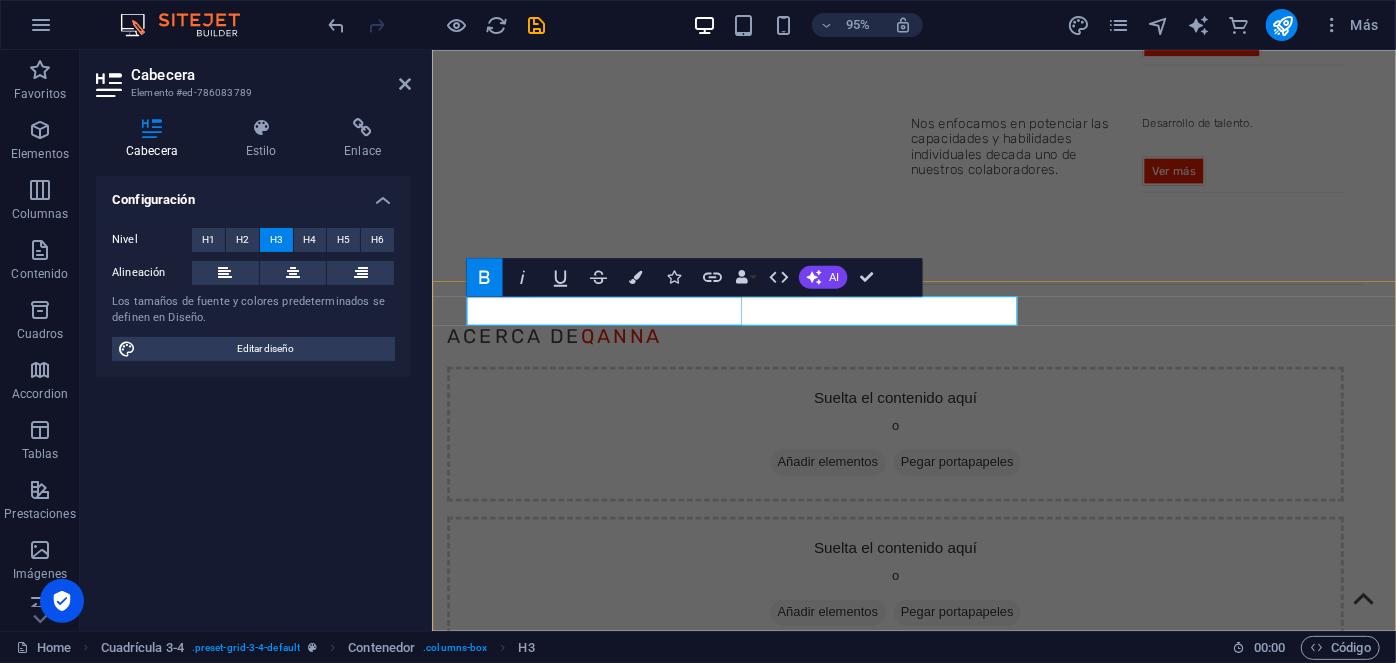 click on "lastest  Insights" at bounding box center (560, 1731) 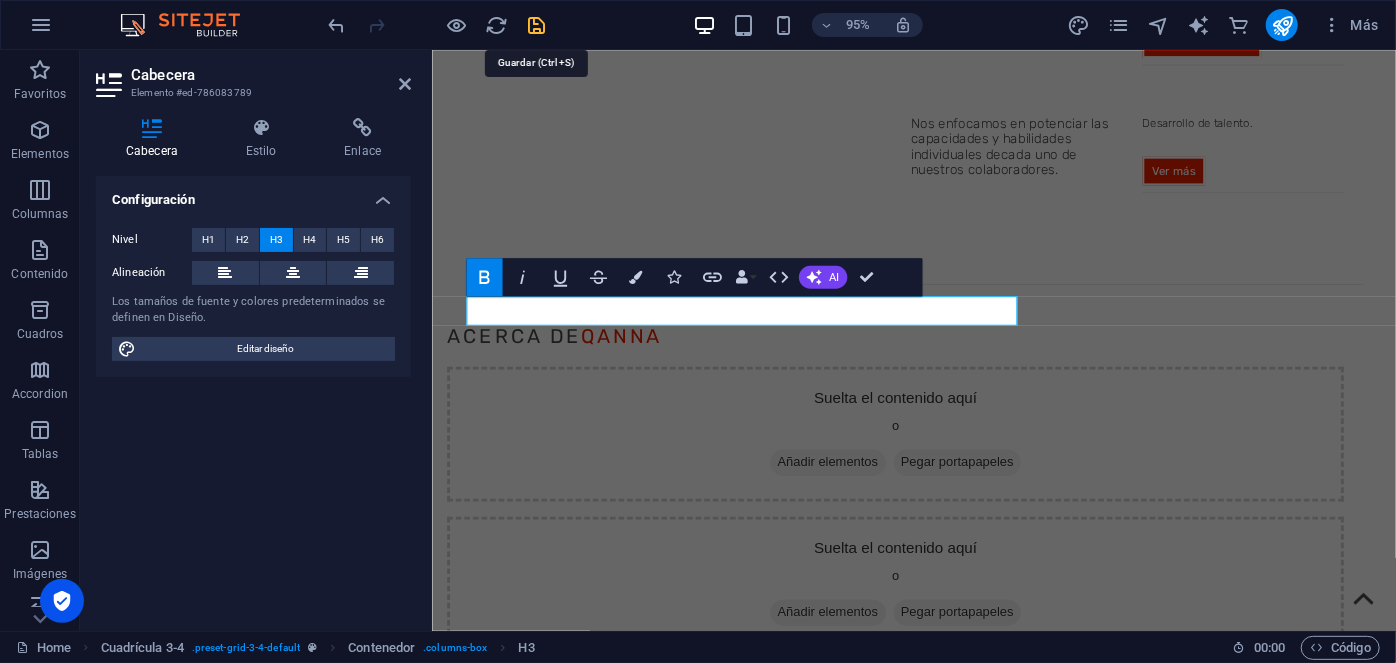 click at bounding box center (537, 25) 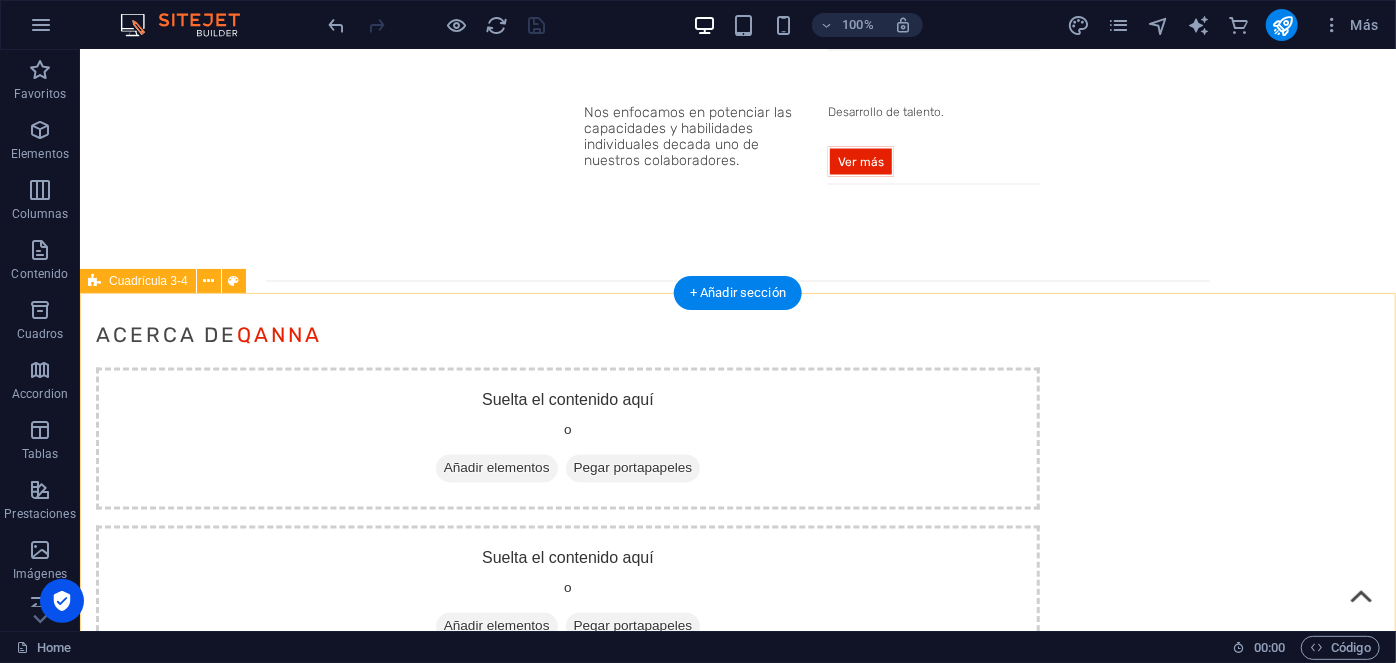 click on "latest  Insights Suelta el contenido aquí o  Añadir elementos  Pegar portapapeles Suelta el contenido aquí o  Añadir elementos  Pegar portapapeles Seguridad en Edificios Ver más Valor añadido del Facility Management Ver más La importancia del Mantenimiento en Edificios Ver más Mantenimiento, actividad clave Ver más" at bounding box center (737, 2838) 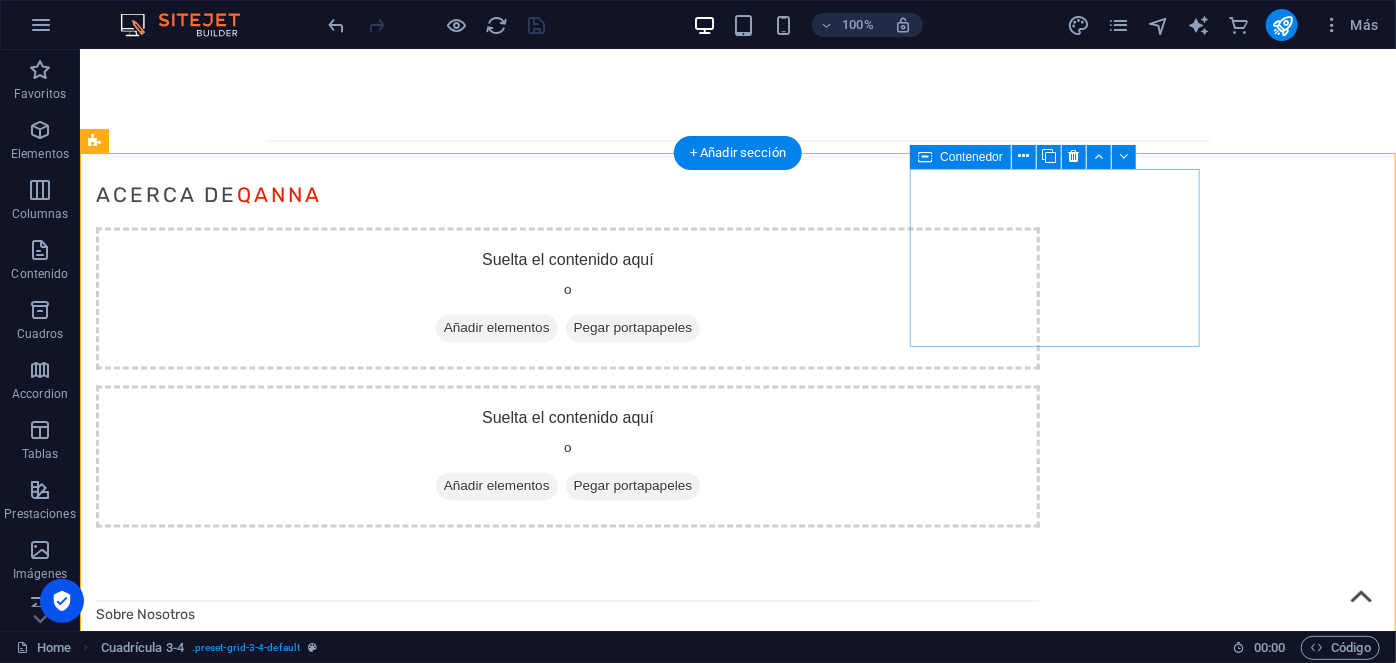 scroll, scrollTop: 2258, scrollLeft: 0, axis: vertical 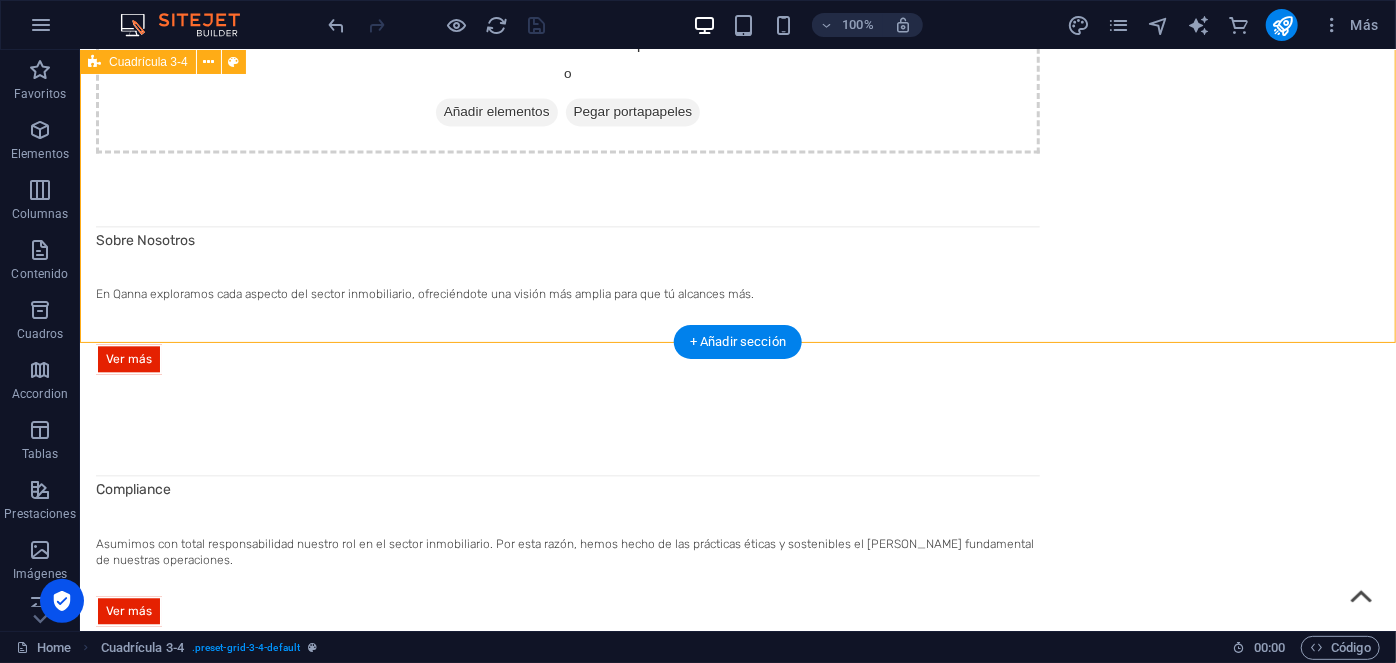 click on "latest  Insights Suelta el contenido aquí o  Añadir elementos  Pegar portapapeles Suelta el contenido aquí o  Añadir elementos  Pegar portapapeles Seguridad en Edificios Ver más Valor añadido del Facility Management Ver más La importancia del Mantenimiento en Edificios Ver más Mantenimiento, actividad clave Ver más" at bounding box center [737, 2323] 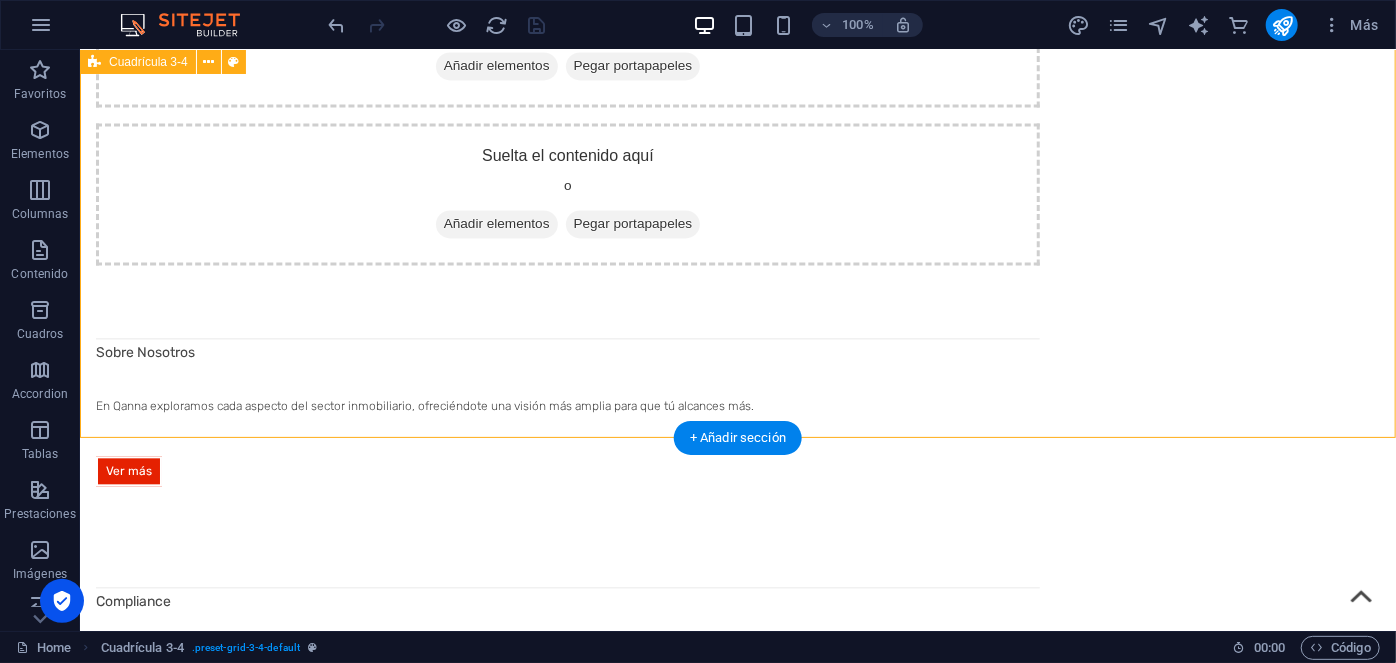 scroll, scrollTop: 2139, scrollLeft: 0, axis: vertical 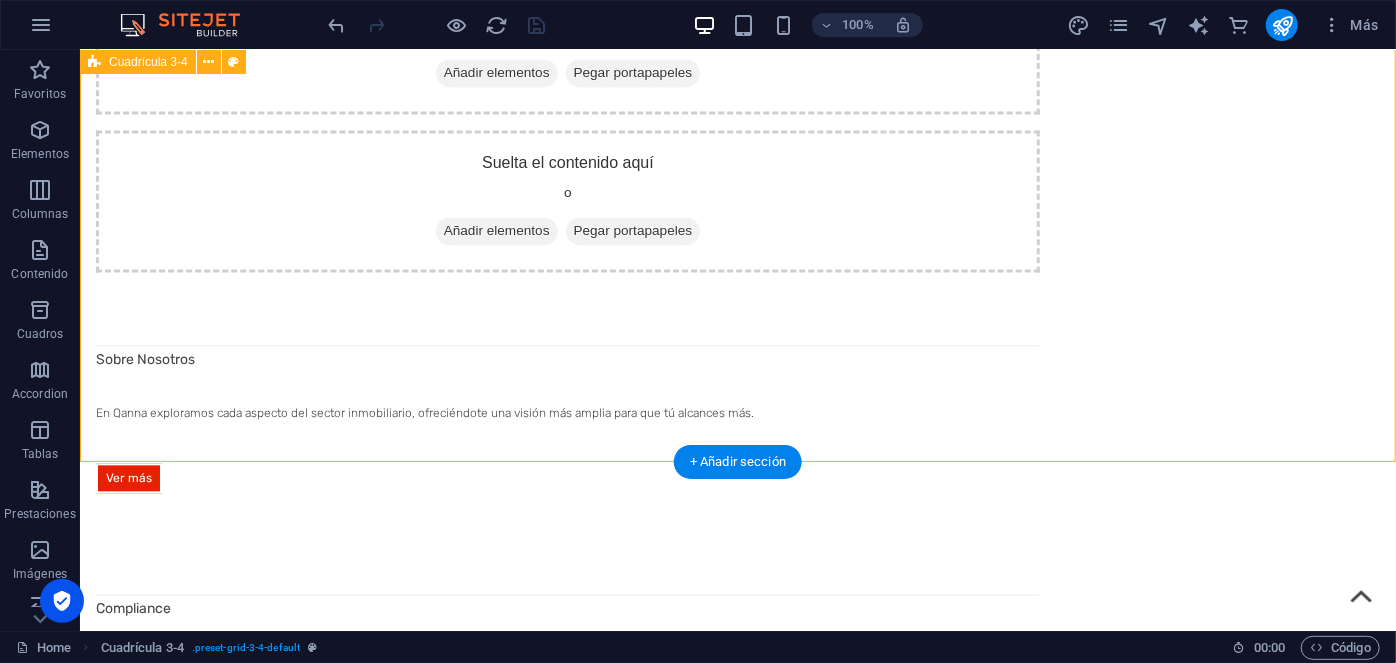 click on "latest  Insights Suelta el contenido aquí o  Añadir elementos  Pegar portapapeles Suelta el contenido aquí o  Añadir elementos  Pegar portapapeles Seguridad en Edificios Ver más Valor añadido del Facility Management Ver más La importancia del Mantenimiento en Edificios Ver más Mantenimiento, actividad clave Ver más" at bounding box center [737, 2442] 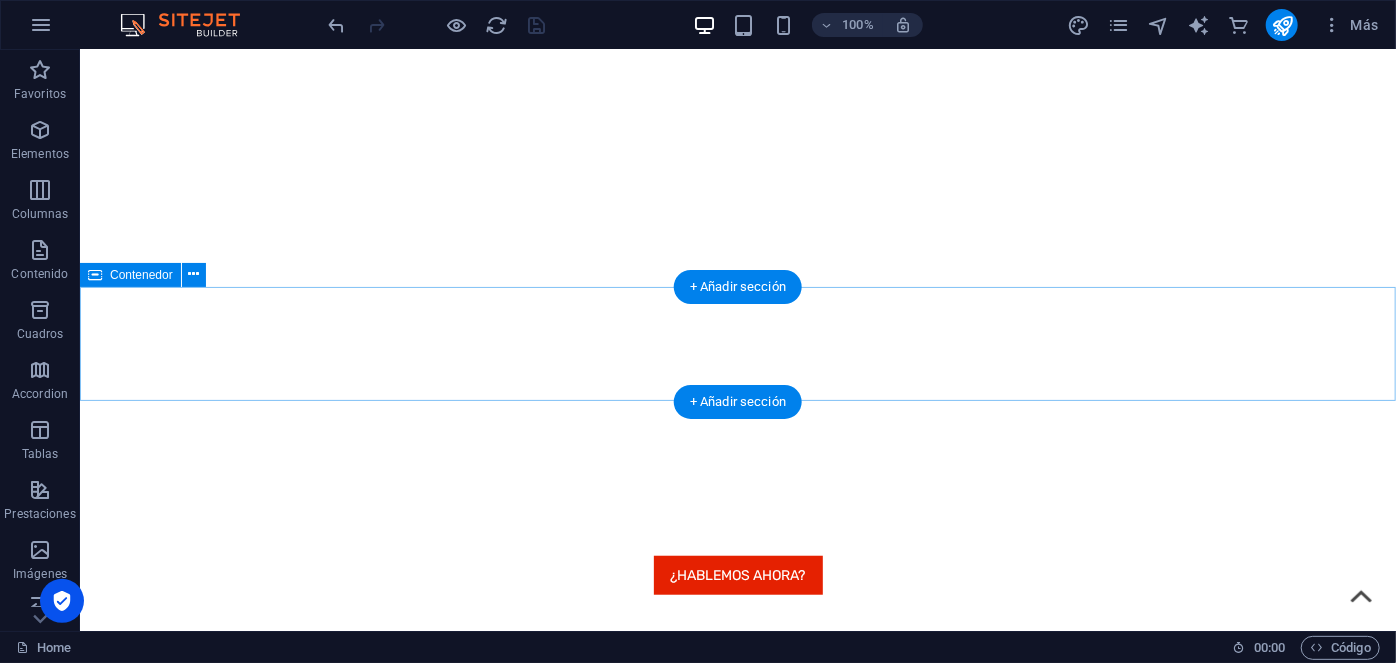 scroll, scrollTop: 0, scrollLeft: 0, axis: both 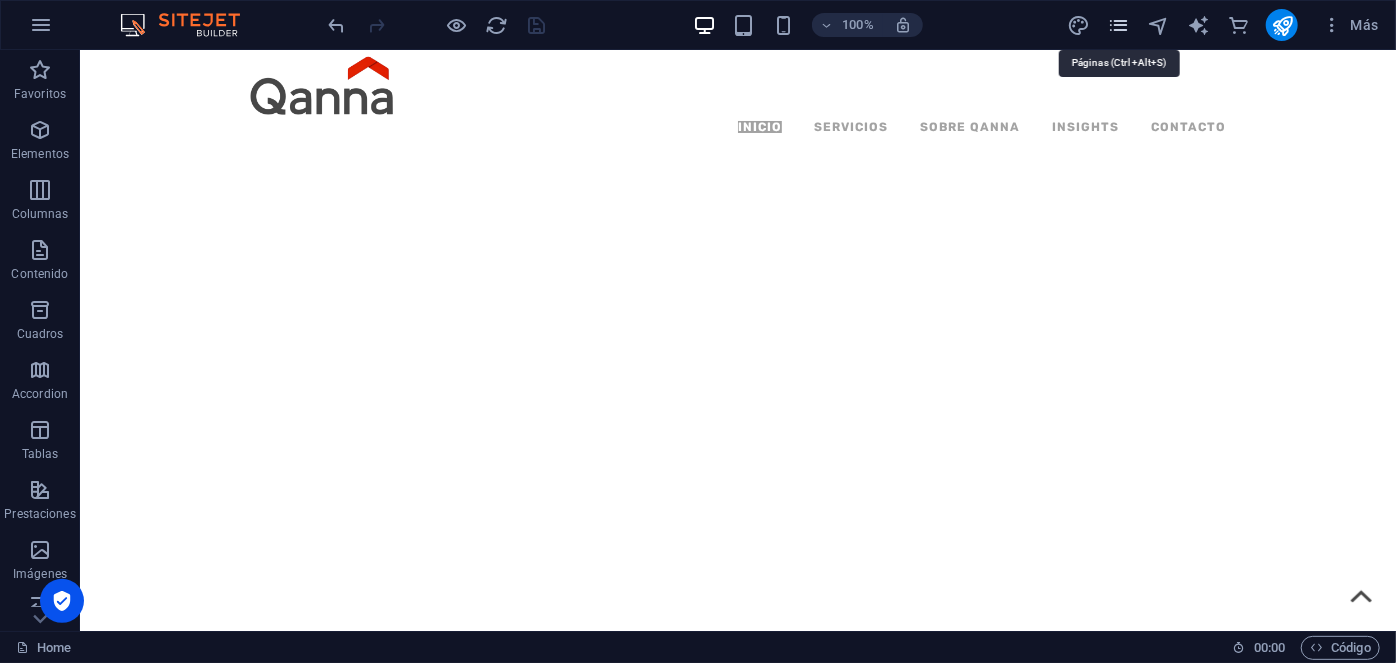 click at bounding box center (1118, 25) 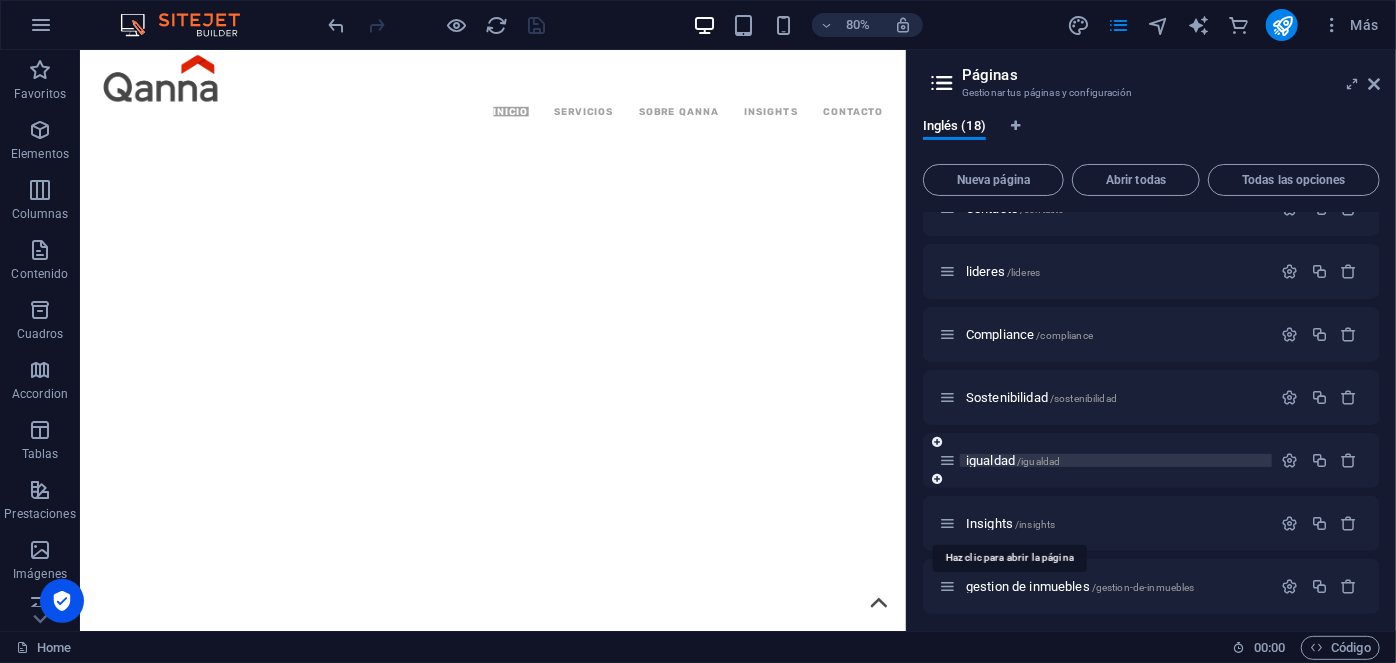 scroll, scrollTop: 434, scrollLeft: 0, axis: vertical 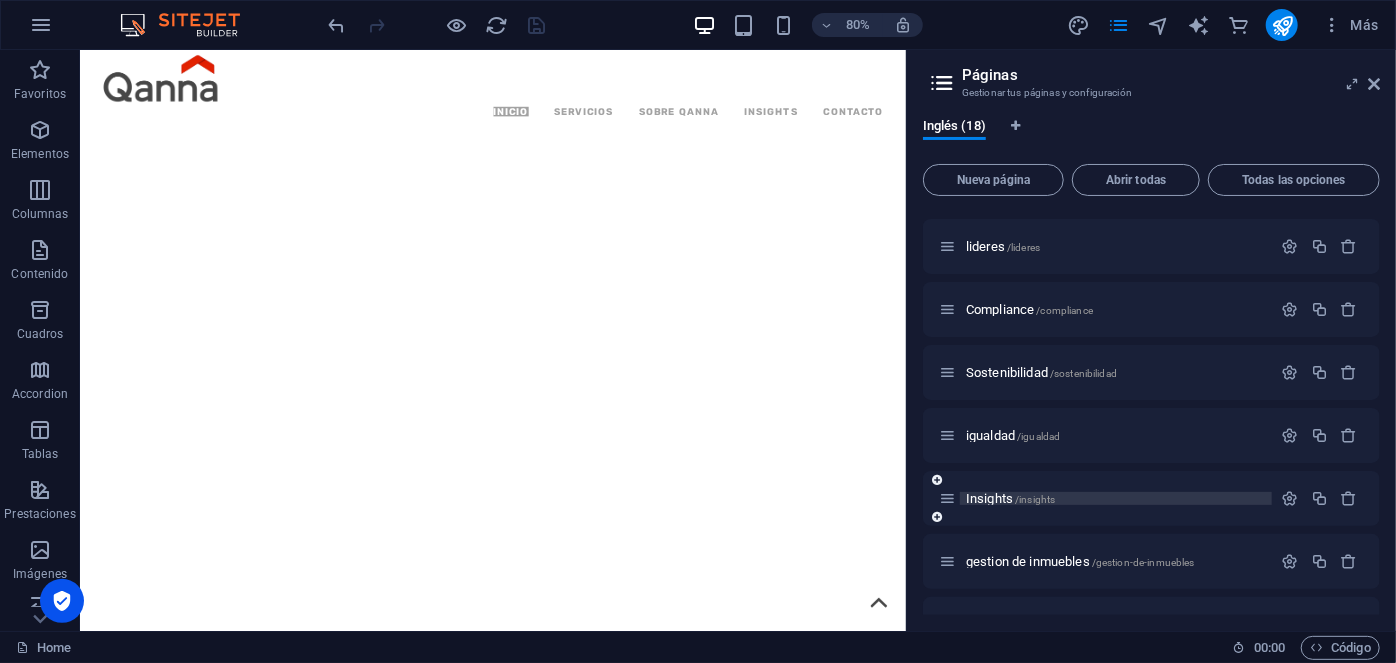 click on "Insights /insights" at bounding box center [1010, 498] 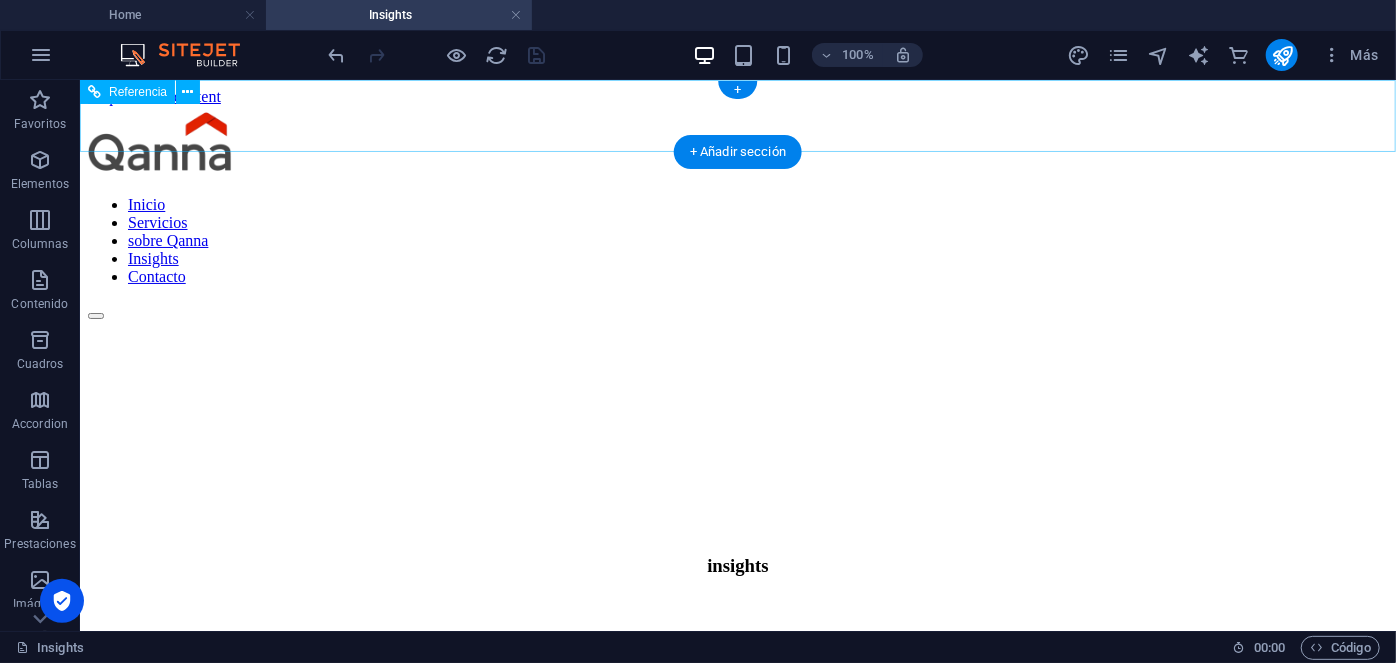 scroll, scrollTop: 0, scrollLeft: 0, axis: both 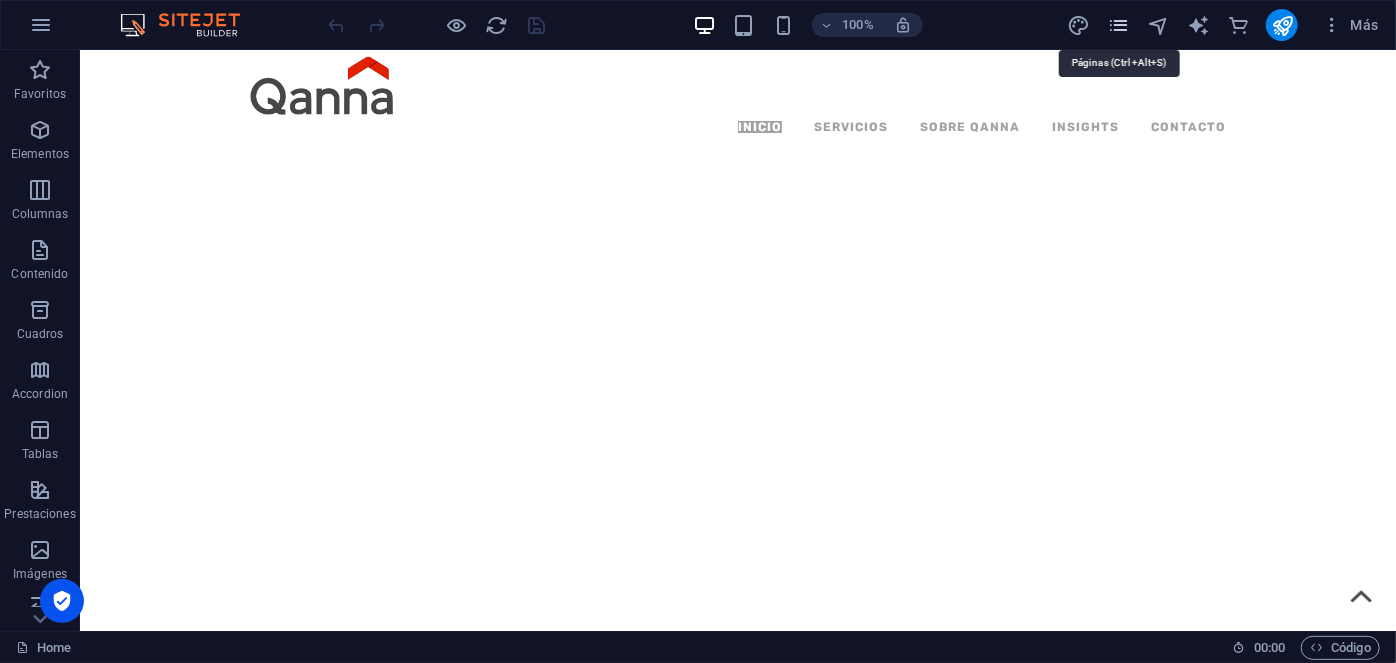 click at bounding box center [1118, 25] 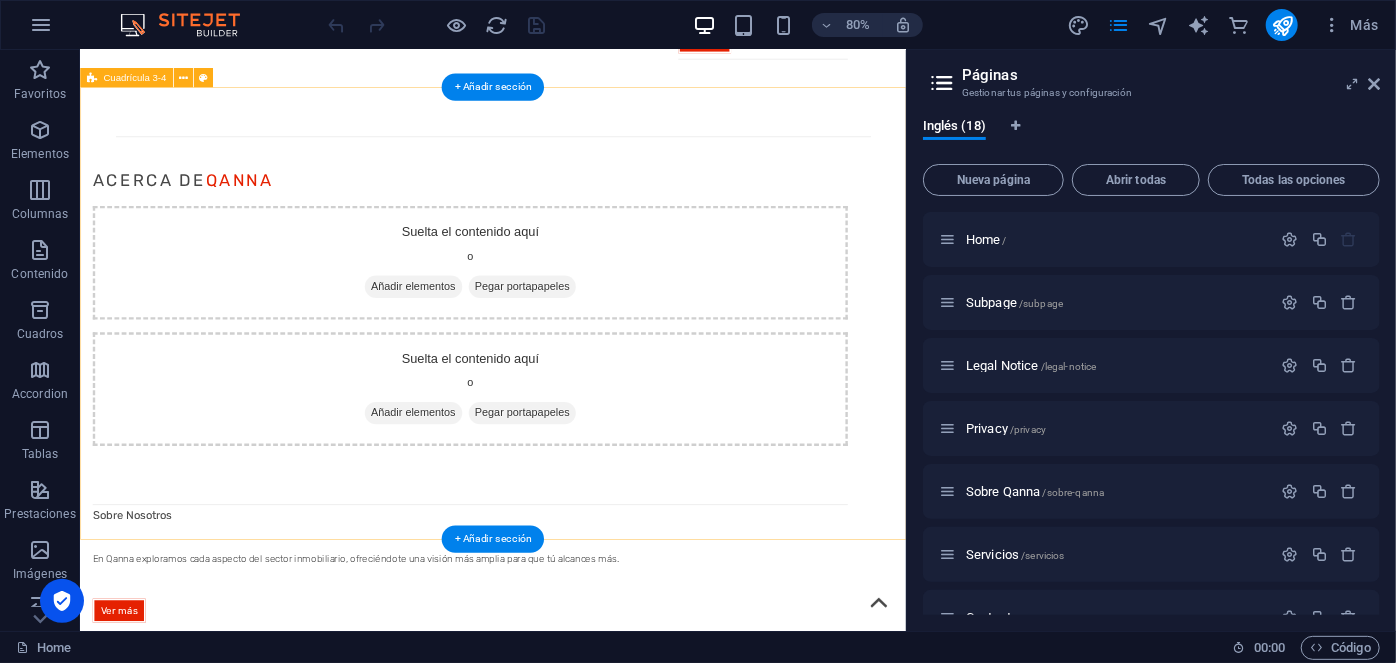 scroll, scrollTop: 1938, scrollLeft: 0, axis: vertical 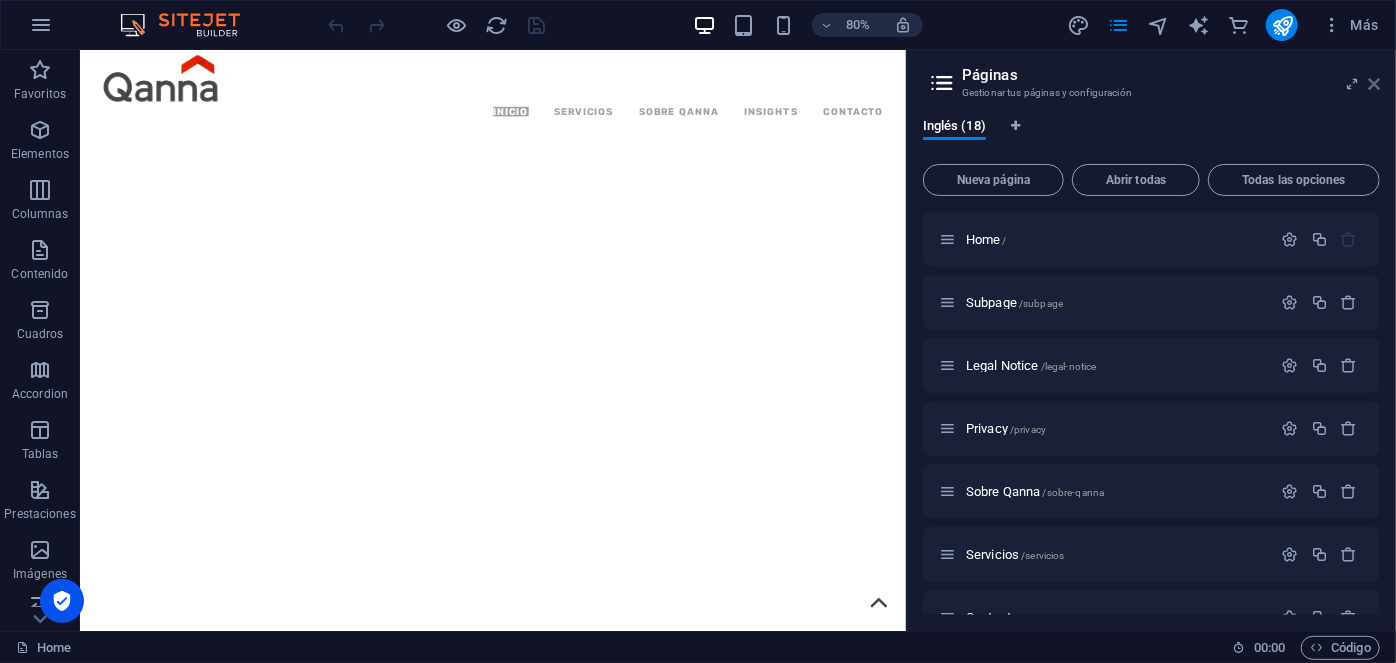 click at bounding box center (1374, 84) 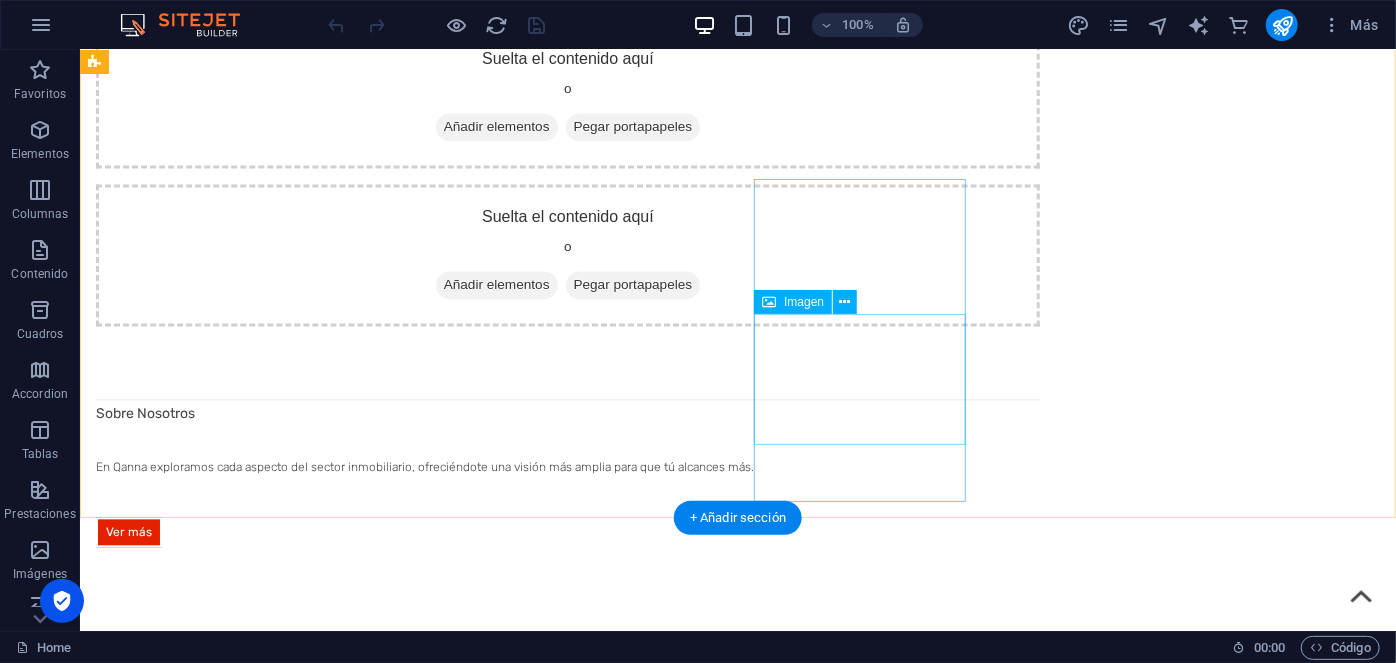 scroll, scrollTop: 2083, scrollLeft: 0, axis: vertical 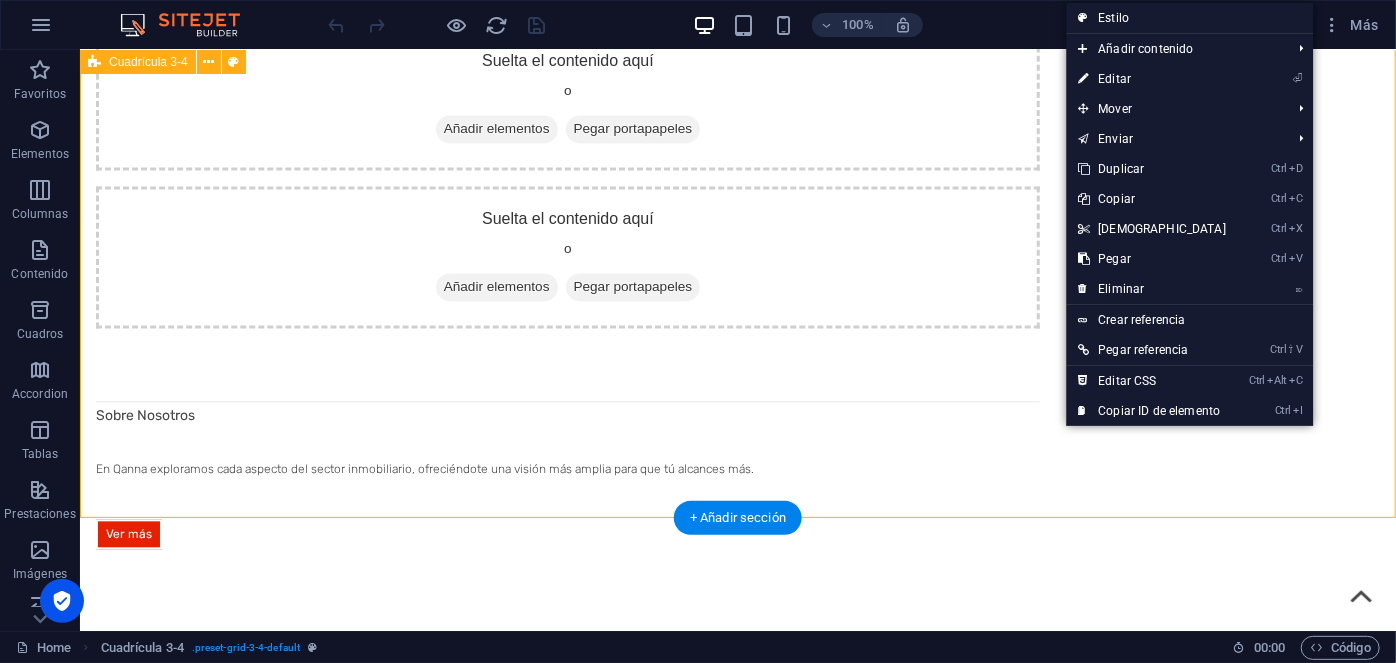 click on "latest  Insights Suelta el contenido aquí o  Añadir elementos  Pegar portapapeles Suelta el contenido aquí o  Añadir elementos  Pegar portapapeles Seguridad en Edificios Ver más Valor añadido del Facility Management Ver más La importancia del Mantenimiento en Edificios Ver más Mantenimiento, actividad clave Ver más" at bounding box center (737, 2498) 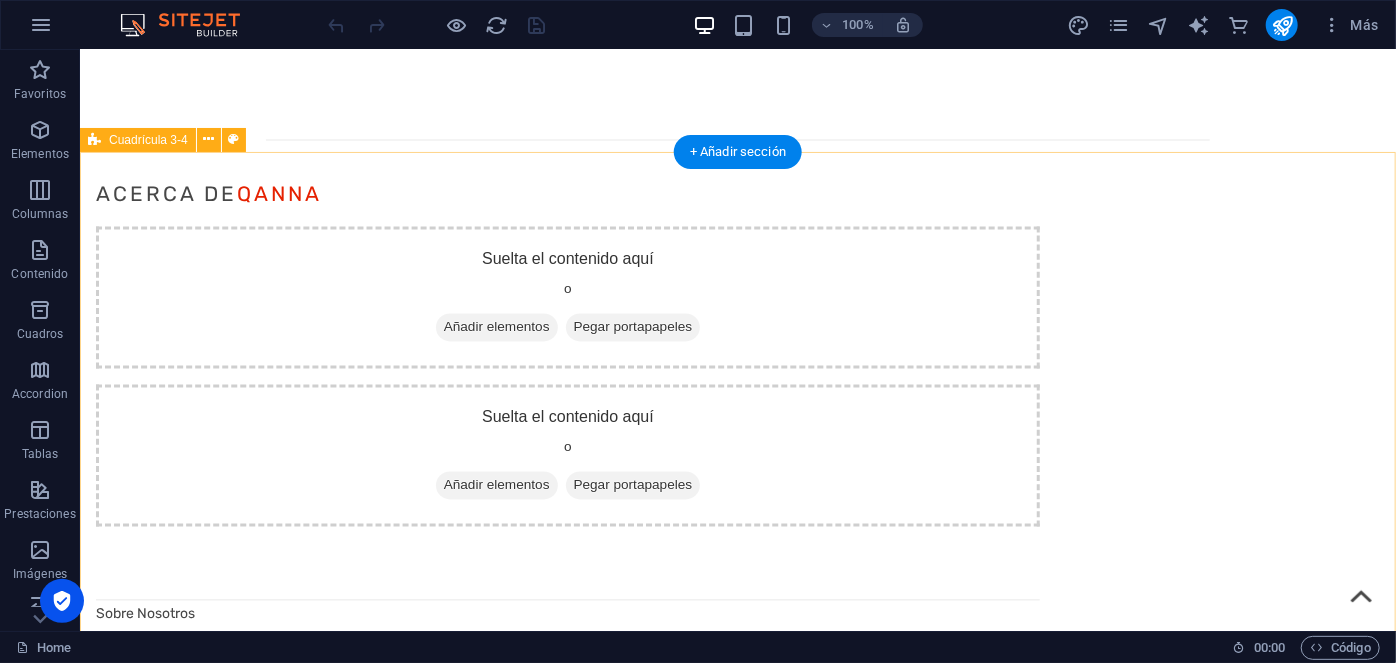 scroll, scrollTop: 2128, scrollLeft: 0, axis: vertical 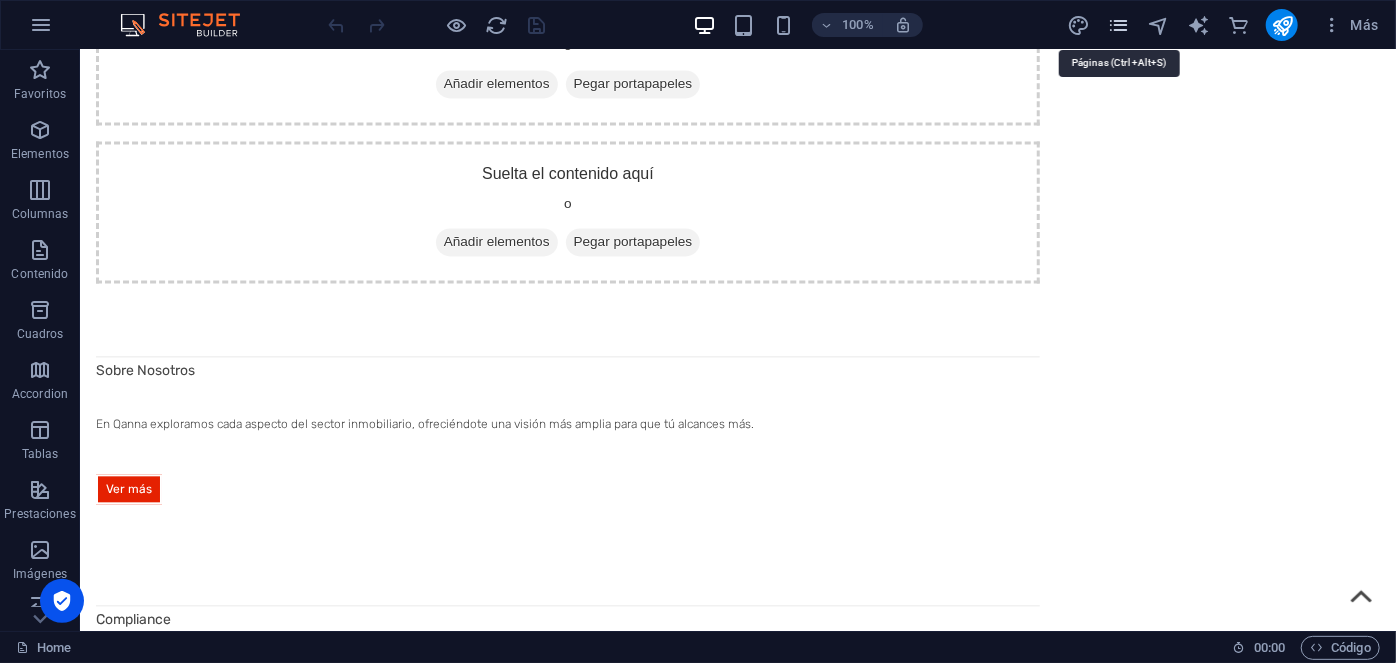 click at bounding box center [1118, 25] 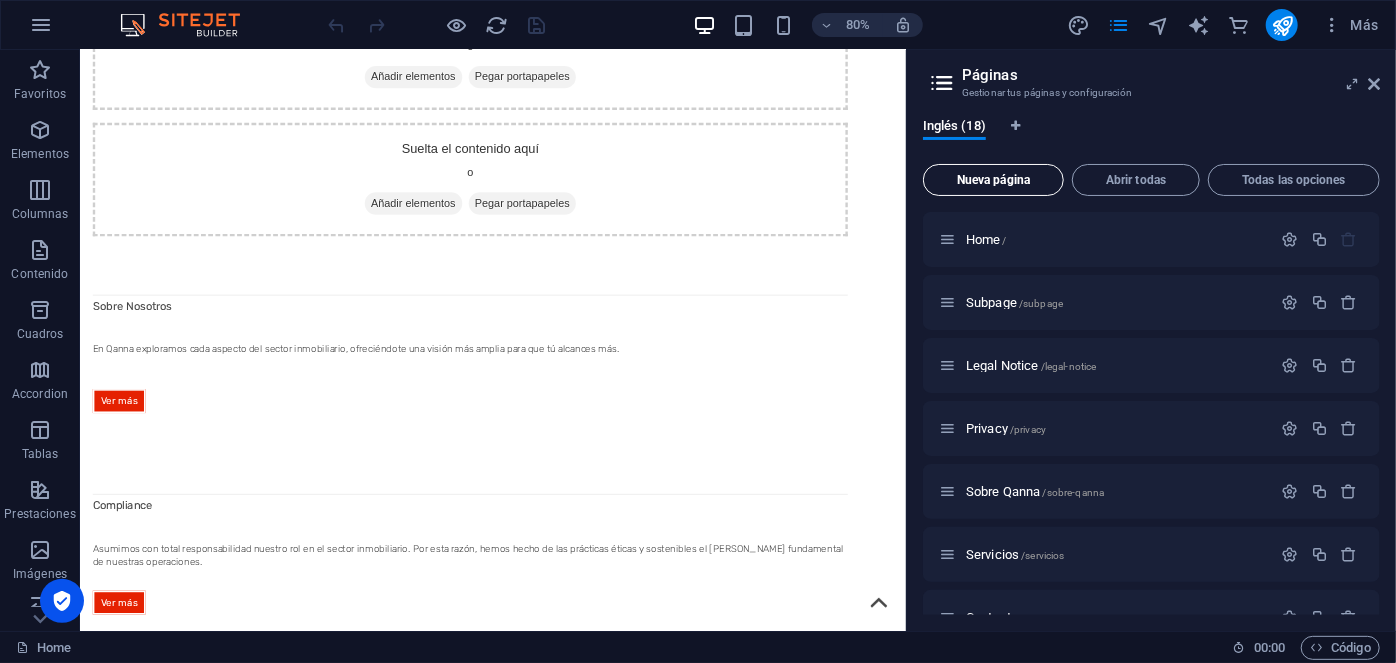 click on "Nueva página" at bounding box center (993, 180) 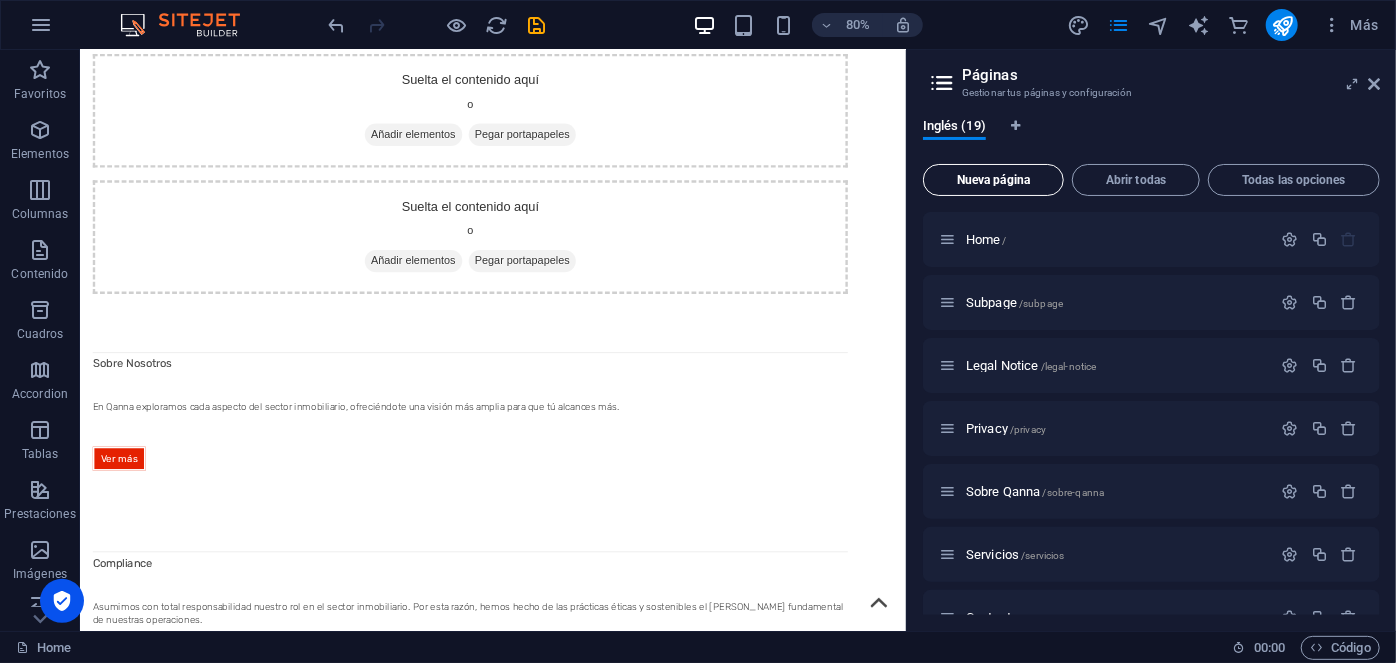 scroll, scrollTop: 1035, scrollLeft: 0, axis: vertical 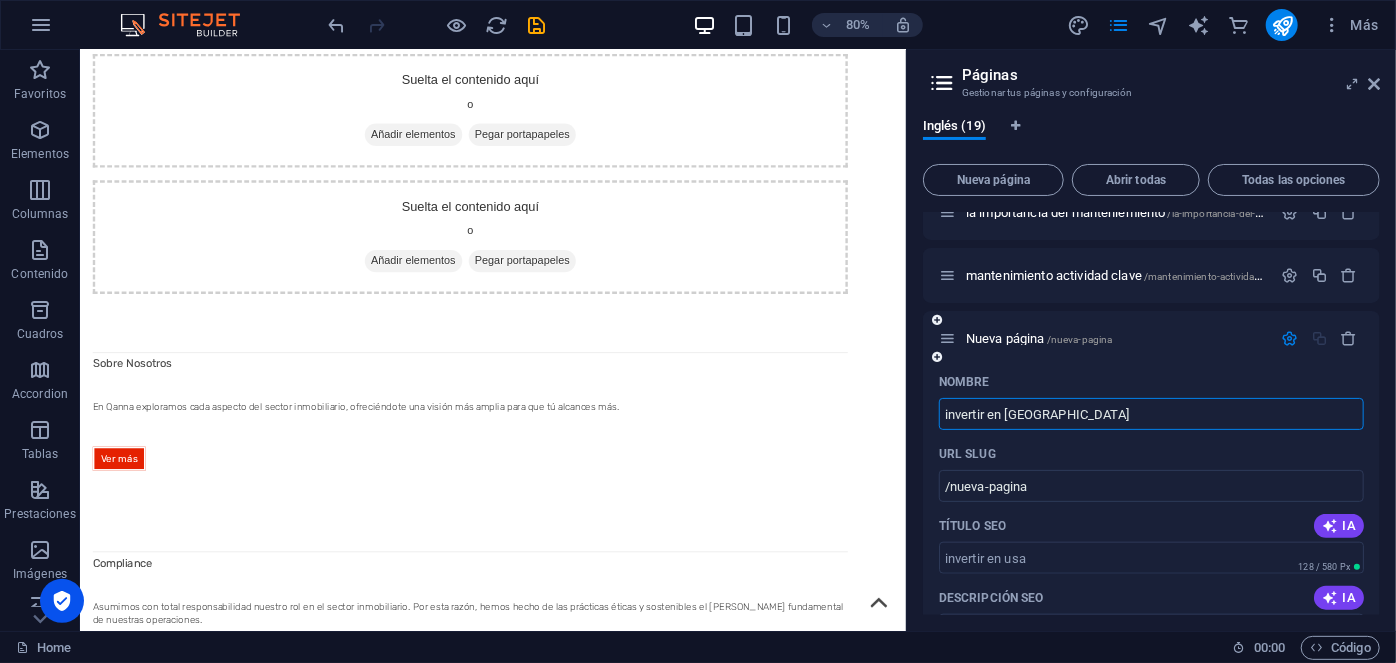 type on "invertir en [GEOGRAPHIC_DATA] 1" 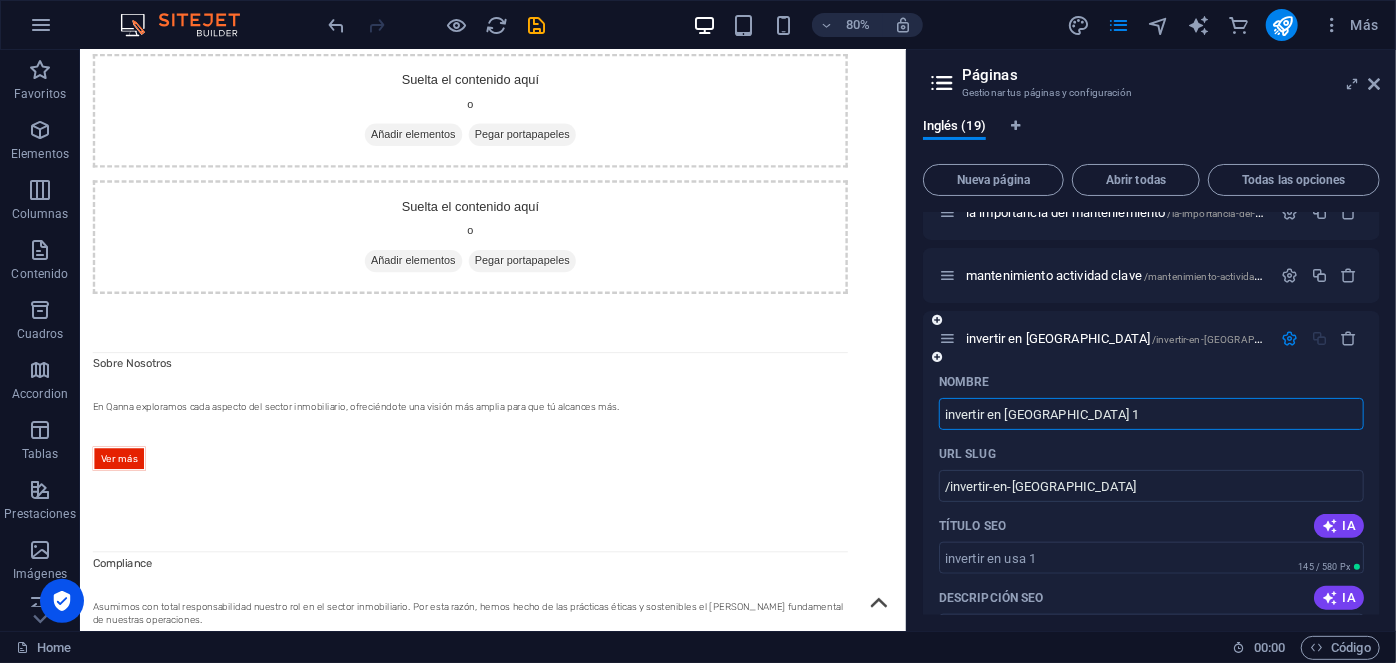 type on "/invertir-en-[GEOGRAPHIC_DATA]" 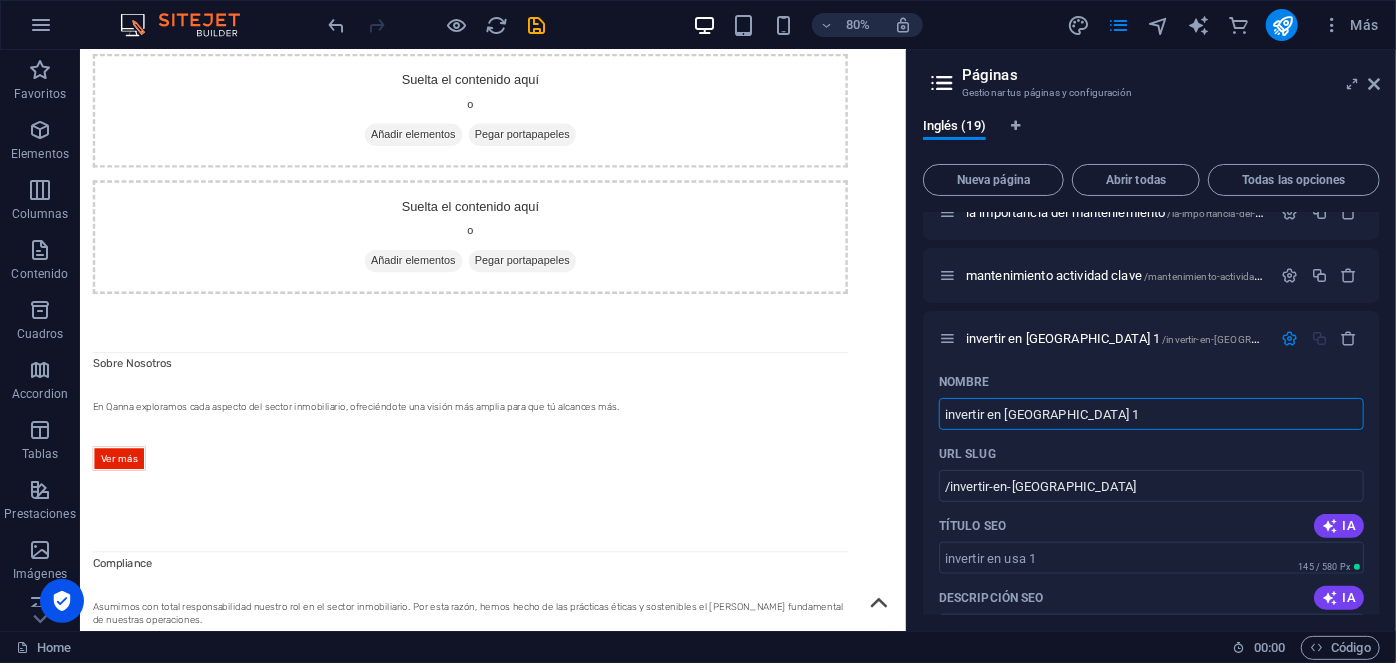 type on "invertir en [GEOGRAPHIC_DATA] 1" 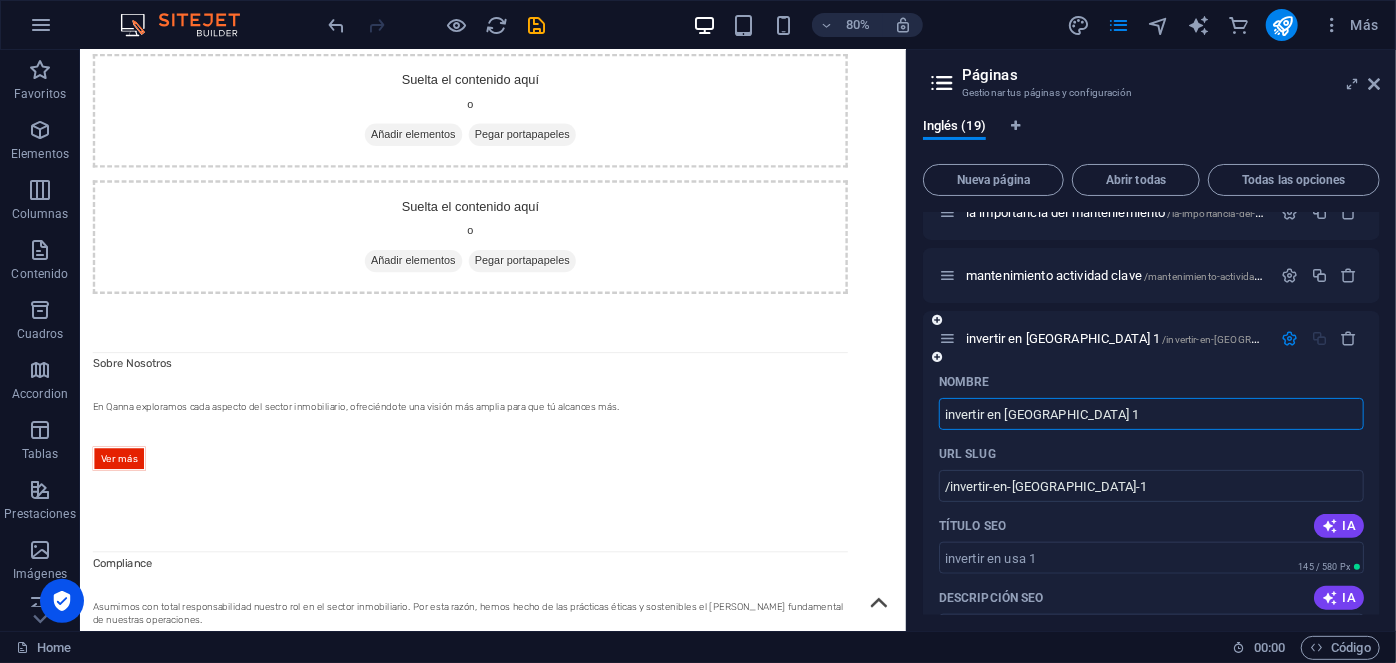click at bounding box center [1290, 338] 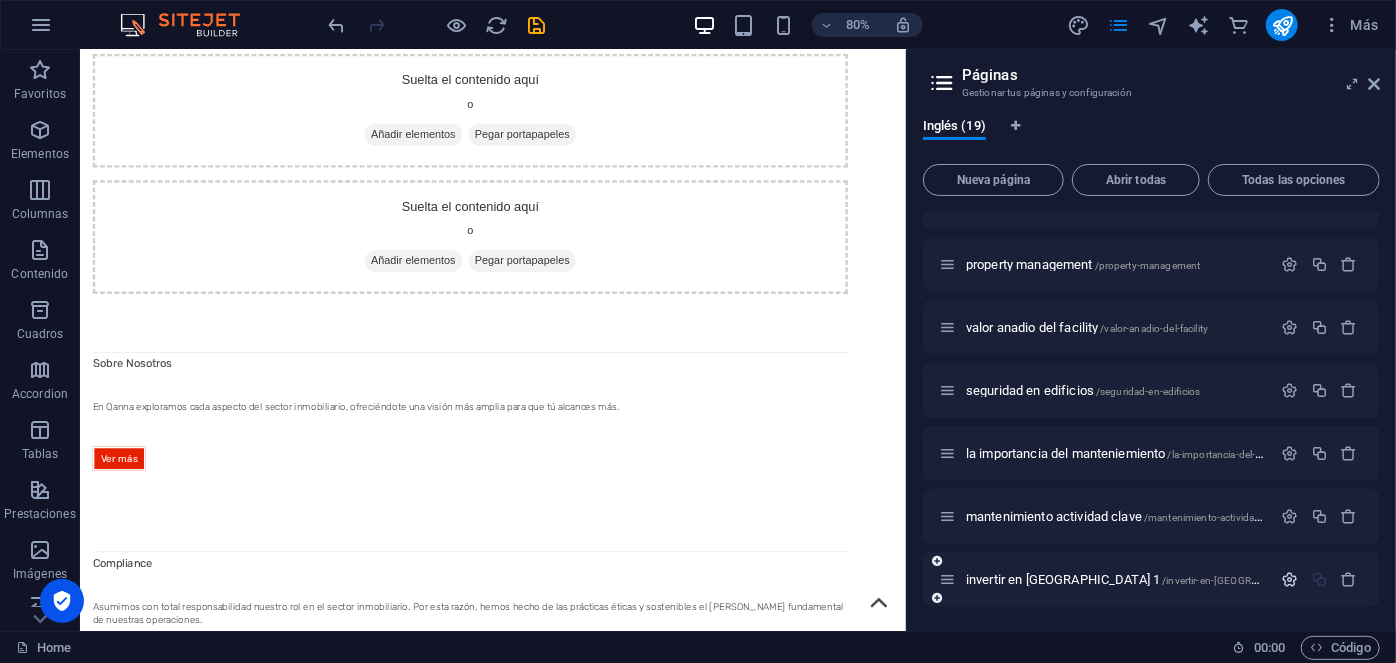 scroll, scrollTop: 793, scrollLeft: 0, axis: vertical 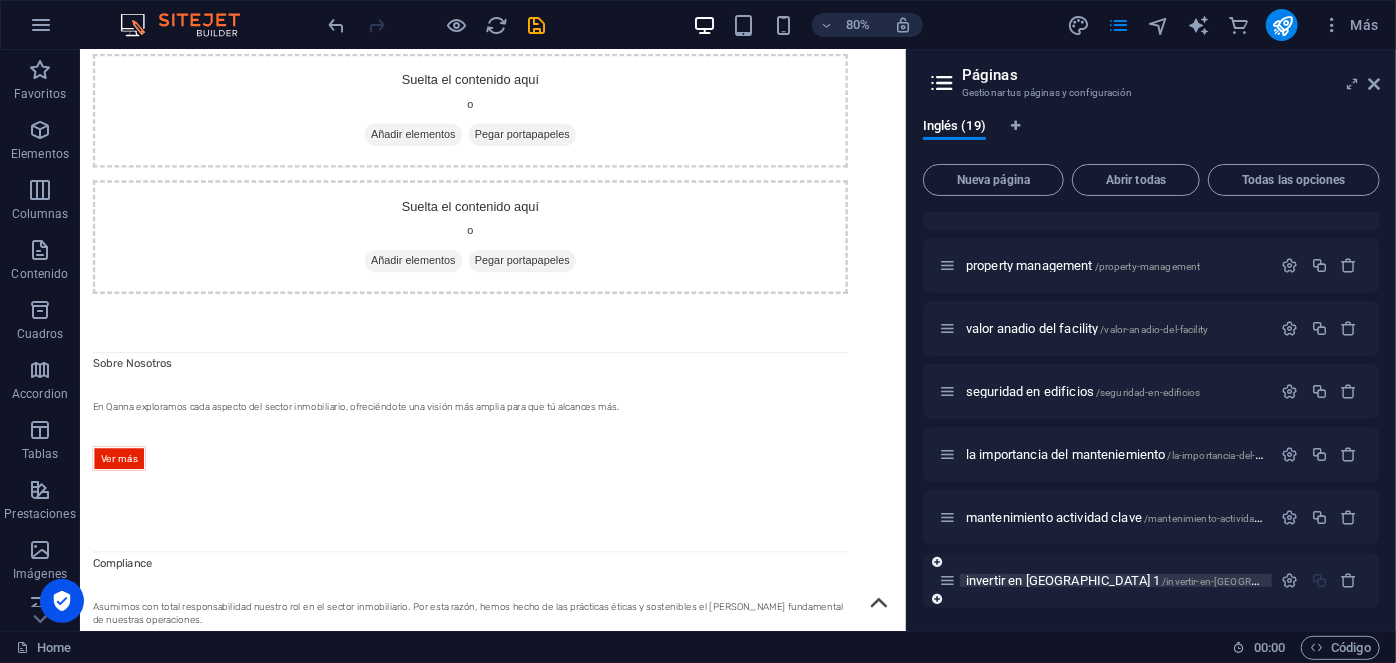 click on "invertir en [GEOGRAPHIC_DATA] 1 /invertir-en-[GEOGRAPHIC_DATA]-1" at bounding box center [1146, 580] 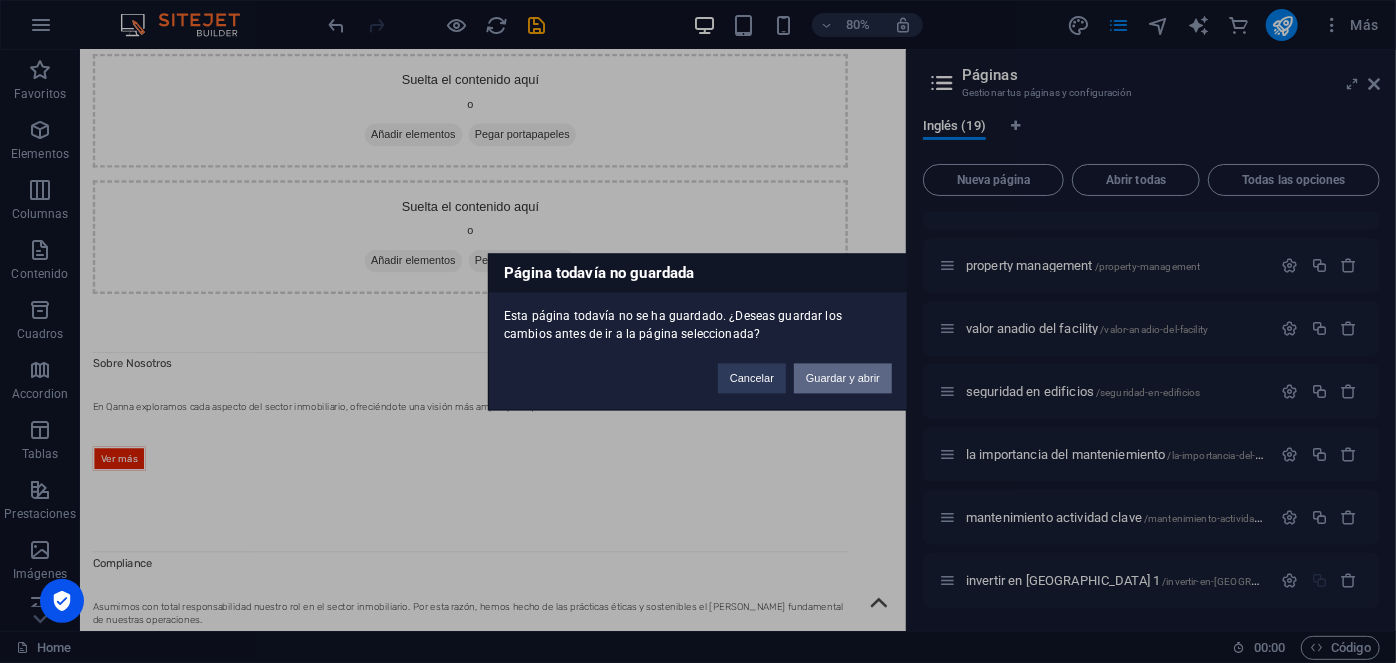 click on "Guardar y abrir" at bounding box center (843, 378) 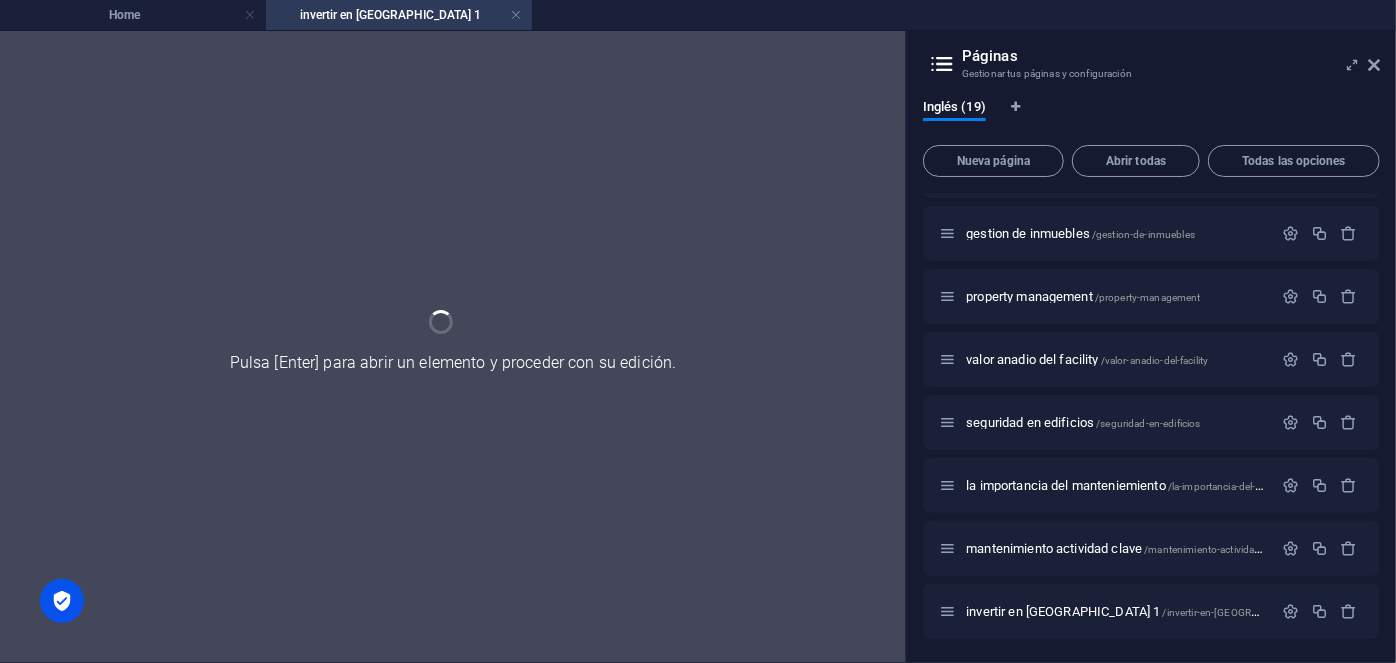 scroll, scrollTop: 742, scrollLeft: 0, axis: vertical 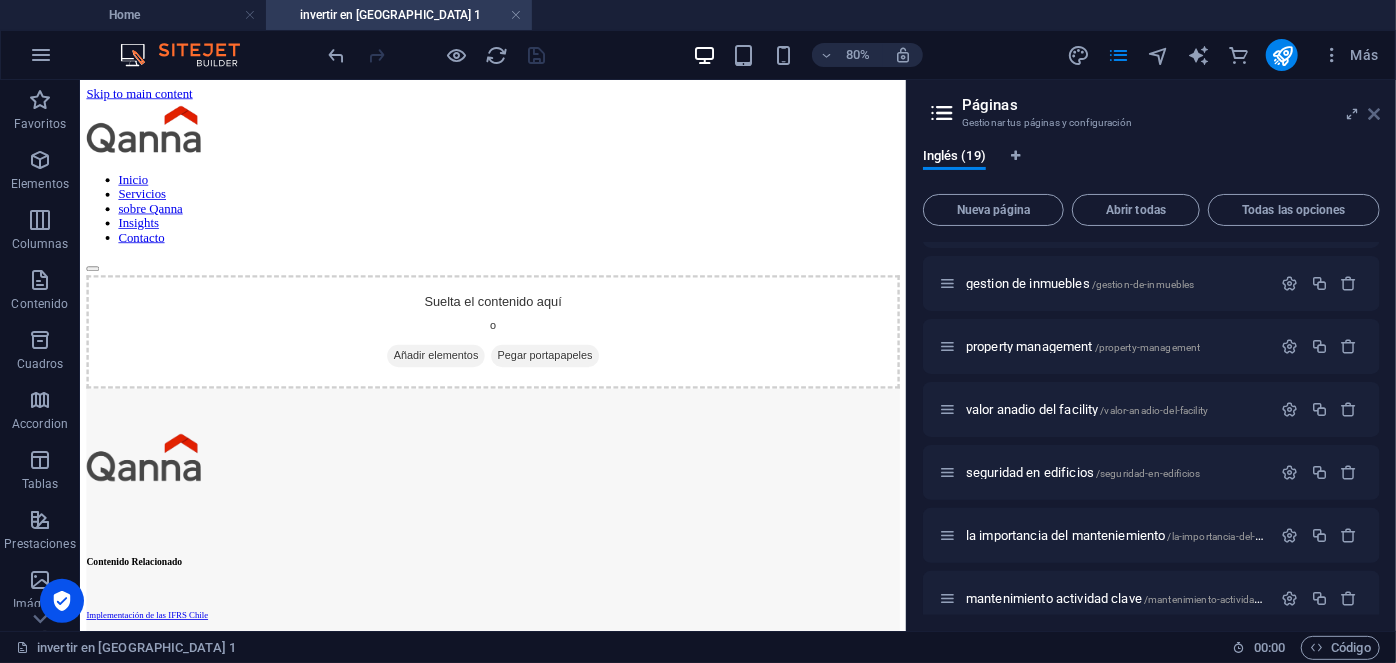 click at bounding box center (1374, 114) 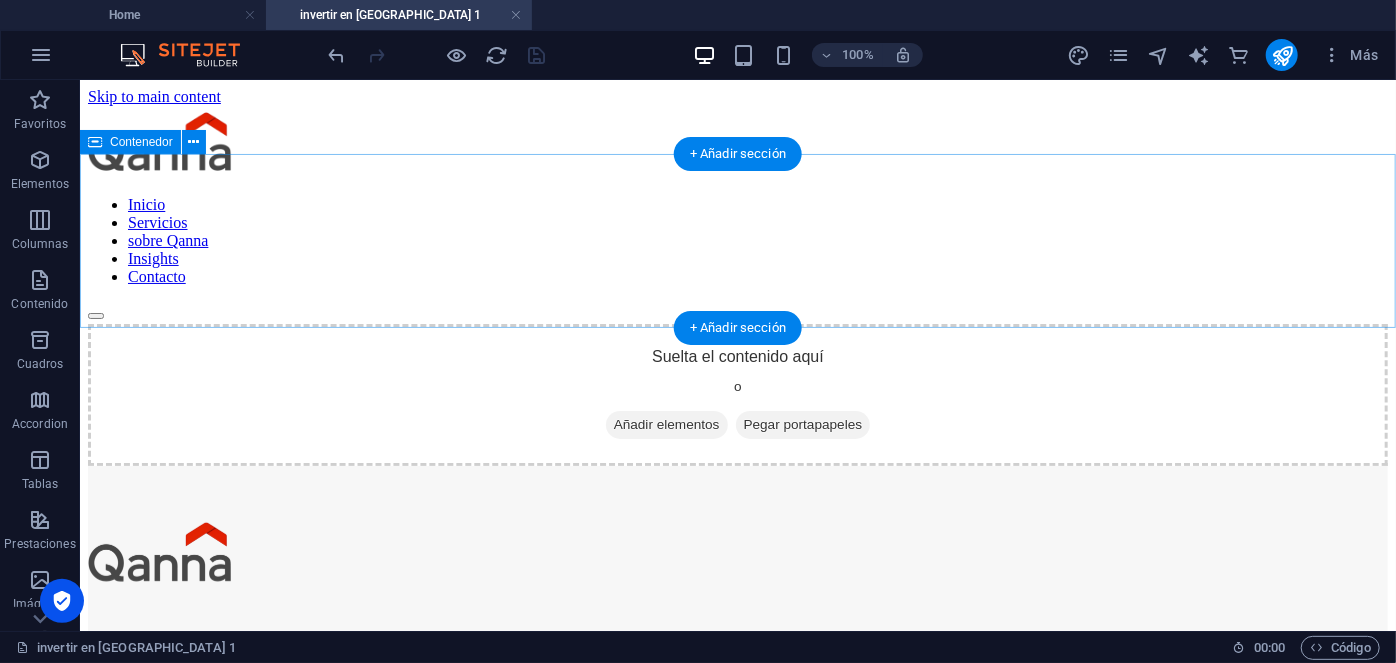 click on "Añadir elementos" at bounding box center (666, 424) 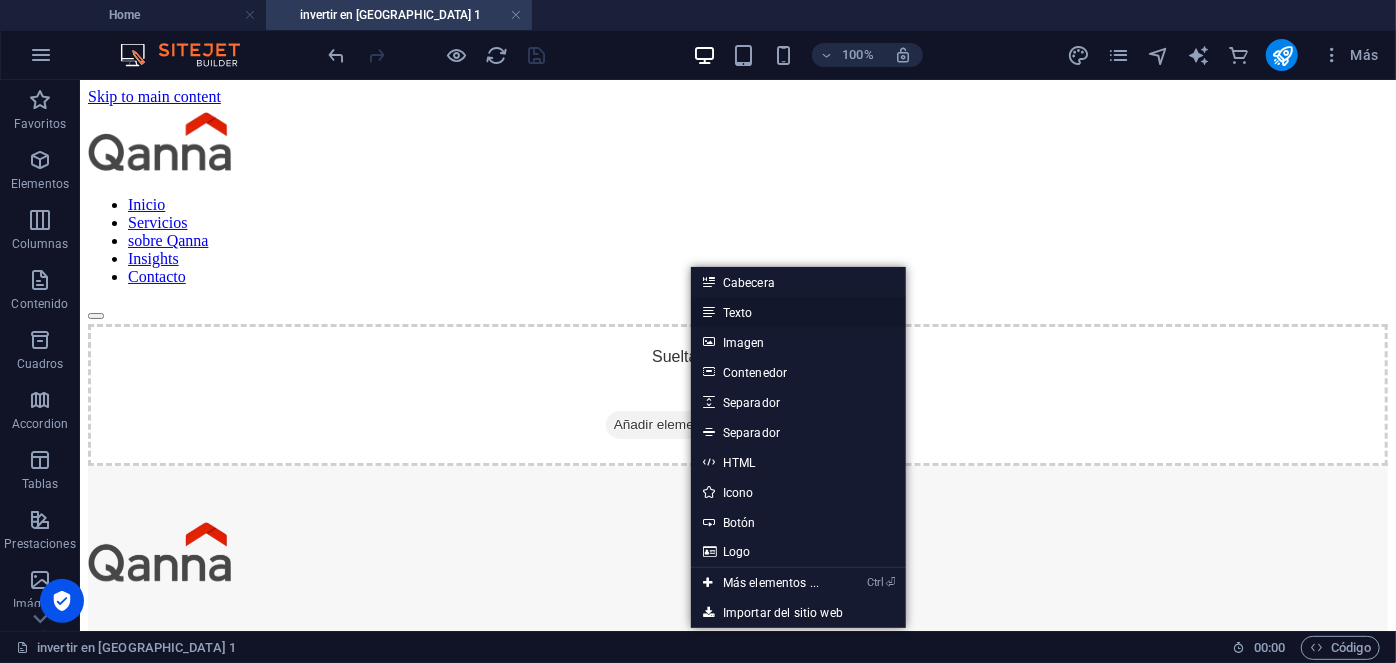 click on "Texto" at bounding box center (798, 312) 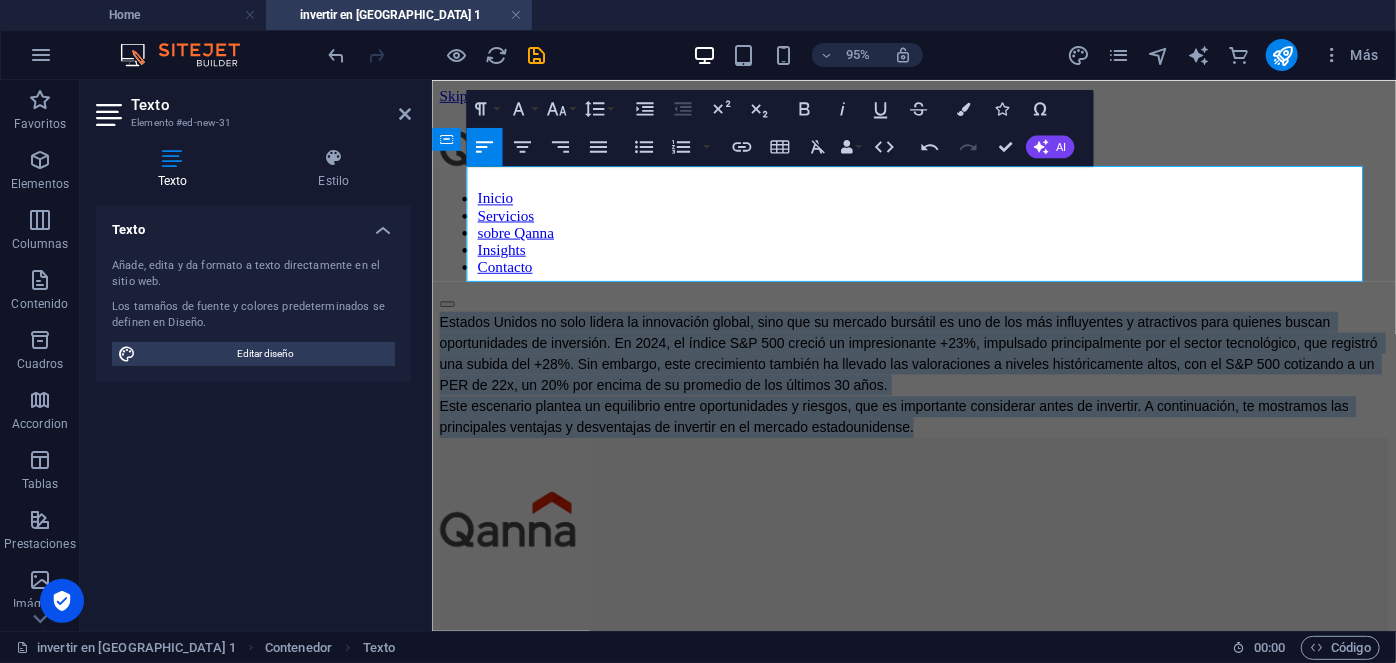 drag, startPoint x: 1013, startPoint y: 283, endPoint x: 394, endPoint y: 113, distance: 641.9198 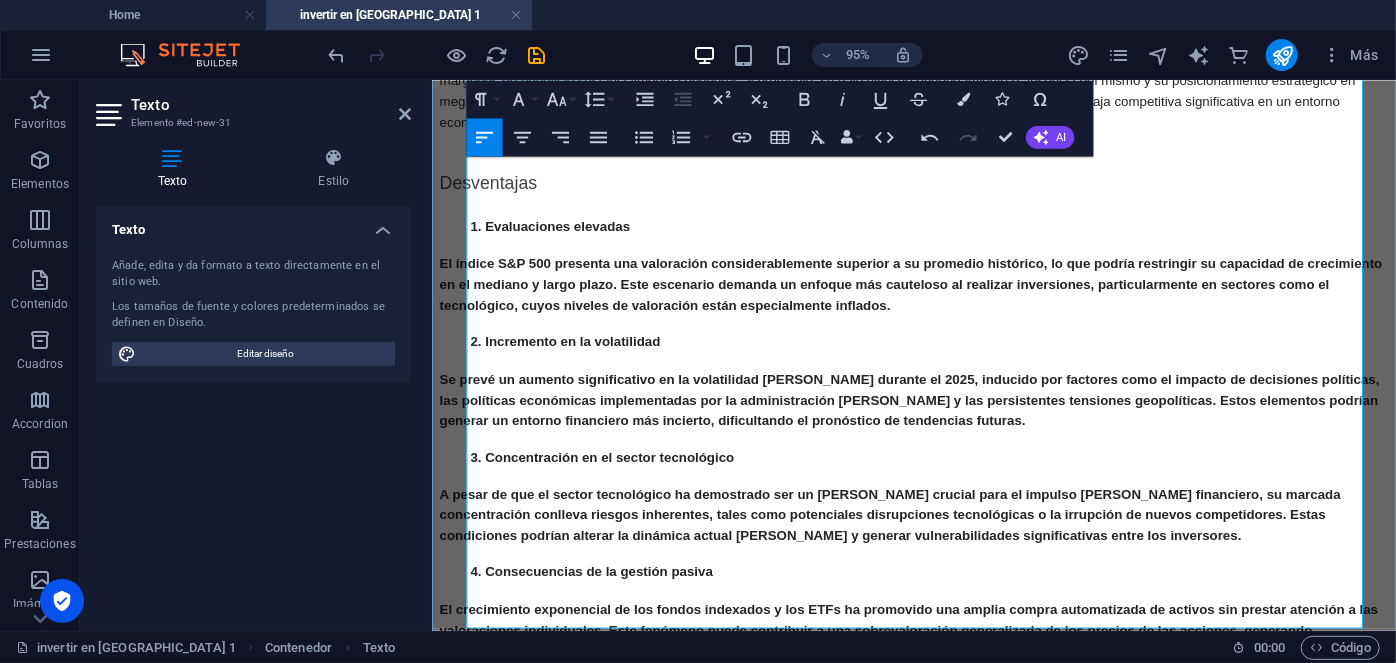 scroll, scrollTop: 1156, scrollLeft: 0, axis: vertical 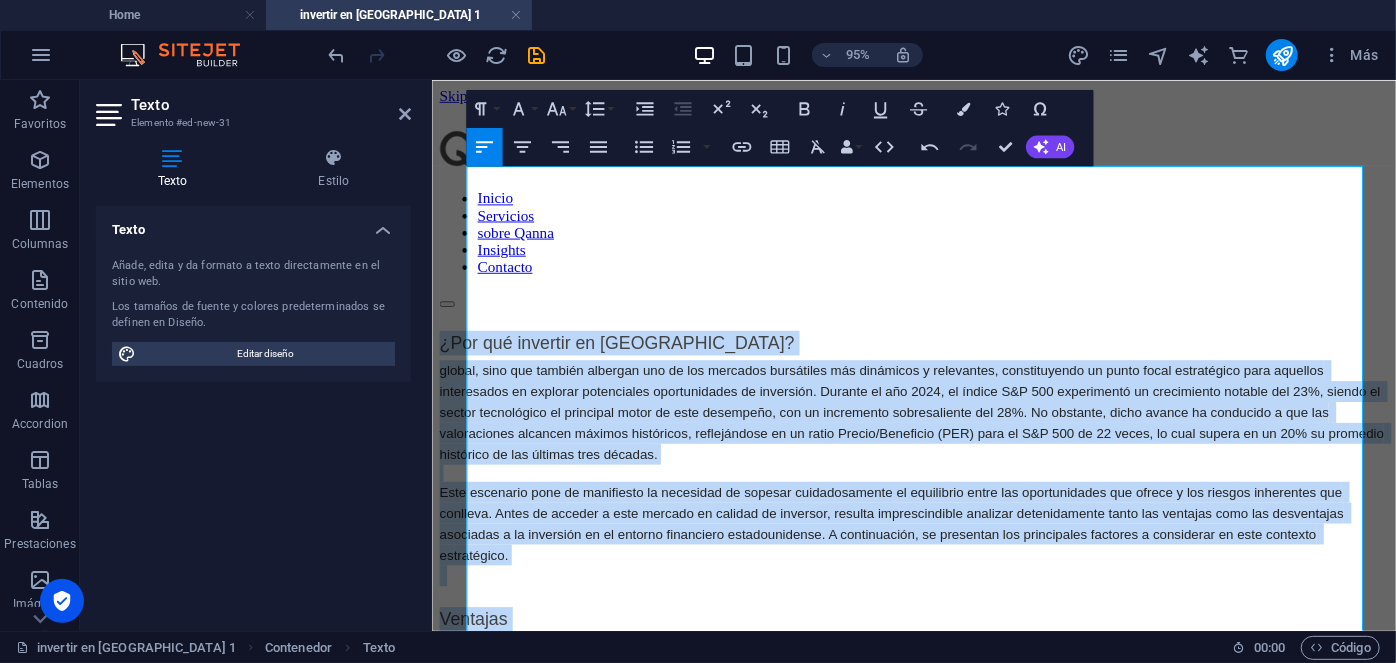 drag, startPoint x: 698, startPoint y: 554, endPoint x: 424, endPoint y: 59, distance: 565.7747 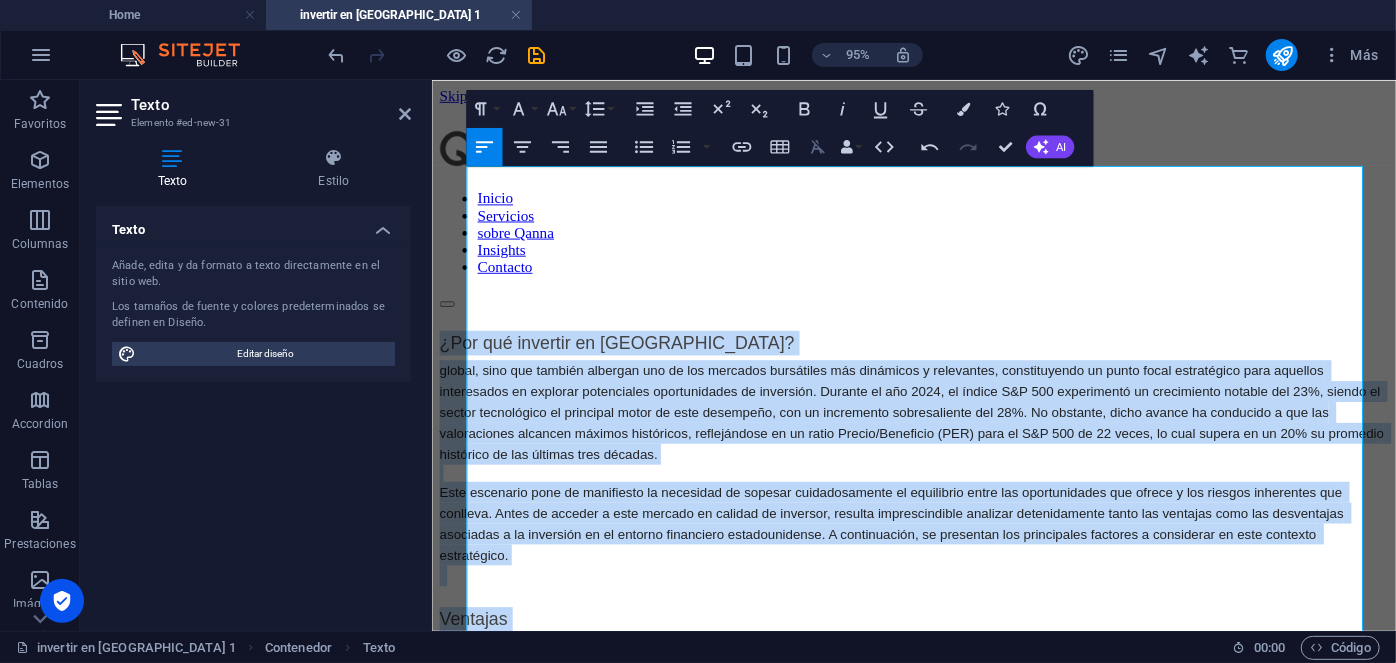 click 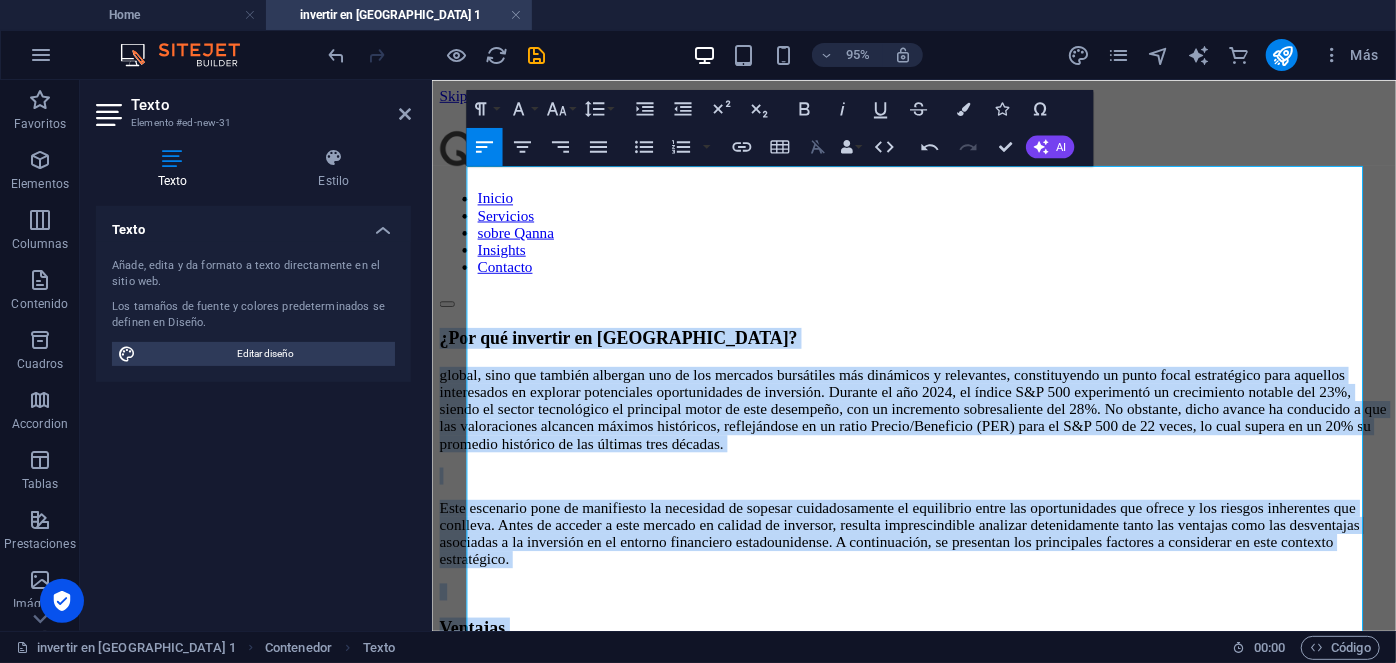 click 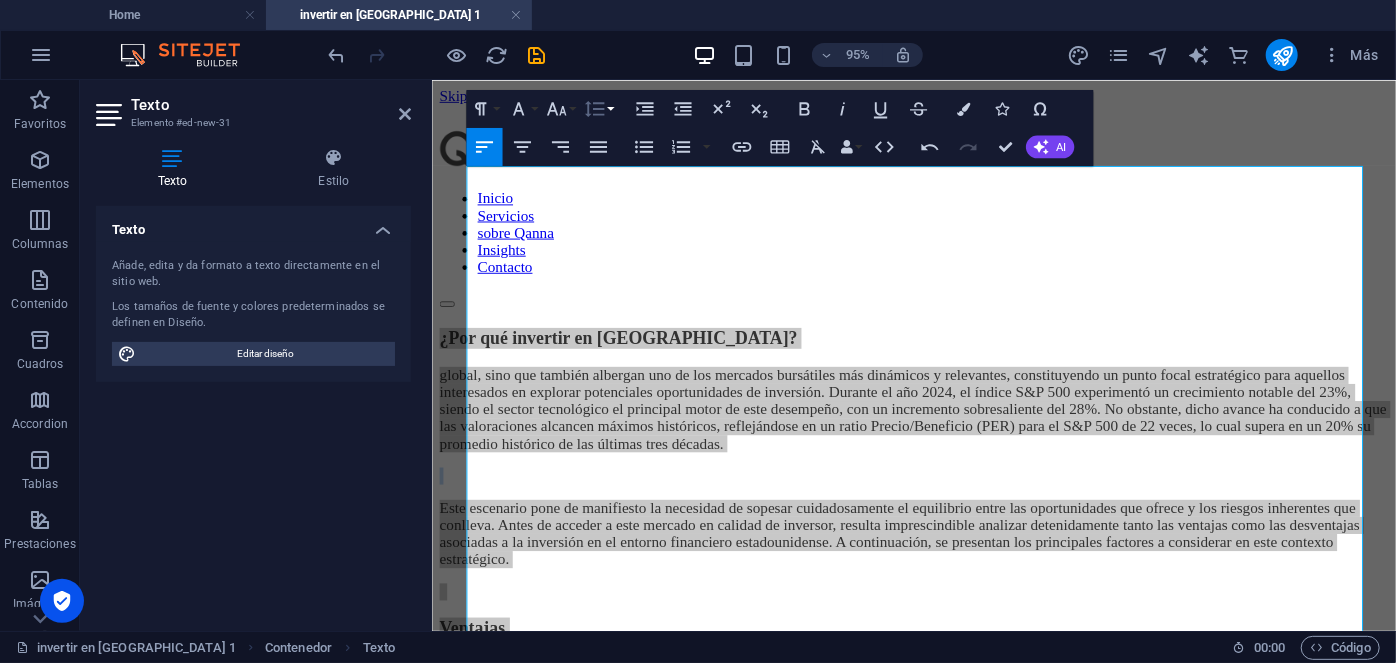 click 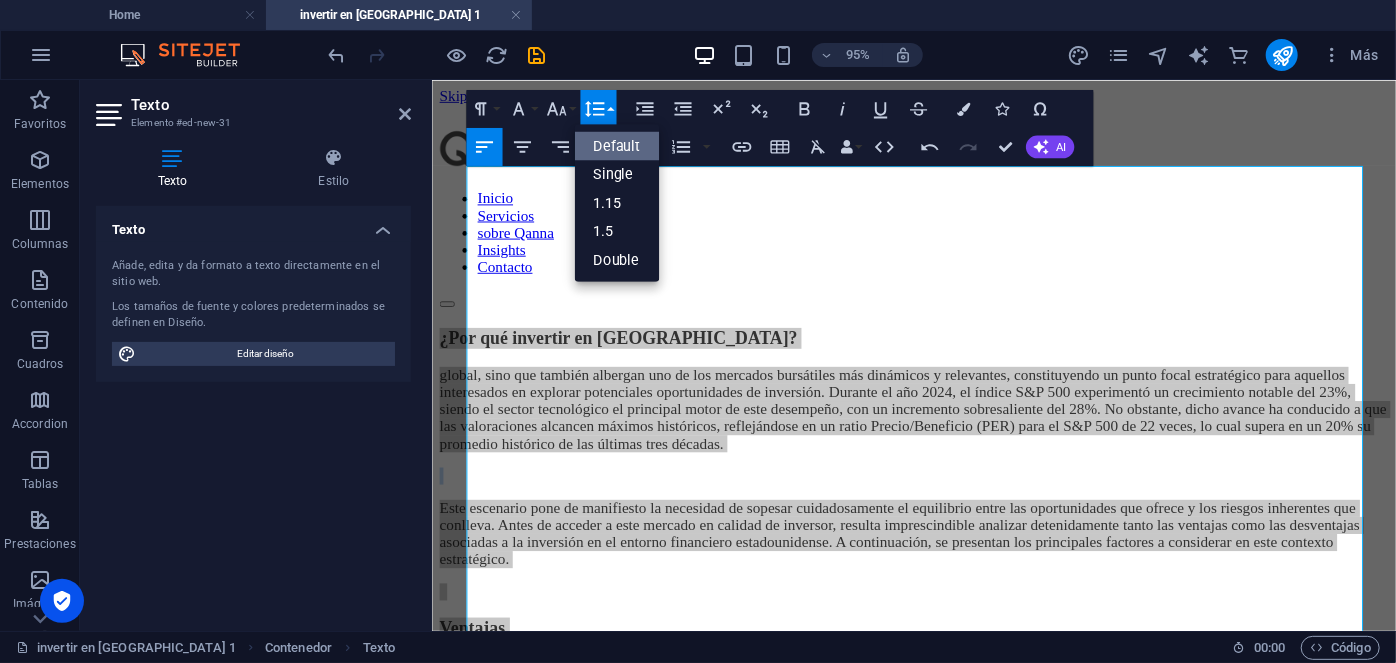 scroll, scrollTop: 0, scrollLeft: 0, axis: both 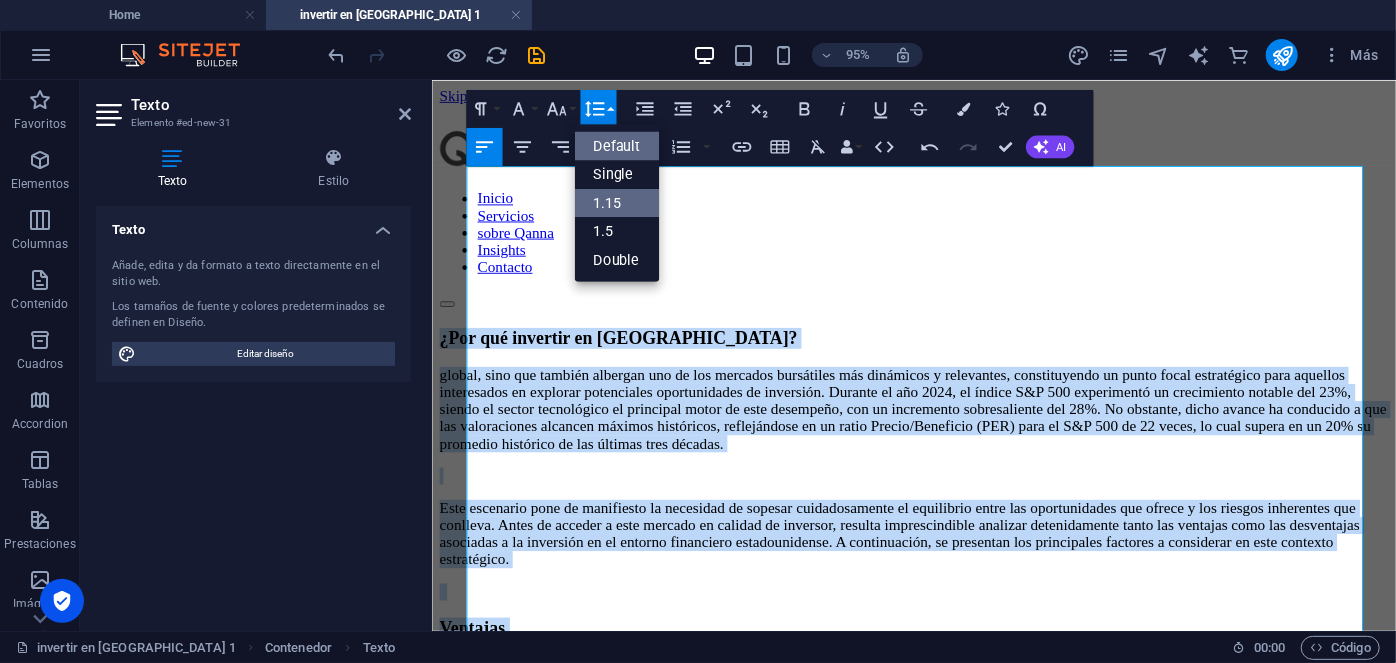 click on "1.15" at bounding box center (616, 203) 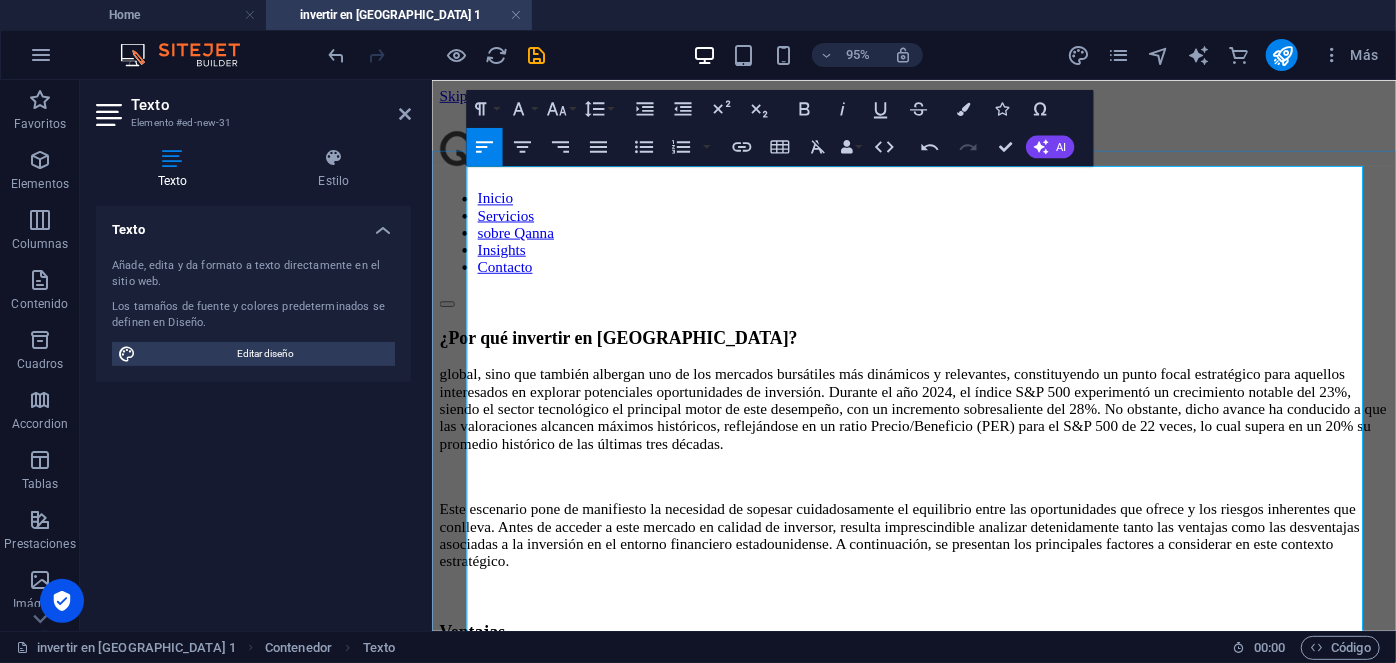 click on "¿Por qué invertir en [GEOGRAPHIC_DATA]?" at bounding box center (938, 352) 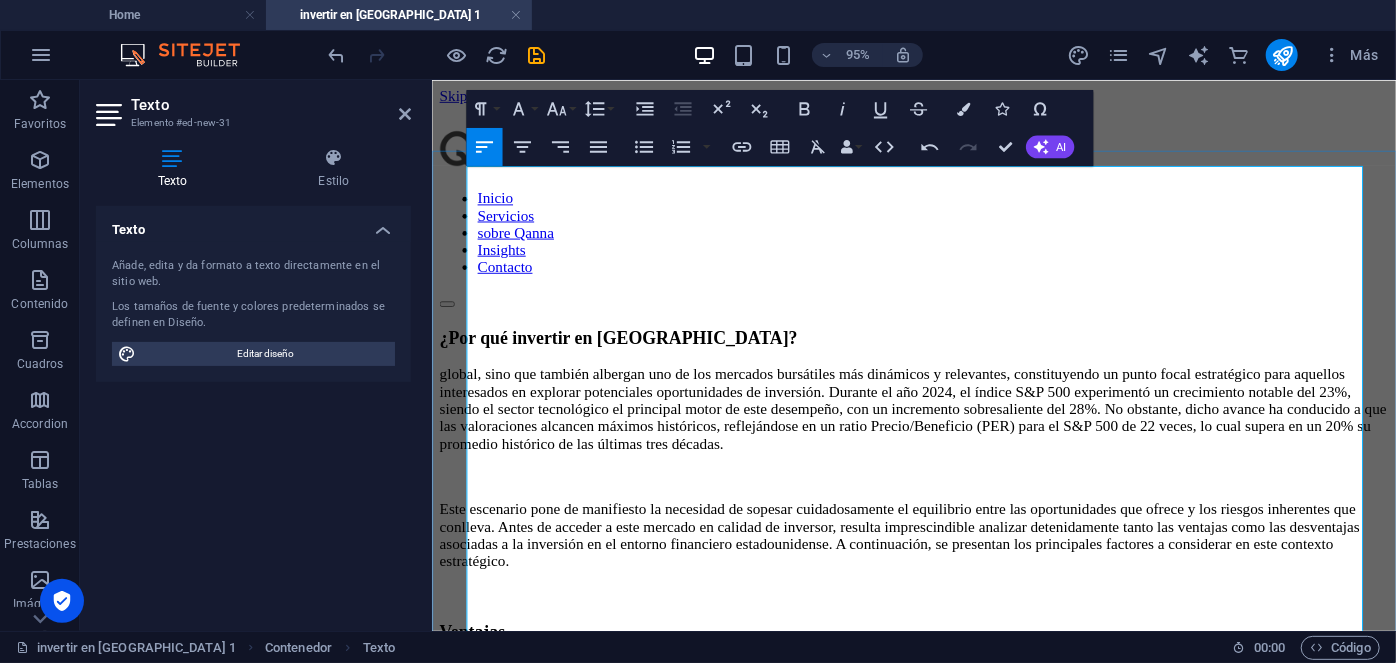 click on "¿Por qué invertir en [GEOGRAPHIC_DATA]?" at bounding box center (938, 352) 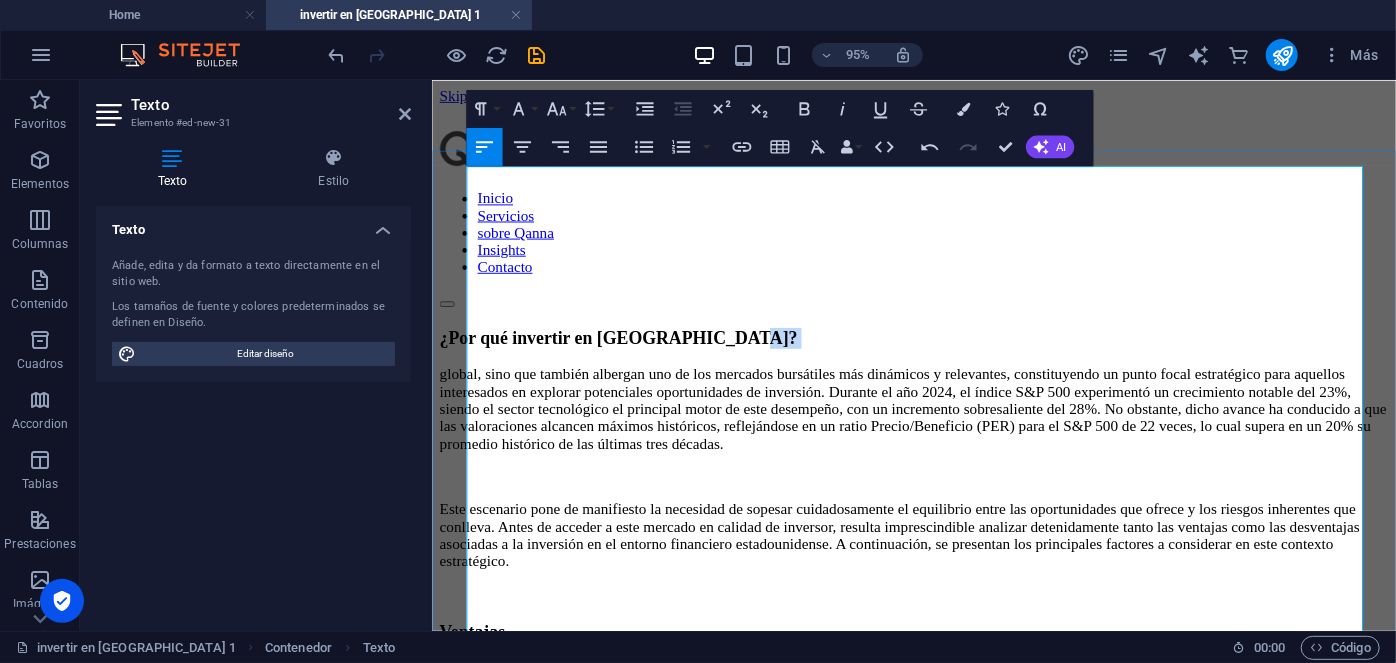 click on "¿Por qué invertir en [GEOGRAPHIC_DATA]?" at bounding box center [938, 352] 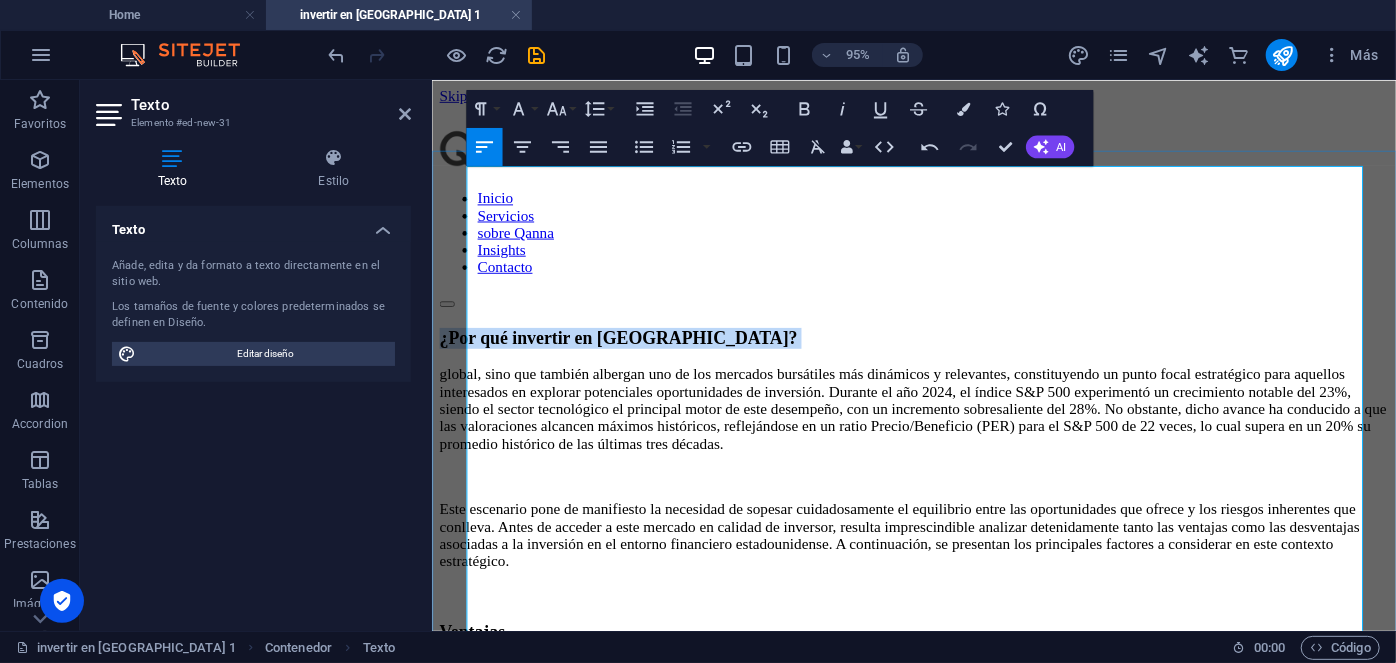 click on "¿Por qué invertir en [GEOGRAPHIC_DATA]?" at bounding box center [938, 352] 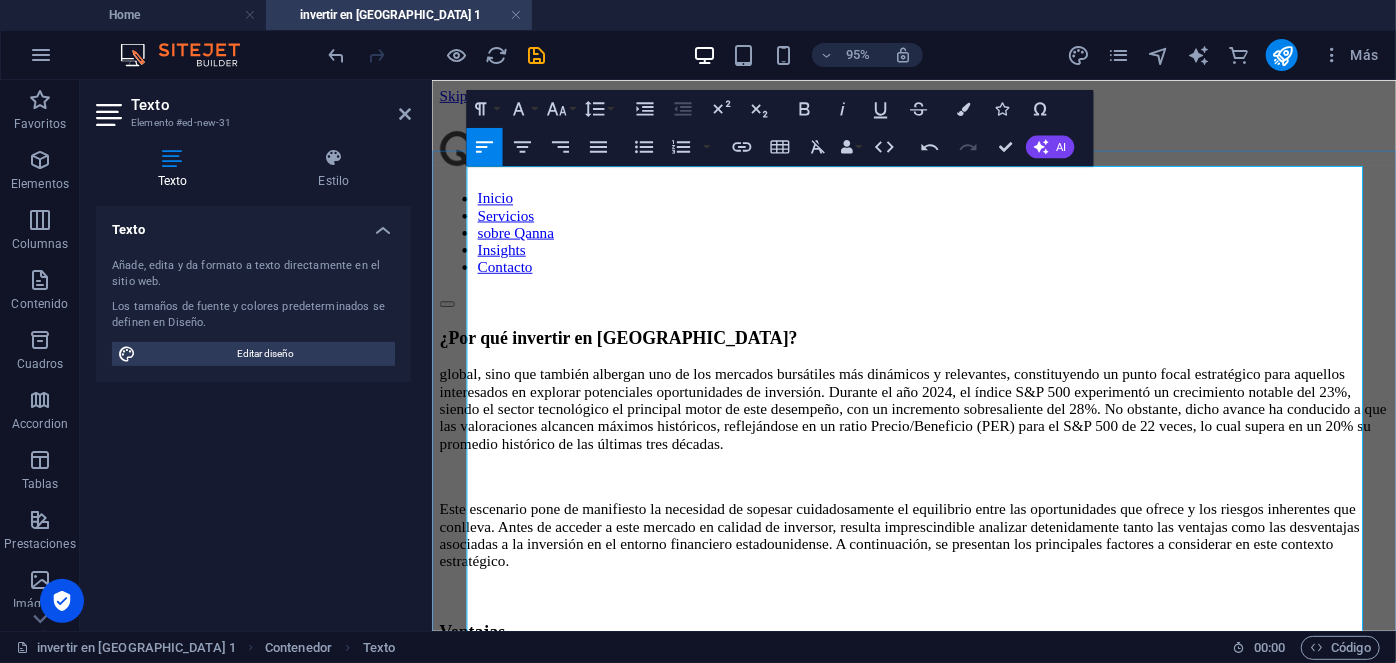 click on "¿Por qué invertir en [GEOGRAPHIC_DATA]?" at bounding box center (938, 352) 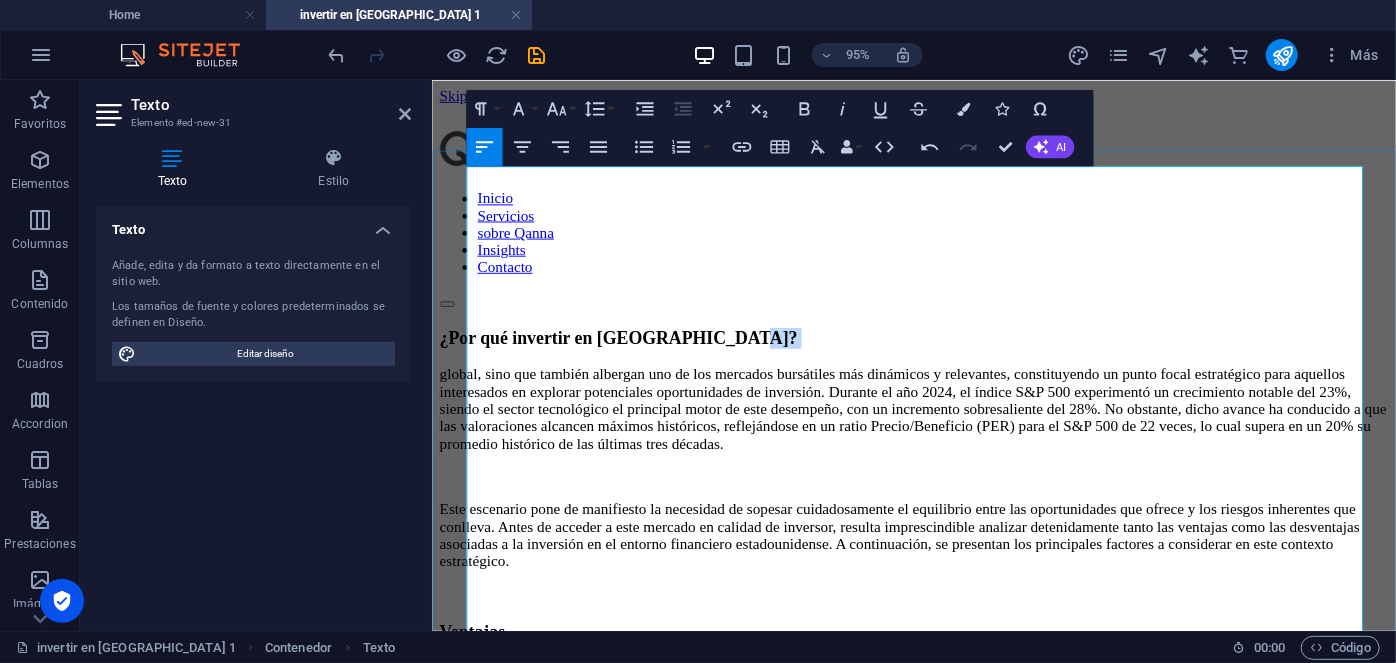 click on "¿Por qué invertir en [GEOGRAPHIC_DATA]?" at bounding box center [938, 352] 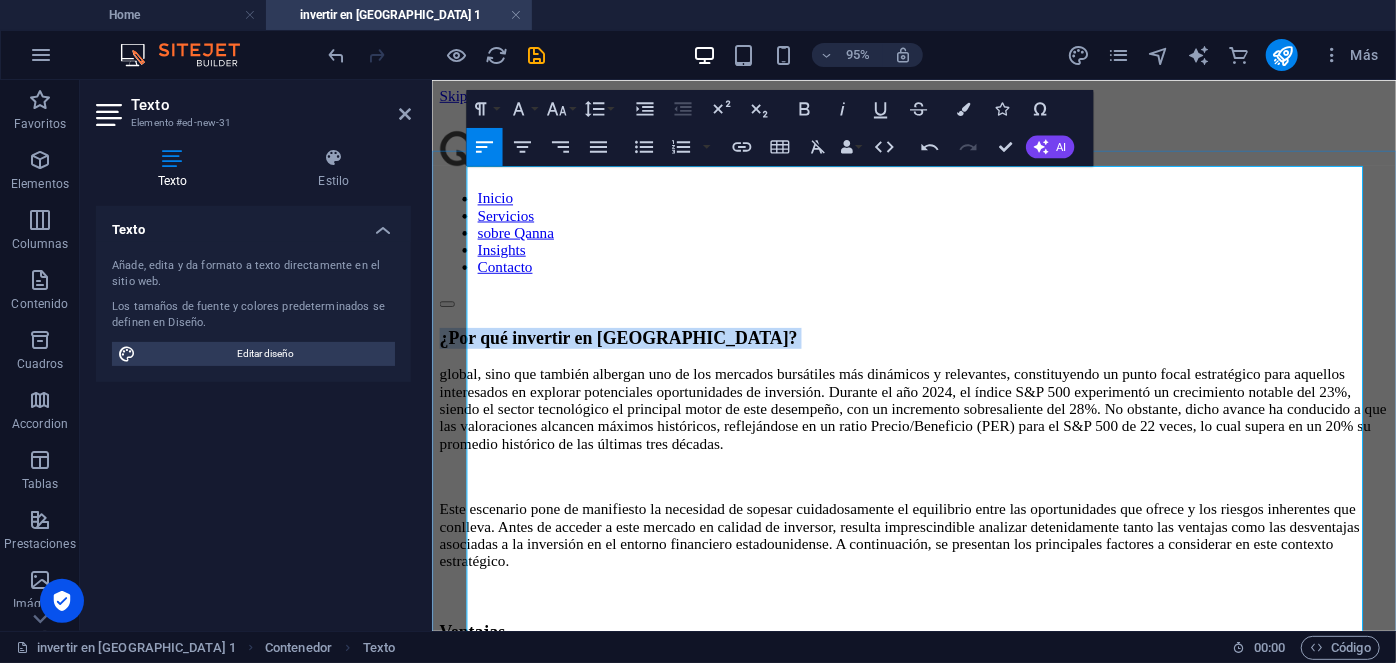 click on "¿Por qué invertir en [GEOGRAPHIC_DATA]?" at bounding box center (938, 352) 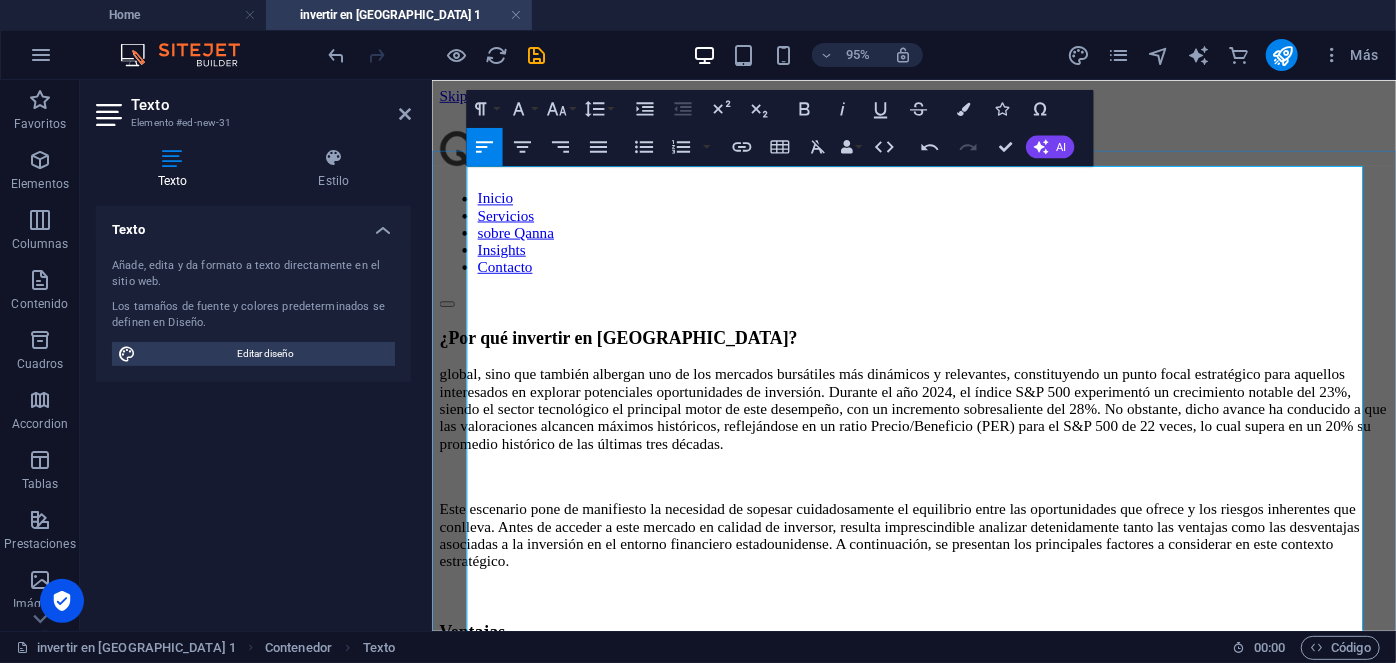 click on "¿Por qué invertir en [GEOGRAPHIC_DATA]?" at bounding box center [938, 352] 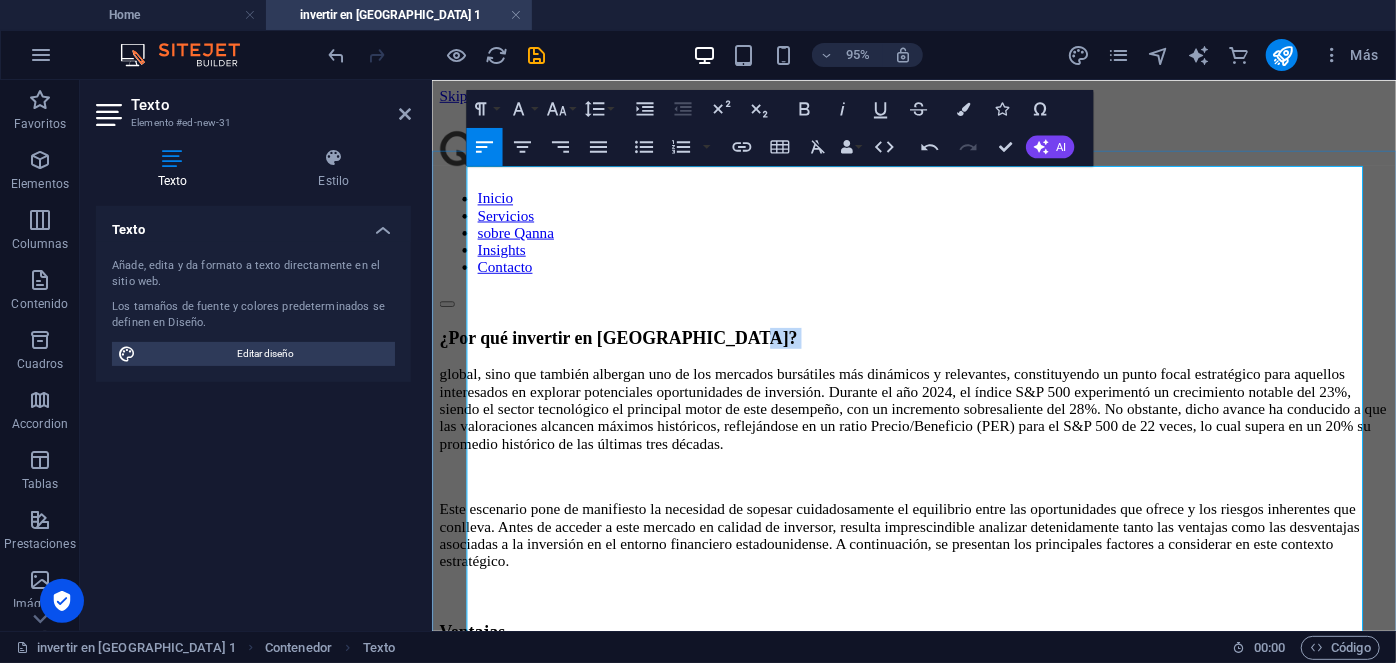 click on "¿Por qué invertir en [GEOGRAPHIC_DATA]?" at bounding box center (938, 352) 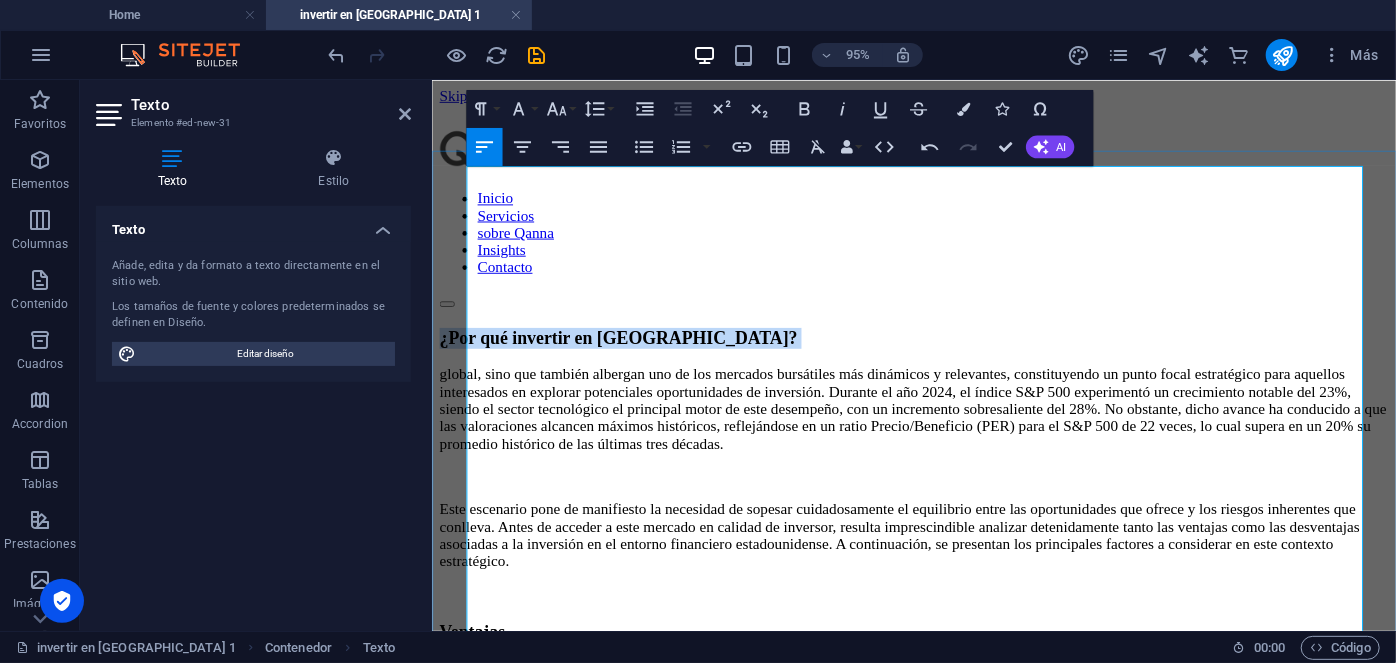 click on "¿Por qué invertir en [GEOGRAPHIC_DATA]?" at bounding box center (938, 352) 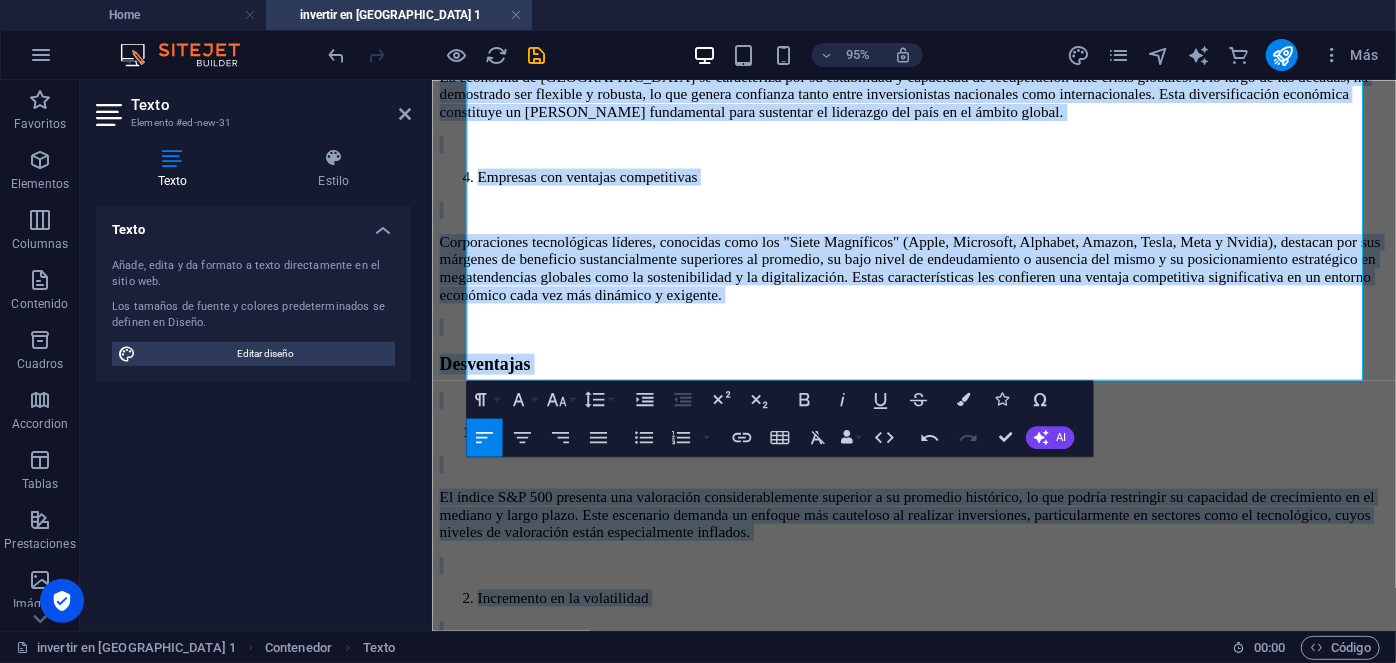 scroll, scrollTop: 1107, scrollLeft: 0, axis: vertical 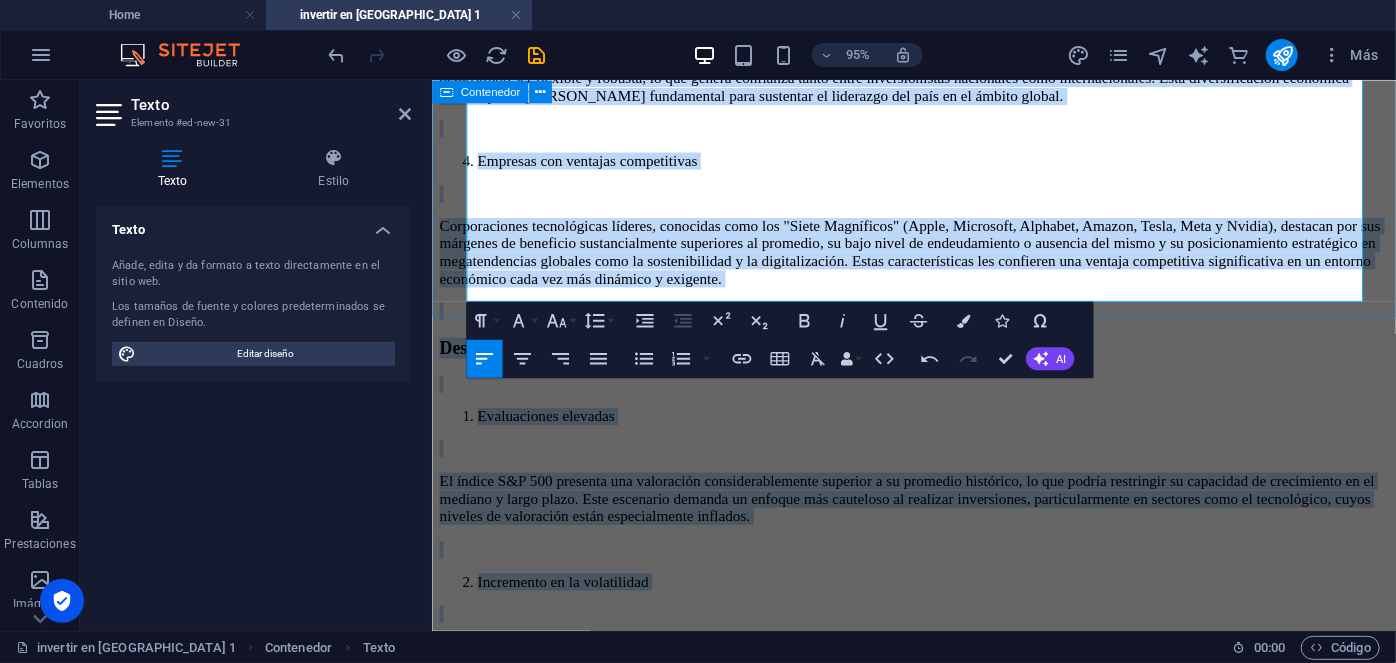 drag, startPoint x: 471, startPoint y: 188, endPoint x: 1417, endPoint y: 318, distance: 954.89056 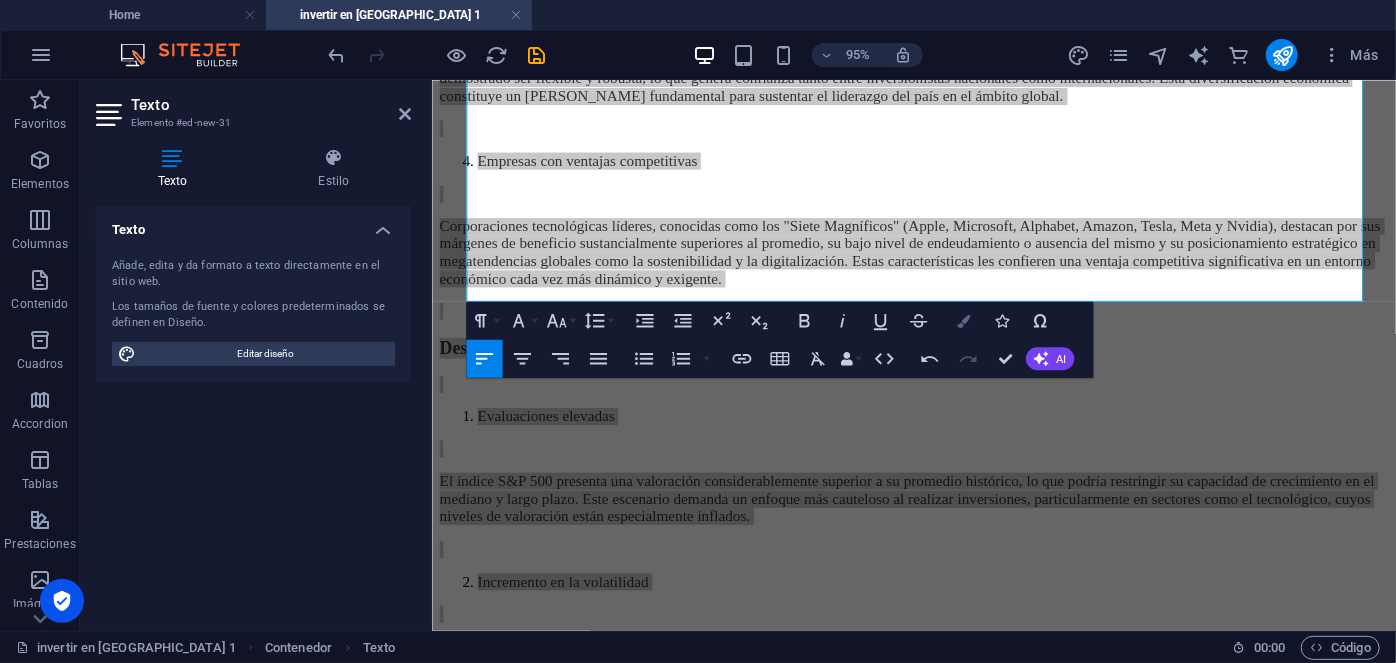 click at bounding box center [963, 319] 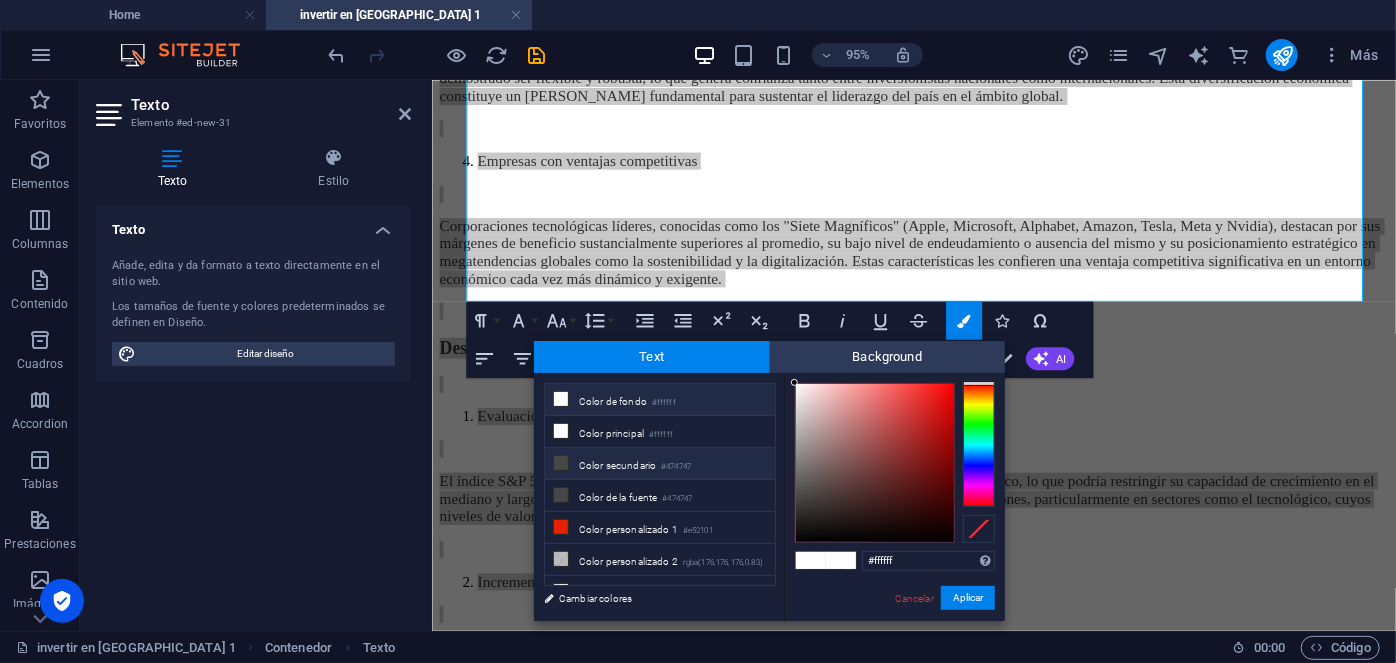 click on "#474747" at bounding box center [676, 467] 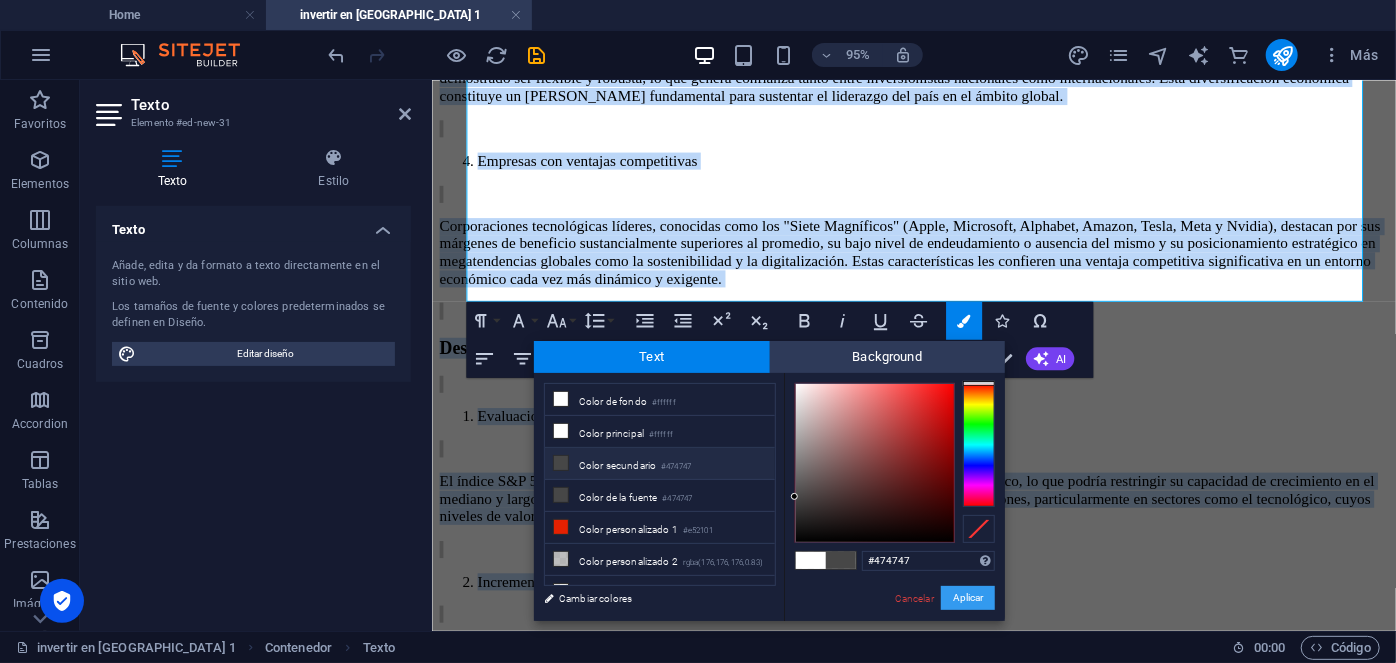 click on "Aplicar" at bounding box center [968, 598] 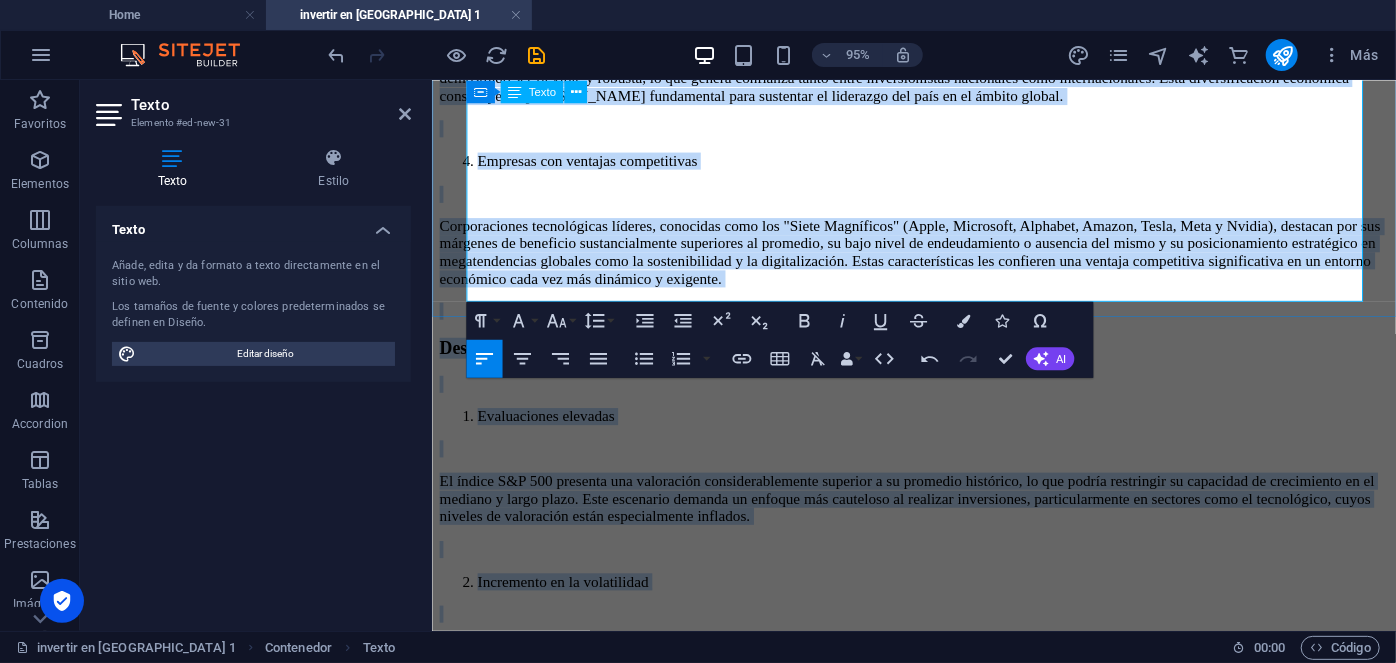 click on "¿Por qué invertir en [GEOGRAPHIC_DATA]? global, sino que también albergan uno de los mercados bursátiles más dinámicos y relevantes, constituyendo un punto focal estratégico para aquellos interesados en explorar potenciales oportunidades de inversión. Durante el año 2024, el índice S&P 500 experimentó un crecimiento notable del 23%, siendo el sector tecnológico el principal motor de este desempeño, con un incremento sobresaliente del 28%. No obstante, dicho avance ha conducido a que las valoraciones alcancen máximos históricos, reflejándose en un ratio Precio/Beneficio (PER) para el S&P 500 de 22 veces, lo cual supera en un 20% su promedio histórico de las últimas tres décadas.   Ventajas Liderazgo tecnológico Capacidad para generar flujo de caja libre Economía diversificada y resiliente Empresas con ventajas competitivas Desventajas Evaluaciones elevadas Incremento en la volatilidad Concentración en el sector tecnológico Consecuencias de la gestión pasiva" at bounding box center [938, 230] 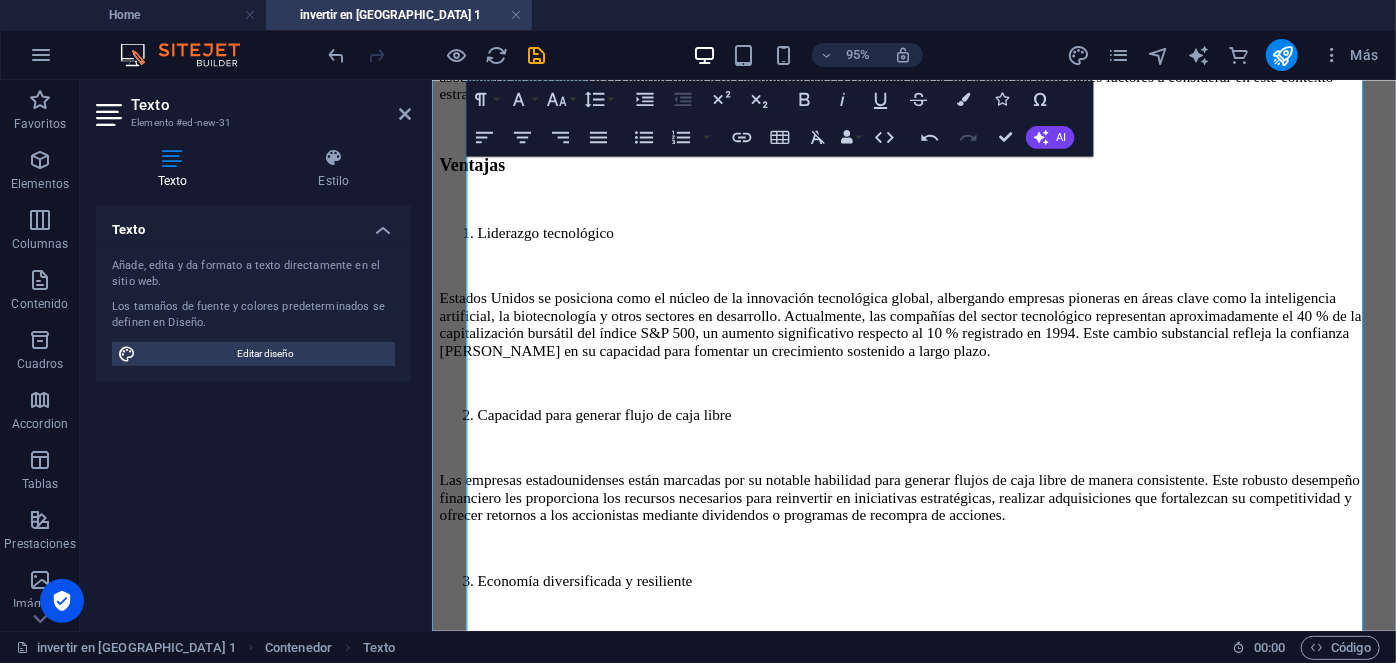 scroll, scrollTop: 0, scrollLeft: 0, axis: both 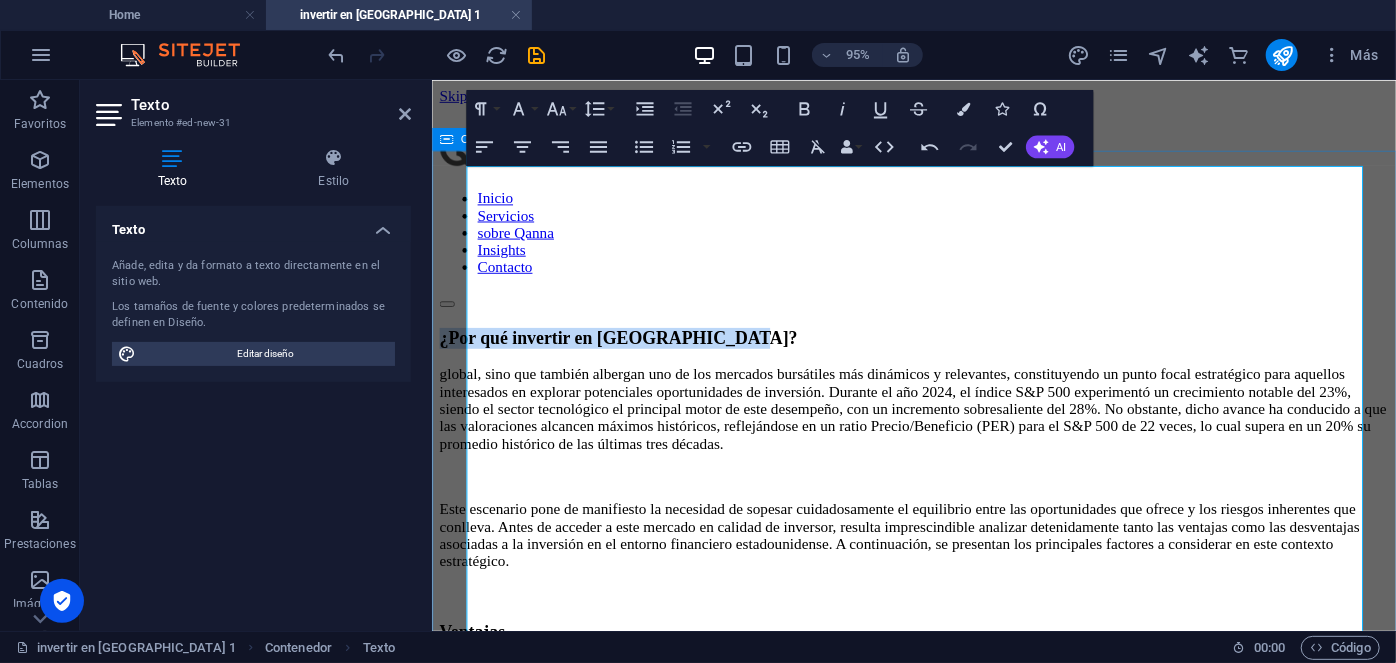 drag, startPoint x: 992, startPoint y: 183, endPoint x: 440, endPoint y: 182, distance: 552.0009 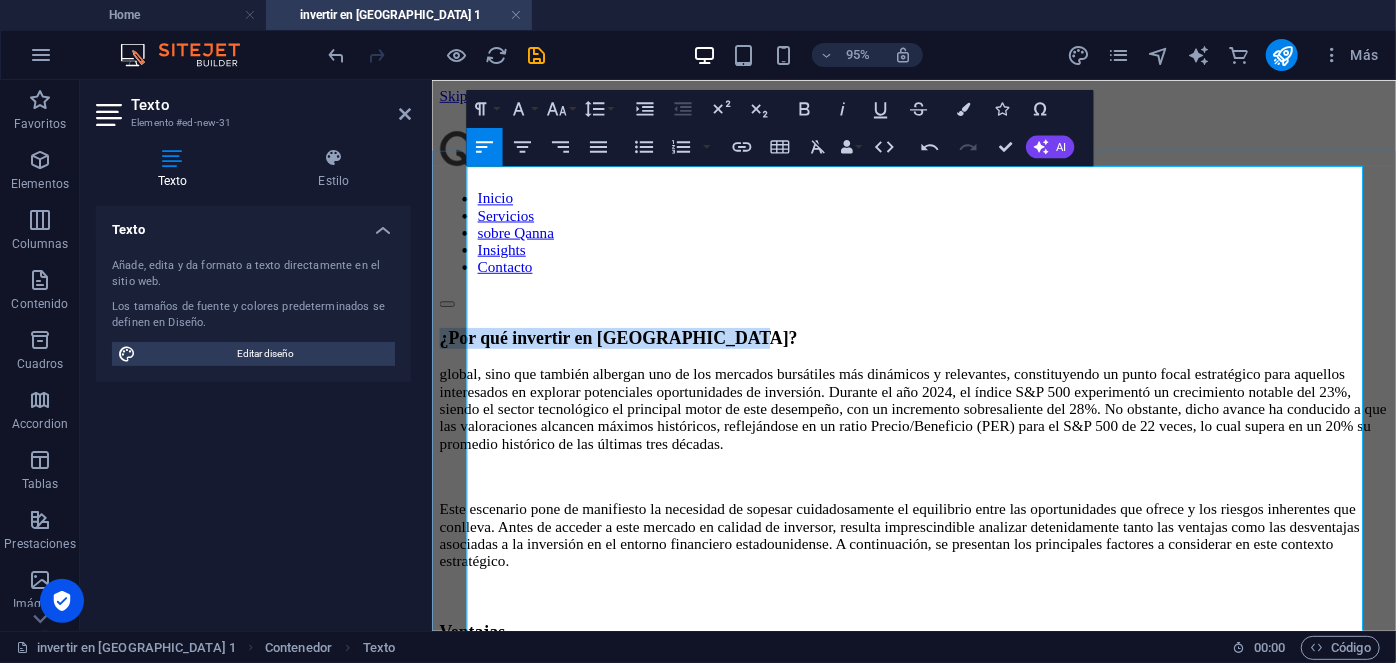 copy on "¿Por qué invertir en [GEOGRAPHIC_DATA]?" 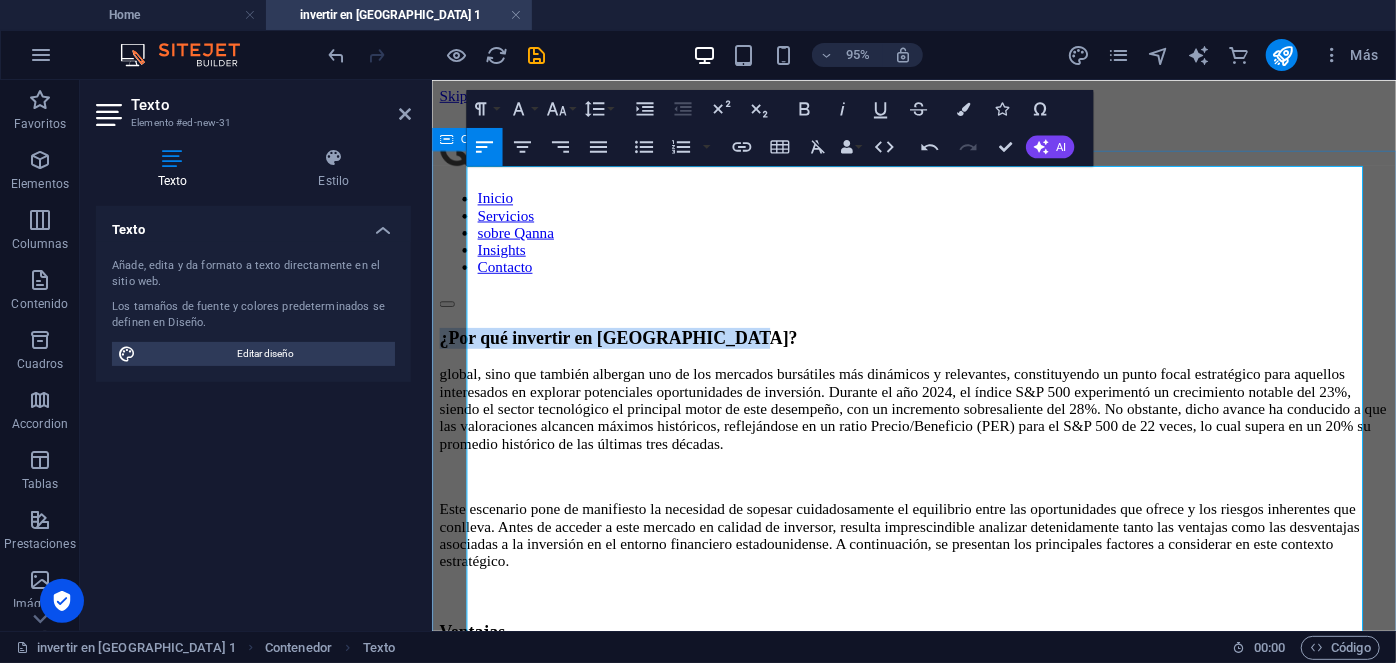 click on "¿Por qué invertir en [GEOGRAPHIC_DATA]? global, sino que también albergan uno de los mercados bursátiles más dinámicos y relevantes, constituyendo un punto focal estratégico para aquellos interesados en explorar potenciales oportunidades de inversión. Durante el año 2024, el índice S&P 500 experimentó un crecimiento notable del 23%, siendo el sector tecnológico el principal motor de este desempeño, con un incremento sobresaliente del 28%. No obstante, dicho avance ha conducido a que las valoraciones alcancen máximos históricos, reflejándose en un ratio Precio/Beneficio (PER) para el S&P 500 de 22 veces, lo cual supera en un 20% su promedio histórico de las últimas tres décadas.   Ventajas Liderazgo tecnológico Capacidad para generar flujo de caja libre Economía diversificada y resiliente Empresas con ventajas competitivas Desventajas Evaluaciones elevadas Incremento en la volatilidad Concentración en el sector tecnológico Consecuencias de la gestión pasiva" at bounding box center [938, 1337] 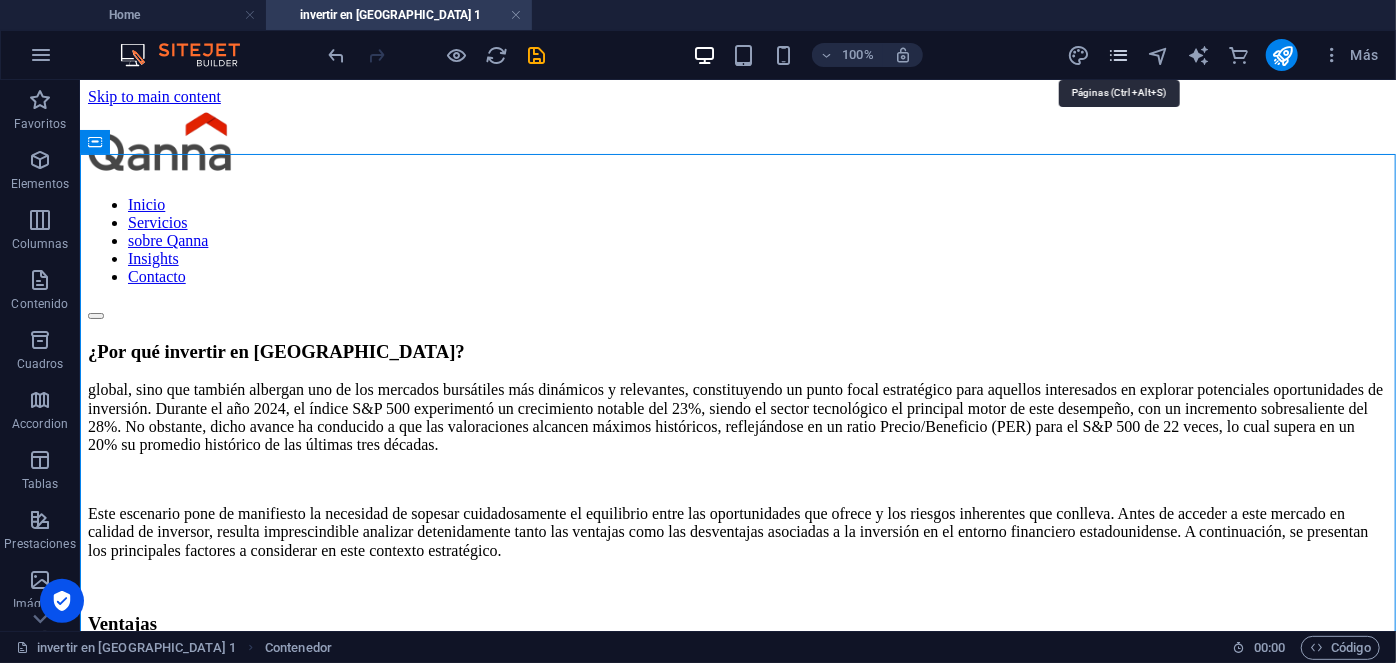 click at bounding box center (1118, 55) 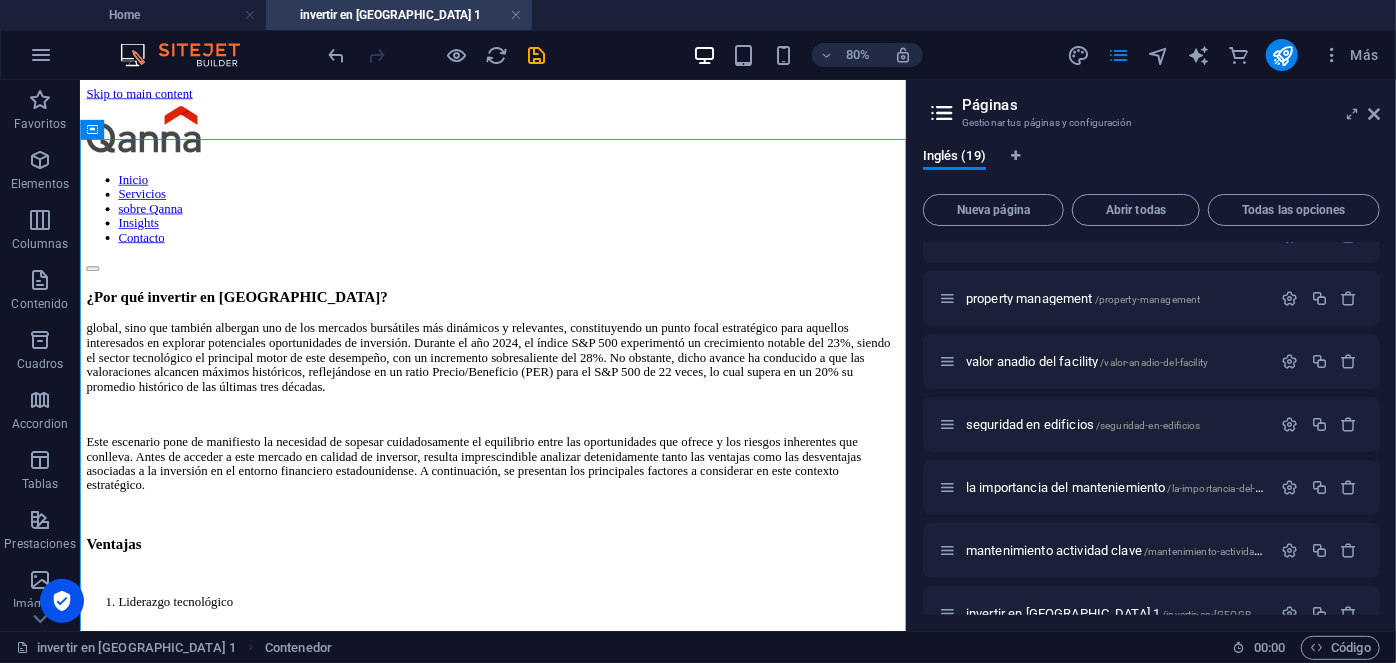 scroll, scrollTop: 824, scrollLeft: 0, axis: vertical 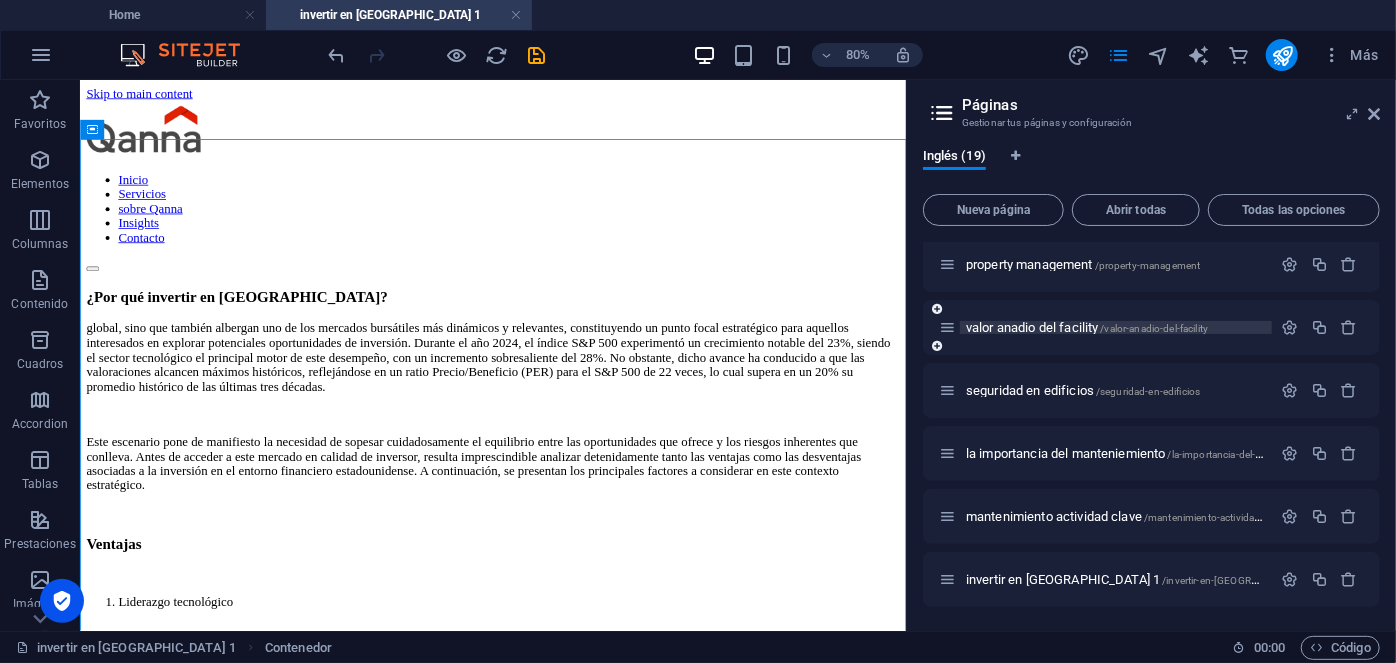 click on "valor anadio del facility /valor-anadio-del-facility" at bounding box center (1087, 327) 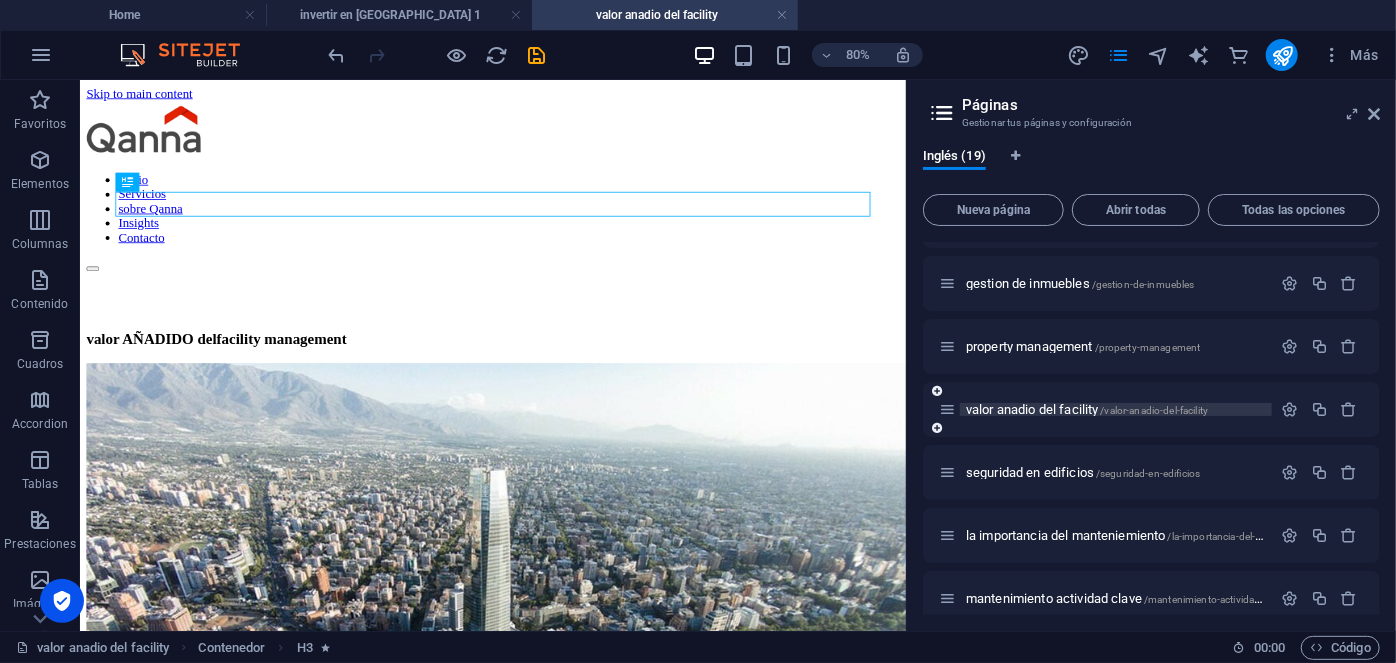 scroll, scrollTop: 0, scrollLeft: 0, axis: both 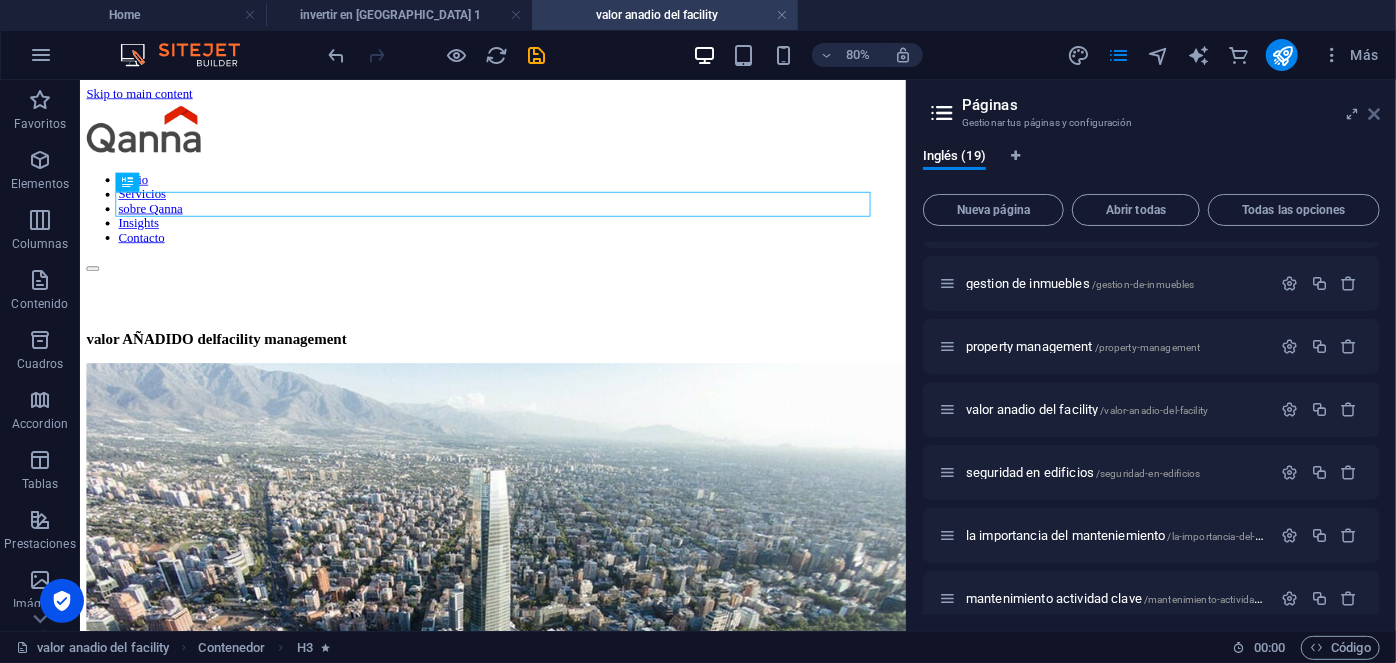click at bounding box center [1374, 114] 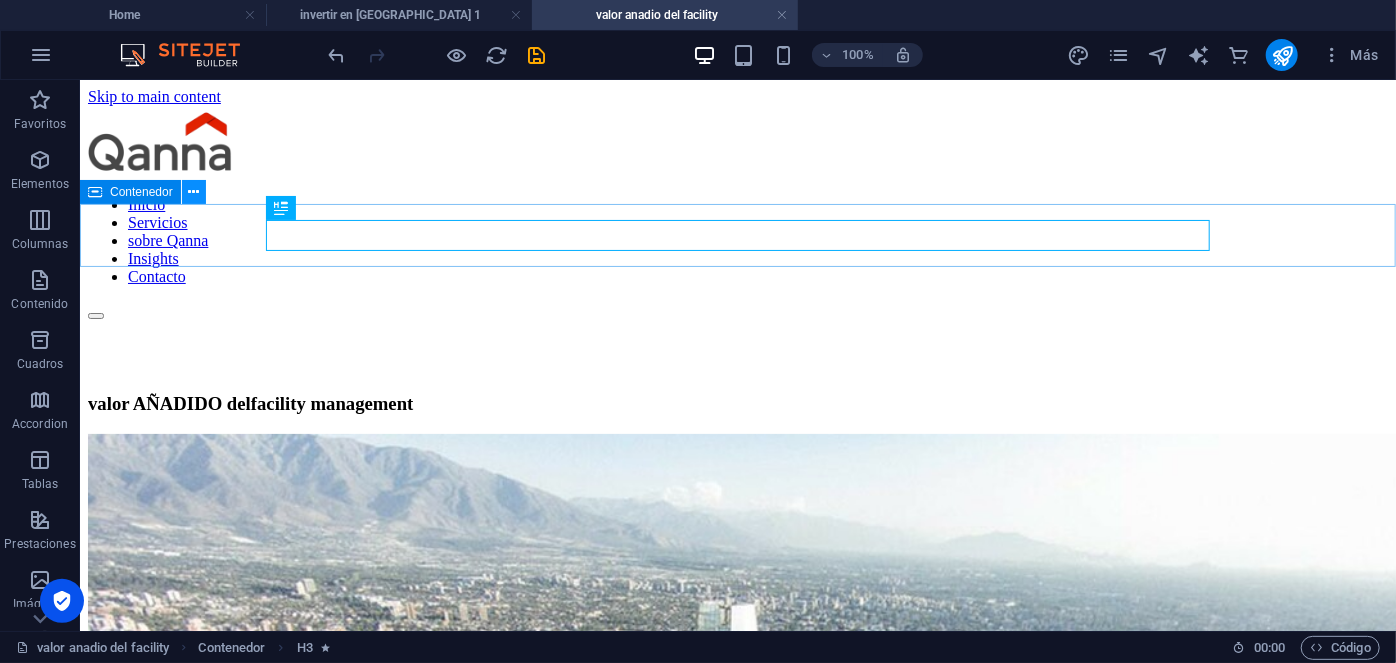 click at bounding box center [193, 192] 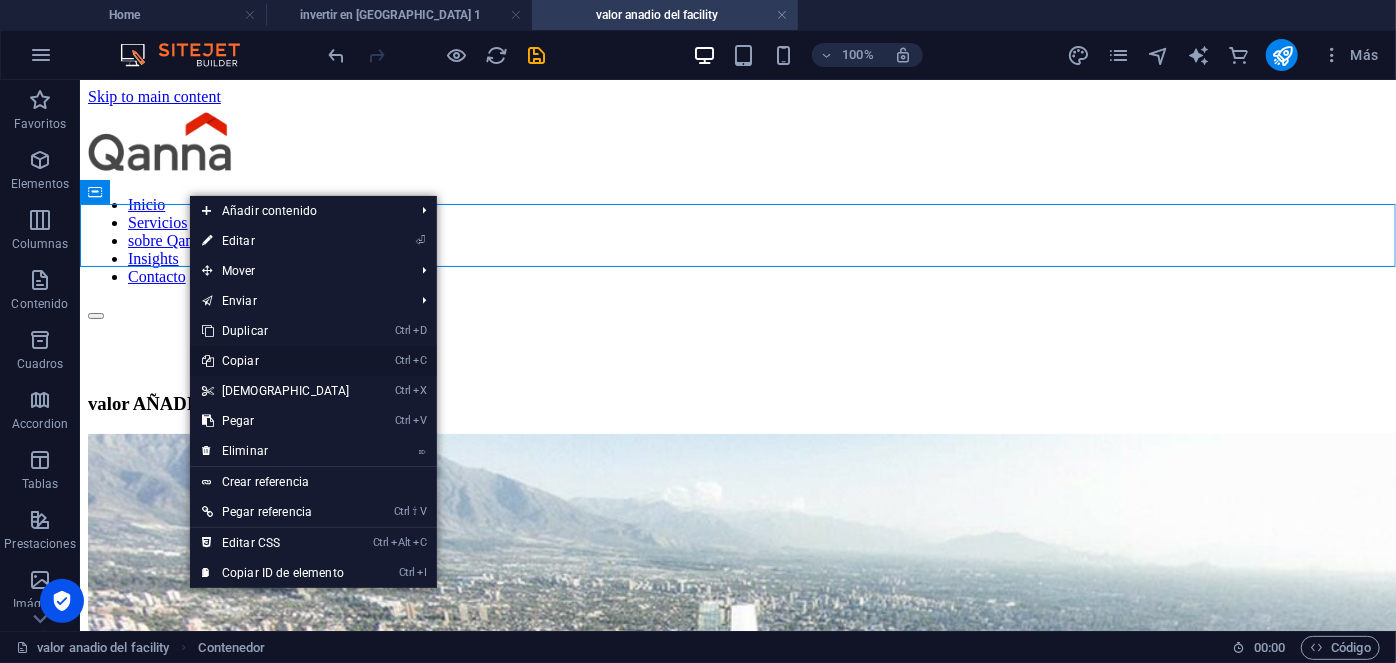 click on "Ctrl C  Copiar" at bounding box center (276, 361) 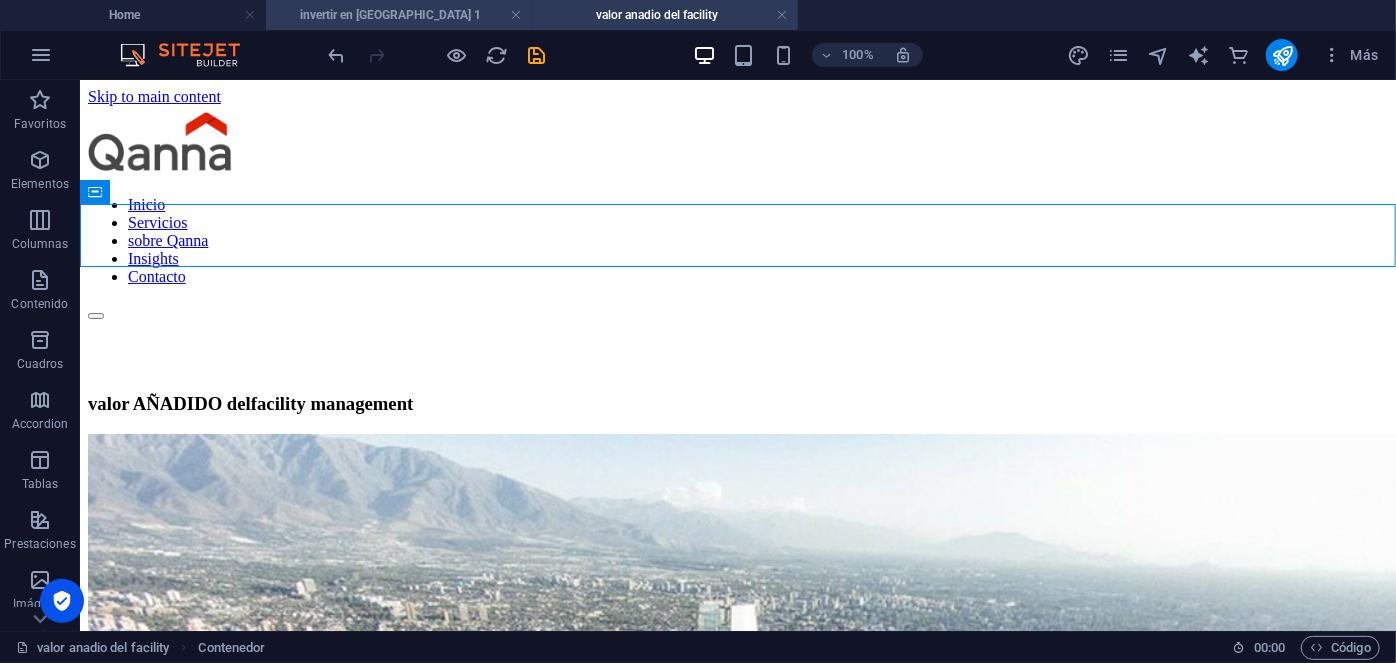 click on "invertir en [GEOGRAPHIC_DATA] 1" at bounding box center [399, 15] 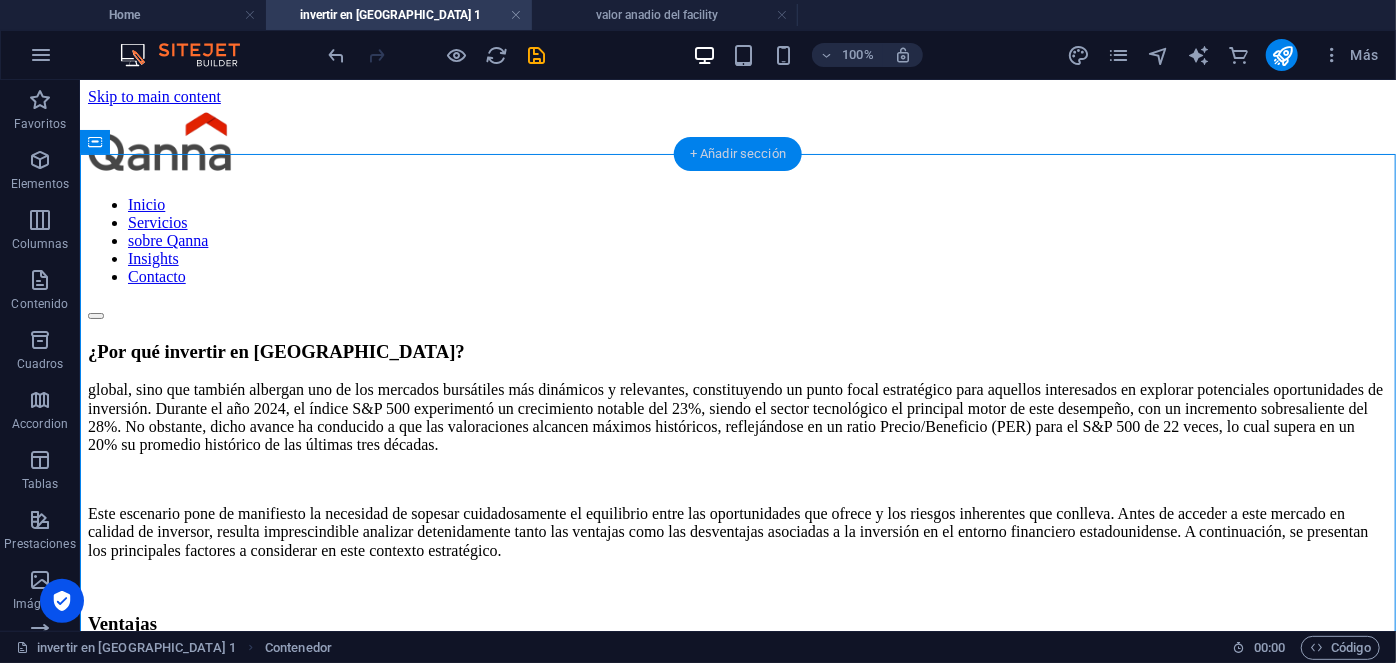click on "+ Añadir sección" at bounding box center (738, 154) 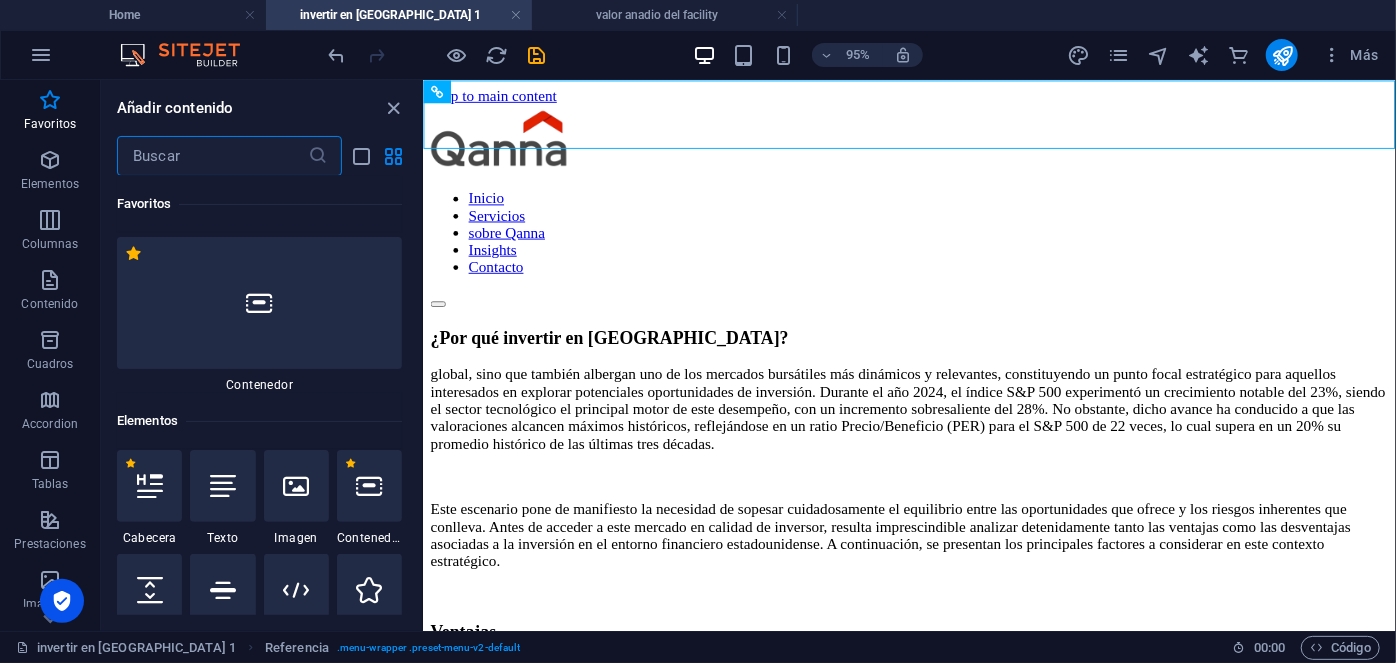 scroll, scrollTop: 173, scrollLeft: 0, axis: vertical 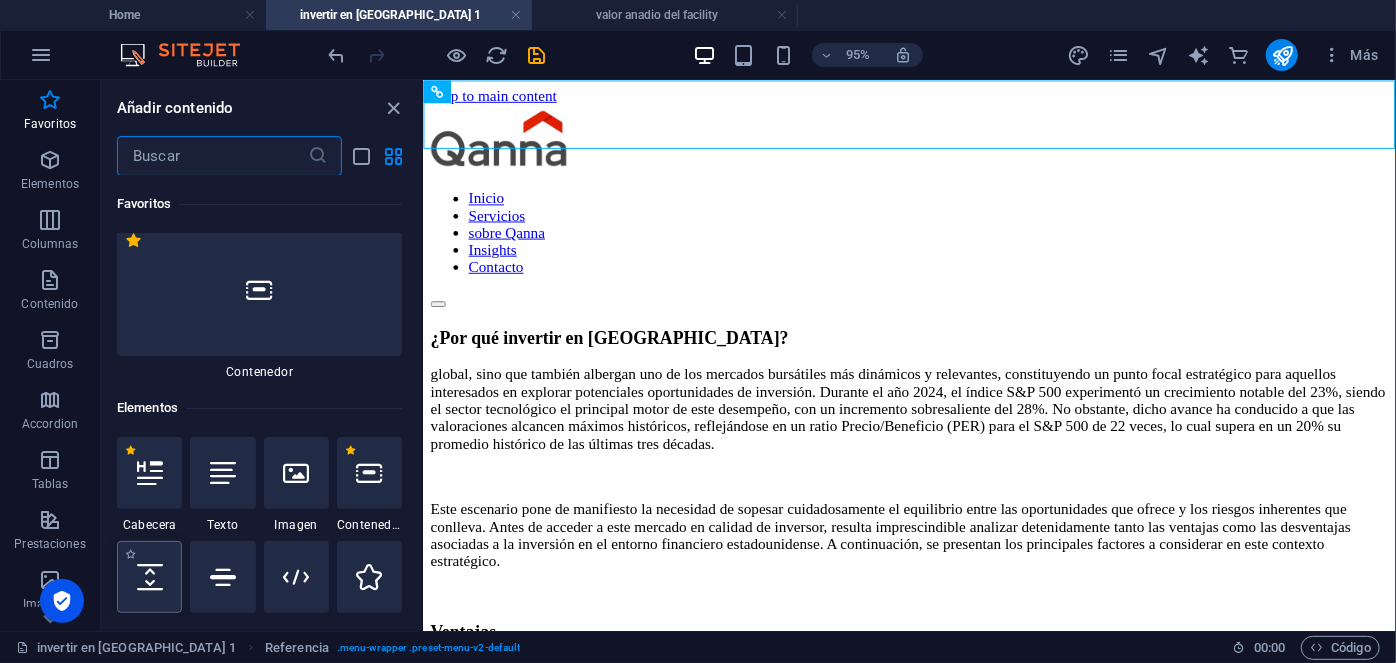 click at bounding box center [150, 577] 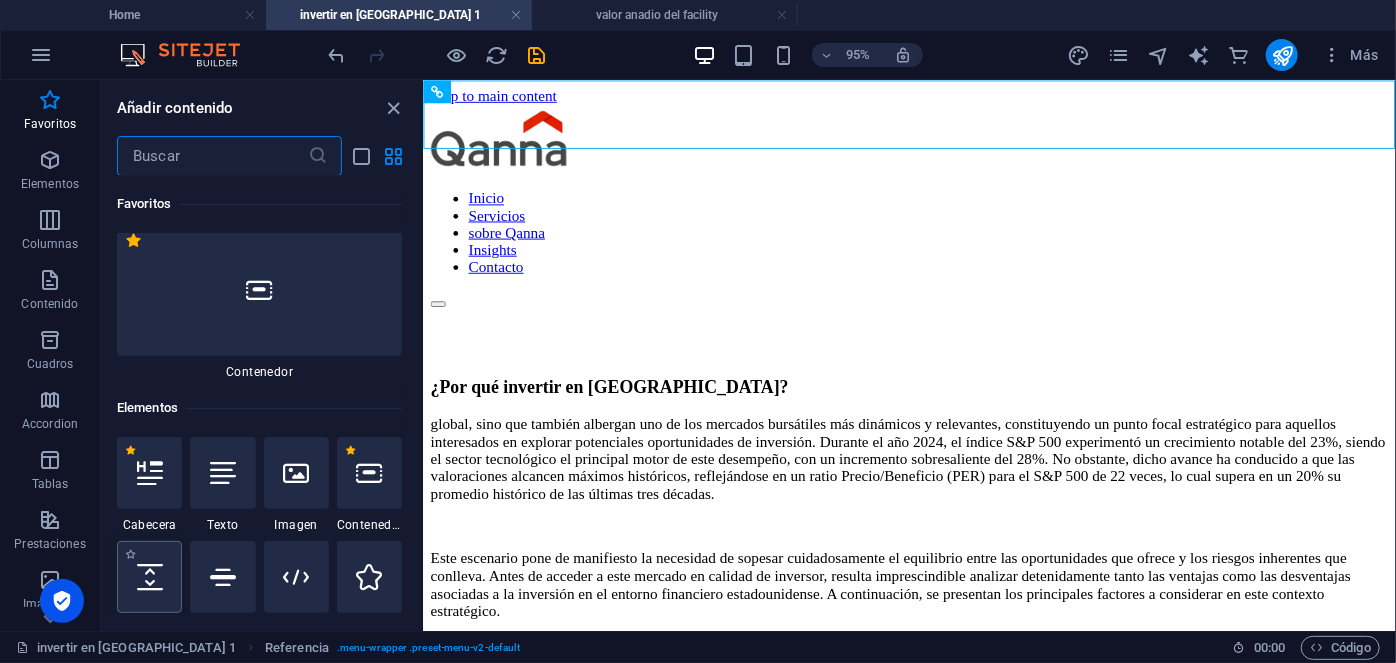 select on "px" 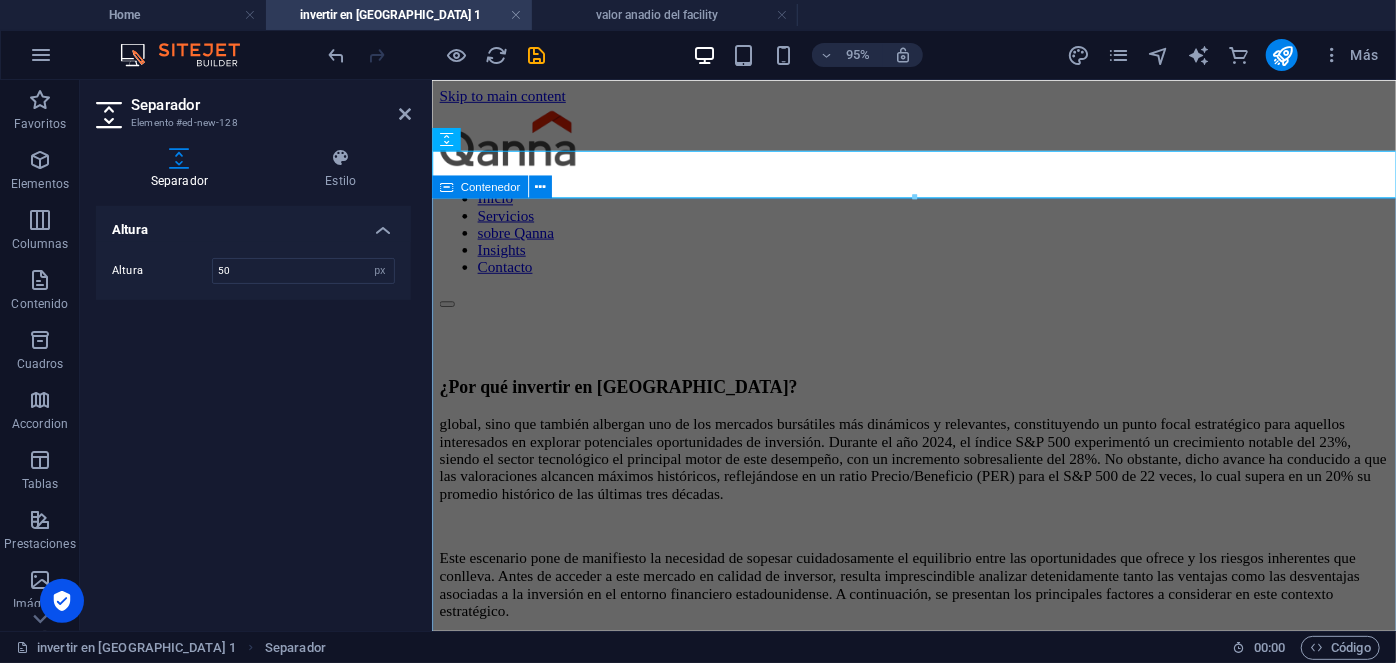 click on "¿Por qué invertir en [GEOGRAPHIC_DATA]? global, sino que también albergan uno de los mercados bursátiles más dinámicos y relevantes, constituyendo un punto focal estratégico para aquellos interesados en explorar potenciales oportunidades de inversión. Durante el año 2024, el índice S&P 500 experimentó un crecimiento notable del 23%, siendo el sector tecnológico el principal motor de este desempeño, con un incremento sobresaliente del 28%. No obstante, dicho avance ha conducido a que las valoraciones alcancen máximos históricos, reflejándose en un ratio Precio/Beneficio (PER) para el S&P 500 de 22 veces, lo cual supera en un 20% su promedio histórico de las últimas tres décadas.   Ventajas Liderazgo tecnológico Capacidad para generar flujo de caja libre Economía diversificada y resiliente Empresas con ventajas competitivas Desventajas Evaluaciones elevadas Incremento en la volatilidad Concentración en el sector tecnológico Consecuencias de la gestión pasiva" at bounding box center [938, 1389] 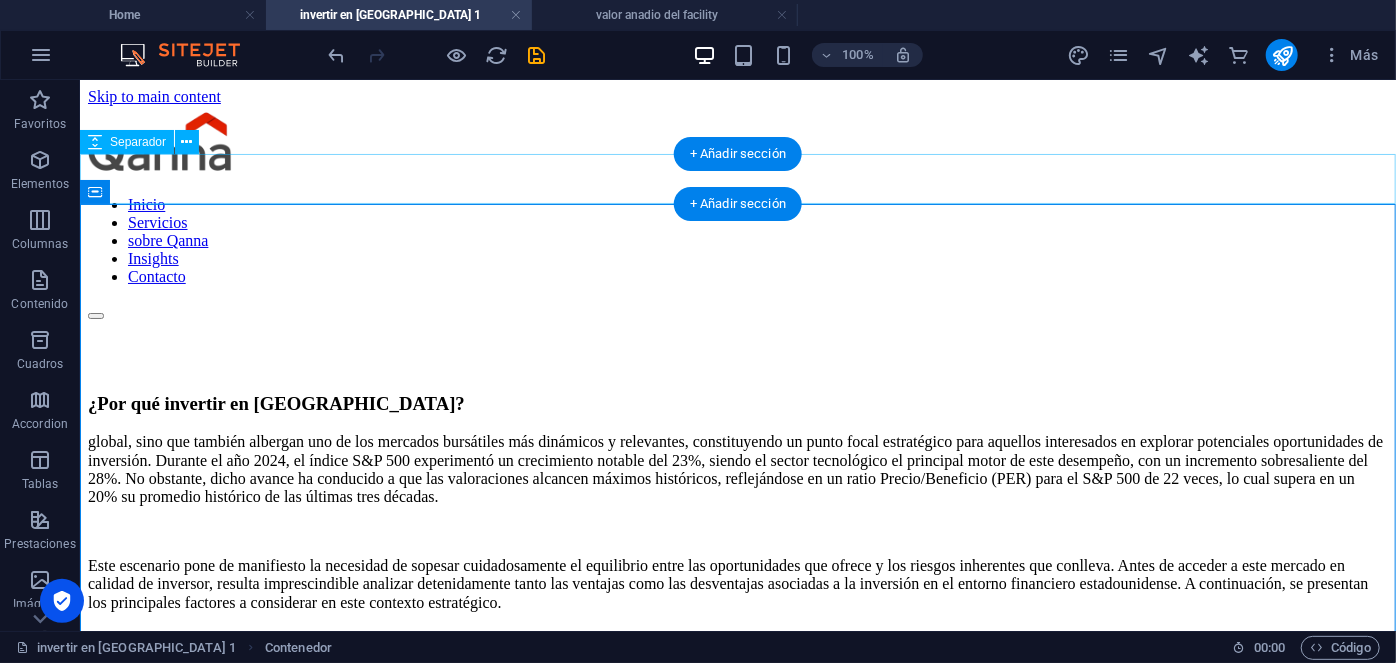 click at bounding box center (737, 348) 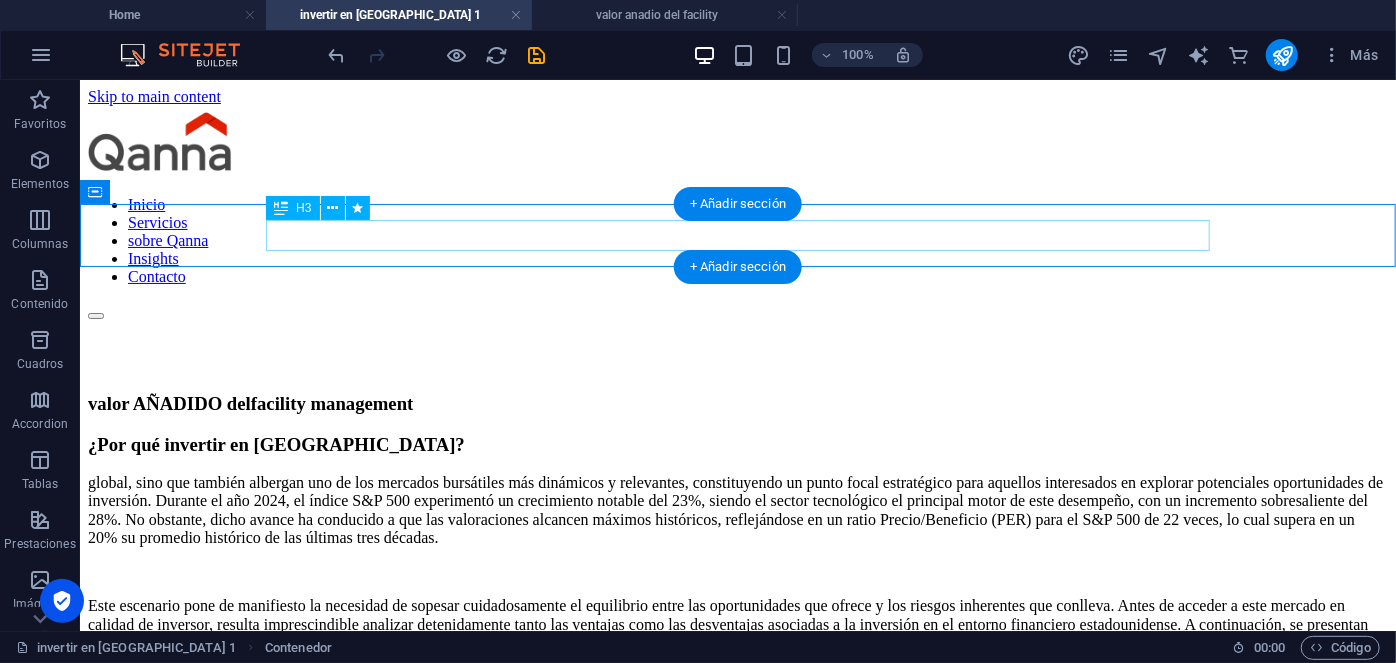 click on "valor AÑADIDO del  facility management" at bounding box center [737, 403] 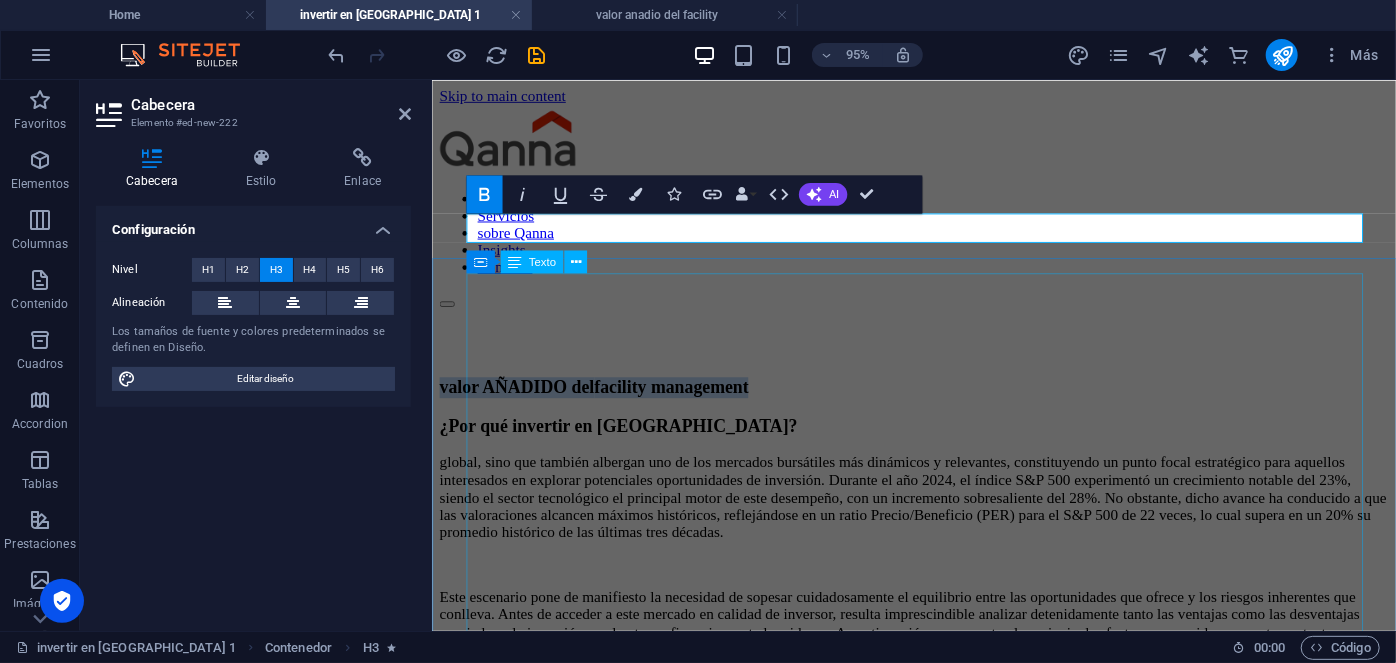 click on "¿Por qué invertir en [GEOGRAPHIC_DATA]? global, sino que también albergan uno de los mercados bursátiles más dinámicos y relevantes, constituyendo un punto focal estratégico para aquellos interesados en explorar potenciales oportunidades de inversión. Durante el año 2024, el índice S&P 500 experimentó un crecimiento notable del 23%, siendo el sector tecnológico el principal motor de este desempeño, con un incremento sobresaliente del 28%. No obstante, dicho avance ha conducido a que las valoraciones alcancen máximos históricos, reflejándose en un ratio Precio/Beneficio (PER) para el S&P 500 de 22 veces, lo cual supera en un 20% su promedio histórico de las últimas tres décadas.   Ventajas Liderazgo tecnológico Capacidad para generar flujo de caja libre Economía diversificada y resiliente Empresas con ventajas competitivas Desventajas Evaluaciones elevadas Incremento en la volatilidad Concentración en el sector tecnológico Consecuencias de la gestión pasiva" at bounding box center [938, 1430] 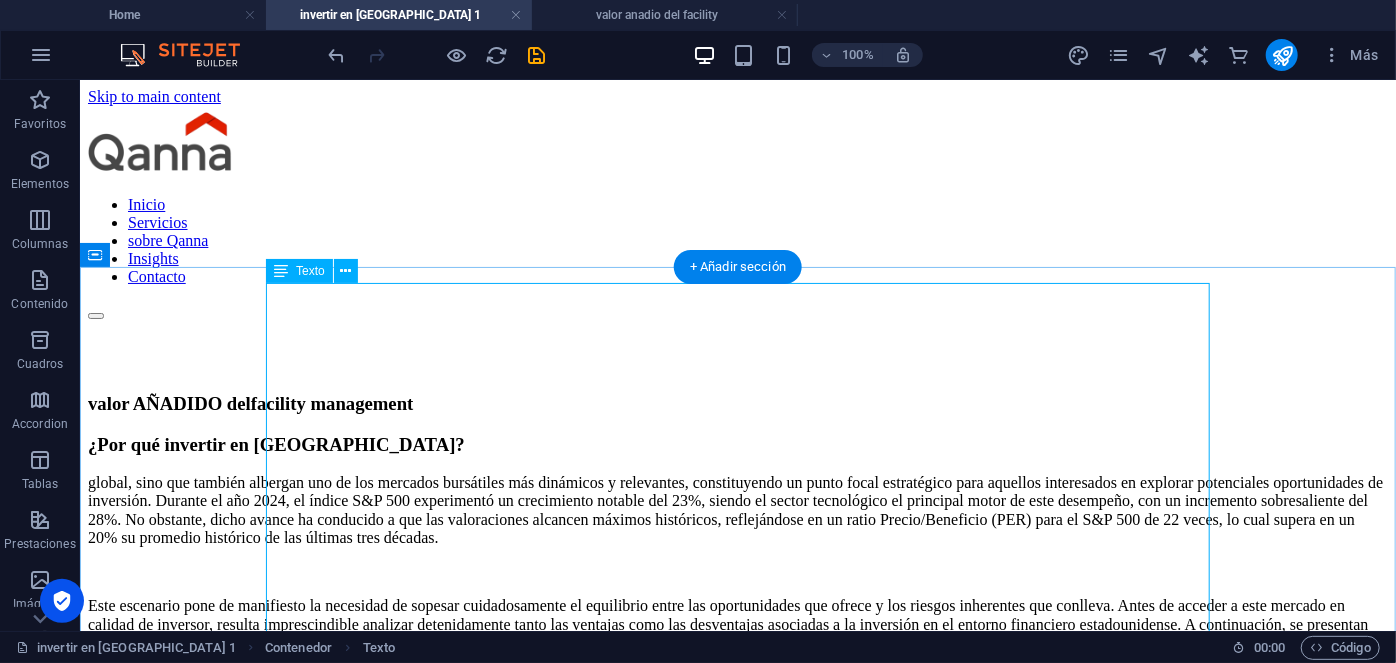click on "¿Por qué invertir en [GEOGRAPHIC_DATA]? global, sino que también albergan uno de los mercados bursátiles más dinámicos y relevantes, constituyendo un punto focal estratégico para aquellos interesados en explorar potenciales oportunidades de inversión. Durante el año 2024, el índice S&P 500 experimentó un crecimiento notable del 23%, siendo el sector tecnológico el principal motor de este desempeño, con un incremento sobresaliente del 28%. No obstante, dicho avance ha conducido a que las valoraciones alcancen máximos históricos, reflejándose en un ratio Precio/Beneficio (PER) para el S&P 500 de 22 veces, lo cual supera en un 20% su promedio histórico de las últimas tres décadas.   Ventajas Liderazgo tecnológico Capacidad para generar flujo de caja libre Economía diversificada y resiliente Empresas con ventajas competitivas Desventajas Evaluaciones elevadas Incremento en la volatilidad Concentración en el sector tecnológico Consecuencias de la gestión pasiva" at bounding box center (737, 1365) 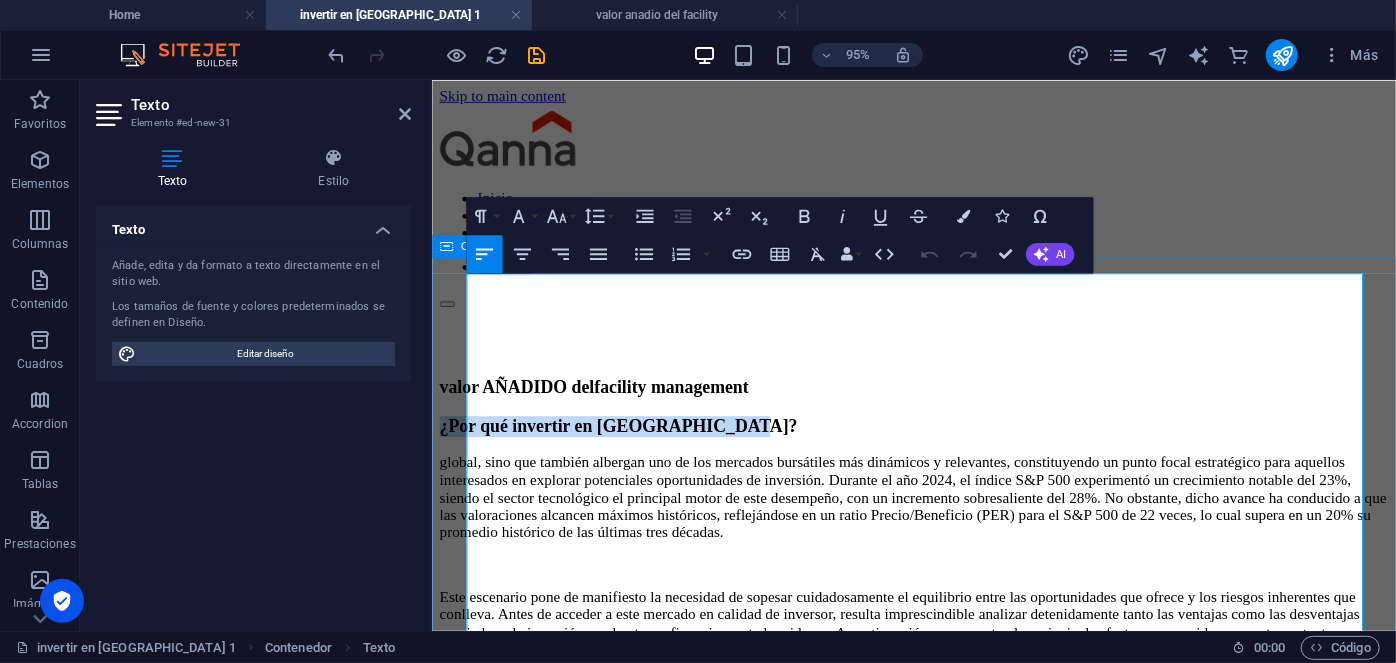 drag, startPoint x: 1009, startPoint y: 293, endPoint x: 457, endPoint y: 287, distance: 552.0326 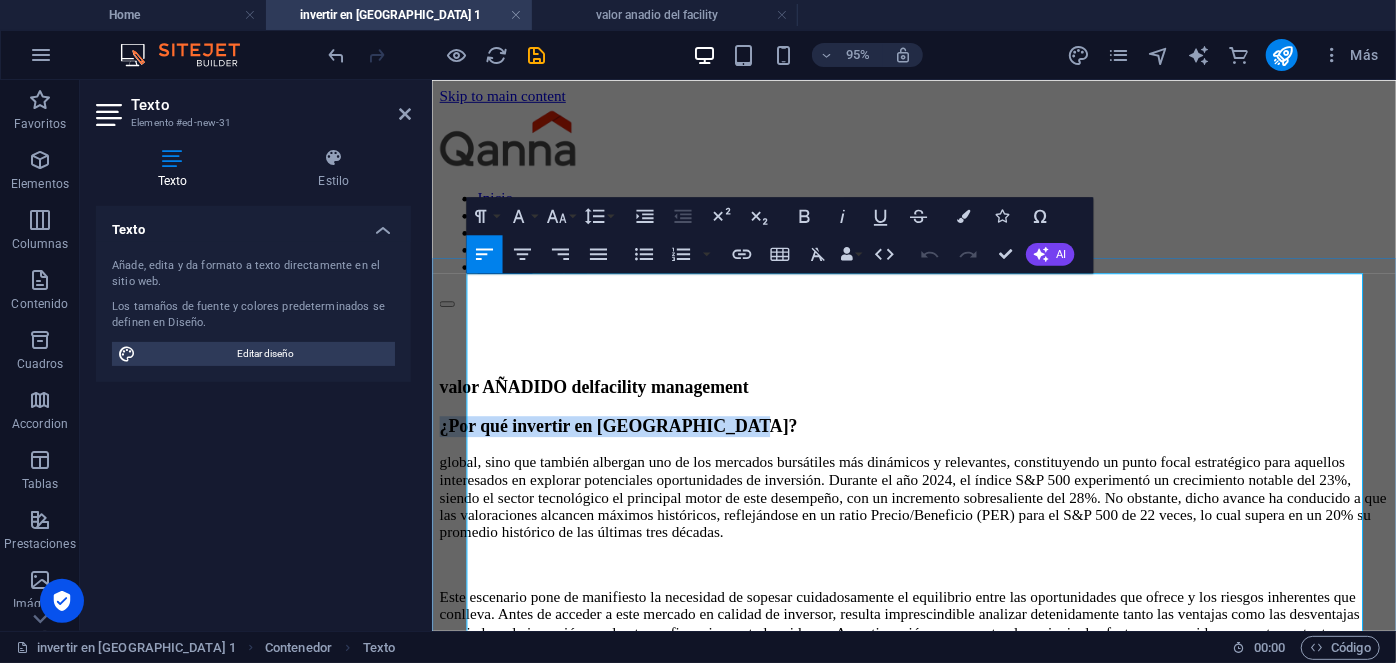 copy on "¿Por qué invertir en [GEOGRAPHIC_DATA]?" 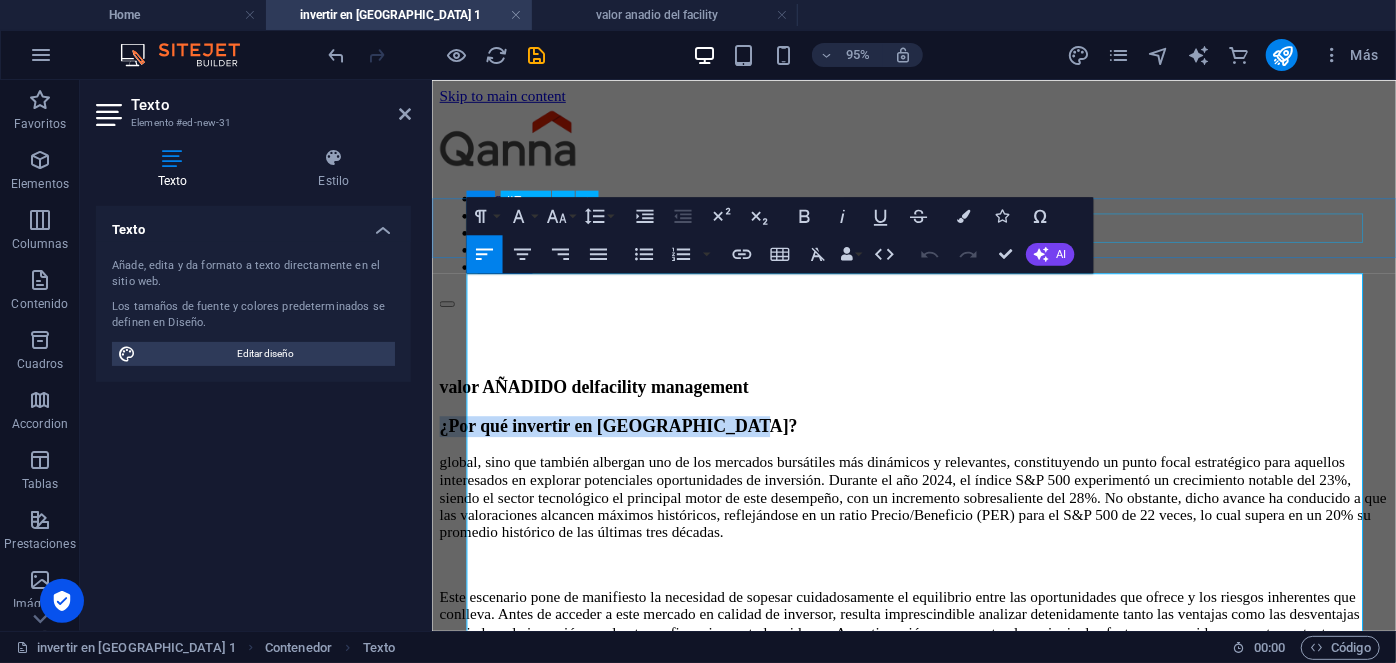 click on "valor AÑADIDO del  facility management" at bounding box center (938, 404) 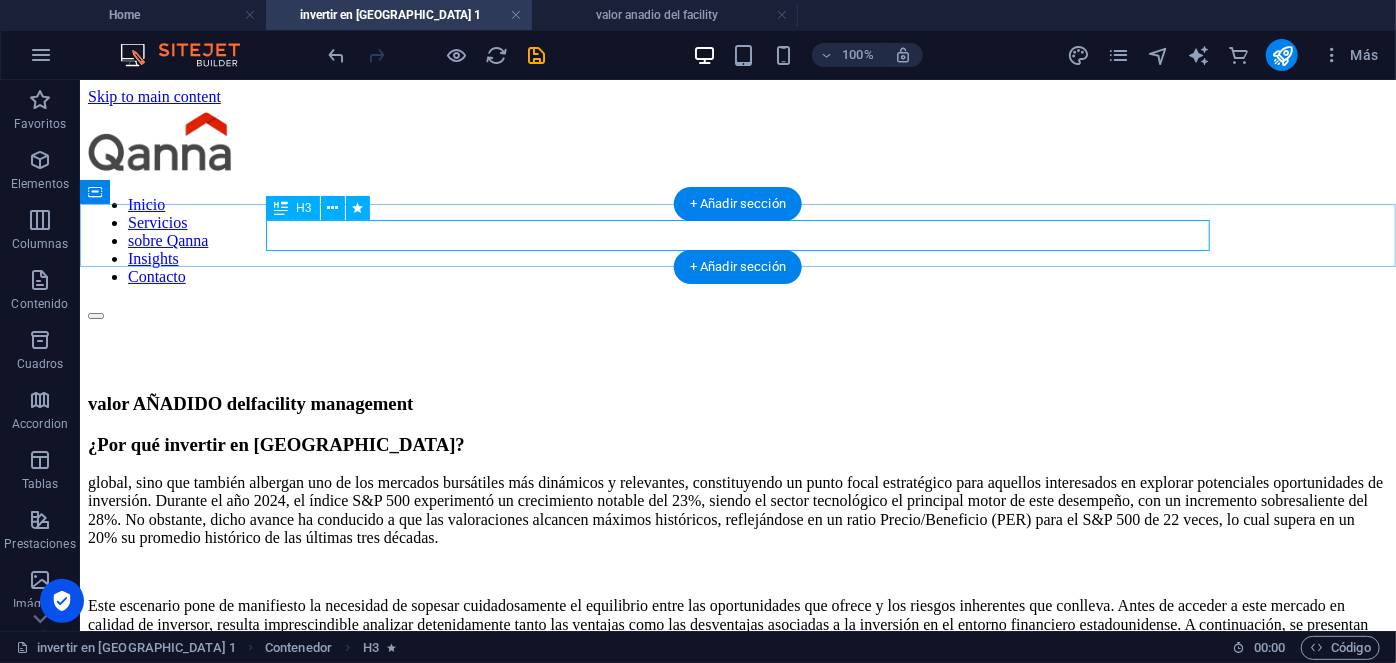 click on "valor AÑADIDO del  facility management" at bounding box center [737, 403] 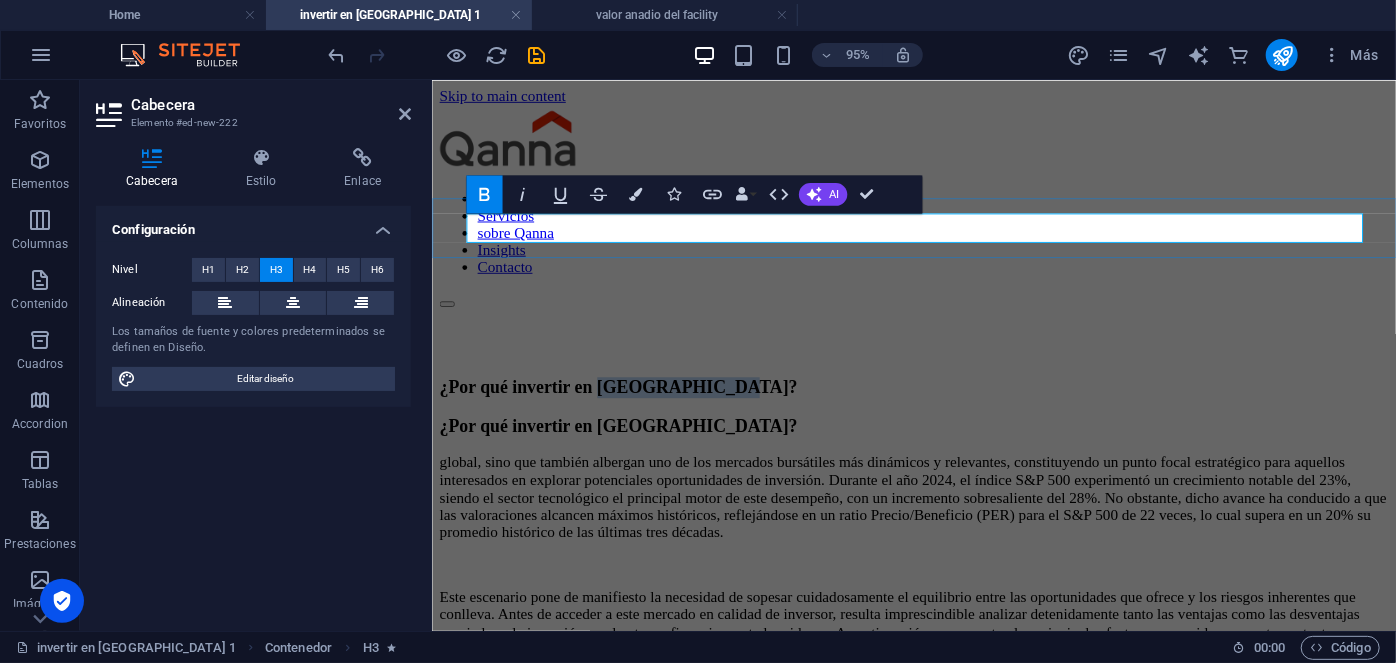 drag, startPoint x: 974, startPoint y: 233, endPoint x: 768, endPoint y: 236, distance: 206.02185 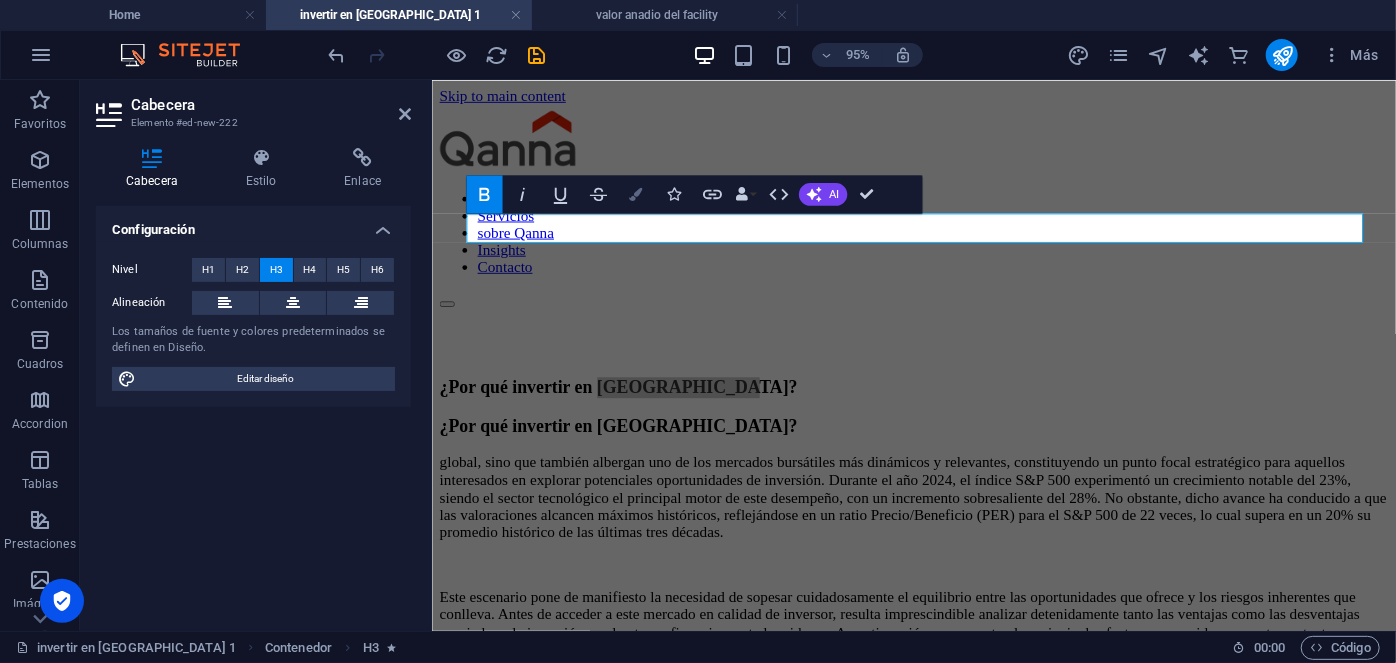 click at bounding box center (635, 194) 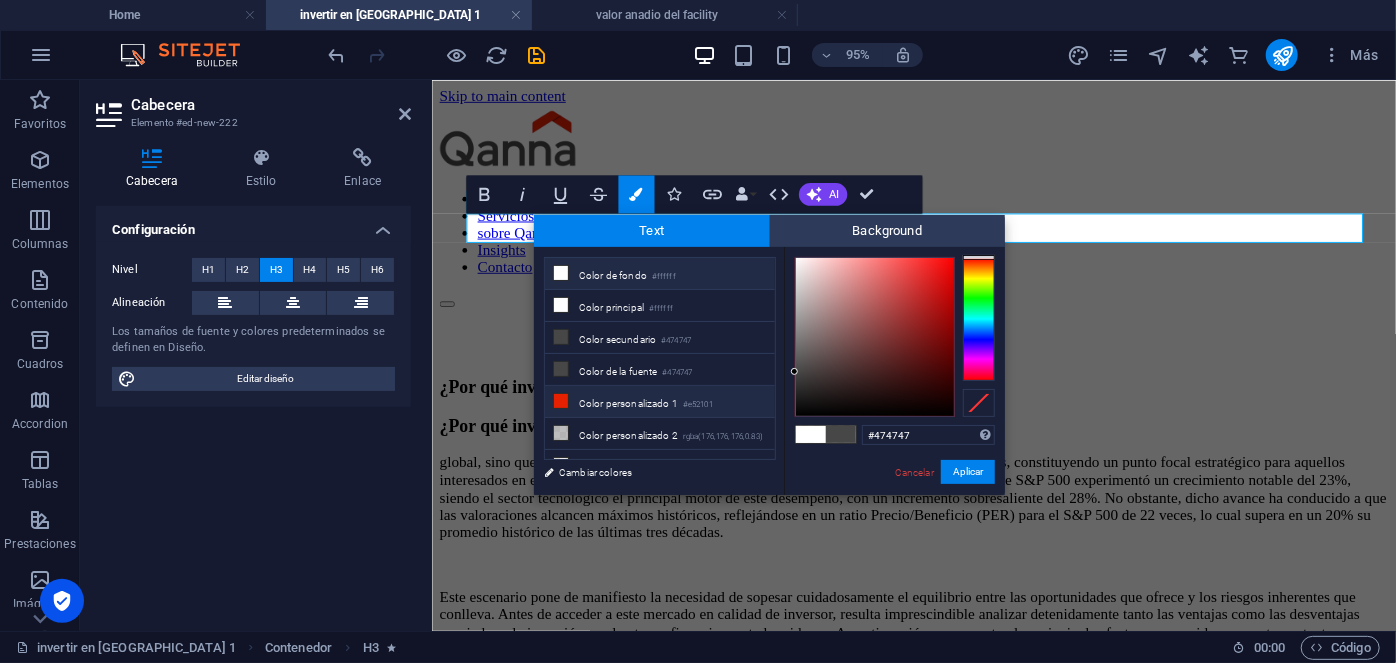click on "Color personalizado 1
#e52101" at bounding box center (660, 402) 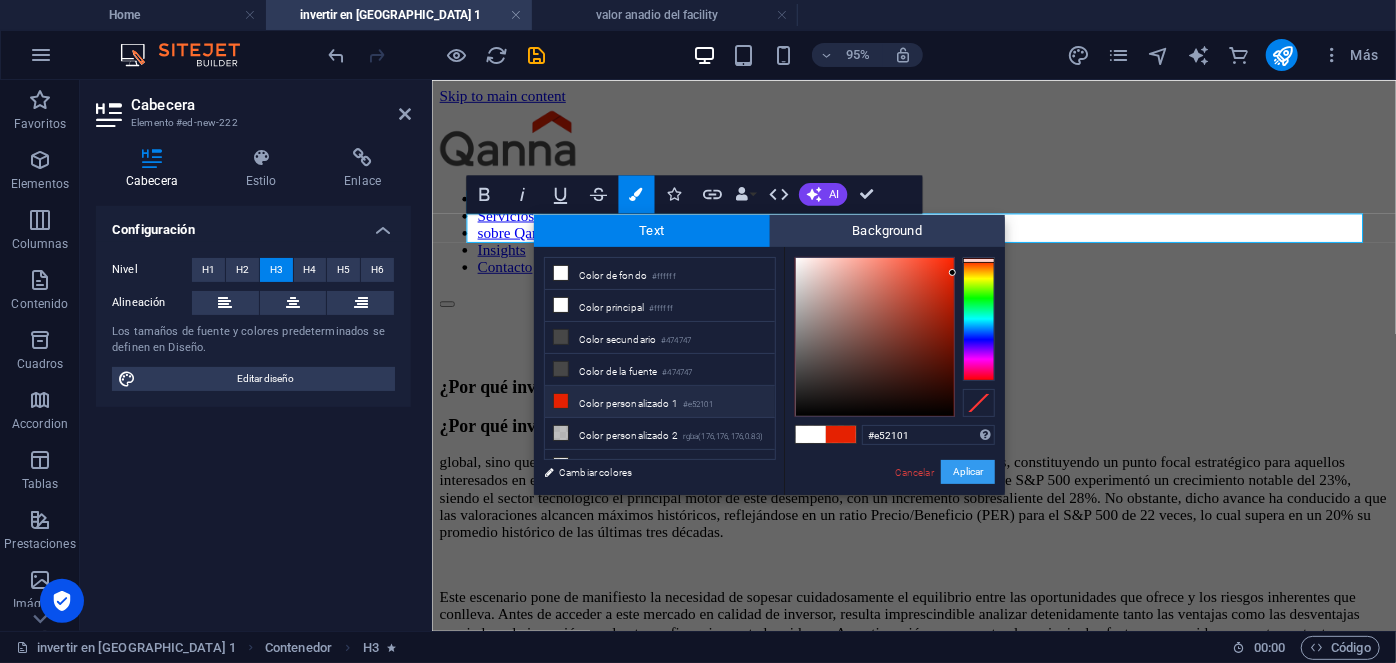 click on "Aplicar" at bounding box center [968, 472] 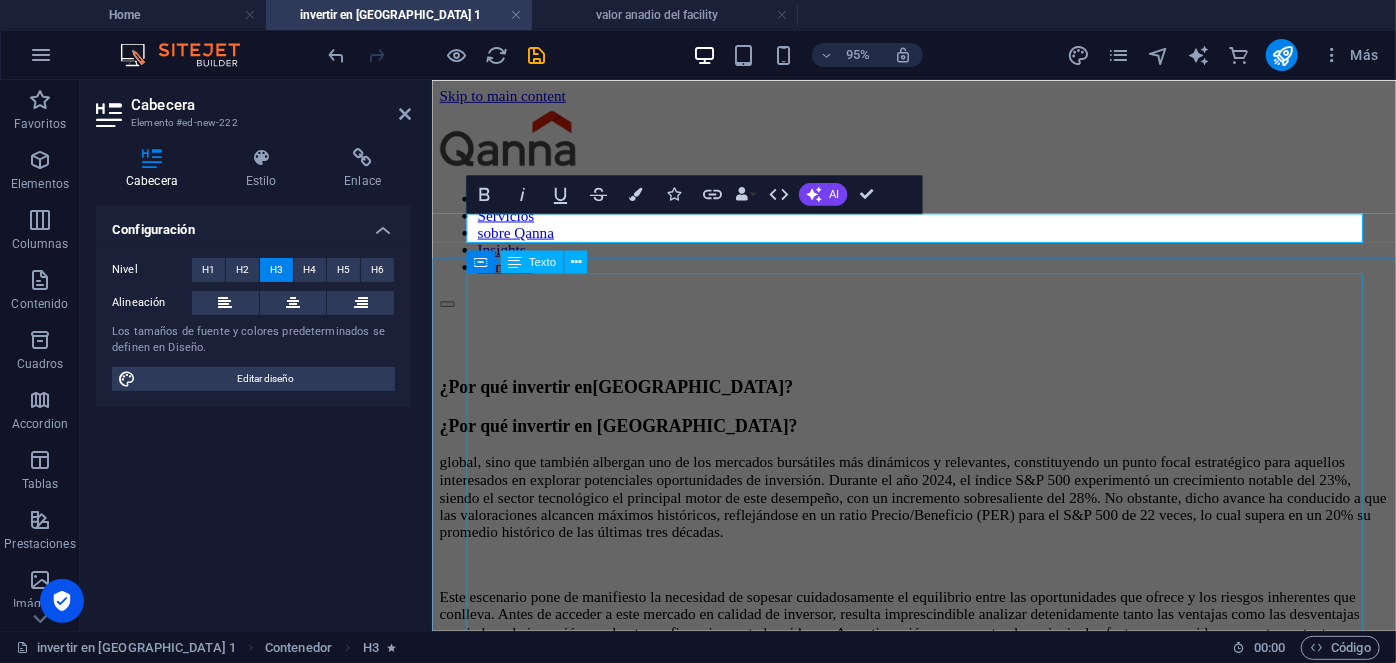 click on "¿Por qué invertir en [GEOGRAPHIC_DATA]? global, sino que también albergan uno de los mercados bursátiles más dinámicos y relevantes, constituyendo un punto focal estratégico para aquellos interesados en explorar potenciales oportunidades de inversión. Durante el año 2024, el índice S&P 500 experimentó un crecimiento notable del 23%, siendo el sector tecnológico el principal motor de este desempeño, con un incremento sobresaliente del 28%. No obstante, dicho avance ha conducido a que las valoraciones alcancen máximos históricos, reflejándose en un ratio Precio/Beneficio (PER) para el S&P 500 de 22 veces, lo cual supera en un 20% su promedio histórico de las últimas tres décadas.   Ventajas Liderazgo tecnológico Capacidad para generar flujo de caja libre Economía diversificada y resiliente Empresas con ventajas competitivas Desventajas Evaluaciones elevadas Incremento en la volatilidad Concentración en el sector tecnológico Consecuencias de la gestión pasiva" at bounding box center [938, 1430] 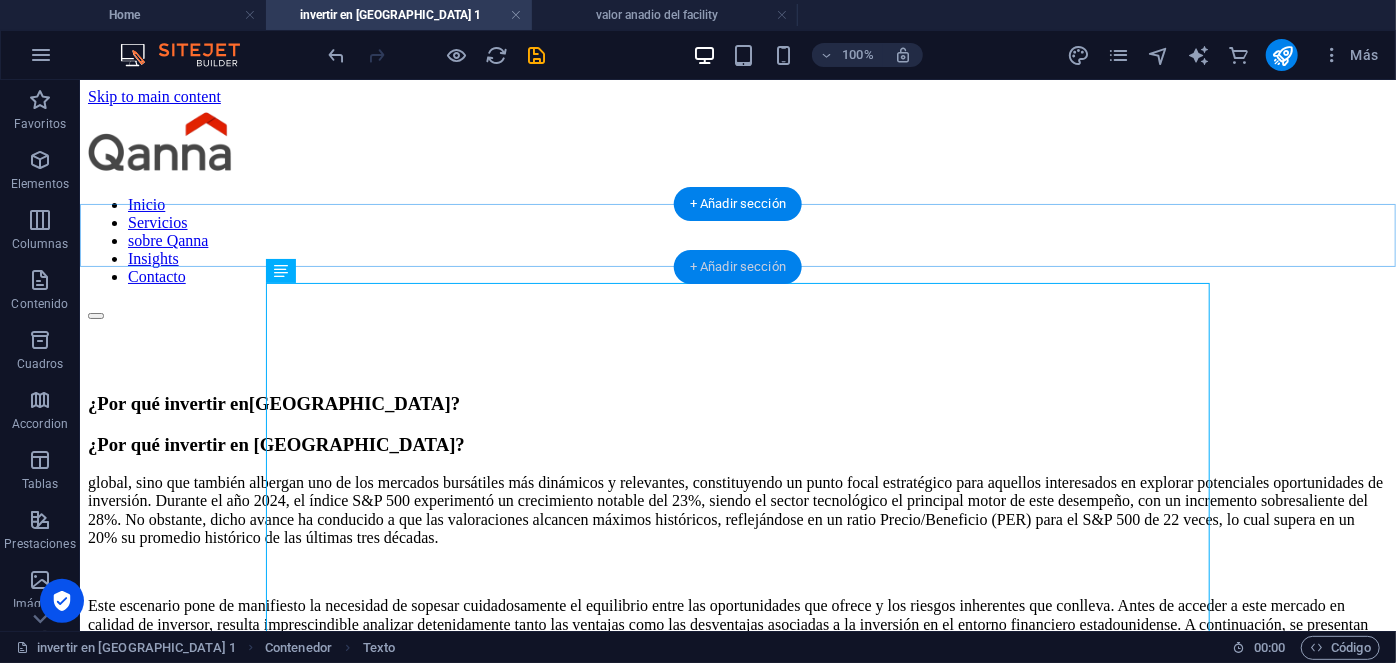 click on "+ Añadir sección" at bounding box center (738, 267) 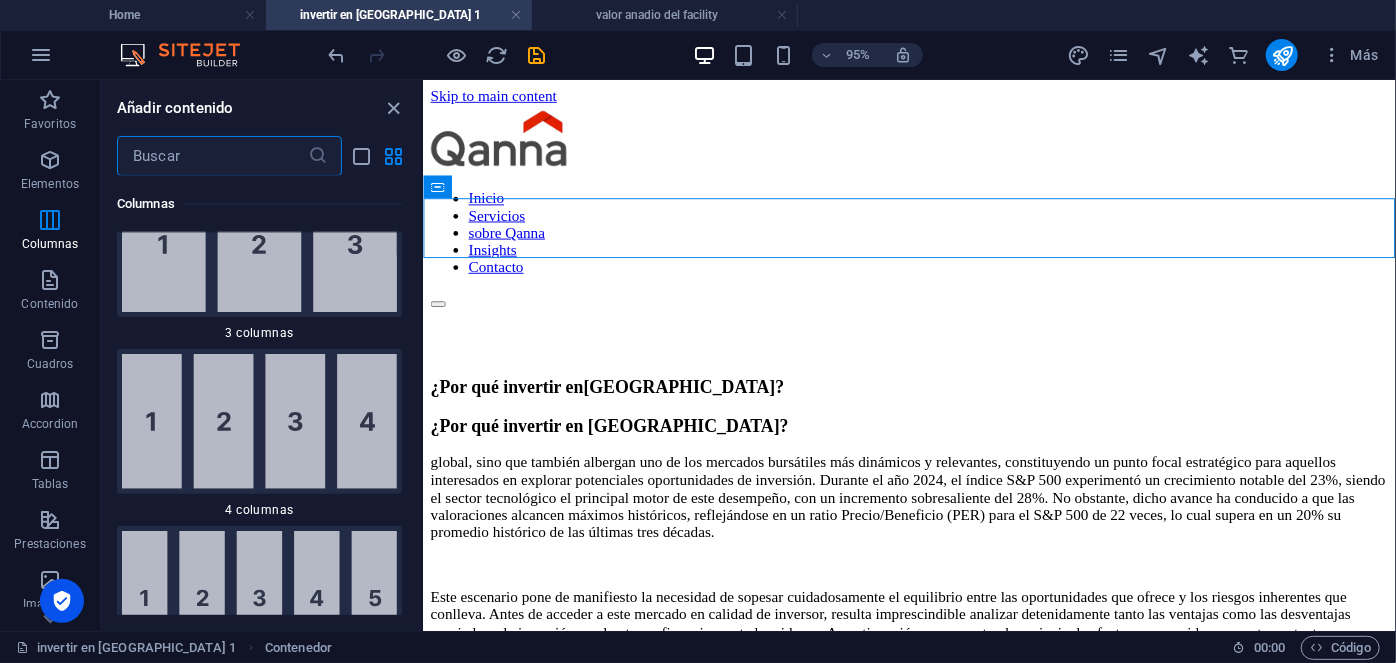 scroll, scrollTop: 0, scrollLeft: 0, axis: both 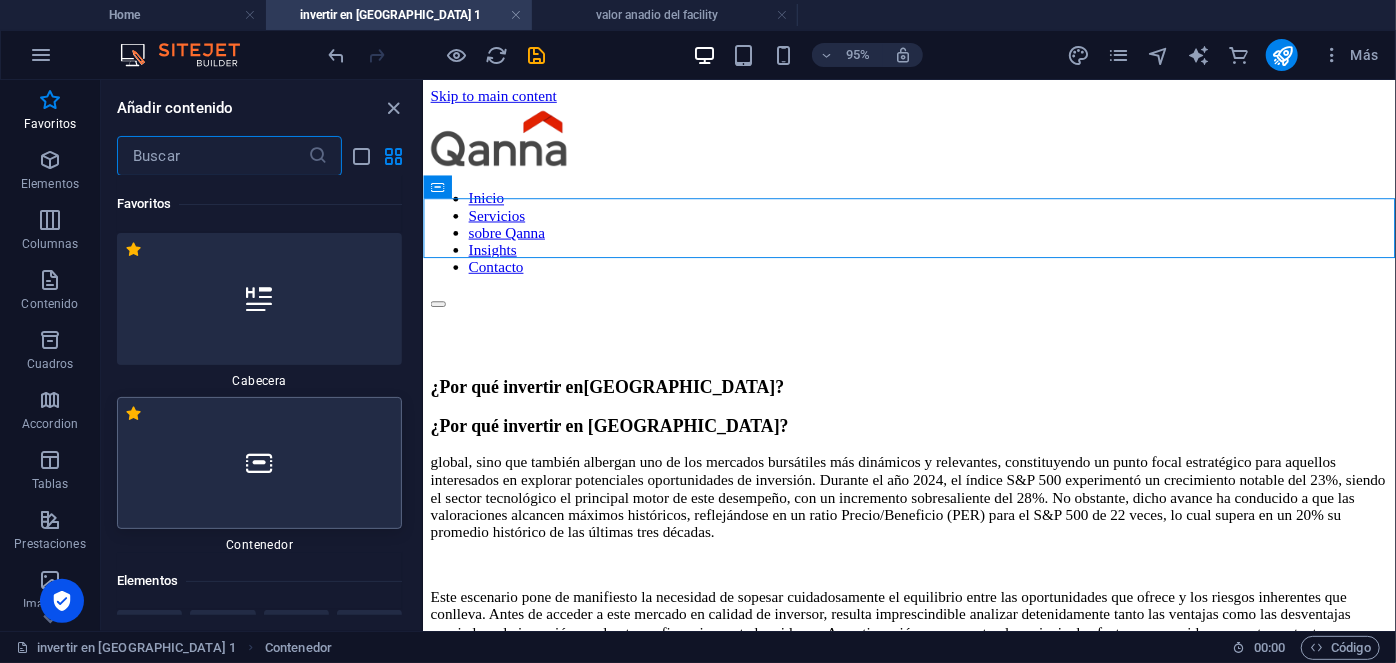 click at bounding box center (259, 463) 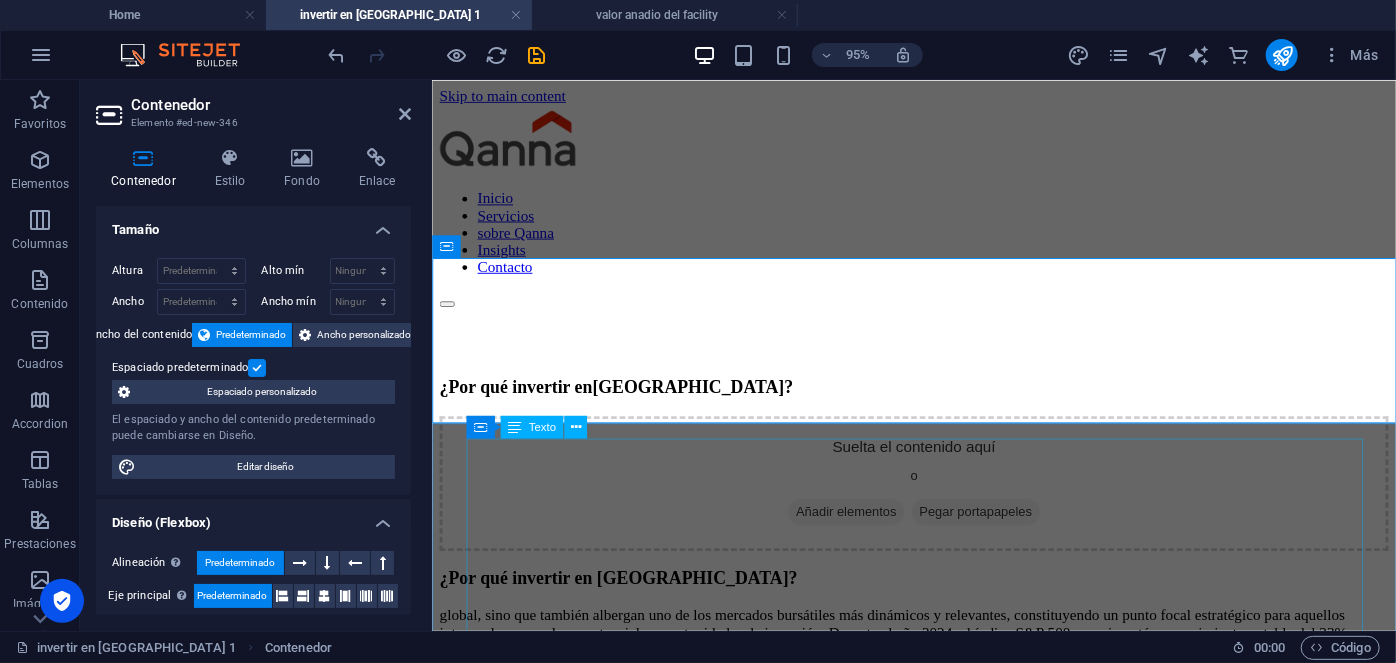 click on "¿Por qué invertir en [GEOGRAPHIC_DATA]? global, sino que también albergan uno de los mercados bursátiles más dinámicos y relevantes, constituyendo un punto focal estratégico para aquellos interesados en explorar potenciales oportunidades de inversión. Durante el año 2024, el índice S&P 500 experimentó un crecimiento notable del 23%, siendo el sector tecnológico el principal motor de este desempeño, con un incremento sobresaliente del 28%. No obstante, dicho avance ha conducido a que las valoraciones alcancen máximos históricos, reflejándose en un ratio Precio/Beneficio (PER) para el S&P 500 de 22 veces, lo cual supera en un 20% su promedio histórico de las últimas tres décadas.   Ventajas Liderazgo tecnológico Capacidad para generar flujo de caja libre Economía diversificada y resiliente Empresas con ventajas competitivas Desventajas Evaluaciones elevadas Incremento en la volatilidad Concentración en el sector tecnológico Consecuencias de la gestión pasiva" at bounding box center (938, 1590) 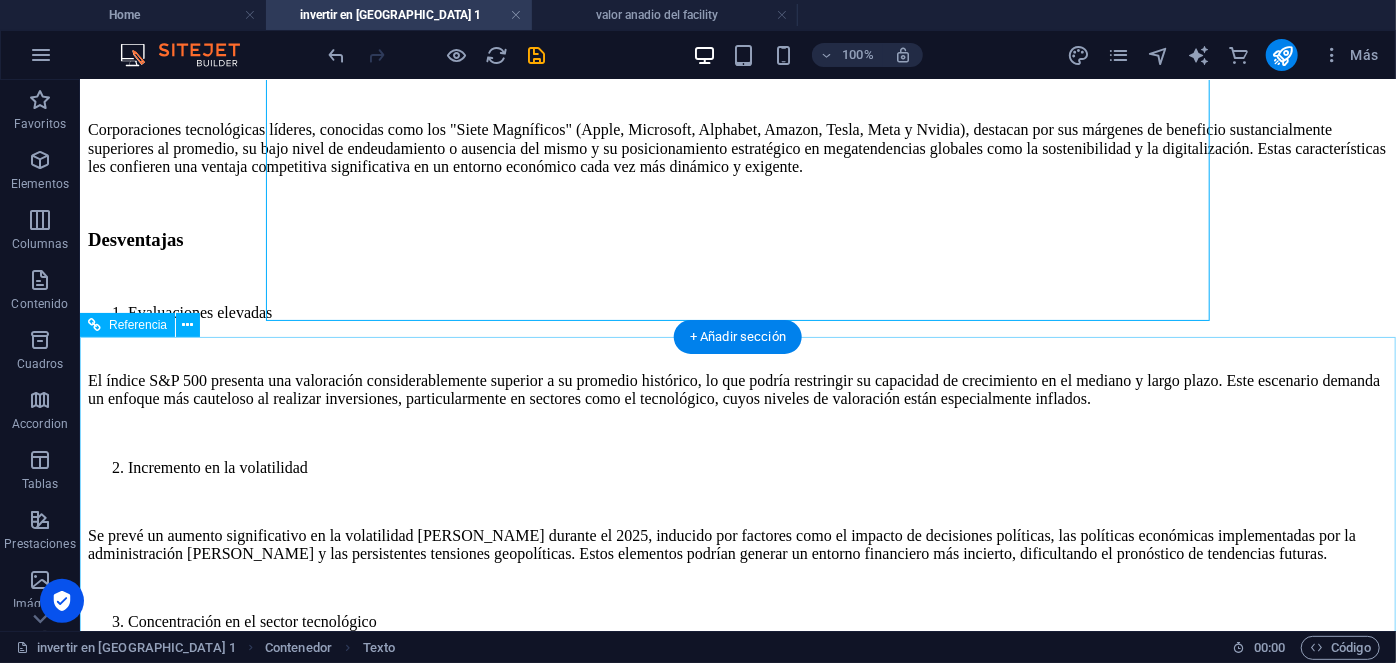 scroll, scrollTop: 1398, scrollLeft: 0, axis: vertical 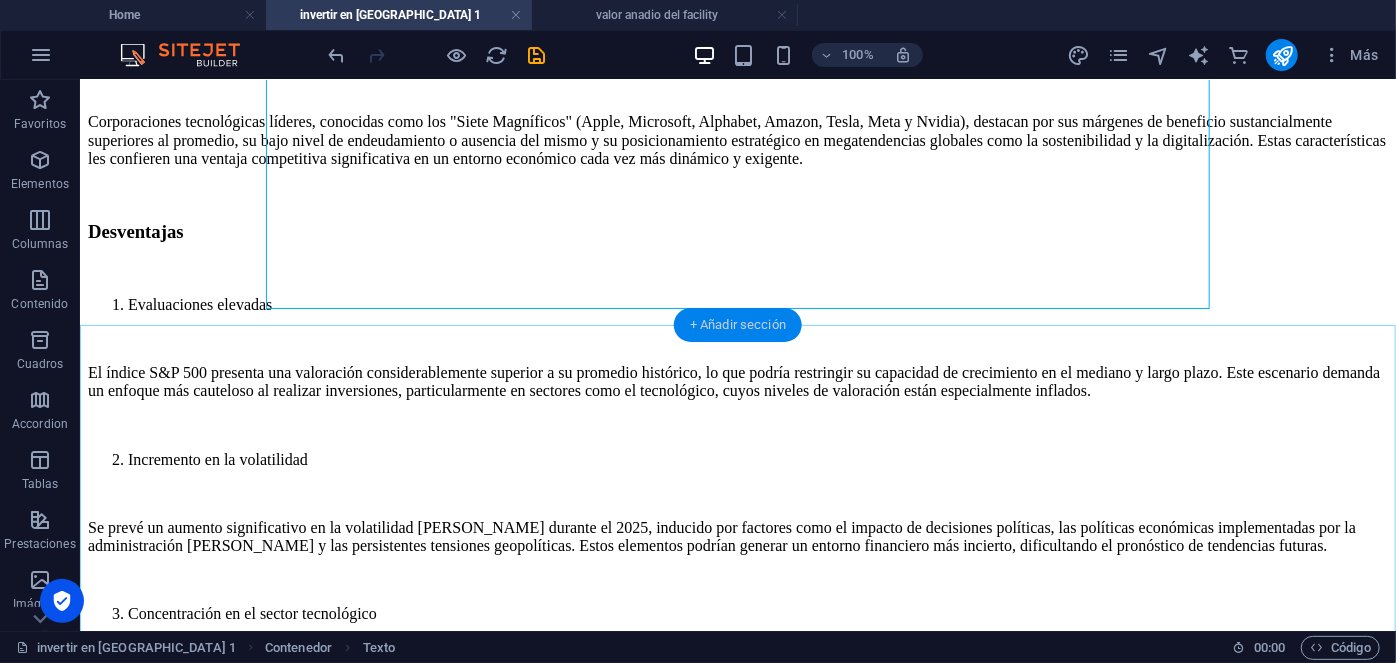 click on "+ Añadir sección" at bounding box center (738, 325) 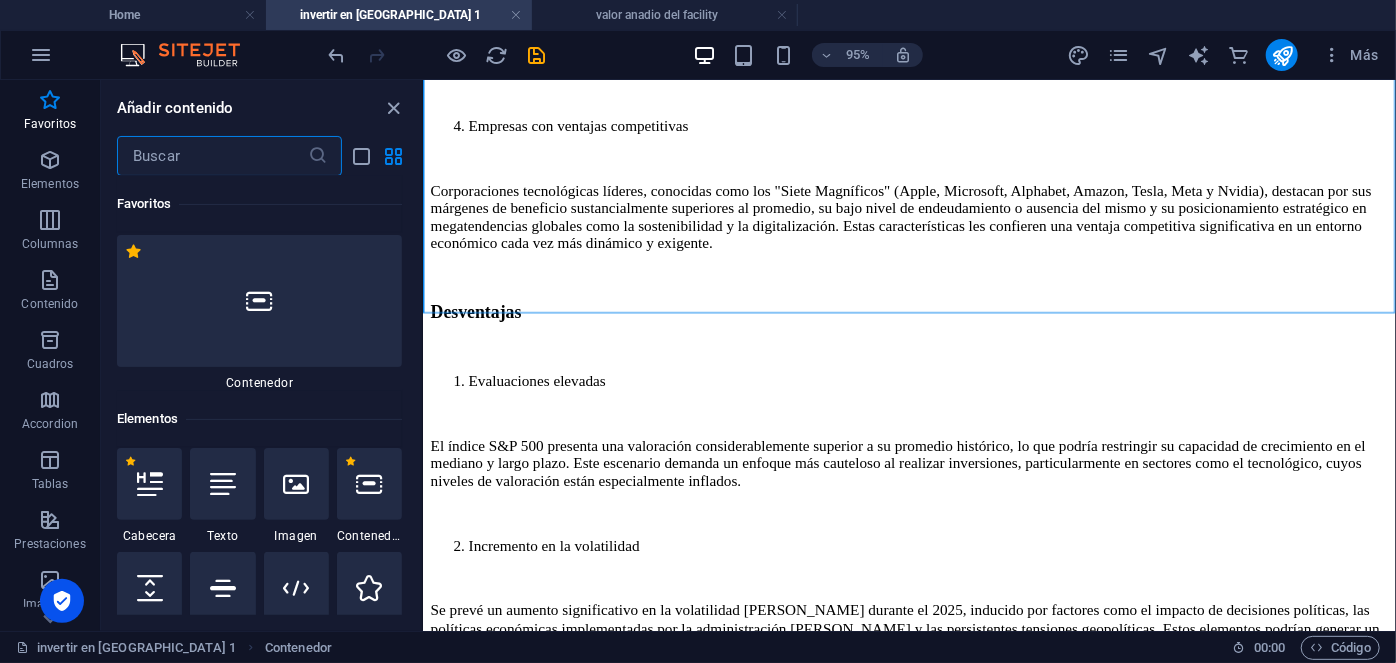 scroll, scrollTop: 155, scrollLeft: 0, axis: vertical 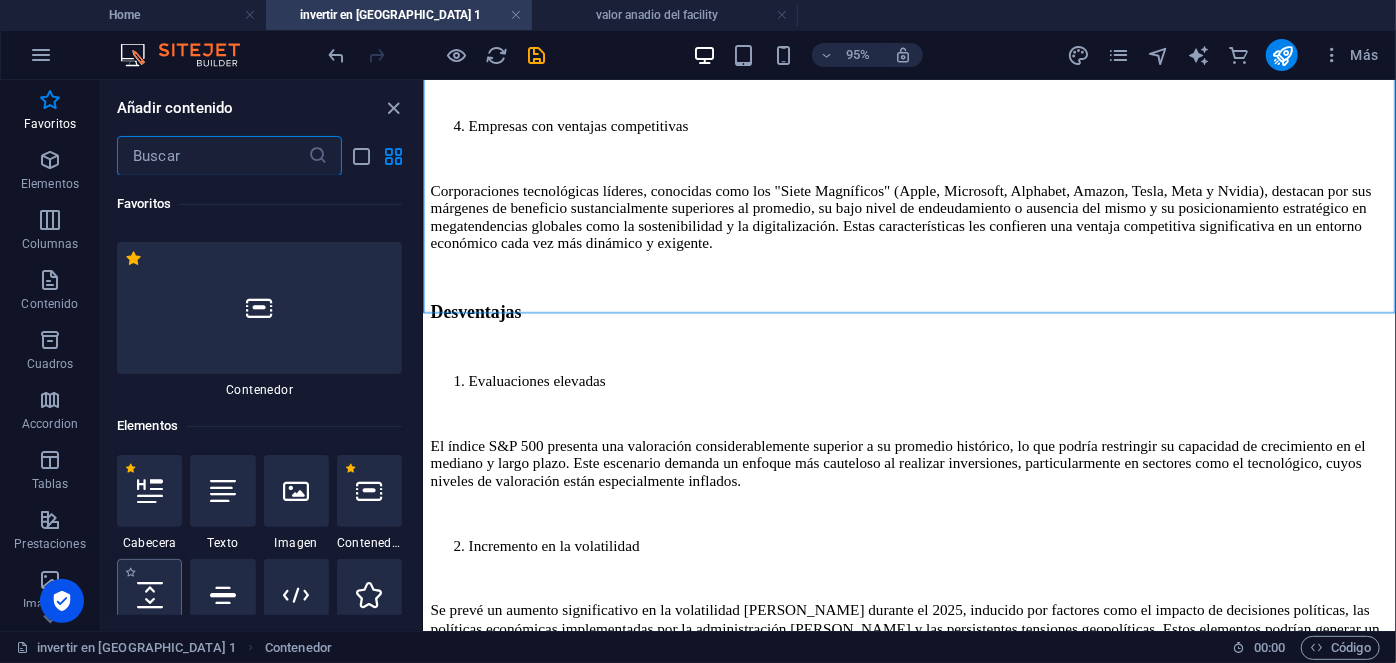 click at bounding box center (150, 595) 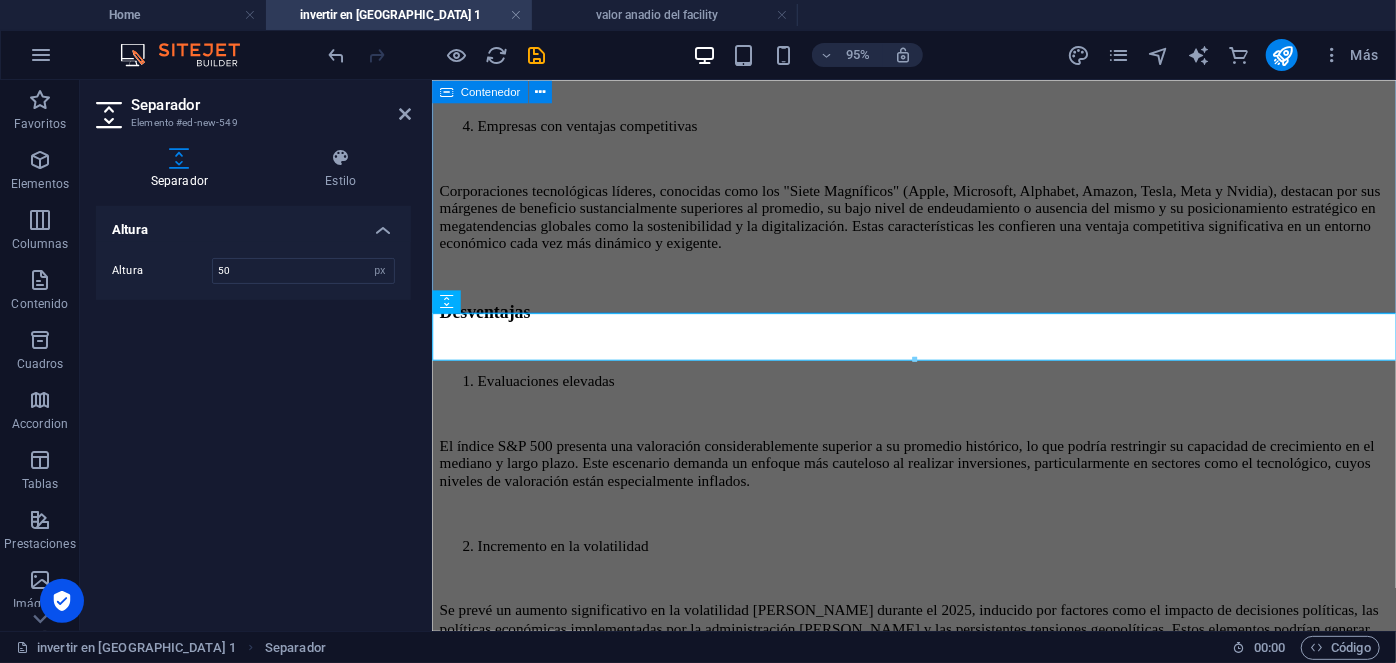 click on "¿Por qué invertir en [GEOGRAPHIC_DATA]? global, sino que también albergan uno de los mercados bursátiles más dinámicos y relevantes, constituyendo un punto focal estratégico para aquellos interesados en explorar potenciales oportunidades de inversión. Durante el año 2024, el índice S&P 500 experimentó un crecimiento notable del 23%, siendo el sector tecnológico el principal motor de este desempeño, con un incremento sobresaliente del 28%. No obstante, dicho avance ha conducido a que las valoraciones alcancen máximos históricos, reflejándose en un ratio Precio/Beneficio (PER) para el S&P 500 de 22 veces, lo cual supera en un 20% su promedio histórico de las últimas tres décadas.   Ventajas Liderazgo tecnológico Capacidad para generar flujo de caja libre Economía diversificada y resiliente Empresas con ventajas competitivas Desventajas Evaluaciones elevadas Incremento en la volatilidad Concentración en el sector tecnológico Consecuencias de la gestión pasiva" at bounding box center [938, 192] 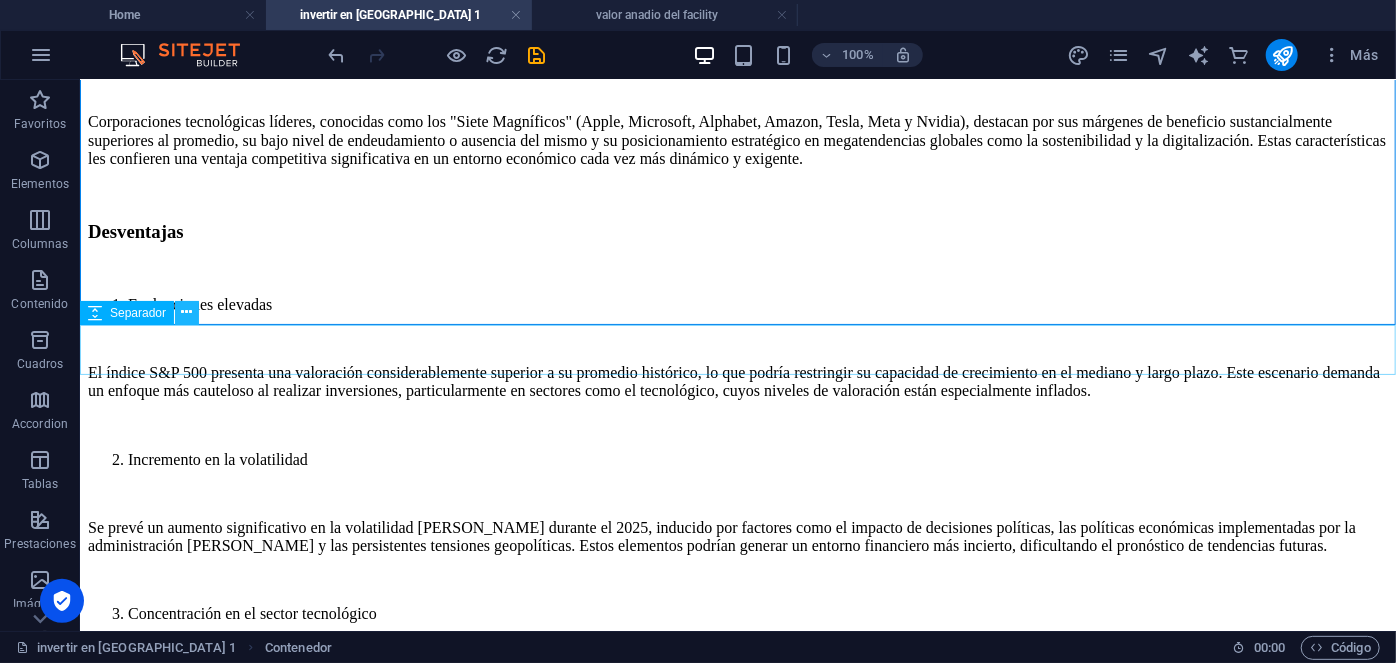 click at bounding box center (187, 312) 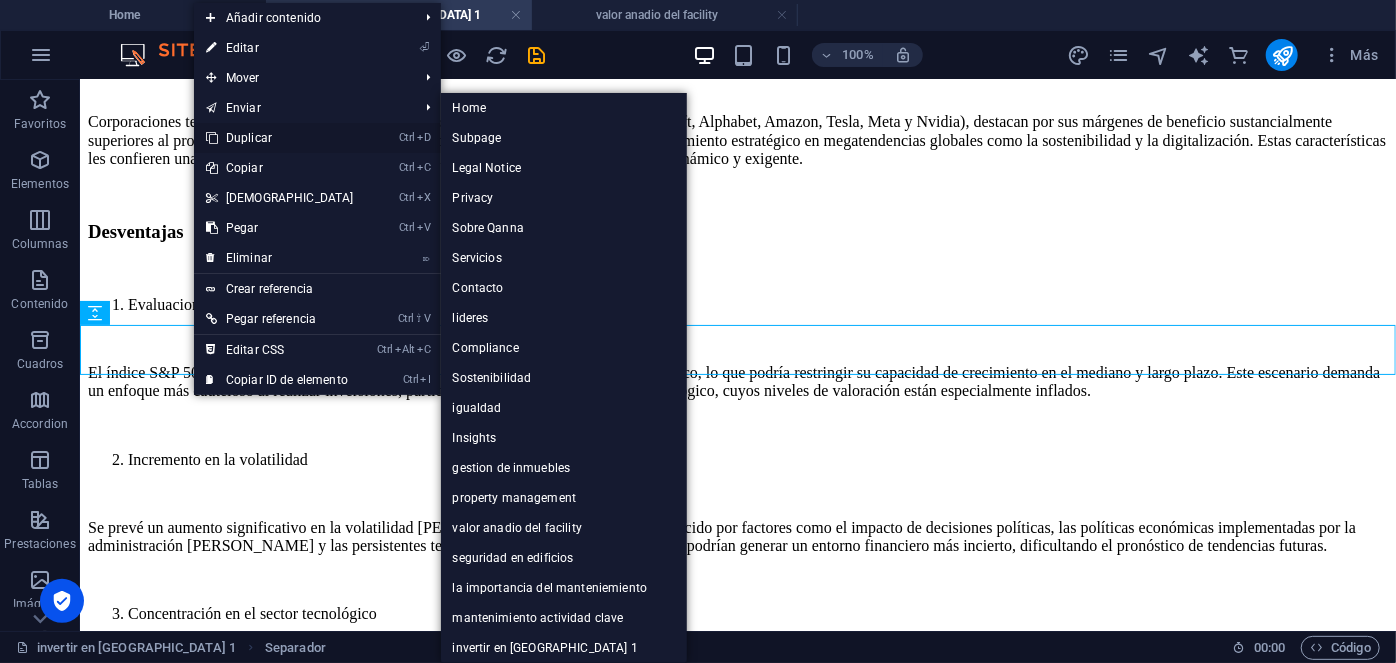 click on "Ctrl D  Duplicar" at bounding box center (280, 138) 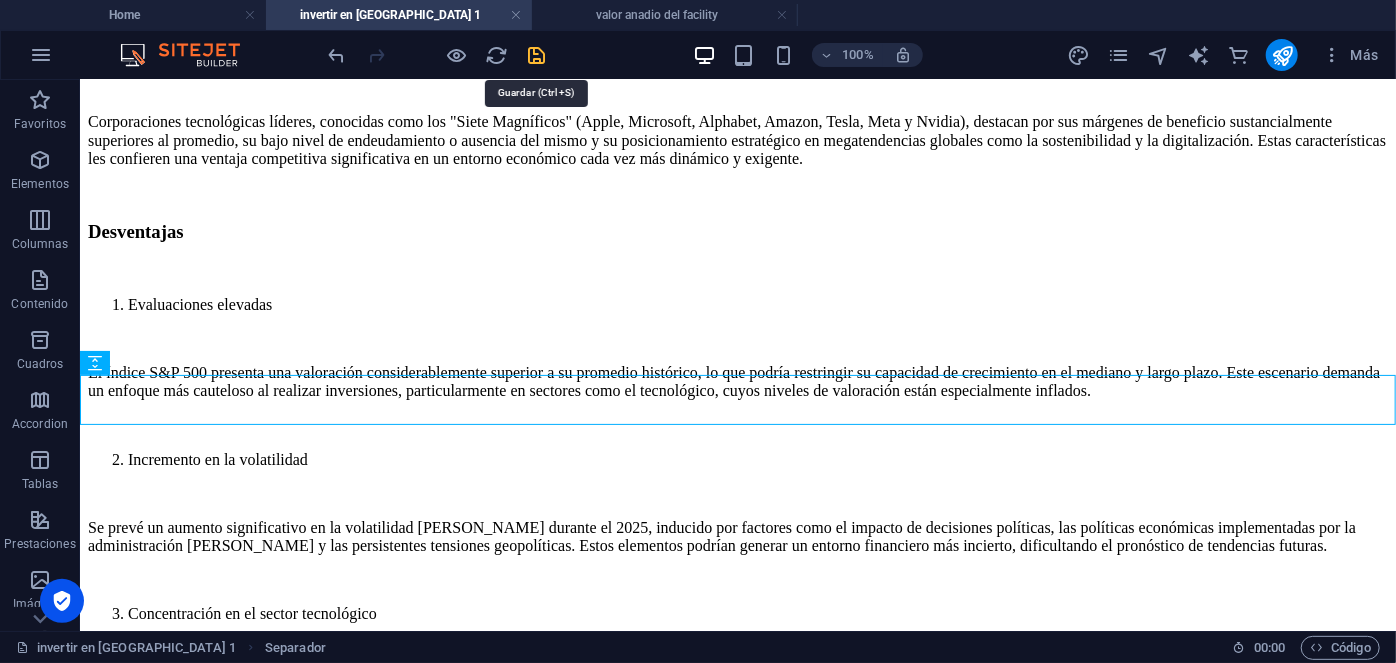 click at bounding box center (537, 55) 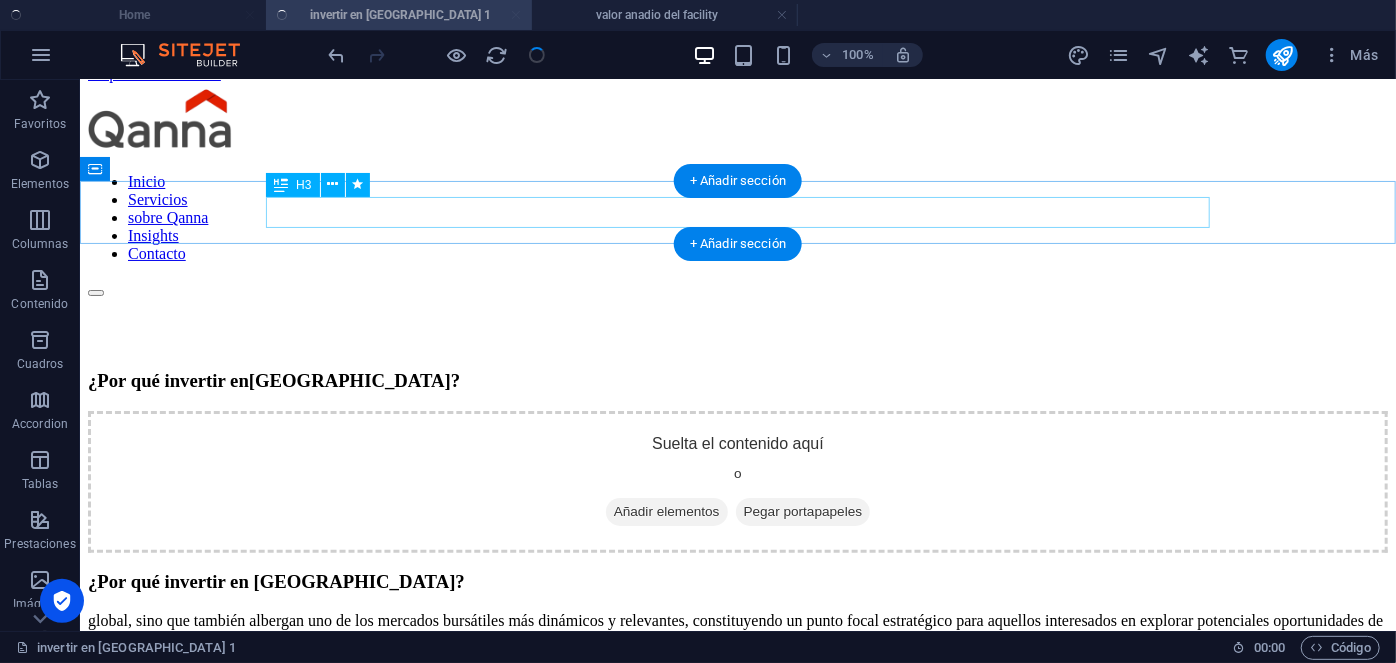 scroll, scrollTop: 0, scrollLeft: 0, axis: both 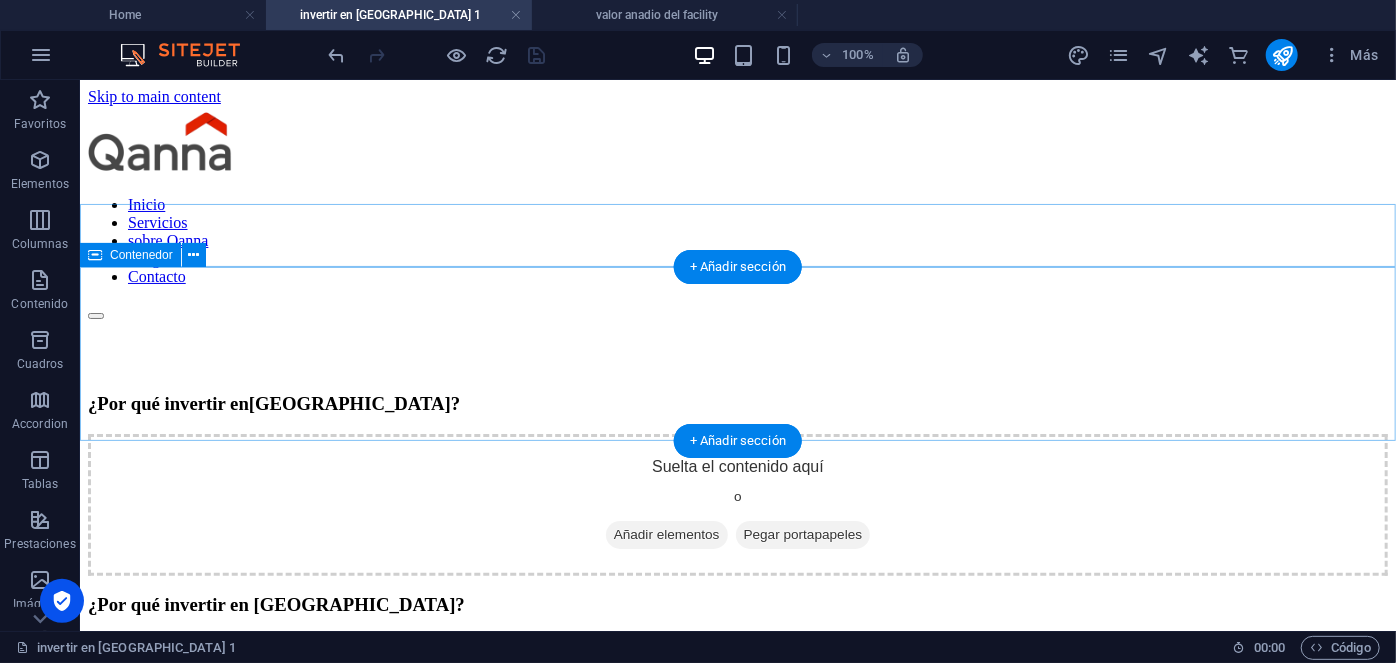 click on "Añadir elementos" at bounding box center [666, 534] 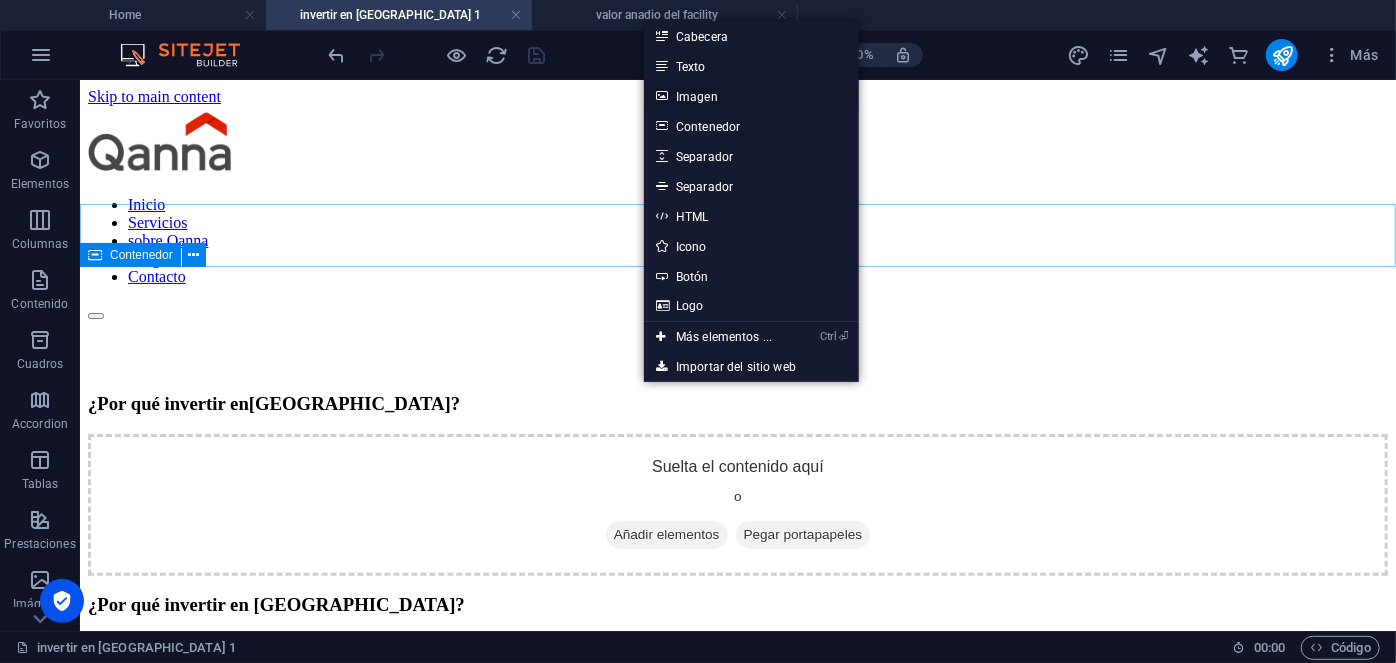 click on "Imagen" at bounding box center (751, 96) 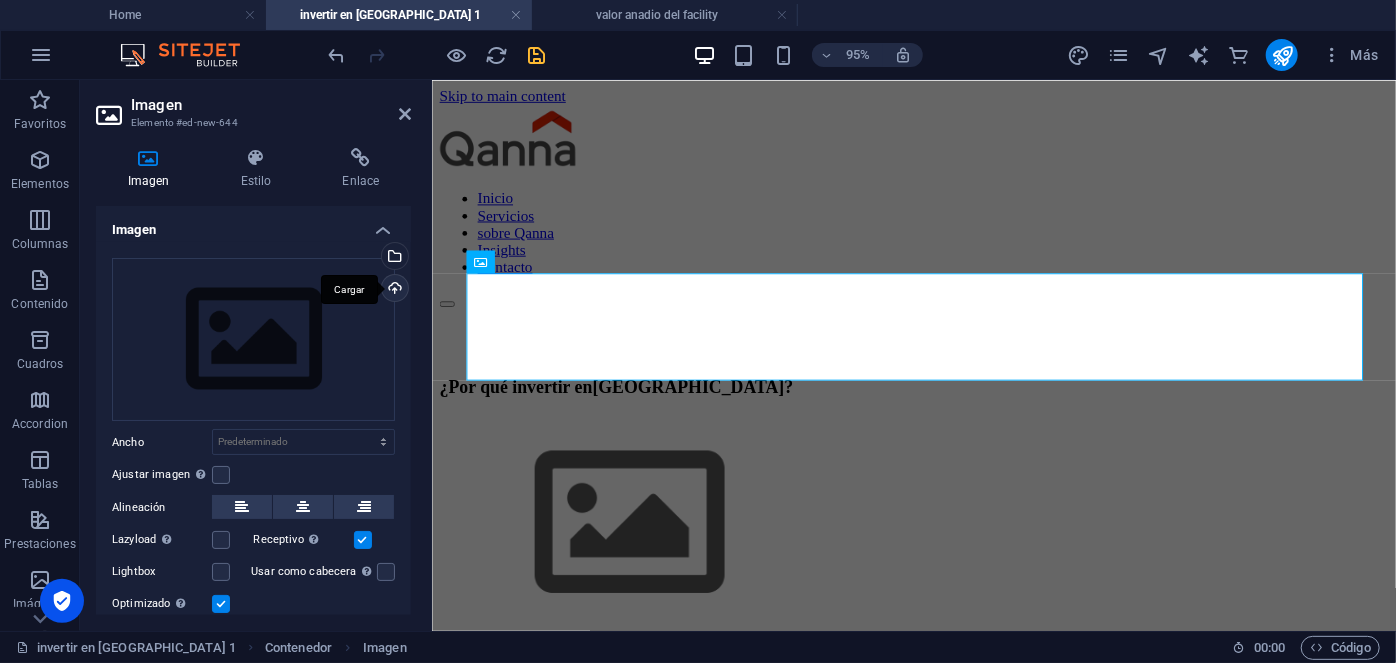 click on "Cargar" at bounding box center (393, 290) 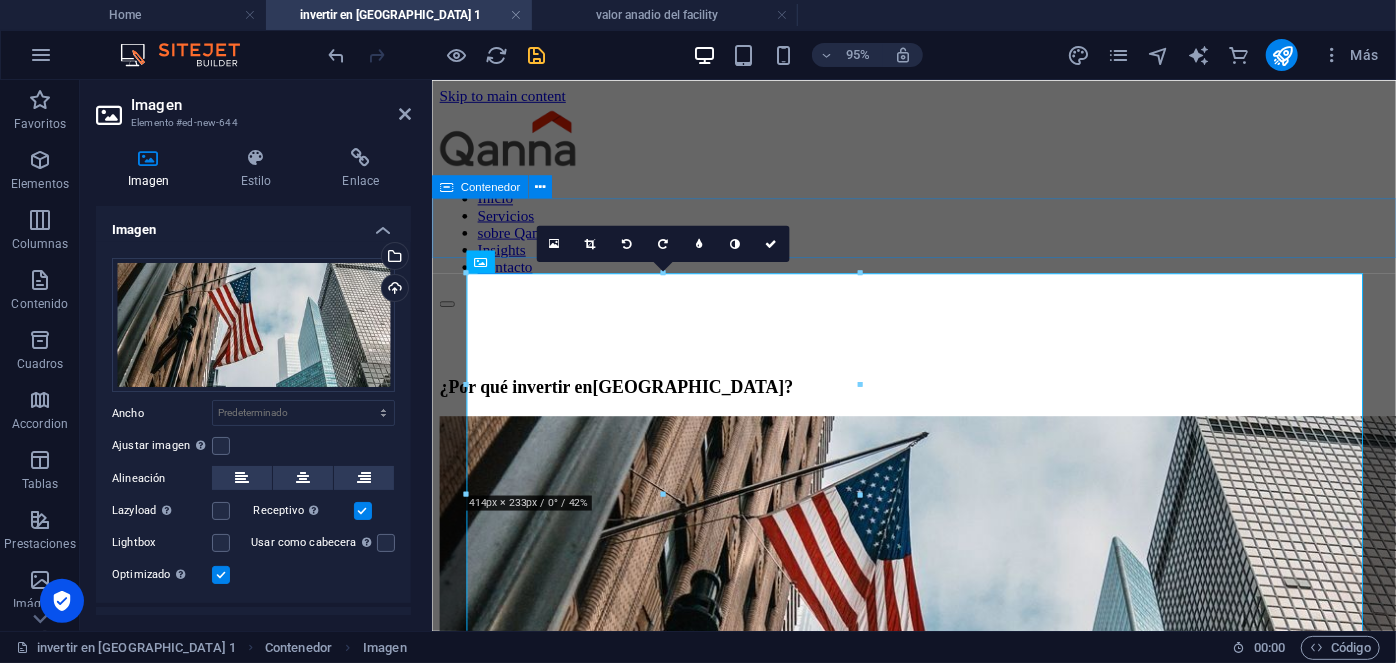 click on "¿Por qué invertir en  [GEOGRAPHIC_DATA] ?" at bounding box center [938, 404] 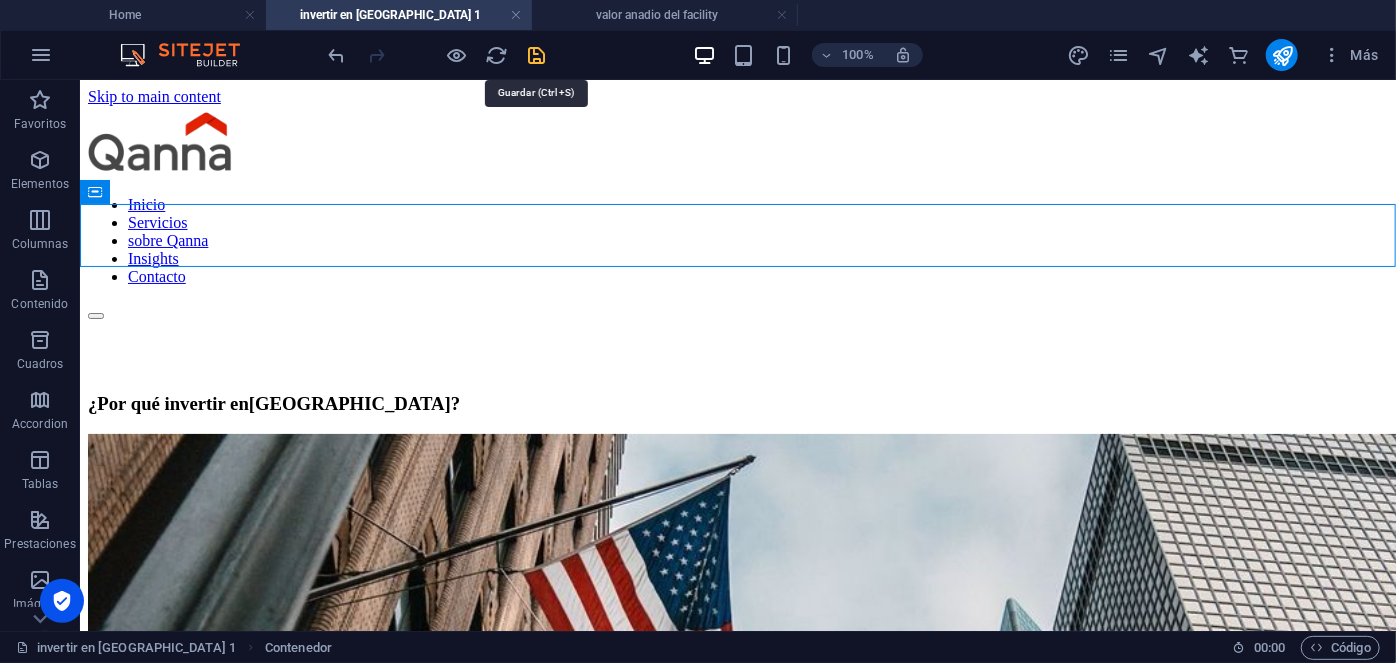 click at bounding box center [537, 55] 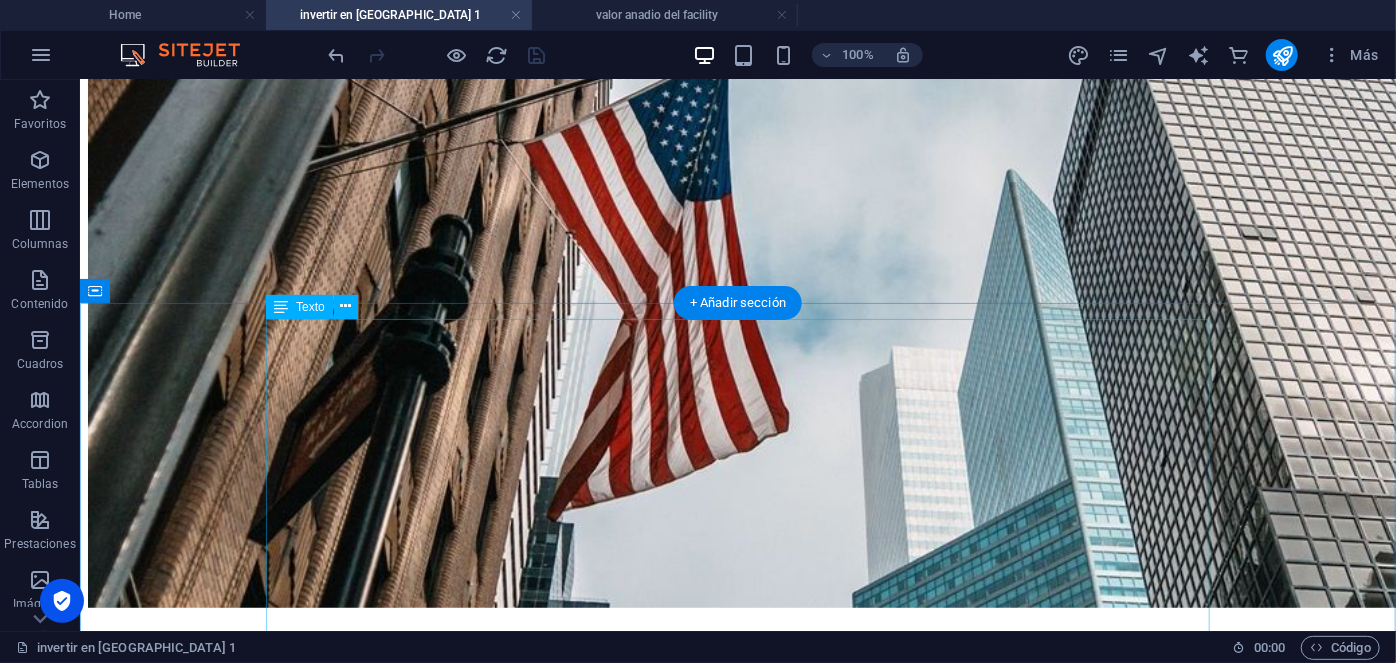 scroll, scrollTop: 464, scrollLeft: 0, axis: vertical 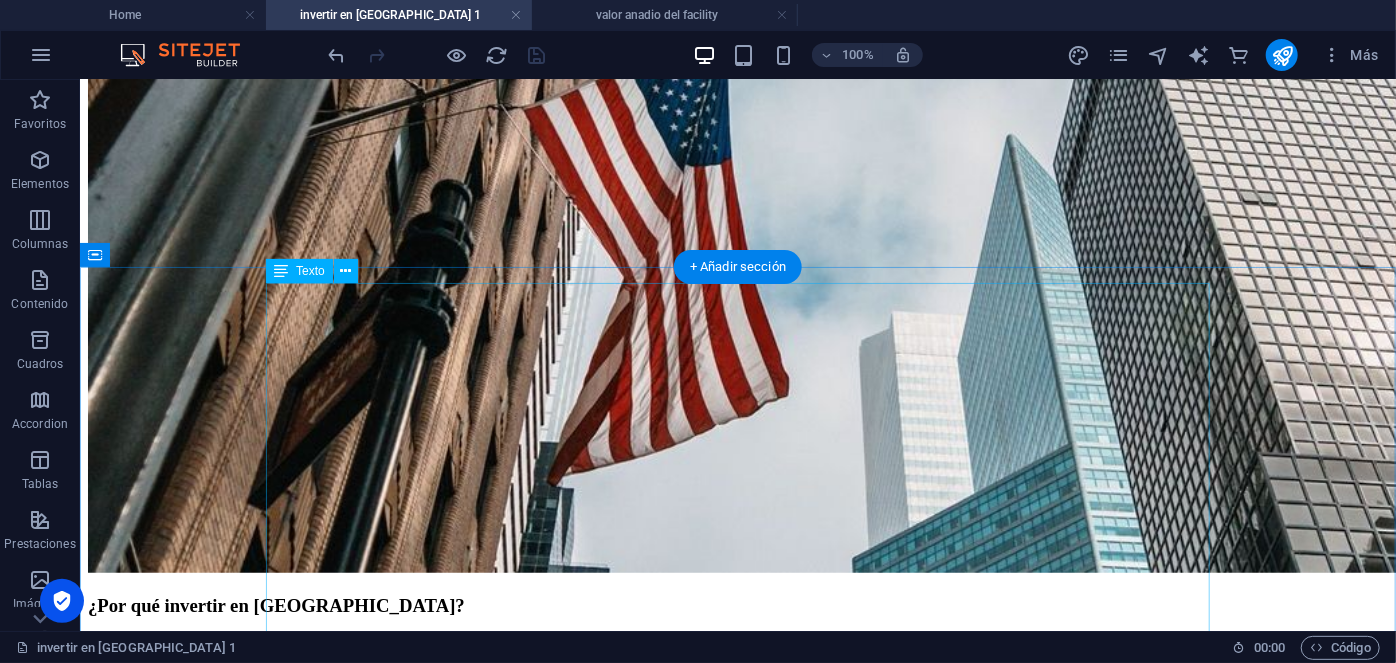 click on "¿Por qué invertir en [GEOGRAPHIC_DATA]? global, sino que también albergan uno de los mercados bursátiles más dinámicos y relevantes, constituyendo un punto focal estratégico para aquellos interesados en explorar potenciales oportunidades de inversión. Durante el año 2024, el índice S&P 500 experimentó un crecimiento notable del 23%, siendo el sector tecnológico el principal motor de este desempeño, con un incremento sobresaliente del 28%. No obstante, dicho avance ha conducido a que las valoraciones alcancen máximos históricos, reflejándose en un ratio Precio/Beneficio (PER) para el S&P 500 de 22 veces, lo cual supera en un 20% su promedio histórico de las últimas tres décadas.   Ventajas Liderazgo tecnológico Capacidad para generar flujo de caja libre Economía diversificada y resiliente Empresas con ventajas competitivas Desventajas Evaluaciones elevadas Incremento en la volatilidad Concentración en el sector tecnológico Consecuencias de la gestión pasiva" at bounding box center [737, 1526] 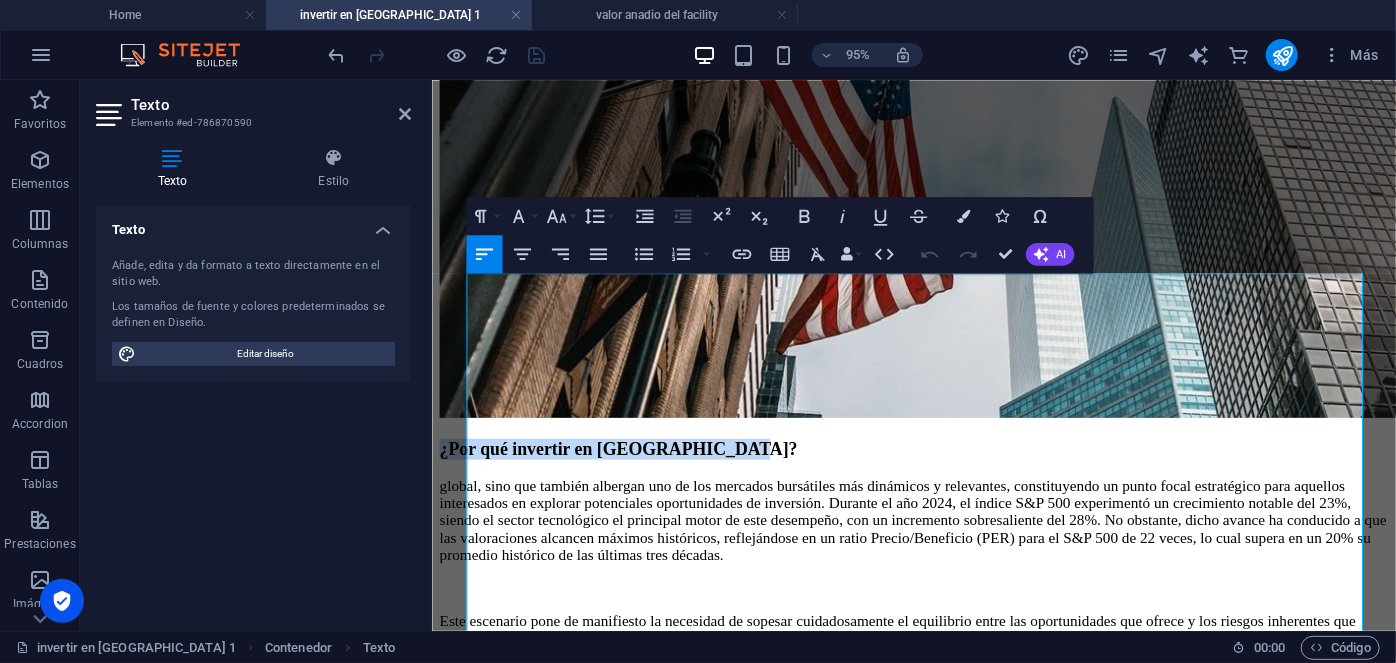 drag, startPoint x: 1048, startPoint y: 294, endPoint x: 310, endPoint y: 280, distance: 738.13275 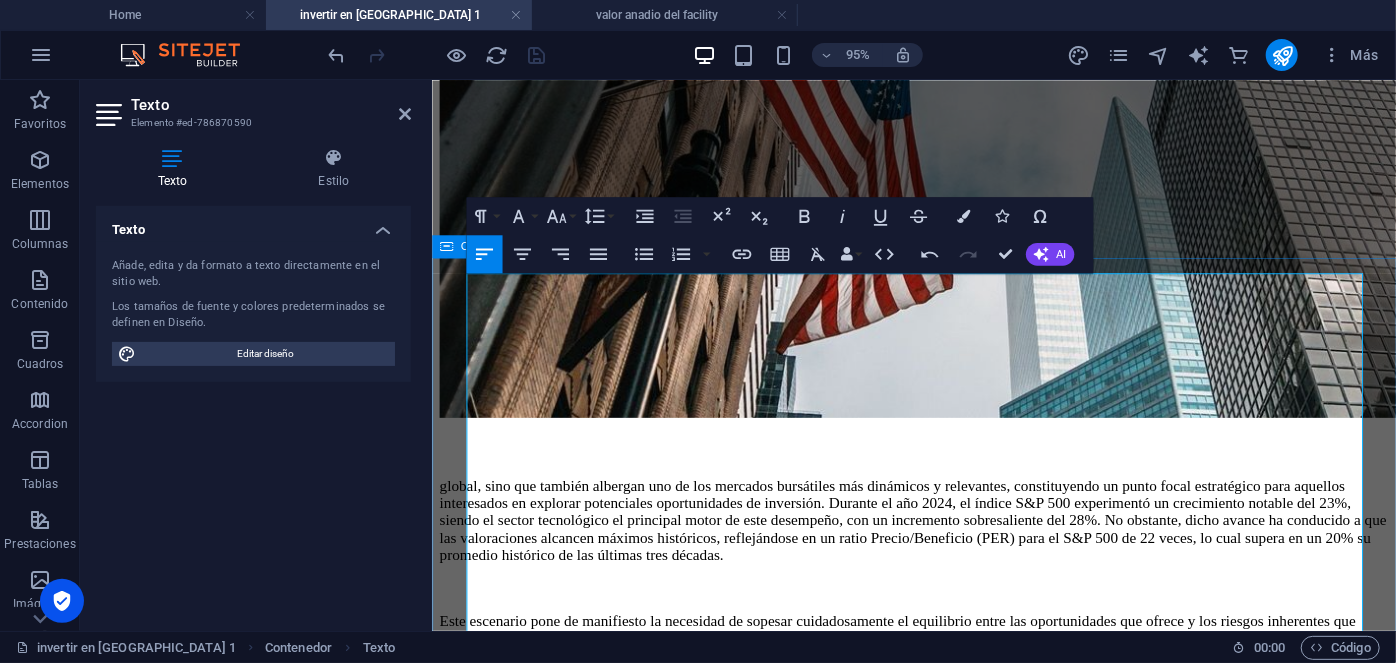 drag, startPoint x: 604, startPoint y: 493, endPoint x: 454, endPoint y: 490, distance: 150.03 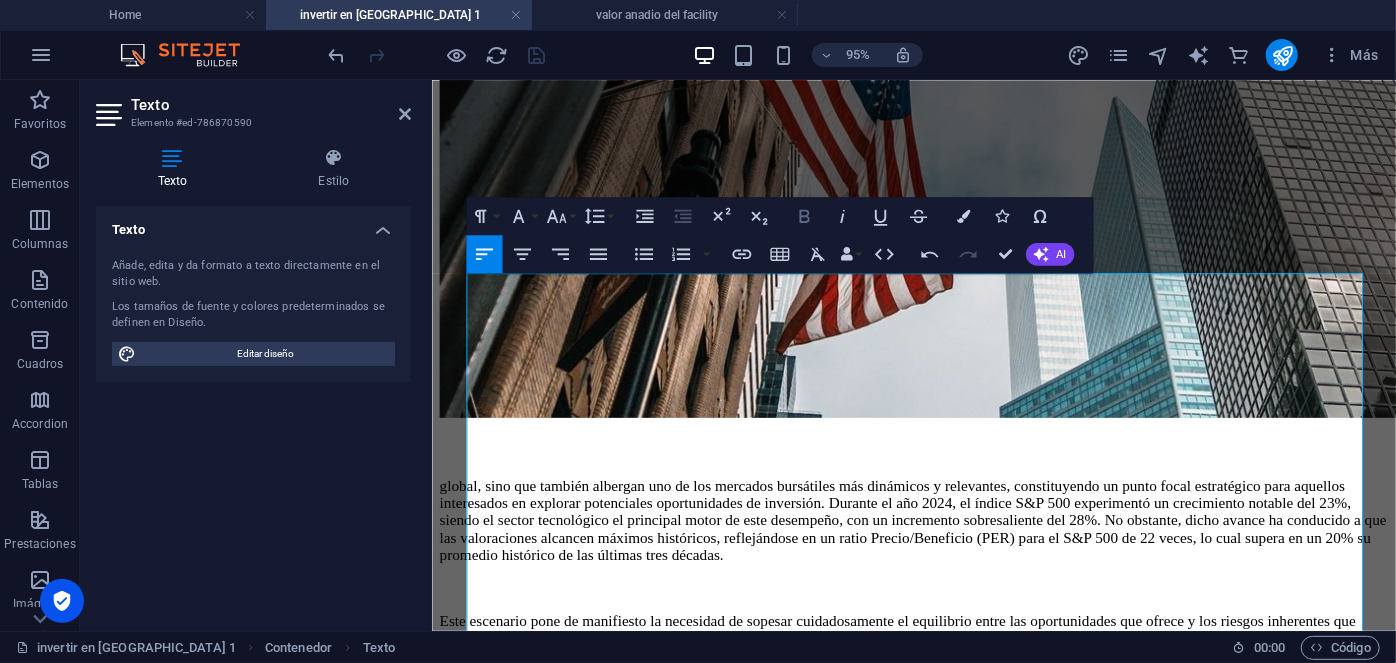 click 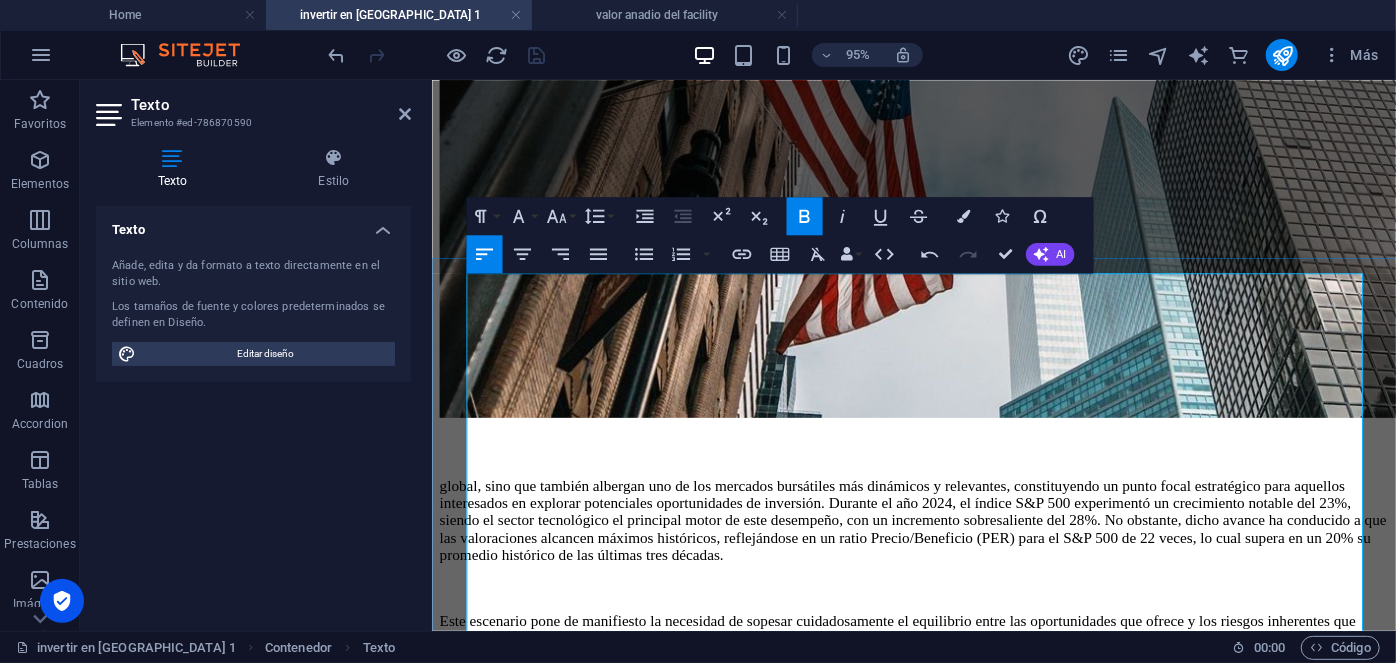 click on "Liderazgo tecnológico" at bounding box center (551, 840) 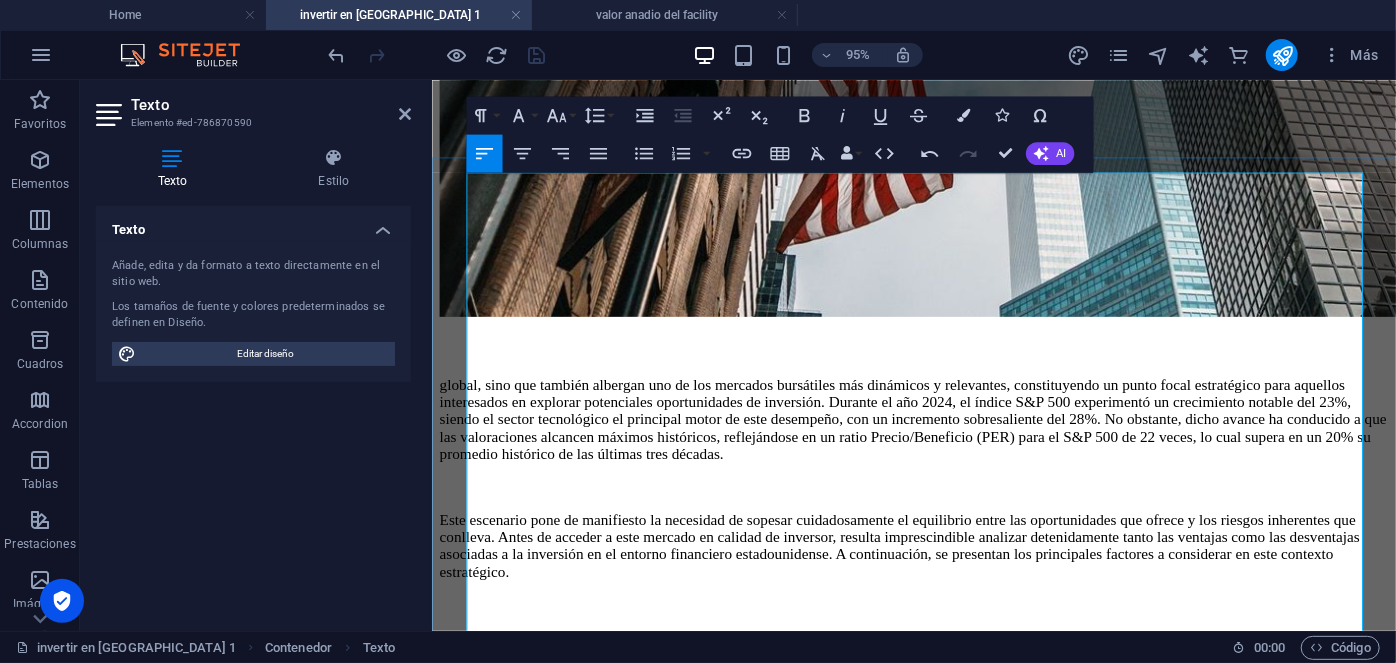 scroll, scrollTop: 571, scrollLeft: 0, axis: vertical 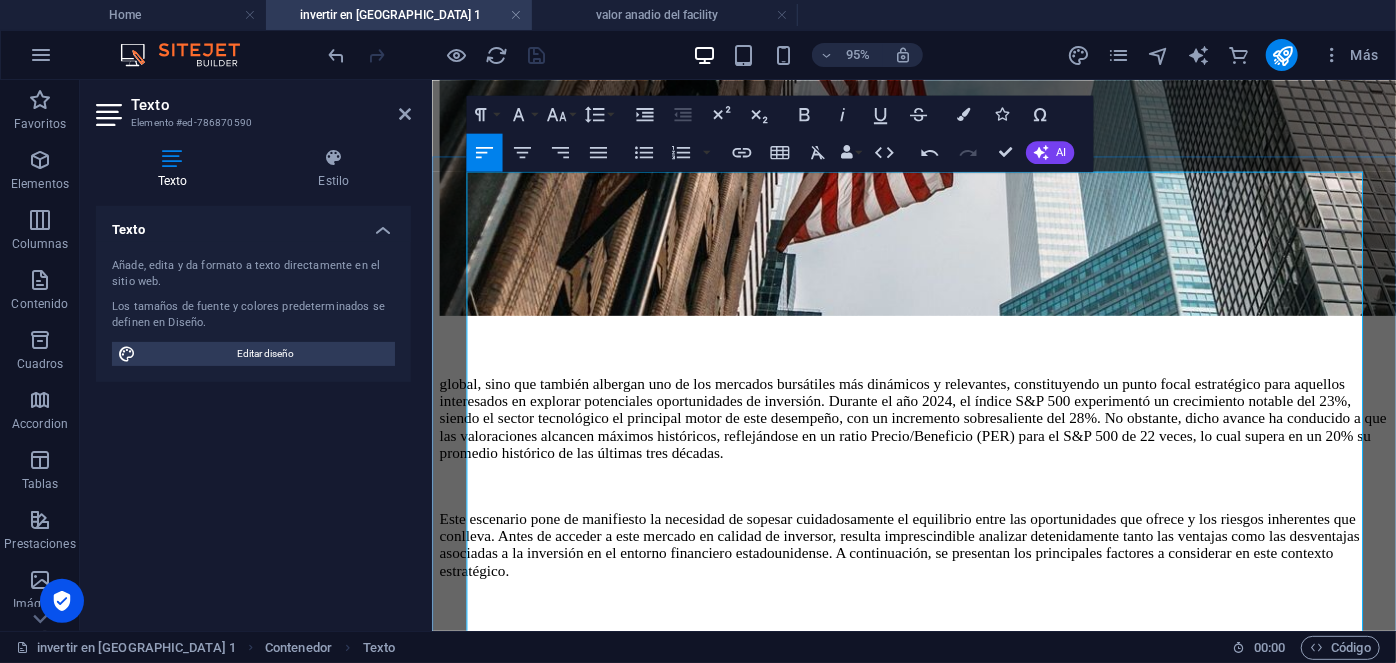 click on "Capacidad para generar flujo de caja libre" at bounding box center (612, 925) 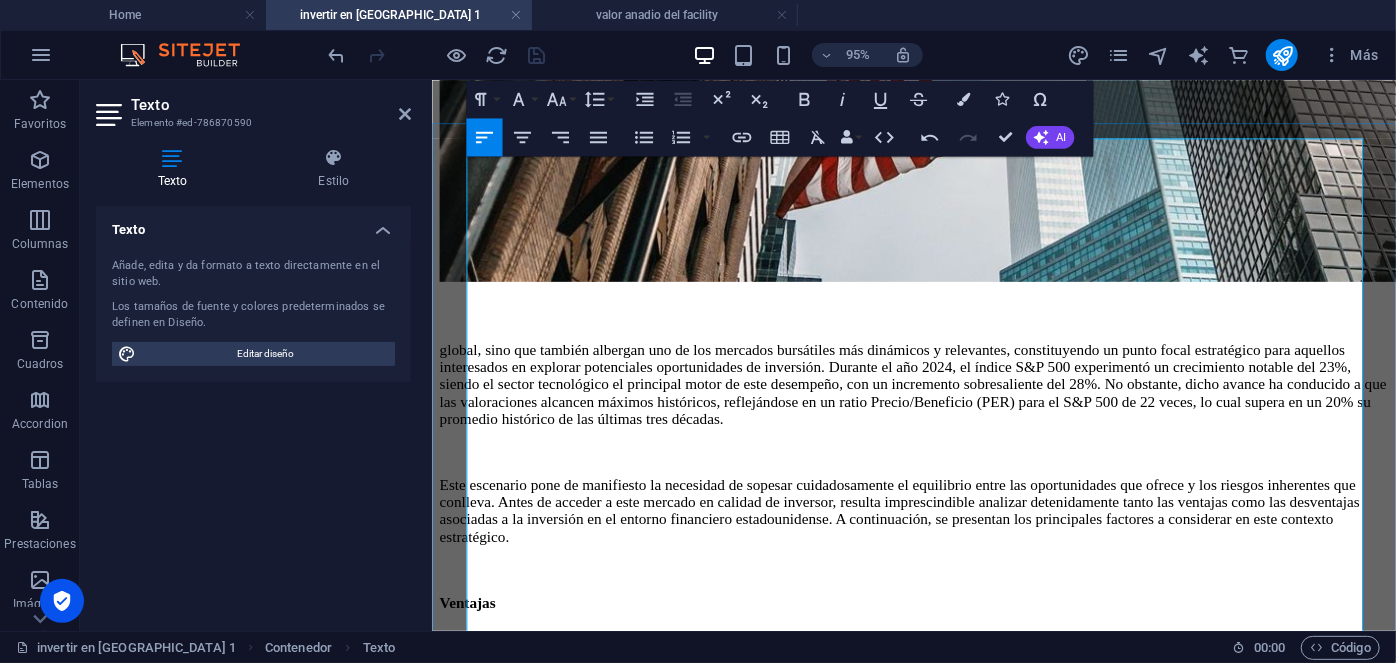 scroll, scrollTop: 610, scrollLeft: 0, axis: vertical 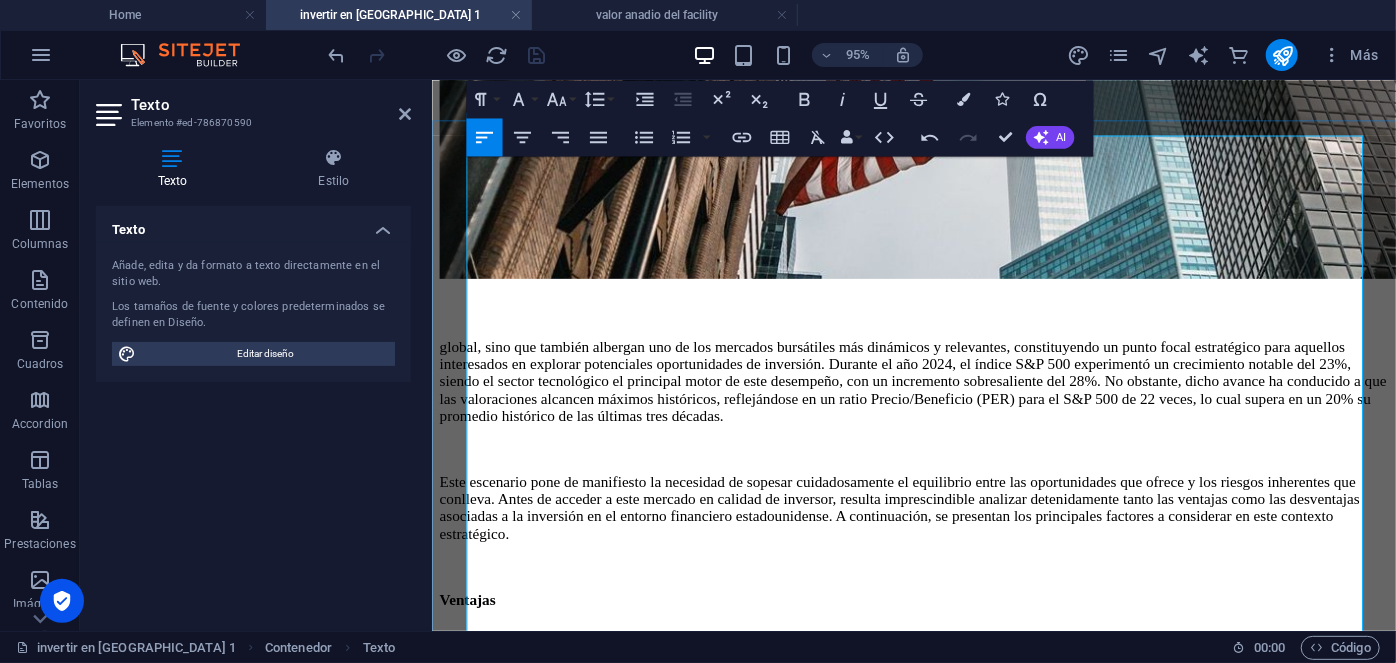 click on "Economía diversificada y resiliente" at bounding box center (592, 1059) 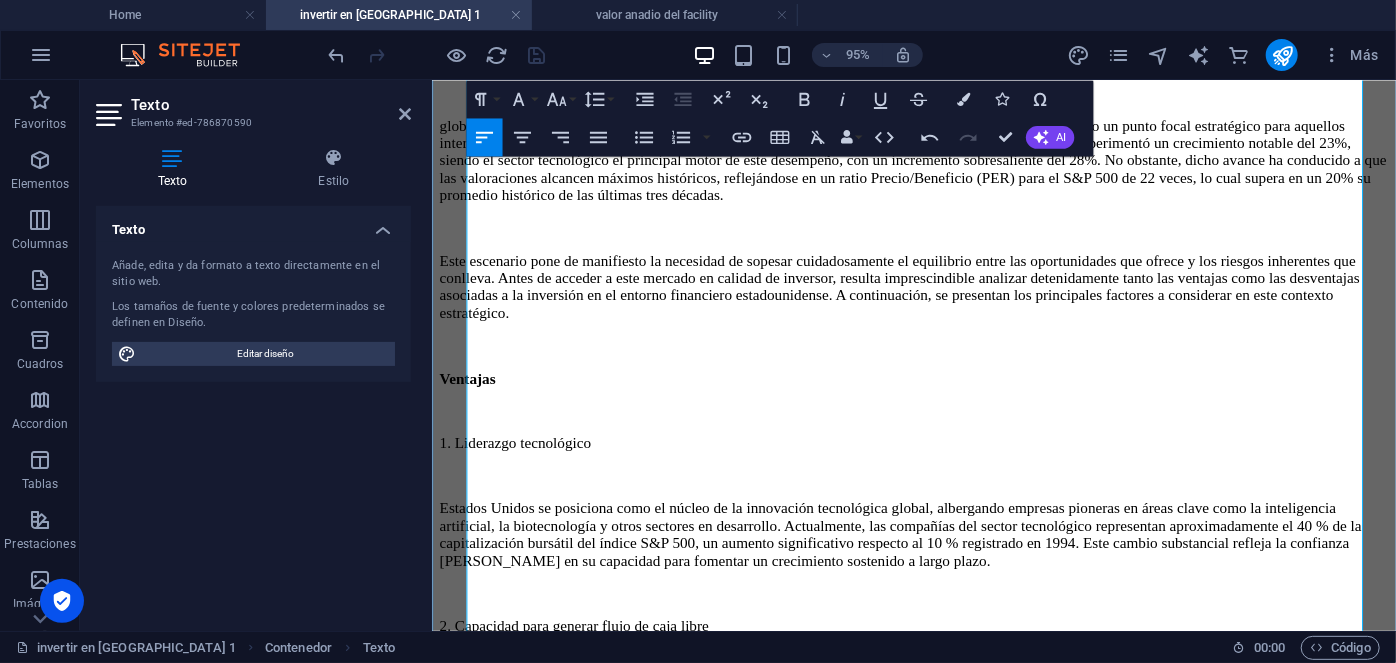 scroll, scrollTop: 845, scrollLeft: 0, axis: vertical 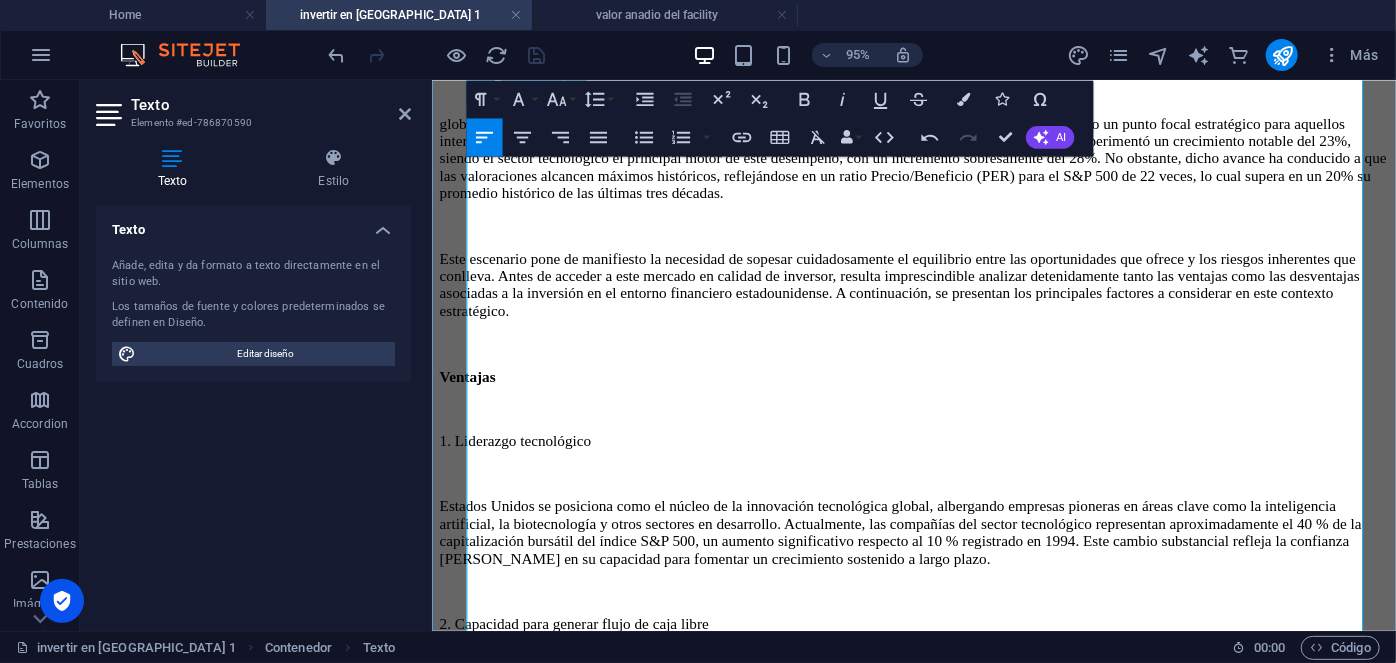 click on "Empresas con ventajas competitivas" at bounding box center [594, 998] 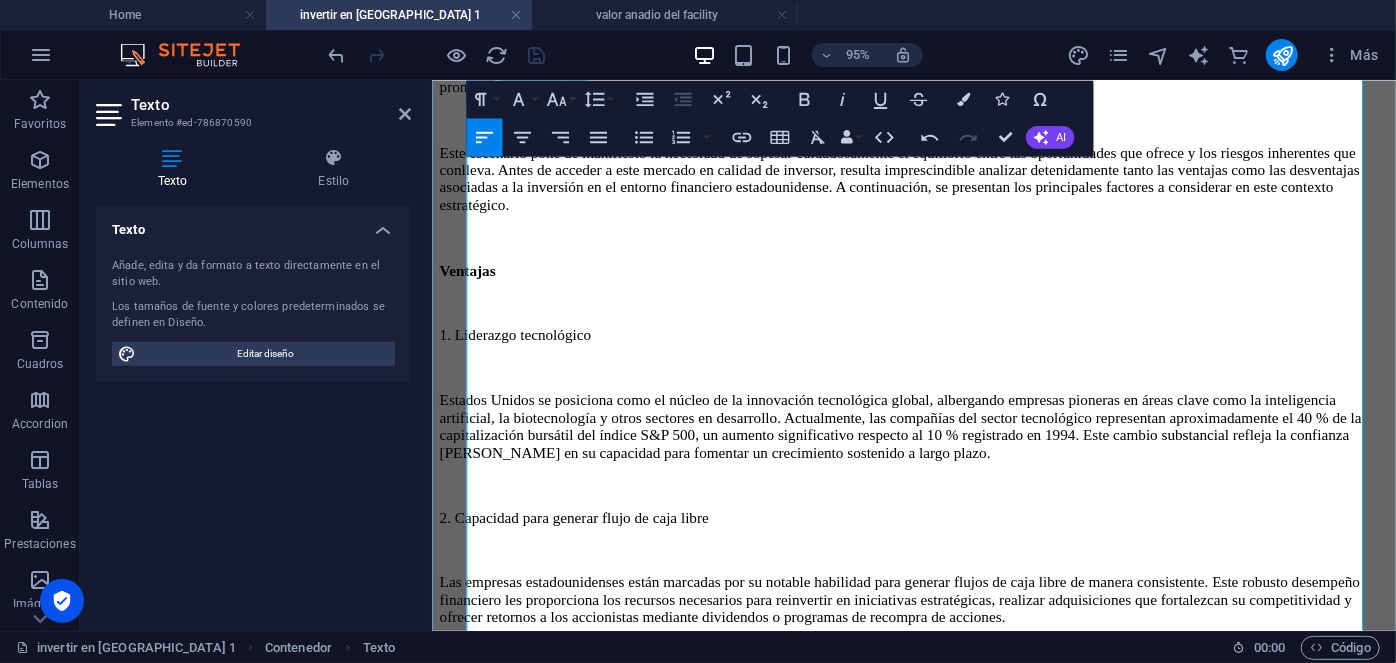scroll, scrollTop: 960, scrollLeft: 0, axis: vertical 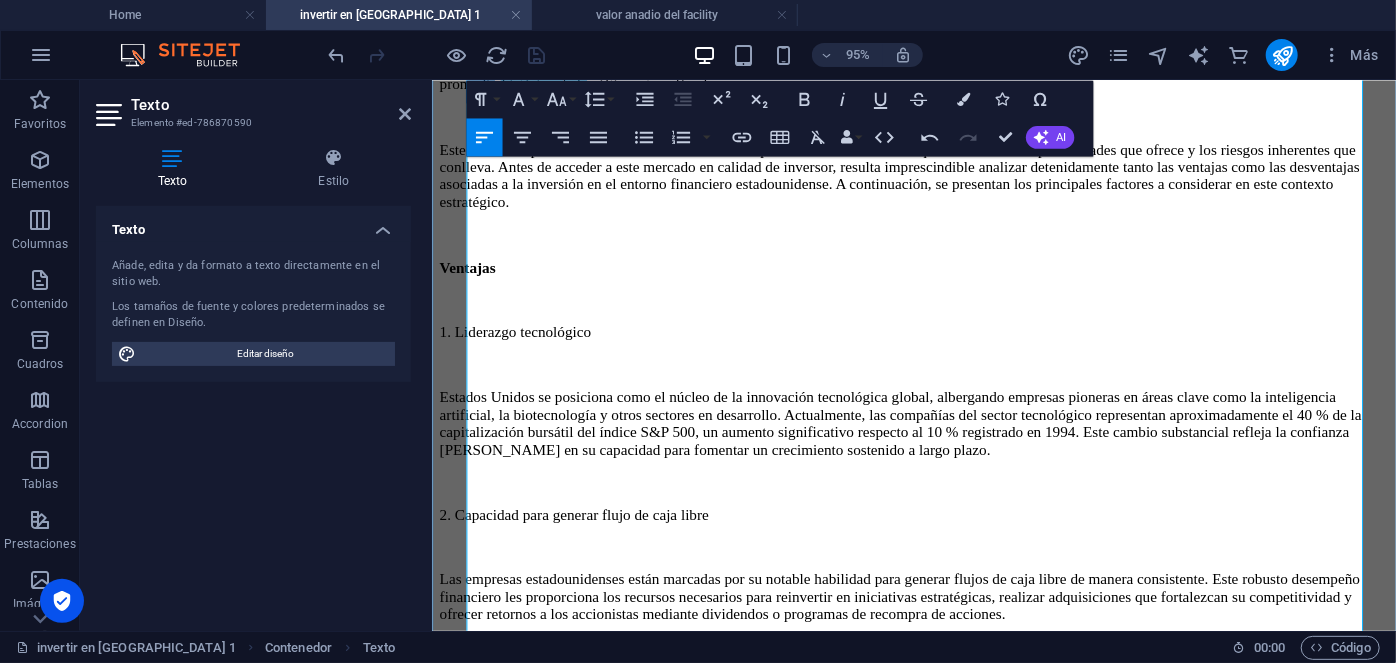 drag, startPoint x: 639, startPoint y: 423, endPoint x: 478, endPoint y: 432, distance: 161.25136 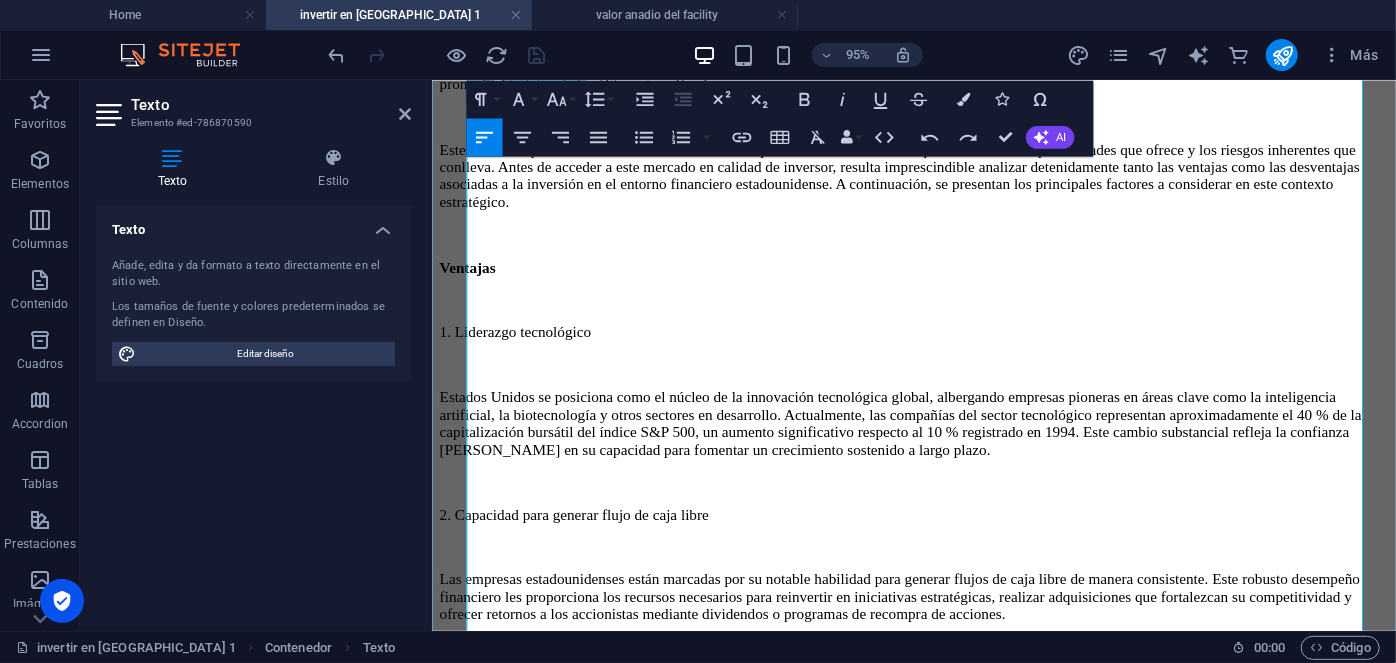 click on "​" at bounding box center (938, 1081) 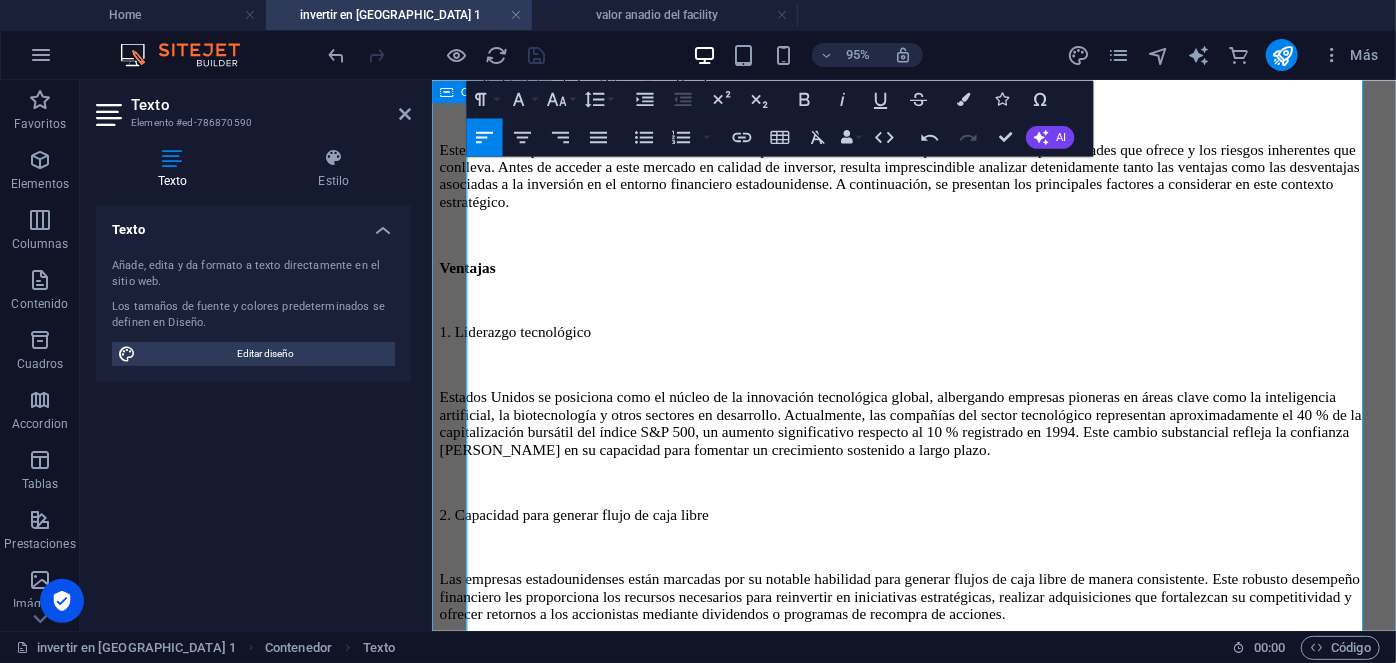 drag, startPoint x: 569, startPoint y: 448, endPoint x: 451, endPoint y: 448, distance: 118 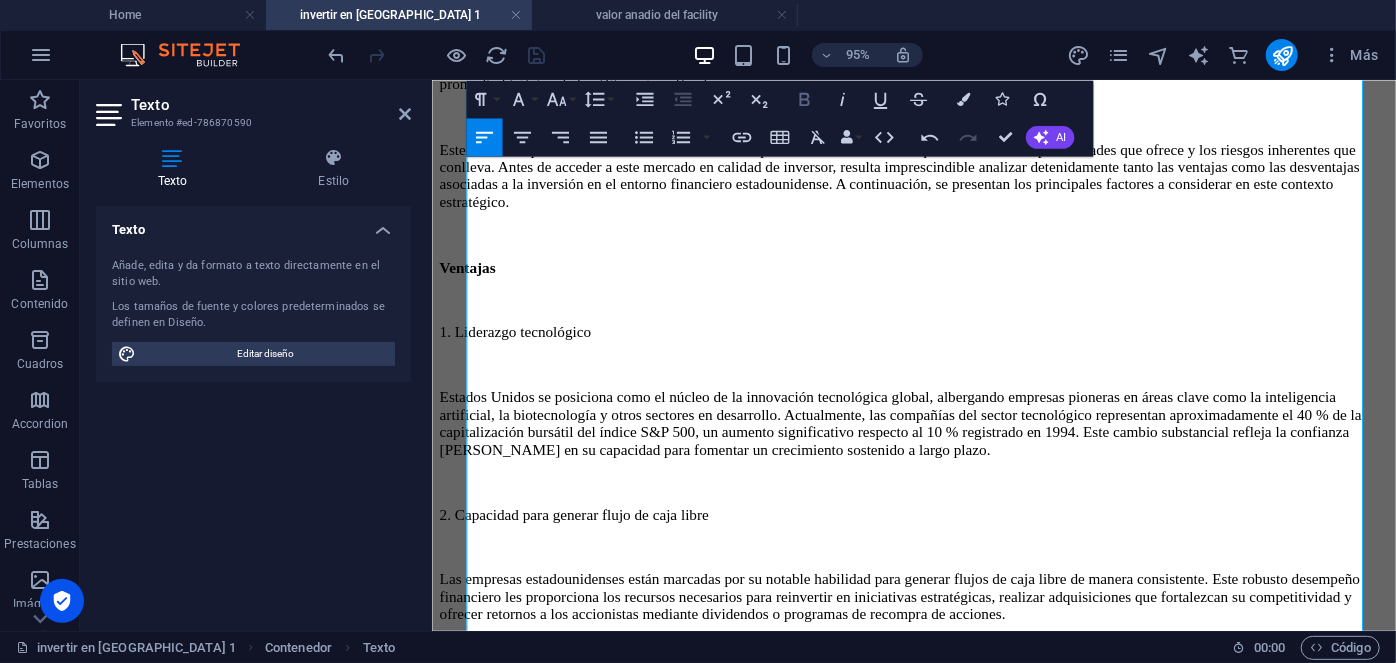 click 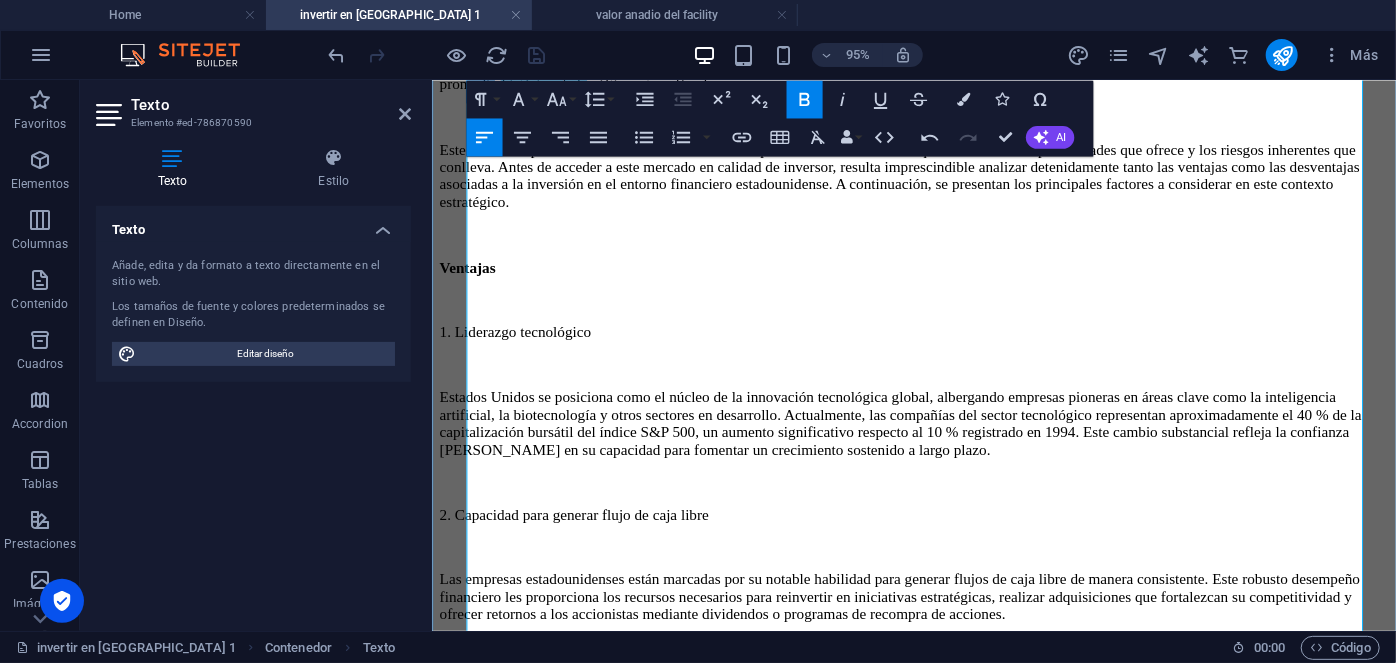 click on "​" at bounding box center (938, 1081) 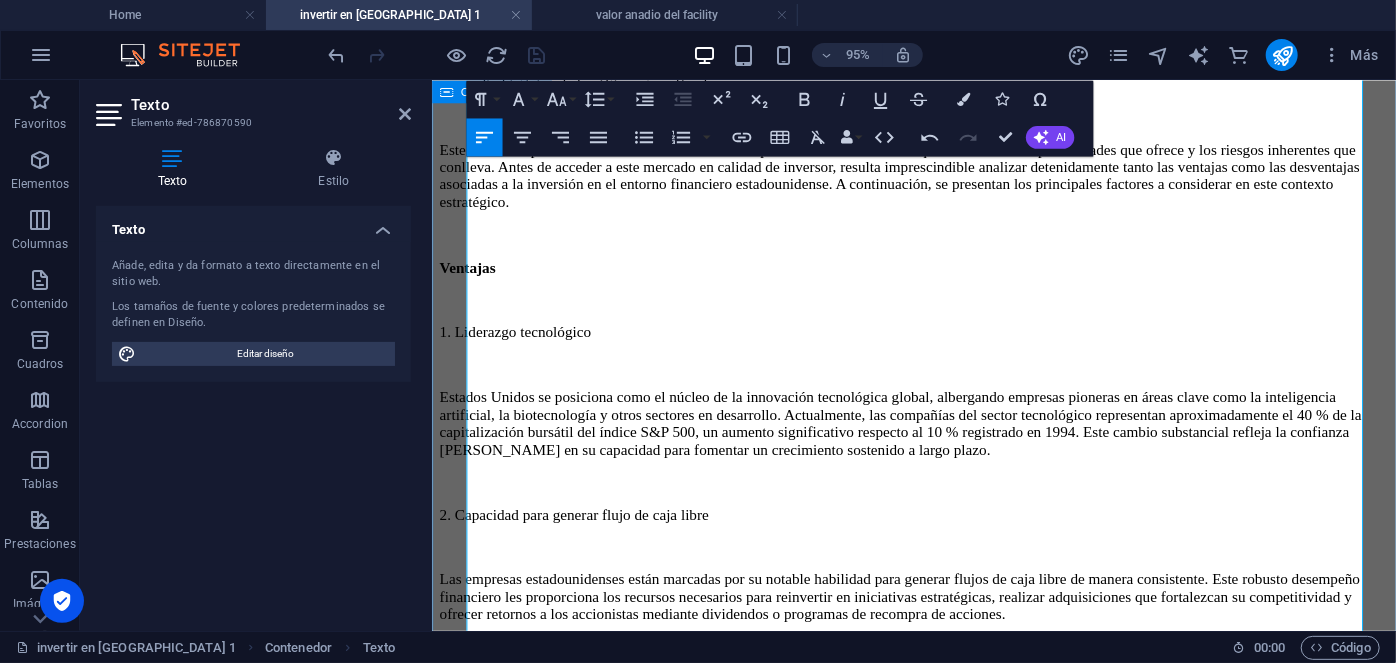click on "global, sino que también albergan uno de los mercados bursátiles más dinámicos y relevantes, constituyendo un punto focal estratégico para aquellos interesados en explorar potenciales oportunidades de inversión. Durante el año 2024, el índice S&P 500 experimentó un crecimiento notable del 23%, siendo el sector tecnológico el principal motor de este desempeño, con un incremento sobresaliente del 28%. No obstante, dicho avance ha conducido a que las valoraciones alcancen máximos históricos, reflejándose en un ratio Precio/Beneficio (PER) para el S&P 500 de 22 veces, lo cual supera en un 20% su promedio histórico de las últimas tres décadas.   Ventajas 1. Liderazgo tecnológico 2. Capacidad para generar flujo de caja libre 3. Economía diversificada y resiliente 4. Empresas con ventajas competitivas Desventajas Evaluaciones elevadas Incremento en la volatilidad Concentración en el sector tecnológico Consecuencias de la gestión pasiva Optimismo desmesurado y especulación" at bounding box center (938, 961) 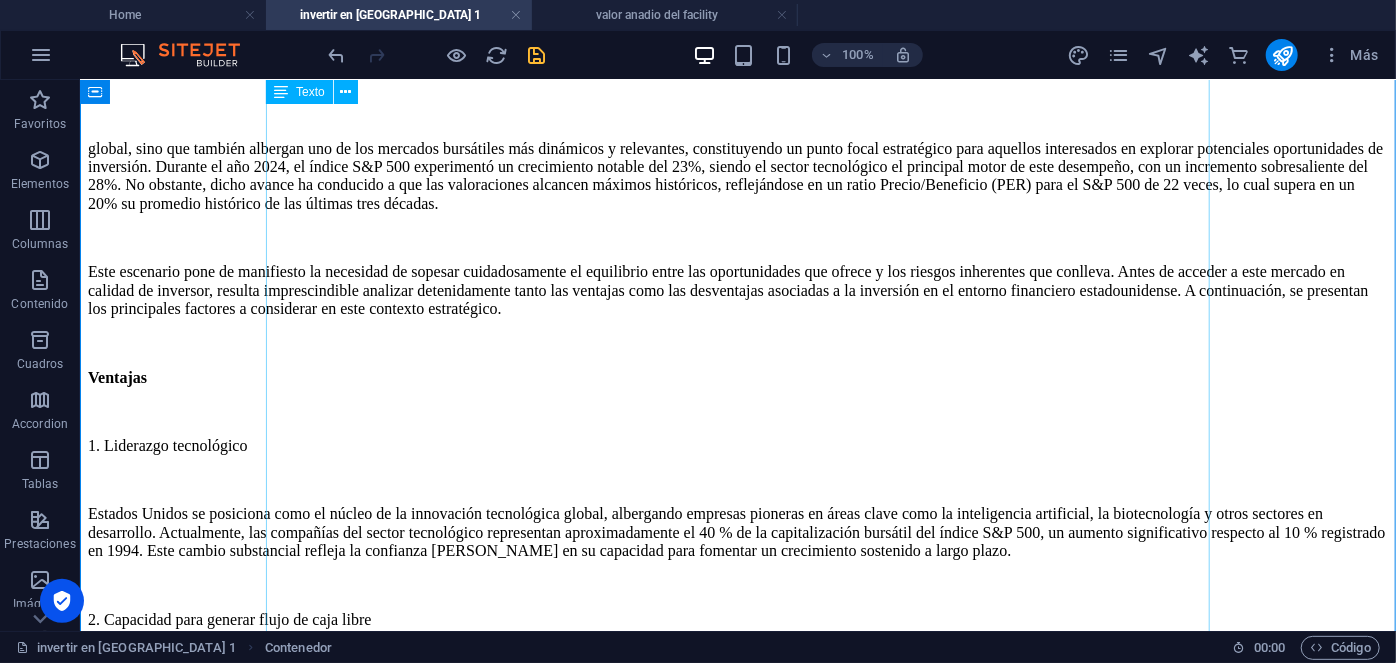 click on "global, sino que también albergan uno de los mercados bursátiles más dinámicos y relevantes, constituyendo un punto focal estratégico para aquellos interesados en explorar potenciales oportunidades de inversión. Durante el año 2024, el índice S&P 500 experimentó un crecimiento notable del 23%, siendo el sector tecnológico el principal motor de este desempeño, con un incremento sobresaliente del 28%. No obstante, dicho avance ha conducido a que las valoraciones alcancen máximos históricos, reflejándose en un ratio Precio/Beneficio (PER) para el S&P 500 de 22 veces, lo cual supera en un 20% su promedio histórico de las últimas tres décadas.   Ventajas 1. Liderazgo tecnológico 2. Capacidad para generar flujo de caja libre 3. Economía diversificada y resiliente 4. Empresas con ventajas competitivas Desventajas Evaluaciones elevadas Incremento en la volatilidad Concentración en el sector tecnológico Consecuencias de la gestión pasiva Optimismo desmesurado y especulación" at bounding box center [737, 1034] 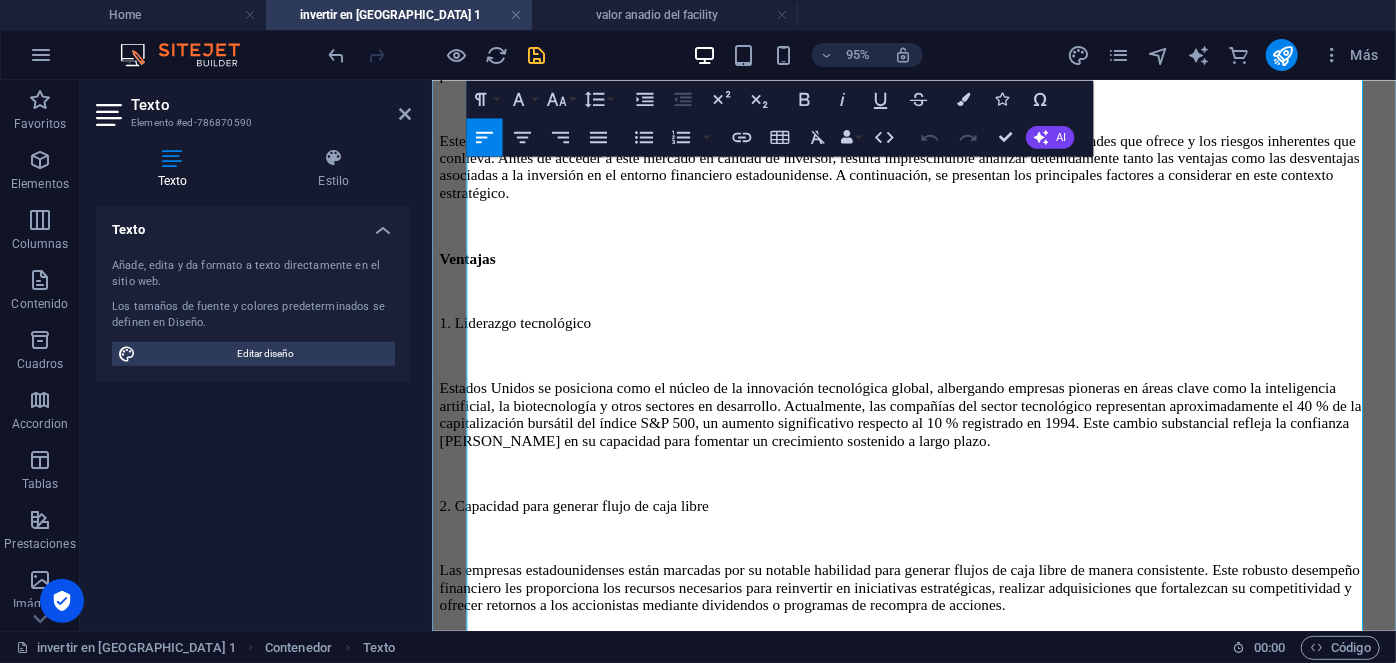 scroll, scrollTop: 973, scrollLeft: 0, axis: vertical 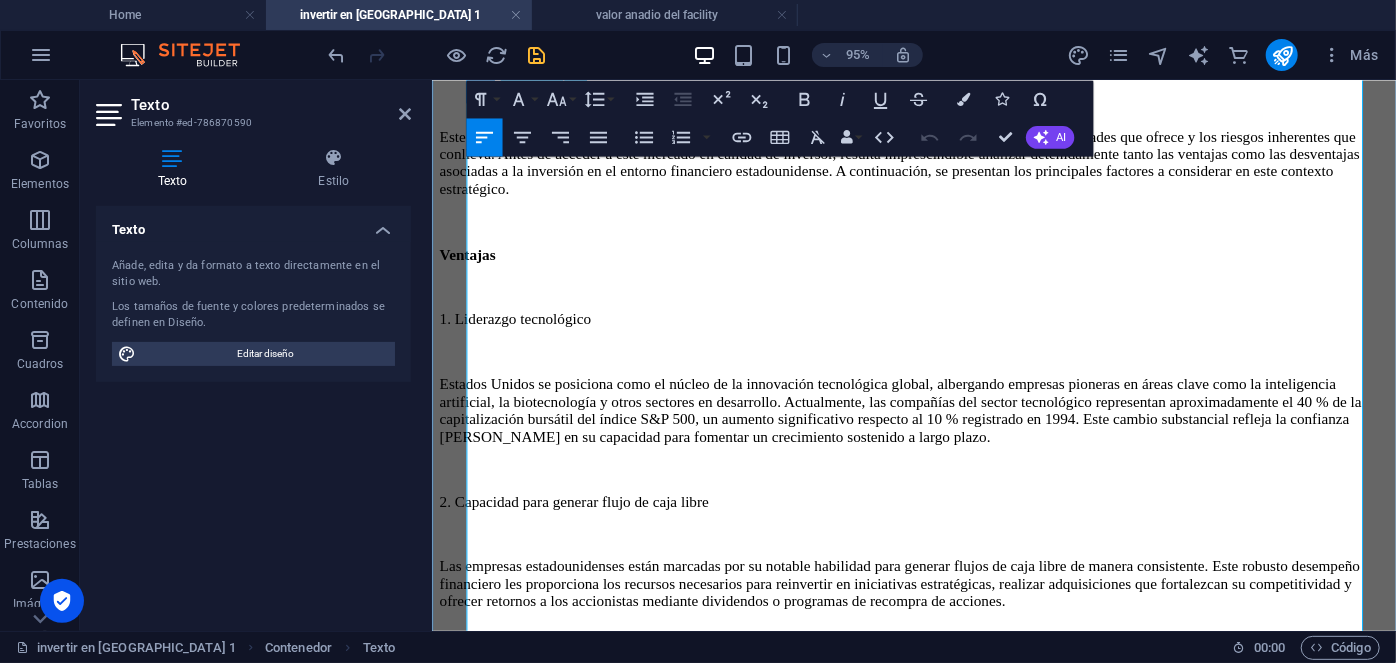 click on "Evaluaciones elevadas" at bounding box center [551, 1139] 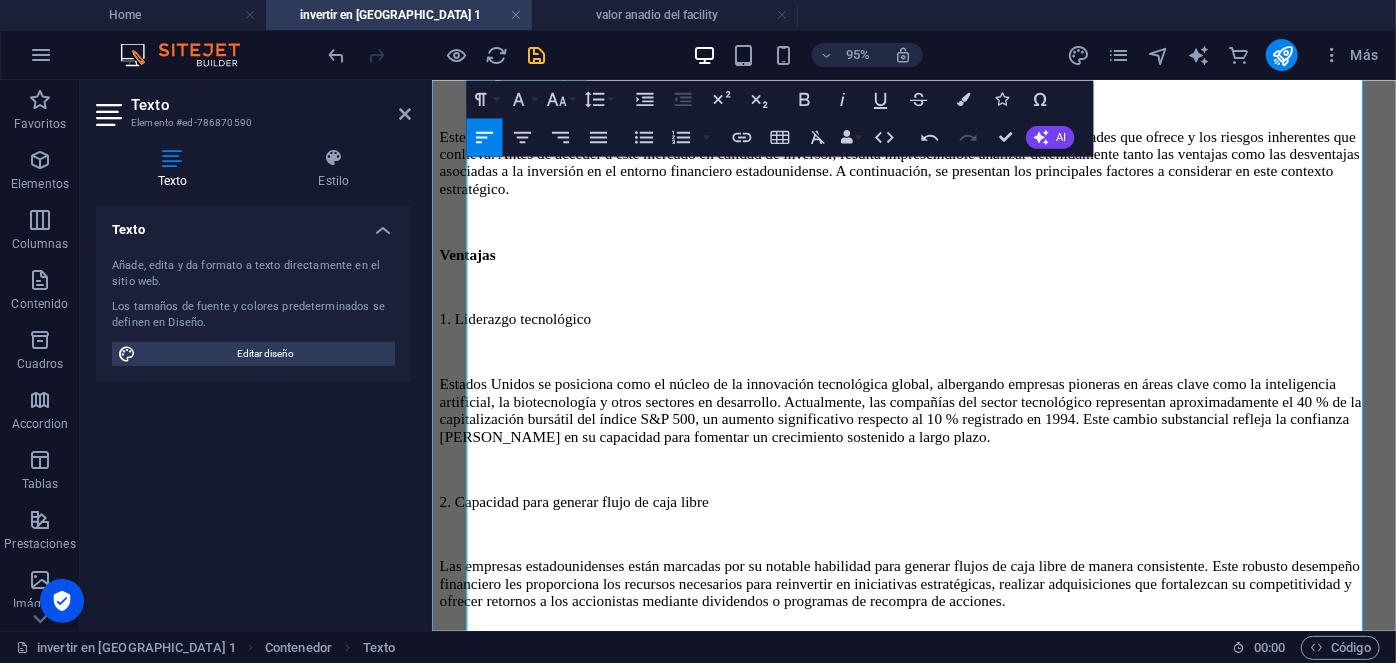 type 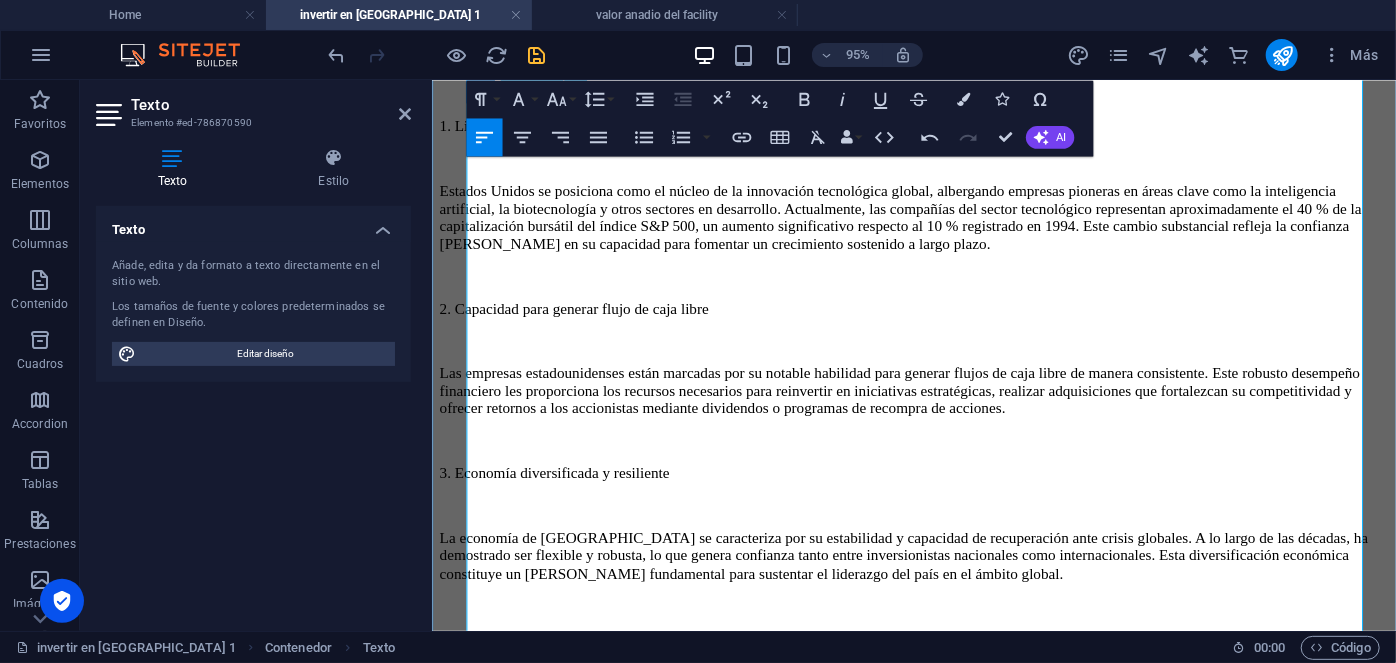scroll, scrollTop: 1178, scrollLeft: 0, axis: vertical 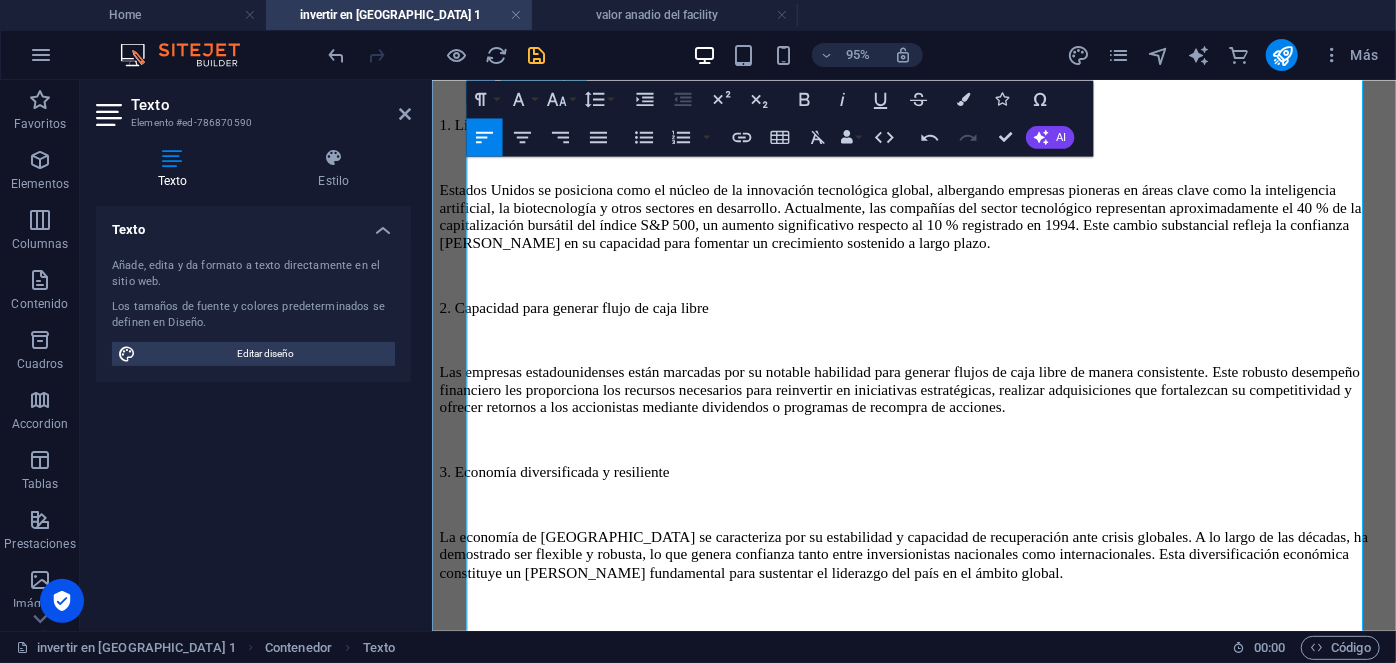 click on "Concentración en el sector tecnológico" at bounding box center [603, 1281] 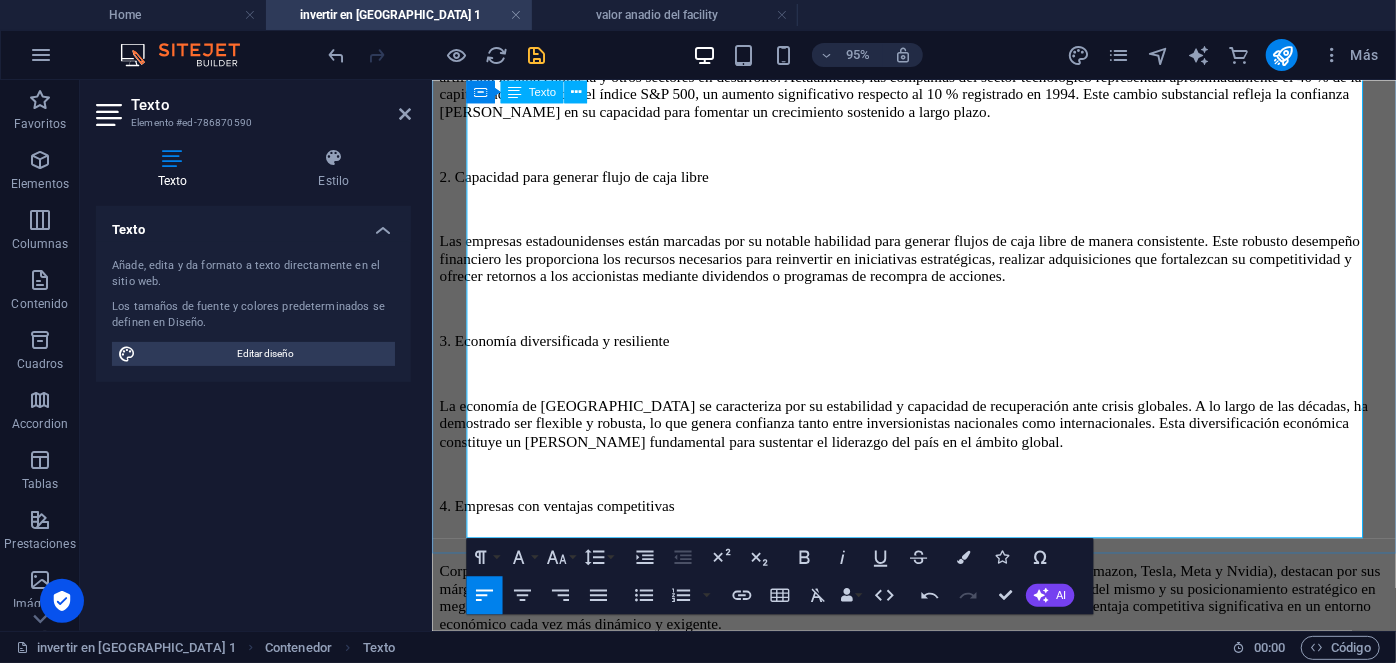 scroll, scrollTop: 1318, scrollLeft: 0, axis: vertical 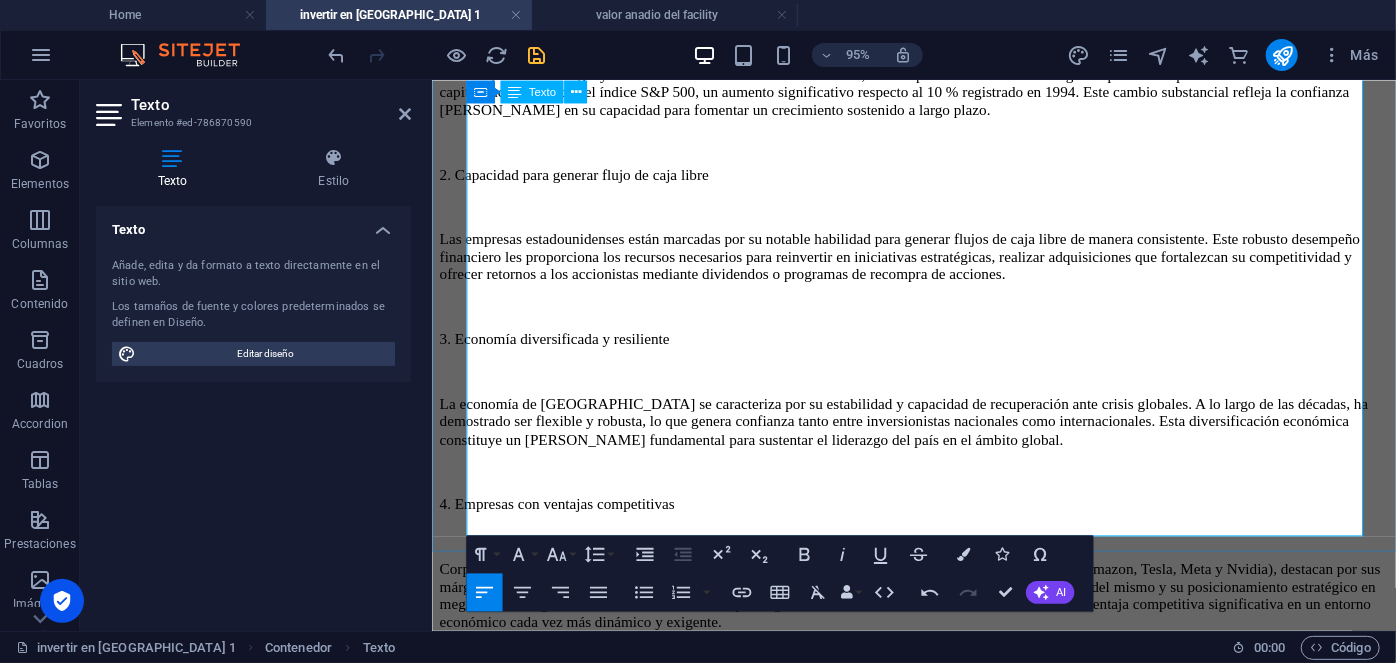 click on "Optimismo desmesurado y especulación" at bounding box center (608, 1488) 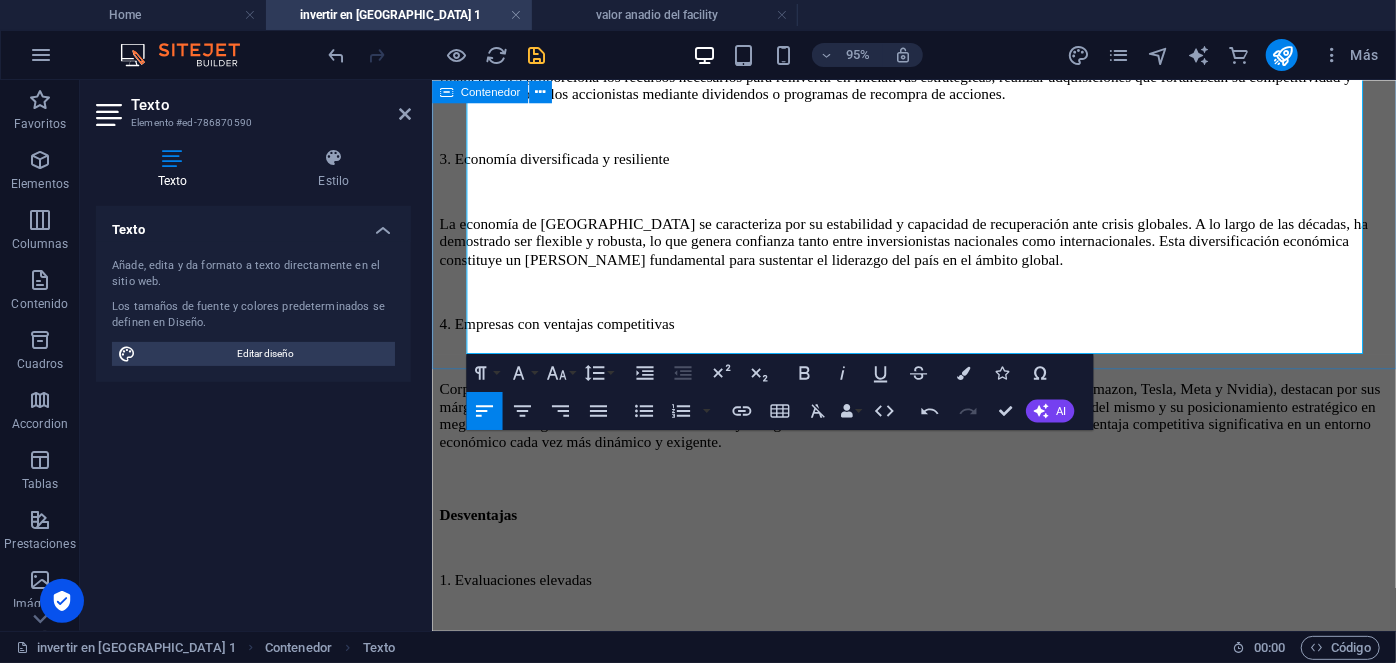 scroll, scrollTop: 1509, scrollLeft: 0, axis: vertical 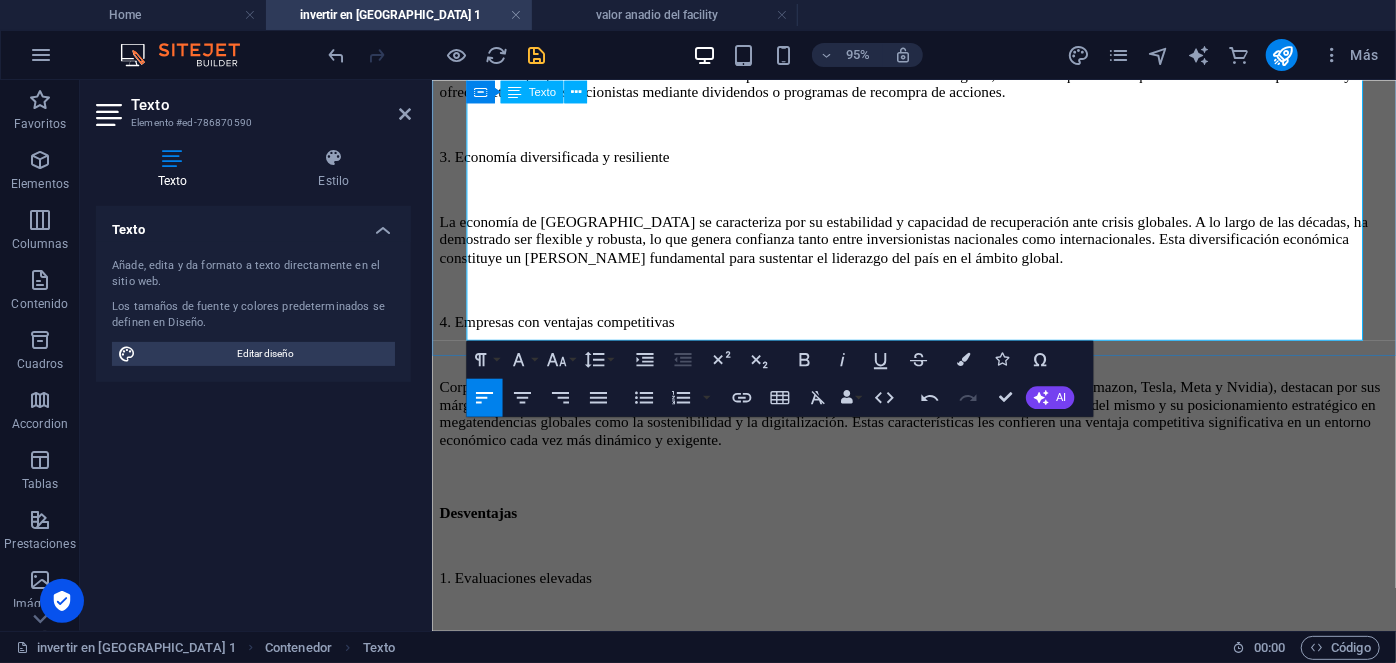 click on "El interés renovado por activos altamente especulativos, como las criptomonedas, podría ser indicativo de un exceso de optimismo en el mercado financiero. Este tipo de comportamiento representa un riesgo considerable, especialmente para aquellos inversores con menor experiencia. La búsqueda desmedida de rendimientos rápidos podría precipitar correcciones abruptas y aumentar los desafíos para la estabilidad [PERSON_NAME]." at bounding box center (938, 1385) 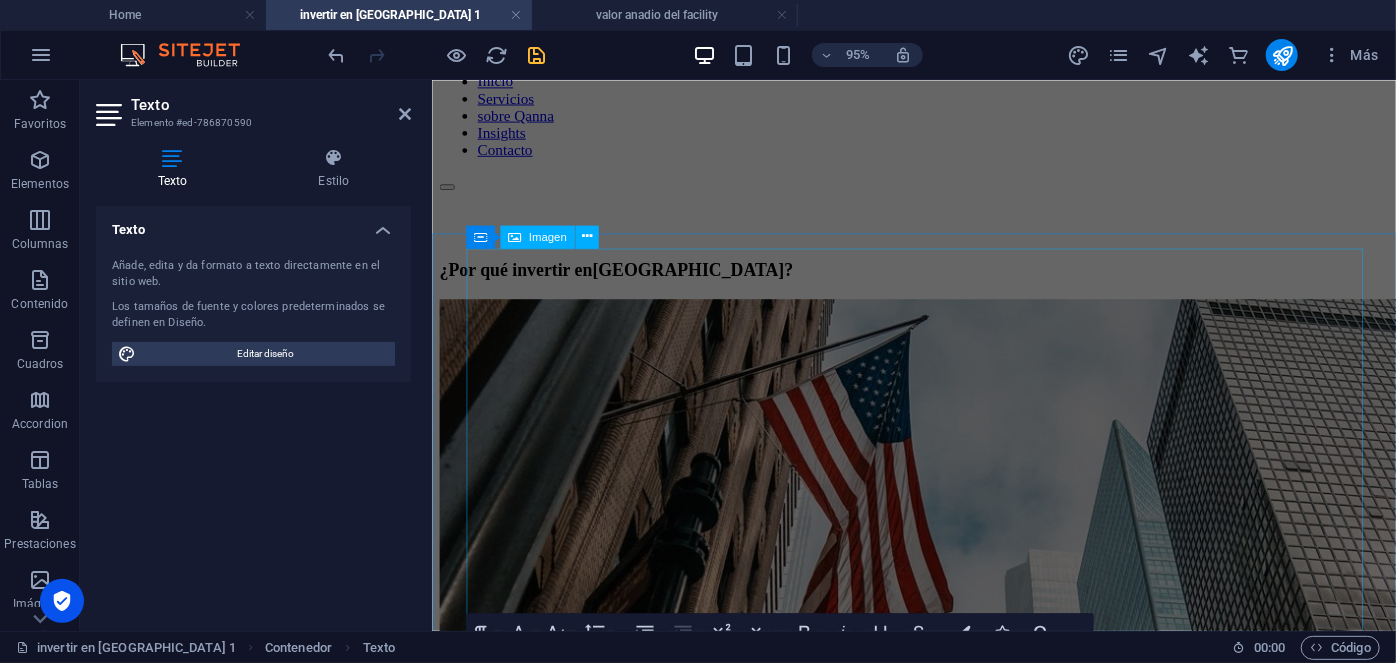 scroll, scrollTop: 0, scrollLeft: 0, axis: both 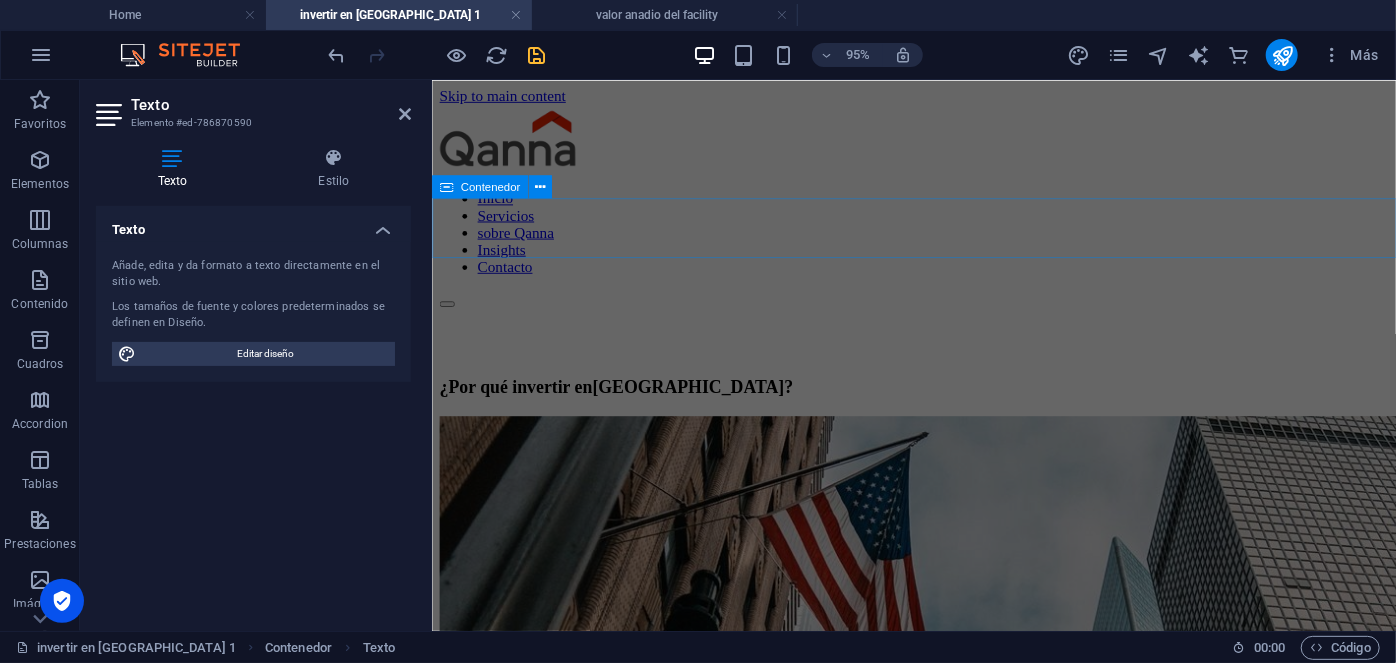 click on "¿Por qué invertir en  [GEOGRAPHIC_DATA] ?" at bounding box center (938, 404) 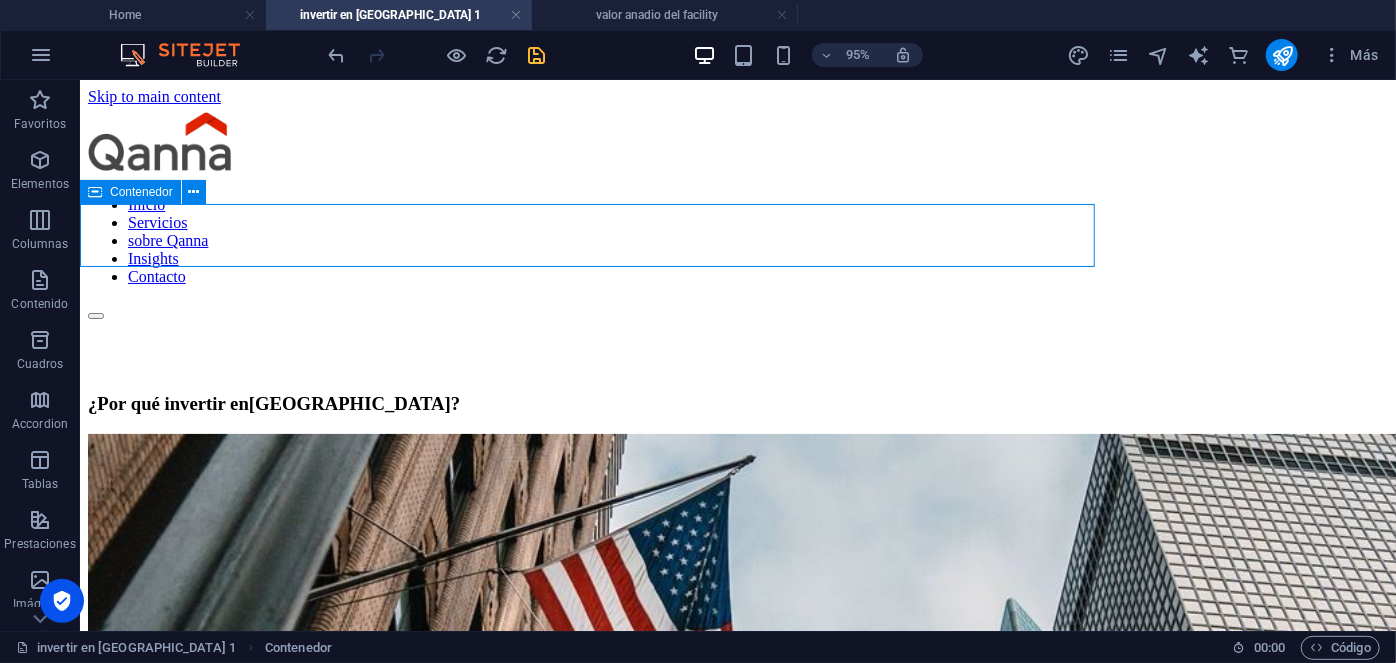 scroll, scrollTop: 0, scrollLeft: 0, axis: both 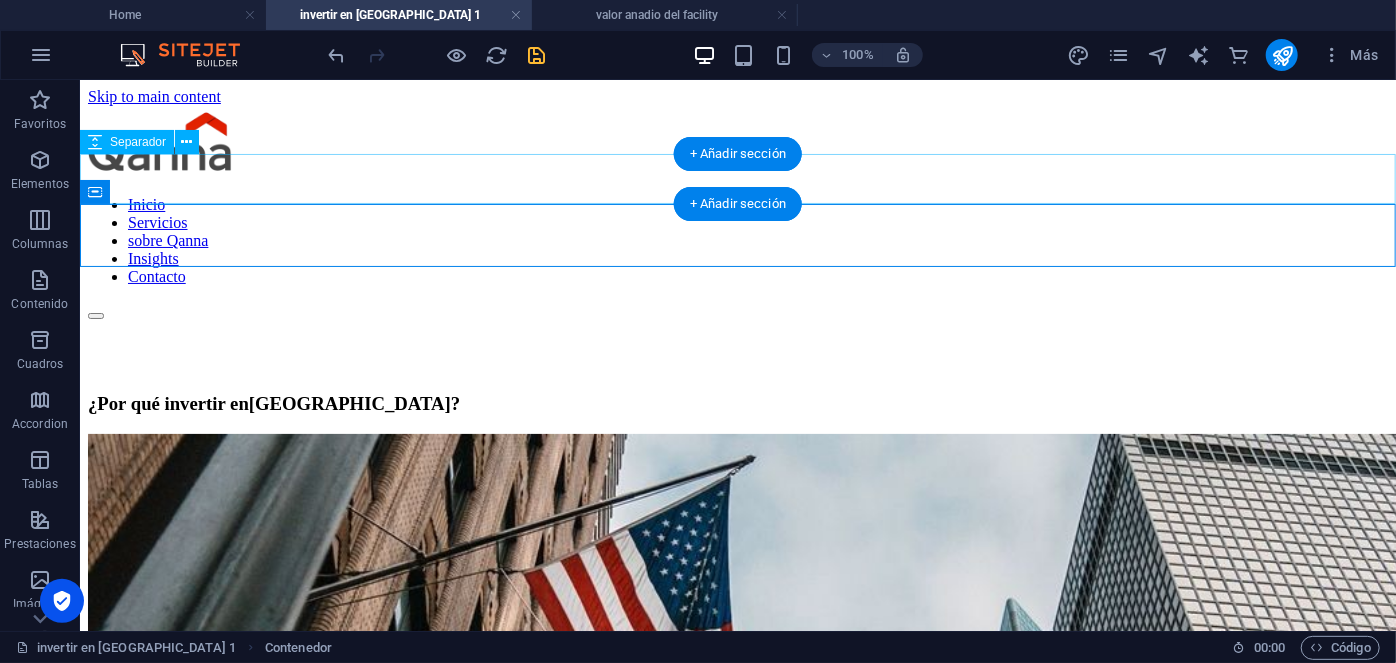 click at bounding box center [737, 348] 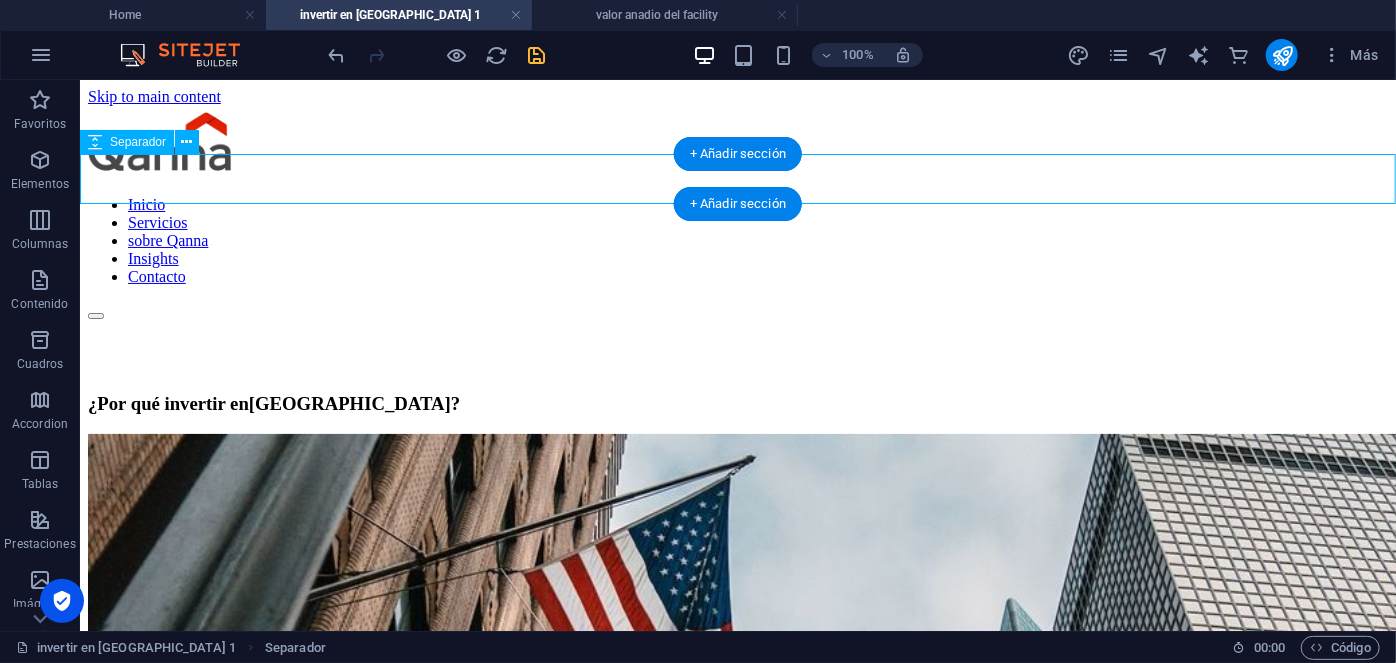 click at bounding box center (737, 348) 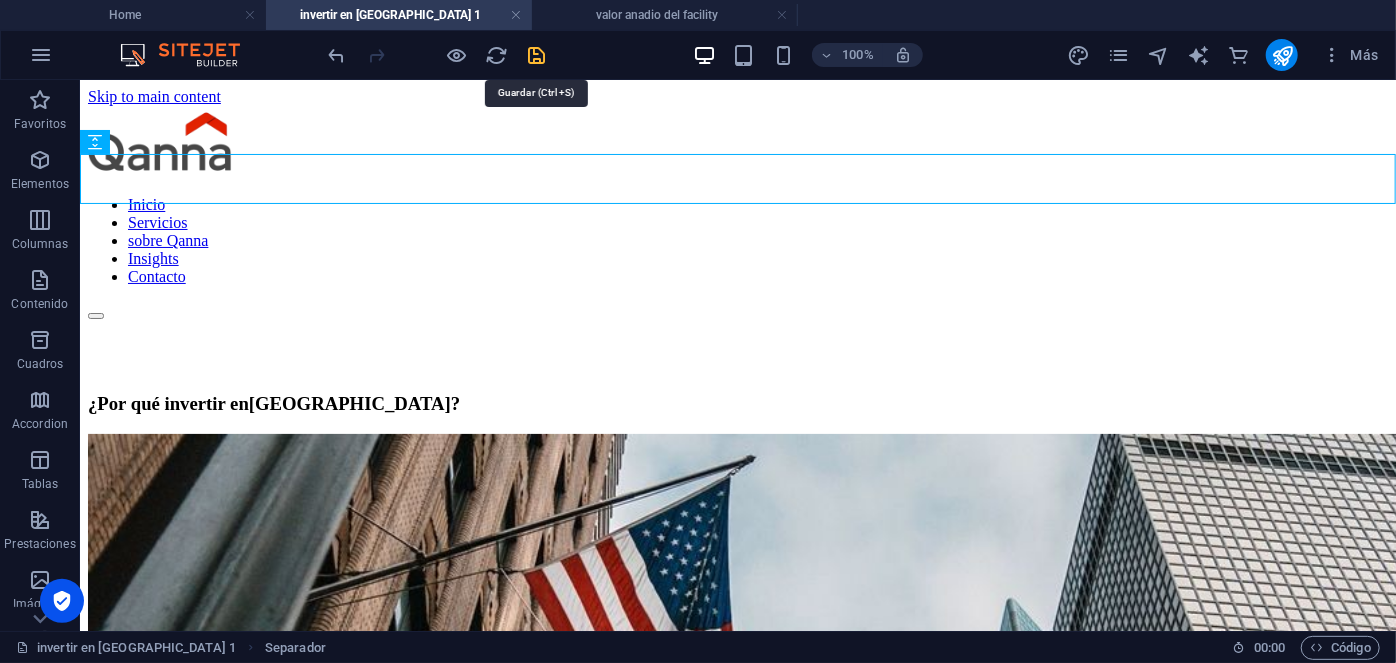 click at bounding box center (537, 55) 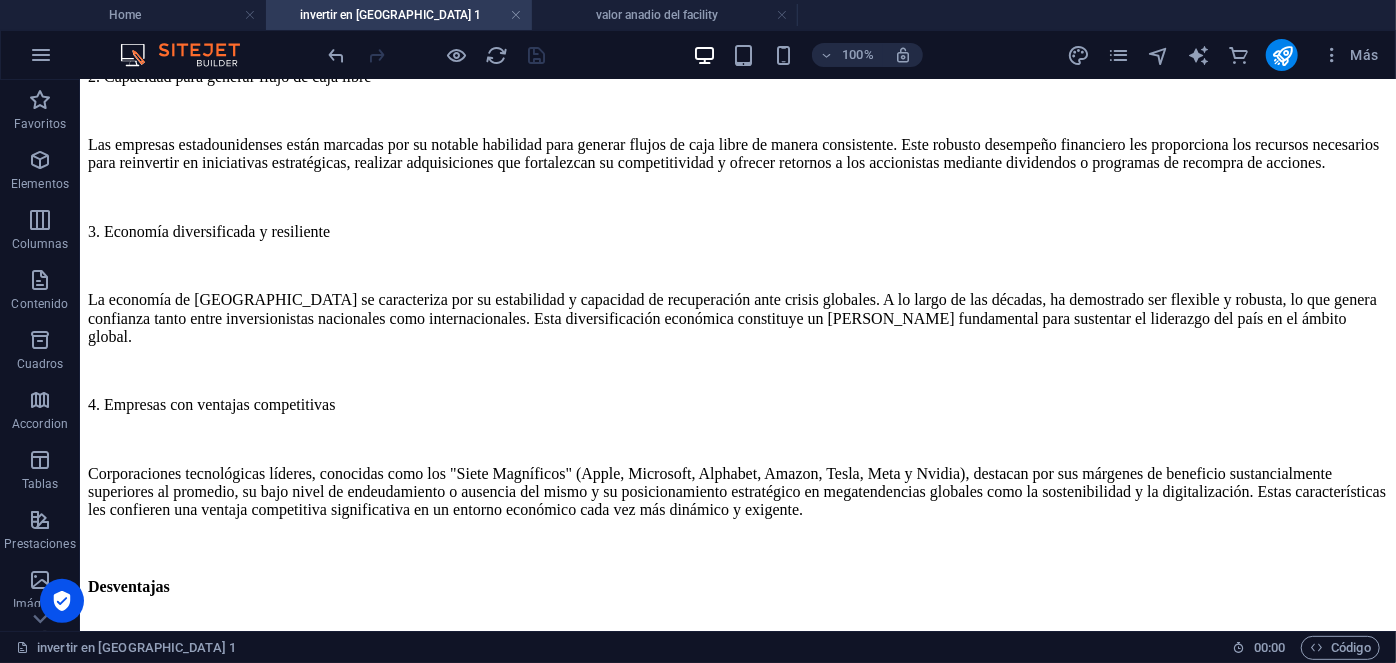 scroll, scrollTop: 1504, scrollLeft: 0, axis: vertical 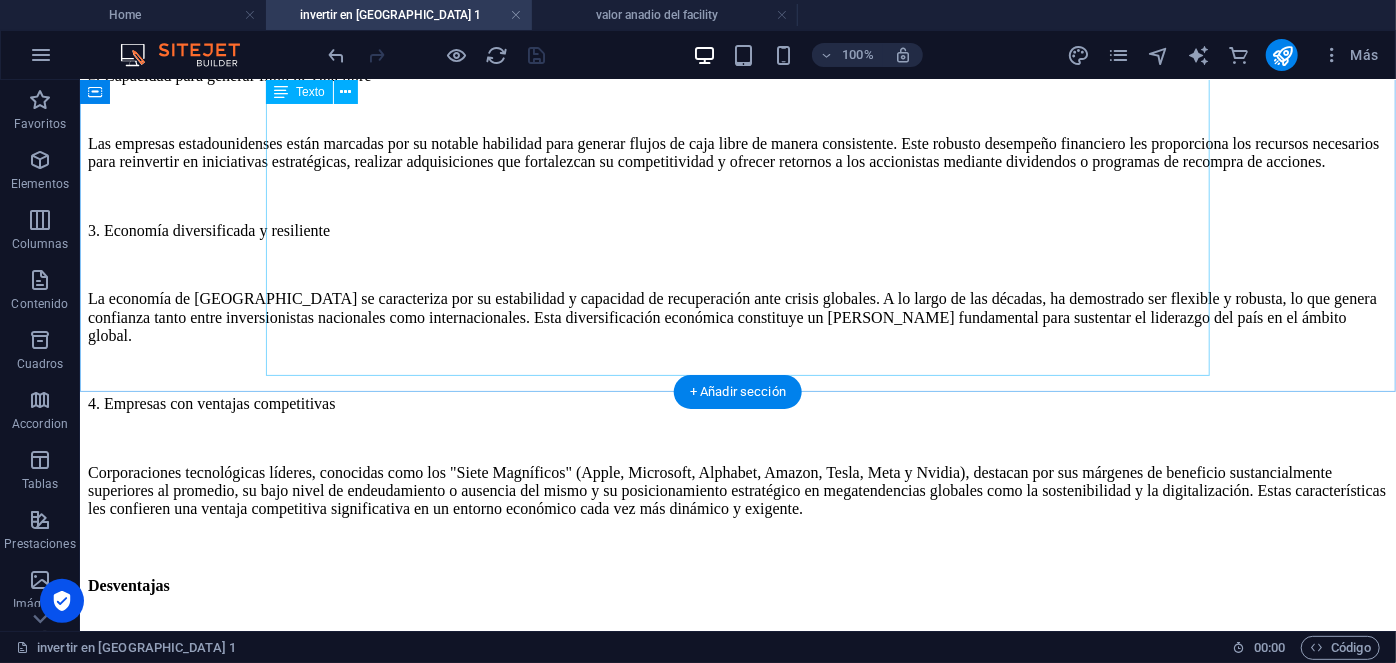 click on "global, sino que también albergan uno de los mercados bursátiles más dinámicos y relevantes, constituyendo un punto focal estratégico para aquellos interesados en explorar potenciales oportunidades de inversión. Durante el año 2024, el índice S&P 500 experimentó un crecimiento notable del 23%, siendo el sector tecnológico el principal motor de este desempeño, con un incremento sobresaliente del 28%. No obstante, dicho avance ha conducido a que las valoraciones alcancen máximos históricos, reflejándose en un ratio Precio/Beneficio (PER) para el S&P 500 de 22 veces, lo cual supera en un 20% su promedio histórico de las últimas tres décadas.   Ventajas 1. Liderazgo tecnológico 2. Capacidad para generar flujo de caja libre 3. Economía diversificada y resiliente 4. Empresas con ventajas competitivas Desventajas 1. Evaluaciones elevadas 2. Incremento en la volatilidad 3. Concentración en el sector tecnológico 4. Consecuencias de la gestión pasiva 5. Optimismo desmesurado y especulación" at bounding box center [737, 499] 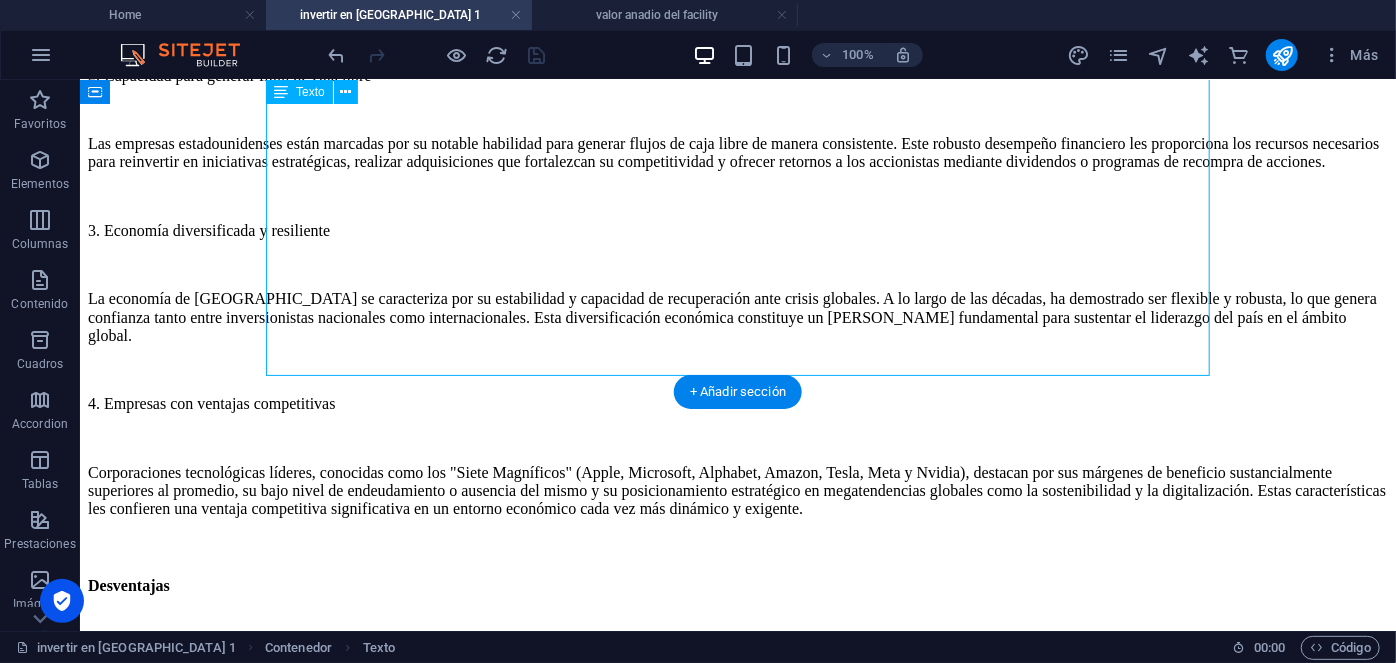 click on "global, sino que también albergan uno de los mercados bursátiles más dinámicos y relevantes, constituyendo un punto focal estratégico para aquellos interesados en explorar potenciales oportunidades de inversión. Durante el año 2024, el índice S&P 500 experimentó un crecimiento notable del 23%, siendo el sector tecnológico el principal motor de este desempeño, con un incremento sobresaliente del 28%. No obstante, dicho avance ha conducido a que las valoraciones alcancen máximos históricos, reflejándose en un ratio Precio/Beneficio (PER) para el S&P 500 de 22 veces, lo cual supera en un 20% su promedio histórico de las últimas tres décadas.   Ventajas 1. Liderazgo tecnológico 2. Capacidad para generar flujo de caja libre 3. Economía diversificada y resiliente 4. Empresas con ventajas competitivas Desventajas 1. Evaluaciones elevadas 2. Incremento en la volatilidad 3. Concentración en el sector tecnológico 4. Consecuencias de la gestión pasiva 5. Optimismo desmesurado y especulación" at bounding box center [737, 499] 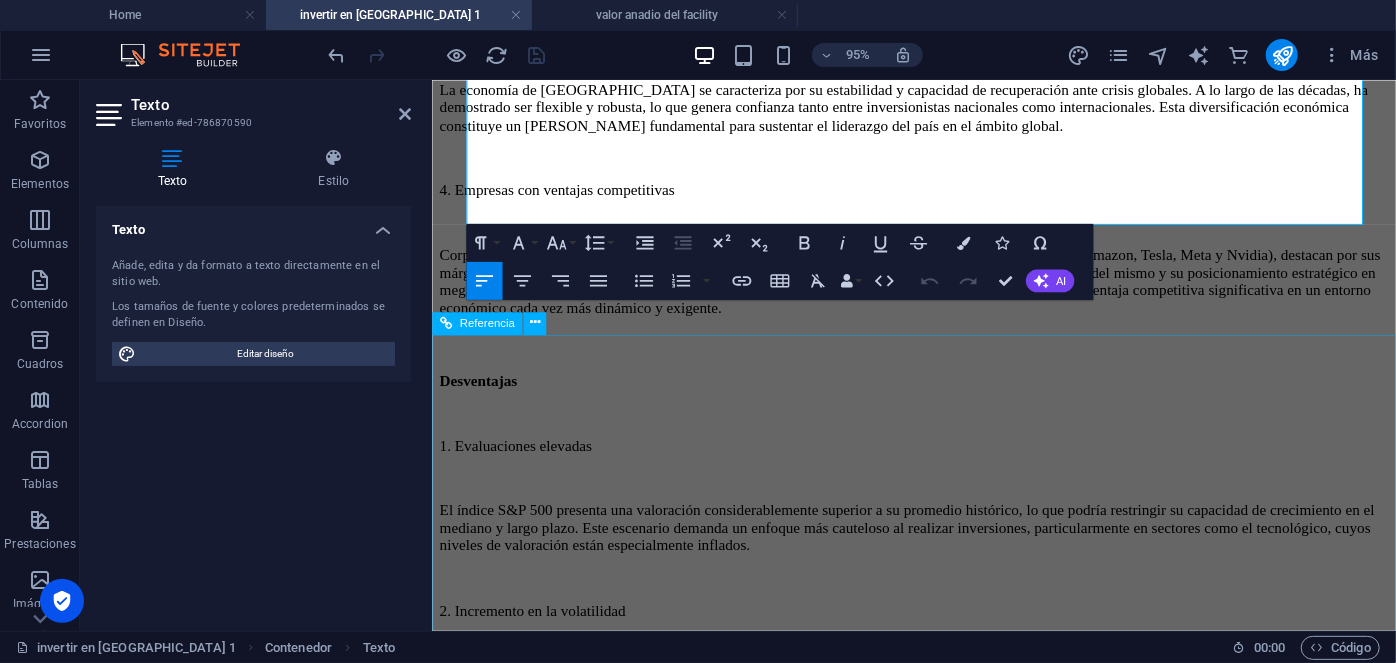 scroll, scrollTop: 1650, scrollLeft: 0, axis: vertical 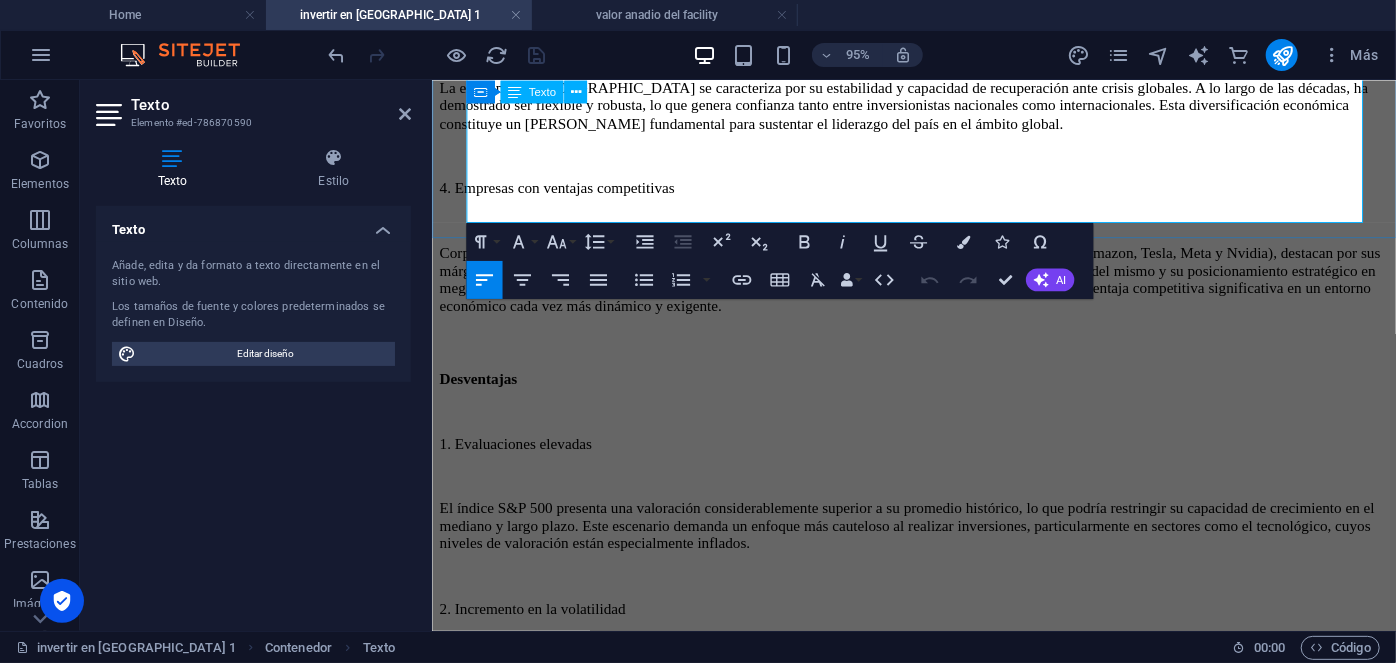 click on "El interés renovado por activos altamente especulativos, como las criptomonedas, podría ser indicativo de un exceso de optimismo en el mercado financiero. Este tipo de comportamiento representa un riesgo considerable, especialmente para aquellos inversores con menor experiencia. La búsqueda desmedida de rendimientos rápidos podría precipitar correcciones abruptas y aumentar los desafíos para la estabilidad [PERSON_NAME]." at bounding box center [938, 1244] 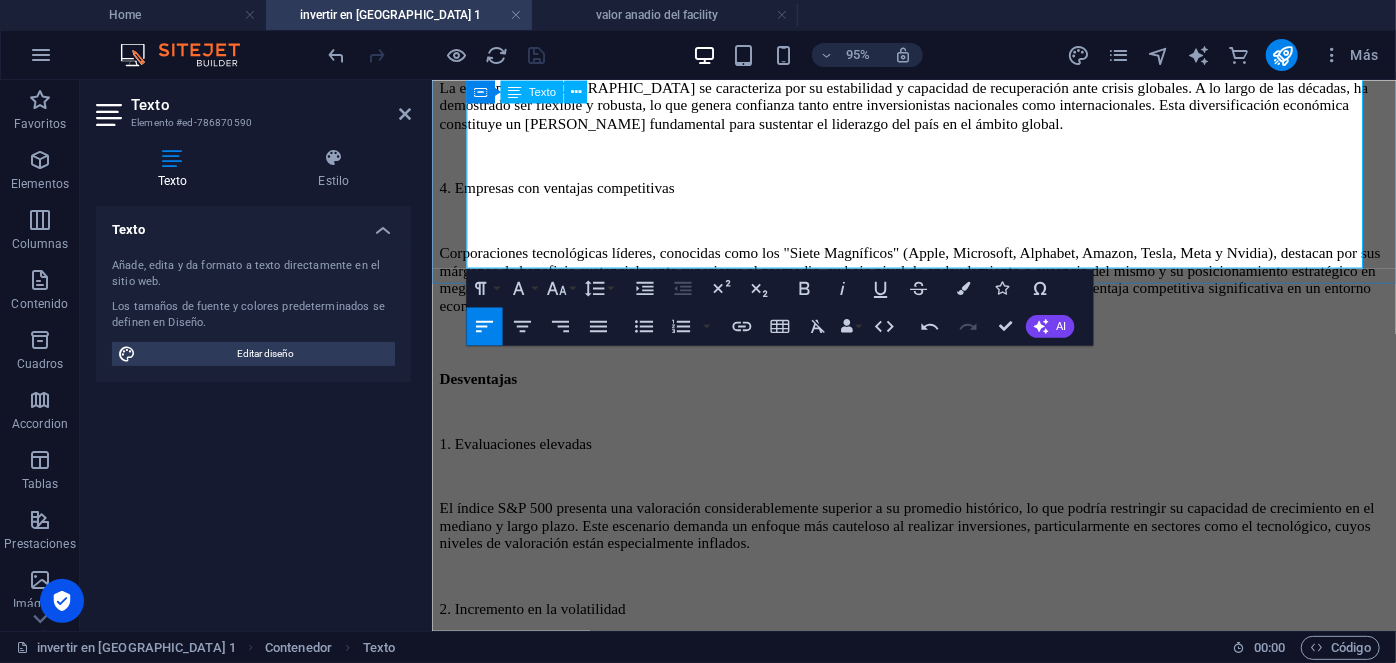 type 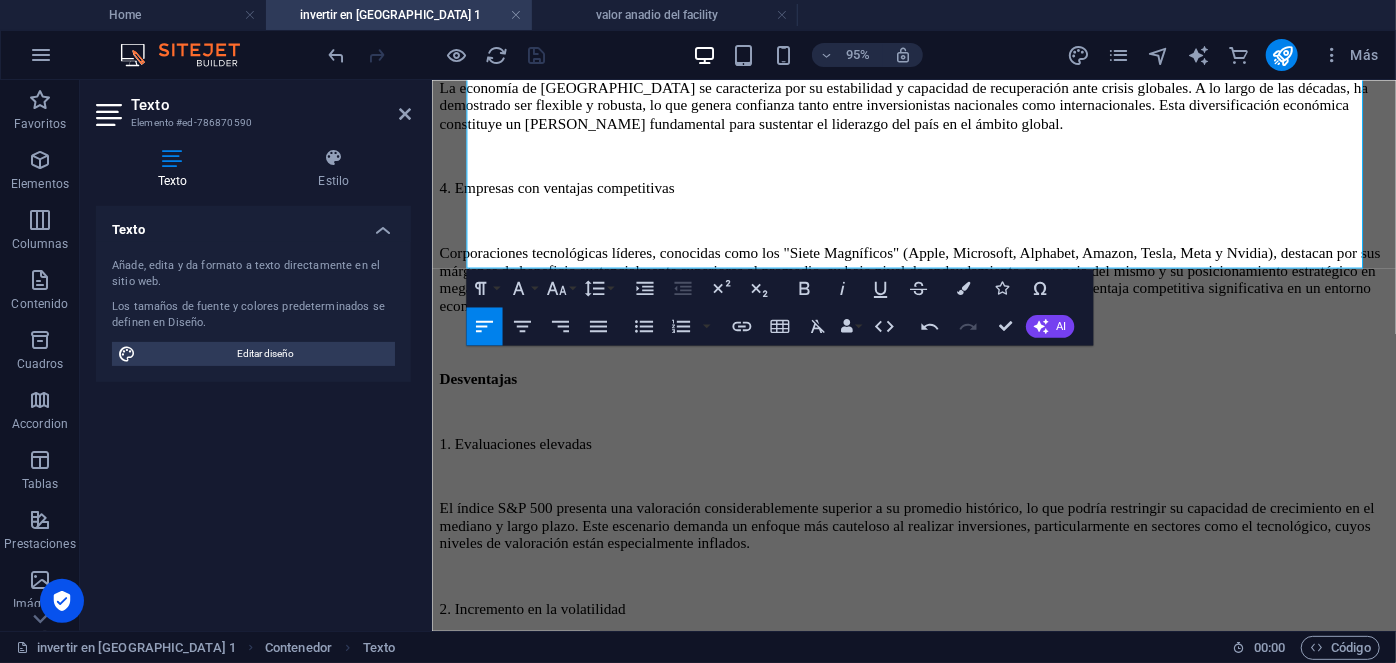 drag, startPoint x: 843, startPoint y: 257, endPoint x: 398, endPoint y: 253, distance: 445.01797 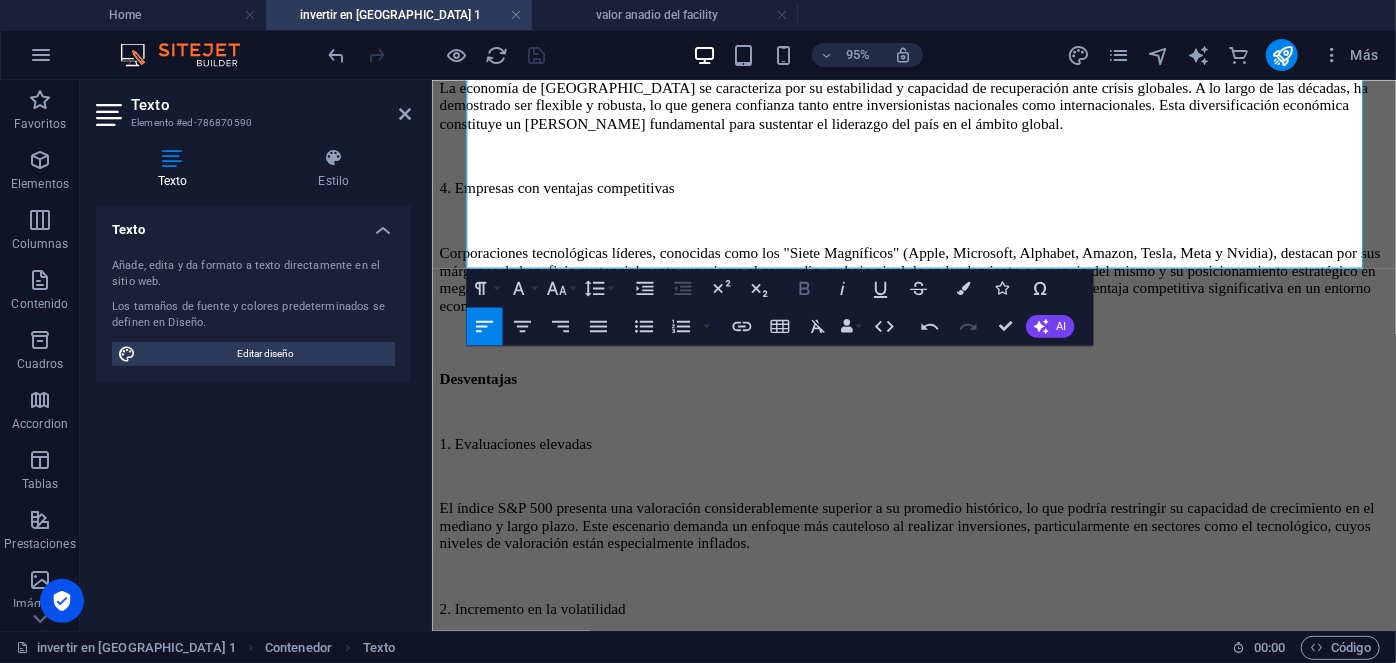 click 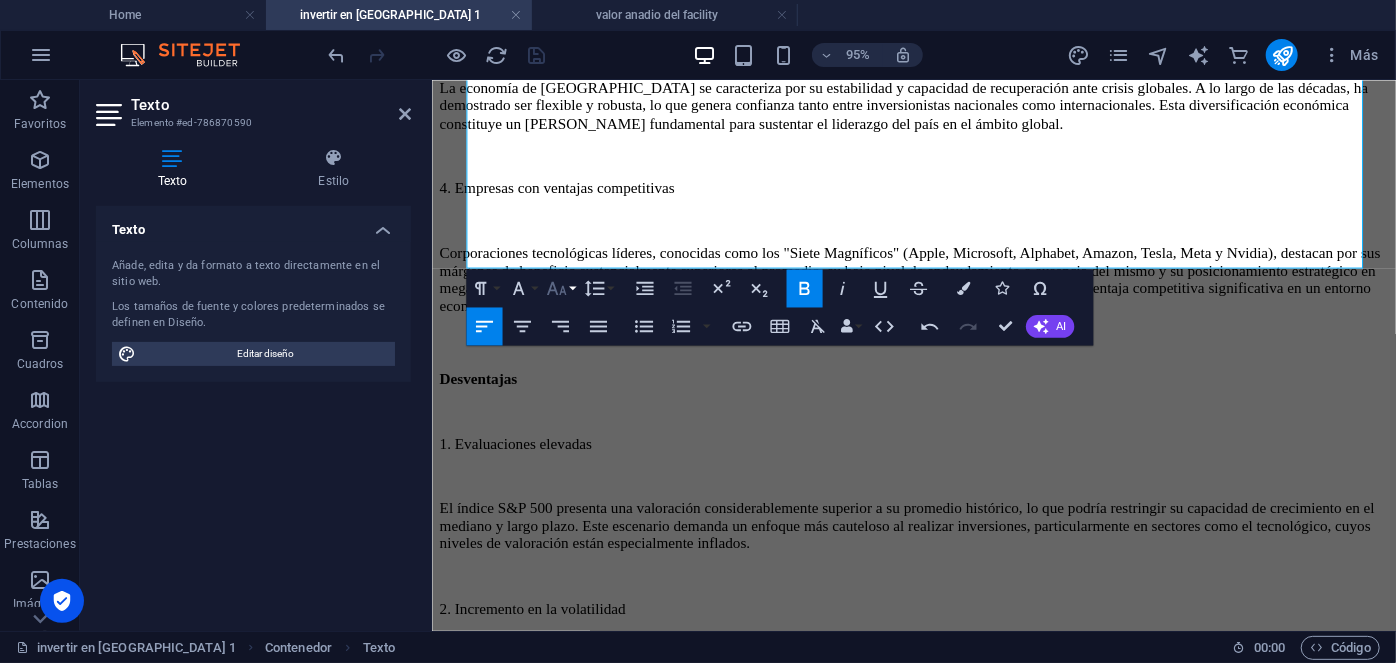 click 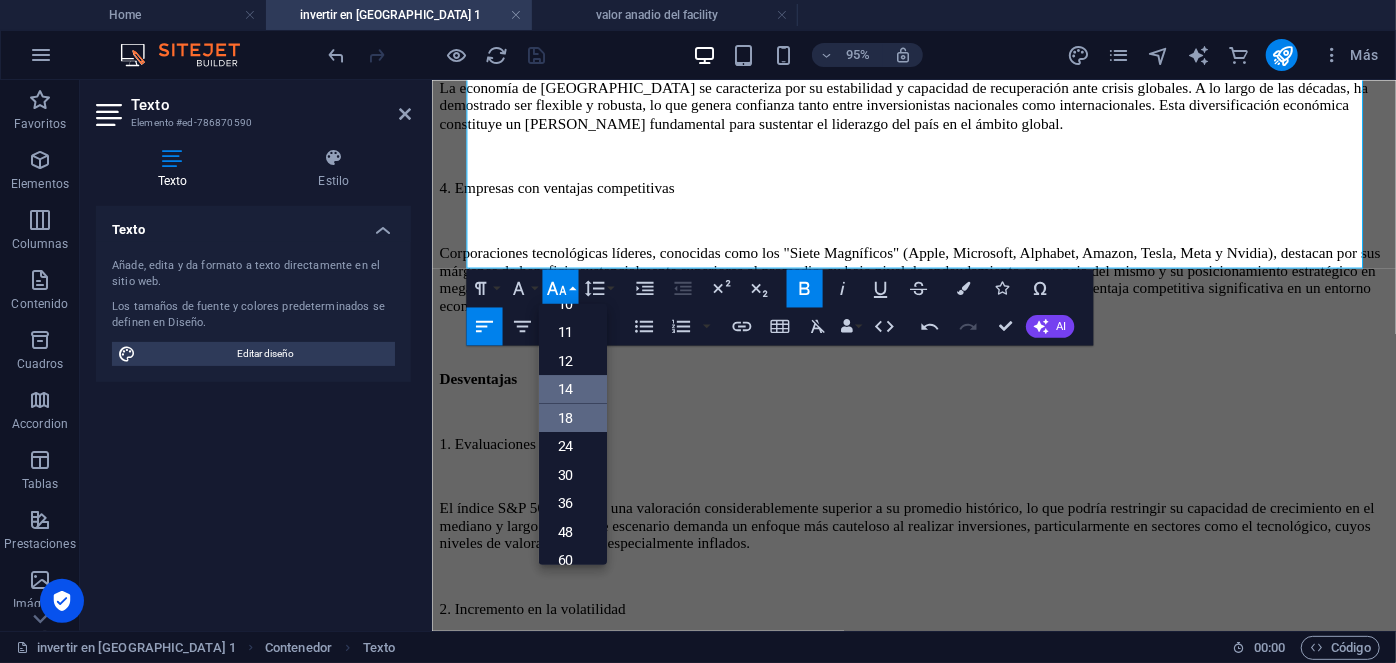 scroll, scrollTop: 81, scrollLeft: 0, axis: vertical 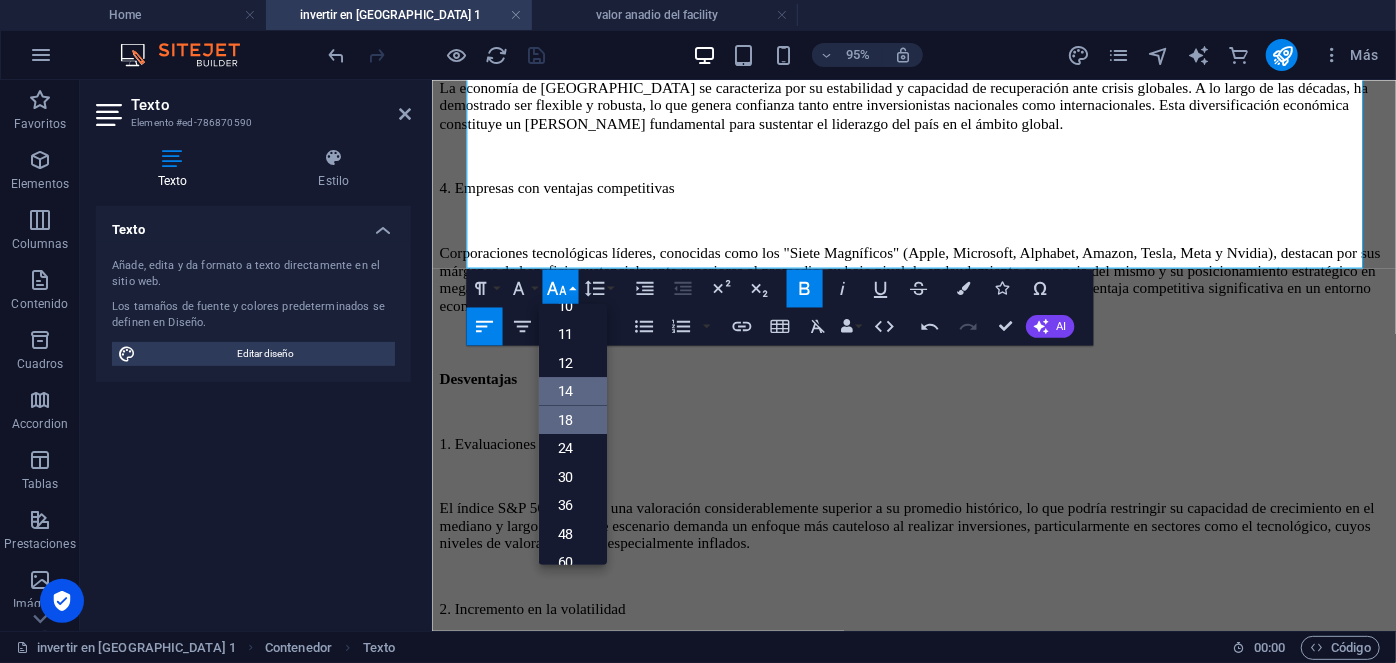 click on "12" at bounding box center (572, 362) 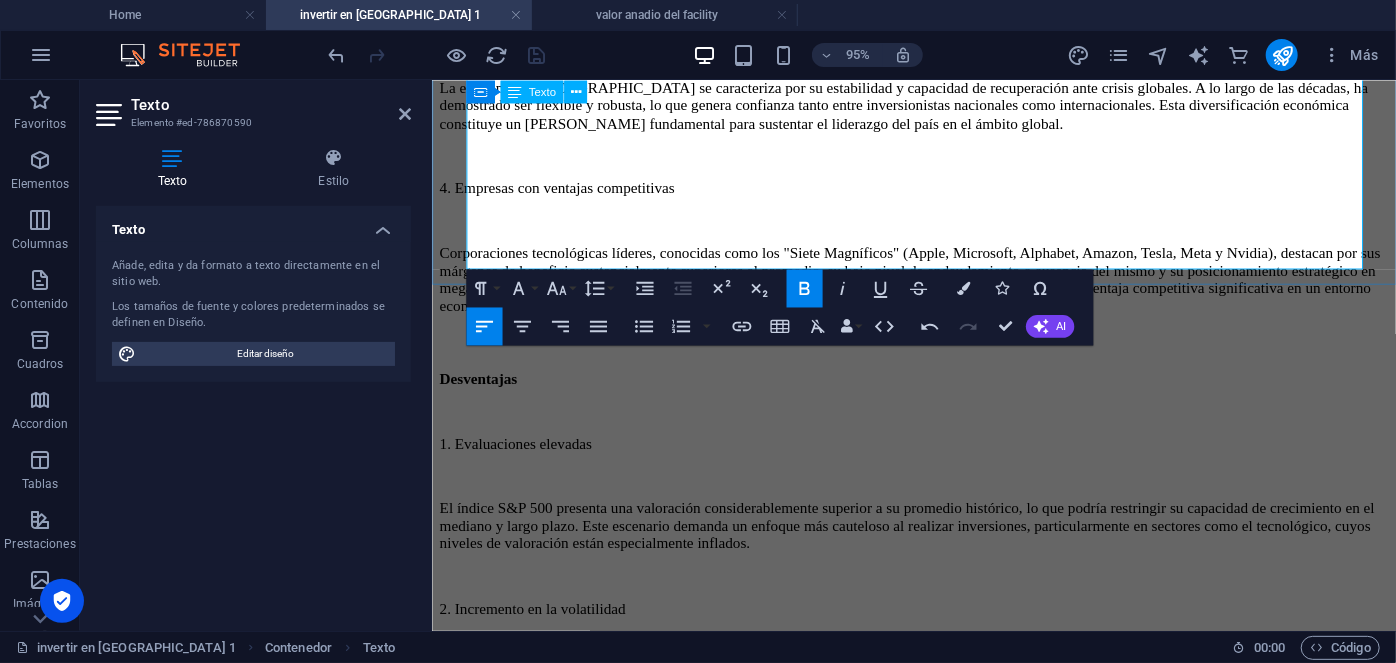 click on "​" at bounding box center (938, 1281) 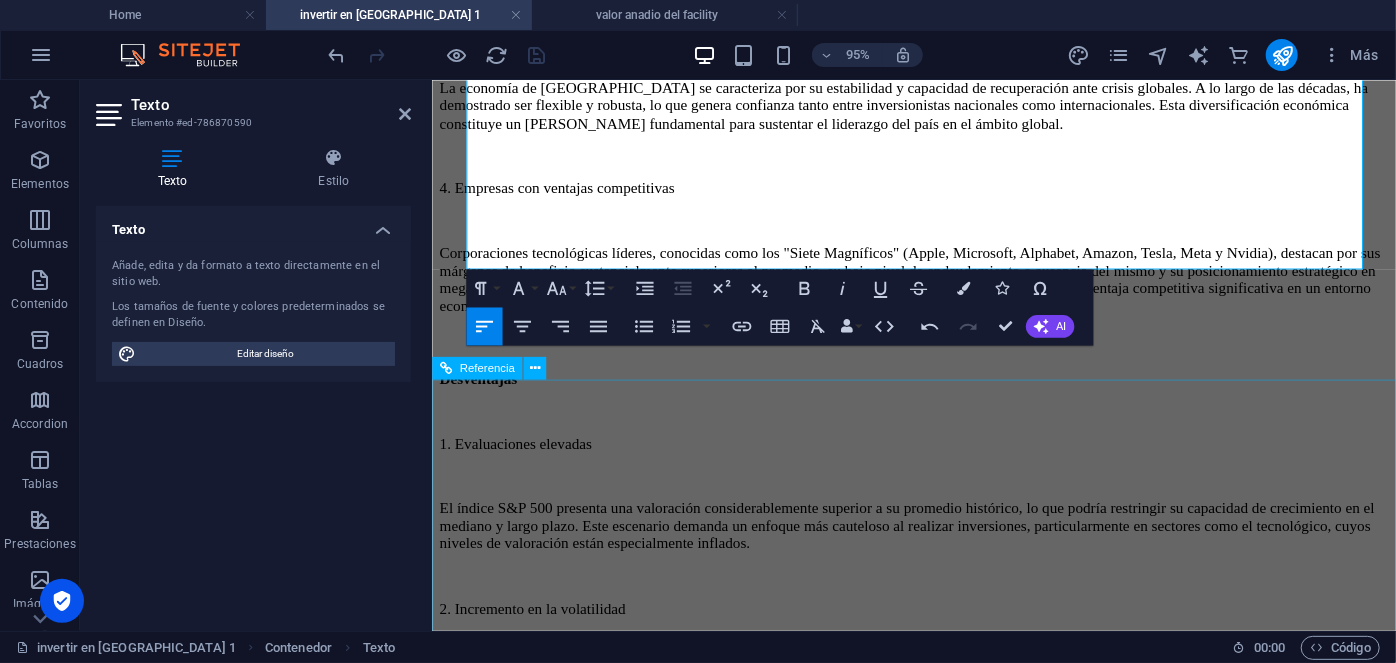 click at bounding box center [539, 3205] 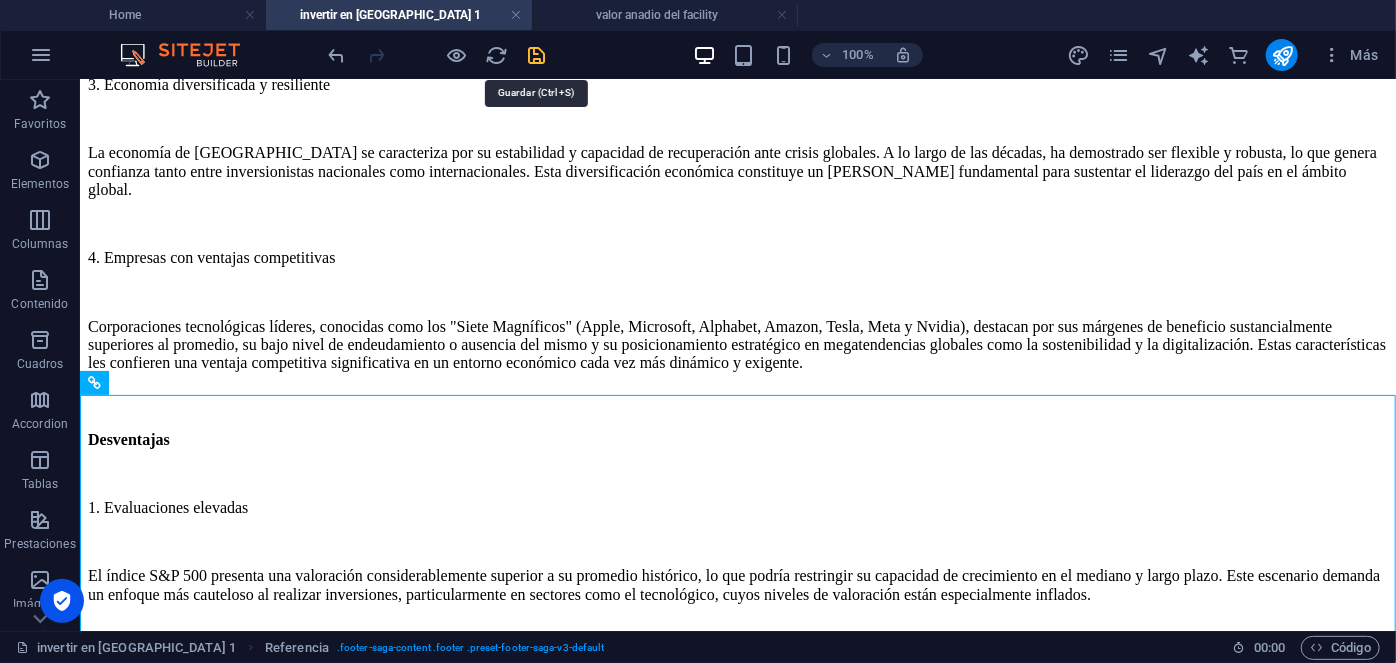 click at bounding box center (537, 55) 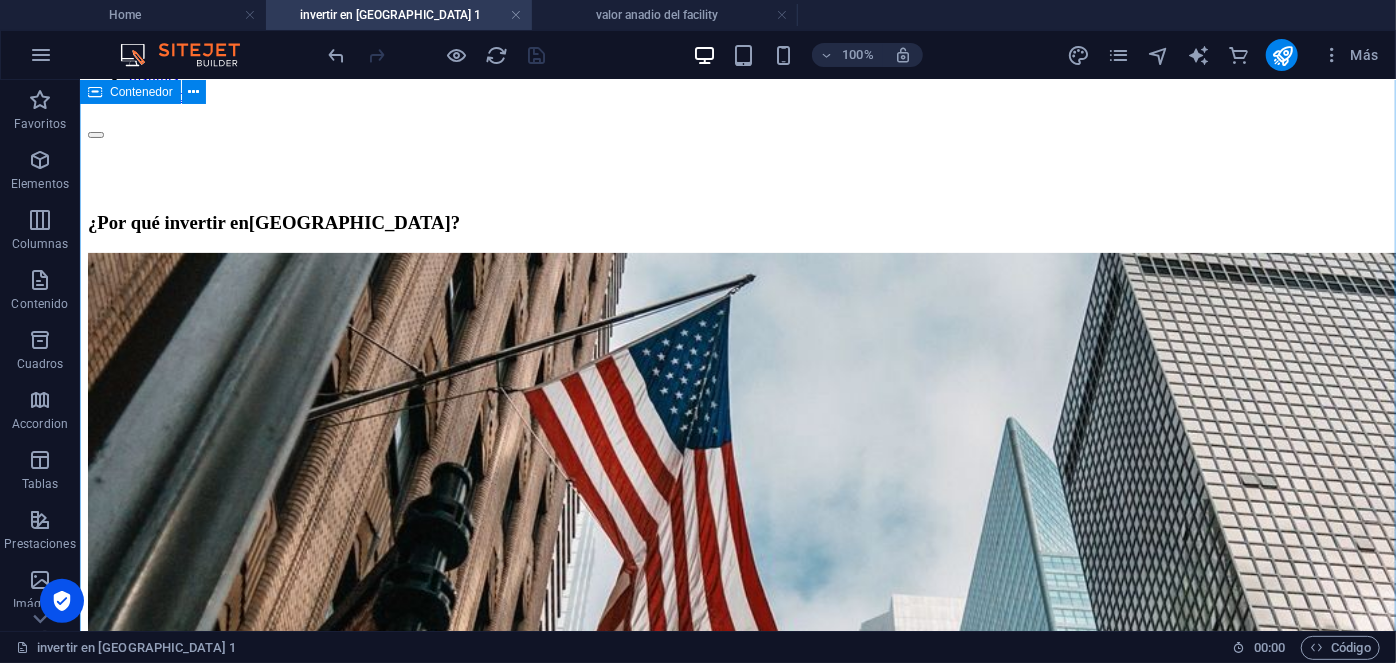 scroll, scrollTop: 0, scrollLeft: 0, axis: both 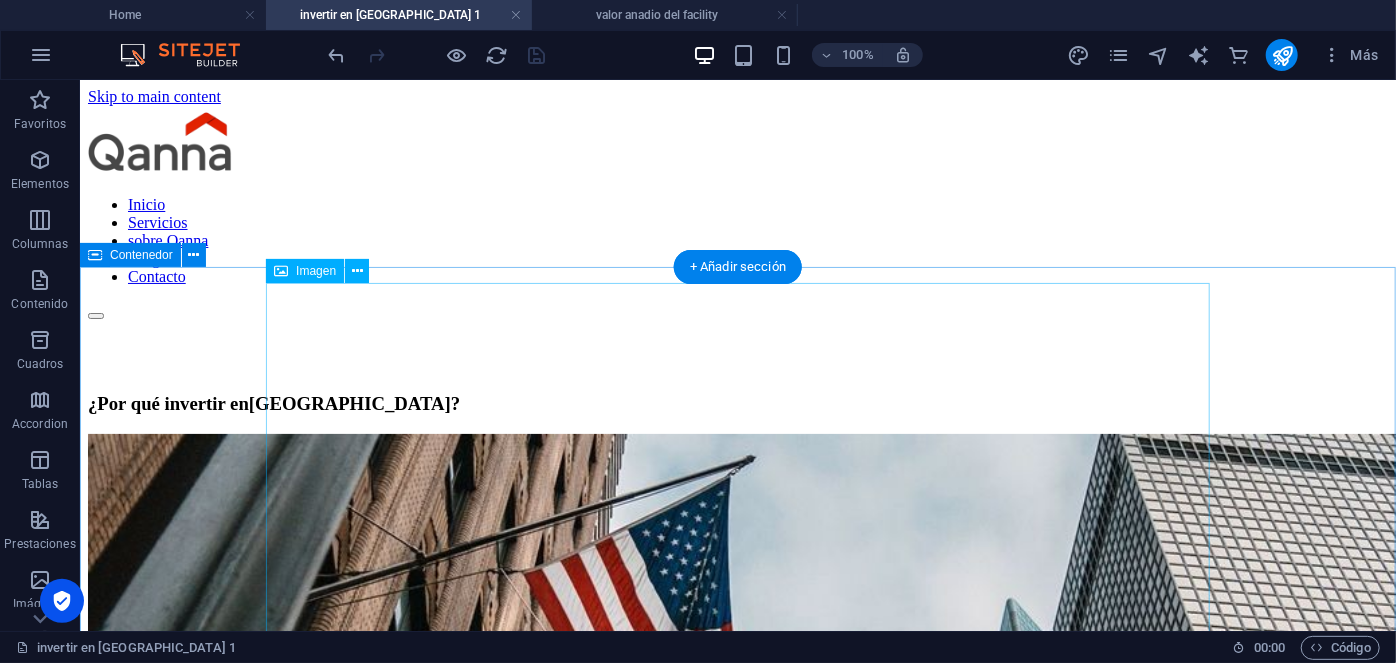 click at bounding box center [737, 736] 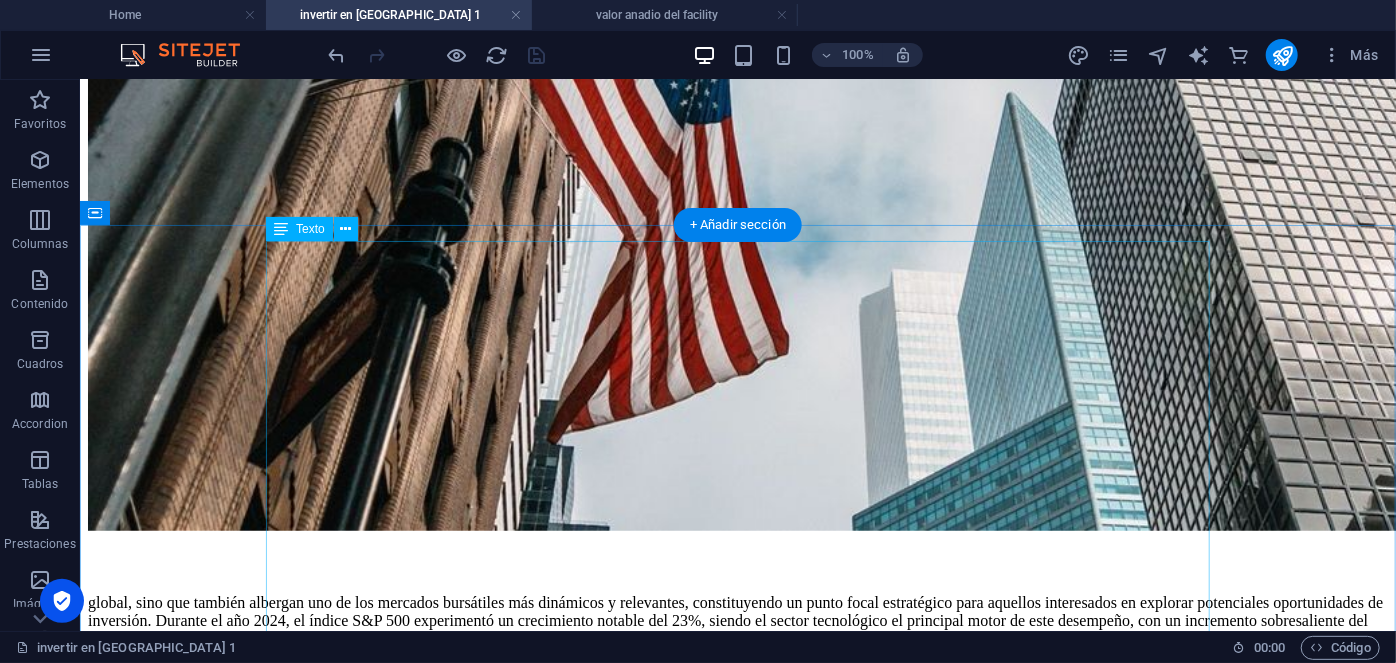 scroll, scrollTop: 510, scrollLeft: 0, axis: vertical 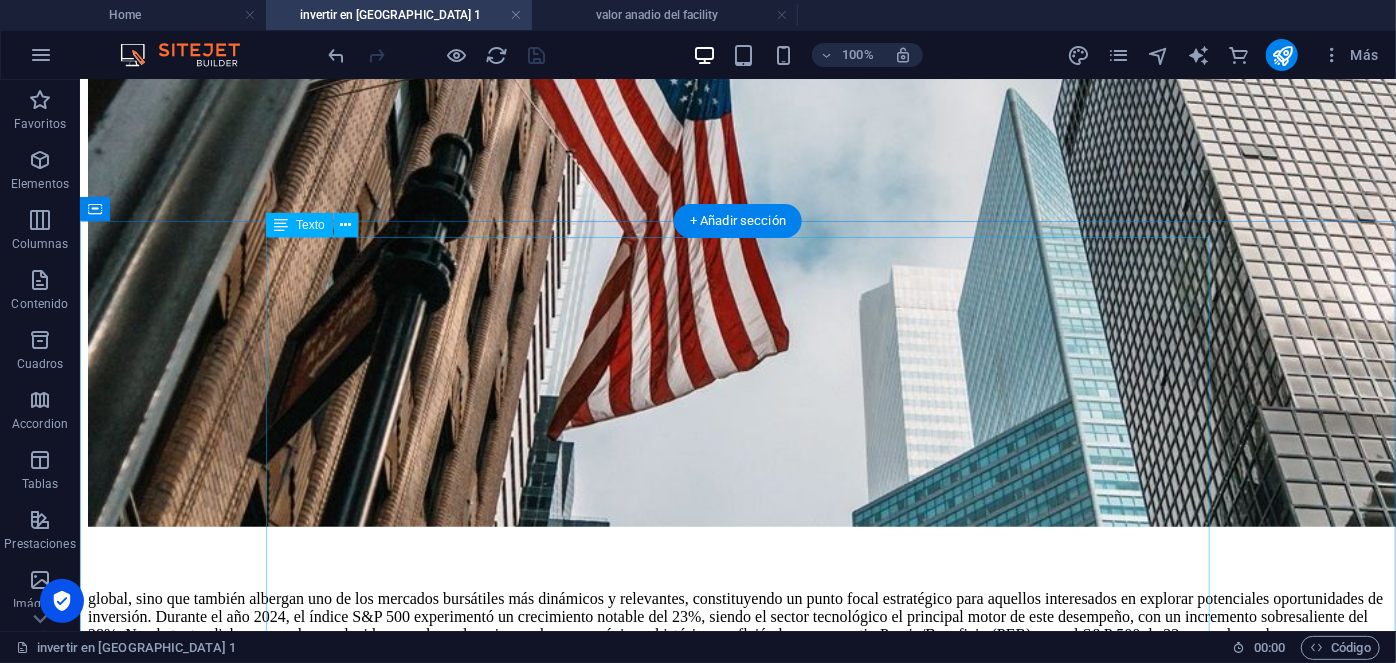 click on "global, sino que también albergan uno de los mercados bursátiles más dinámicos y relevantes, constituyendo un punto focal estratégico para aquellos interesados en explorar potenciales oportunidades de inversión. Durante el año 2024, el índice S&P 500 experimentó un crecimiento notable del 23%, siendo el sector tecnológico el principal motor de este desempeño, con un incremento sobresaliente del 28%. No obstante, dicho avance ha conducido a que las valoraciones alcancen máximos históricos, reflejándose en un ratio Precio/Beneficio (PER) para el S&P 500 de 22 veces, lo cual supera en un 20% su promedio histórico de las últimas tres décadas.   Ventajas 1. Liderazgo tecnológico 2. Capacidad para generar flujo de caja libre 3. Economía diversificada y resiliente 4. Empresas con ventajas competitivas Desventajas 1. Evaluaciones elevadas 2. Incremento en la volatilidad 3. Concentración en el sector tecnológico 4. Consecuencias de la gestión pasiva 5. Optimismo desmesurado y especulación" at bounding box center (737, 1520) 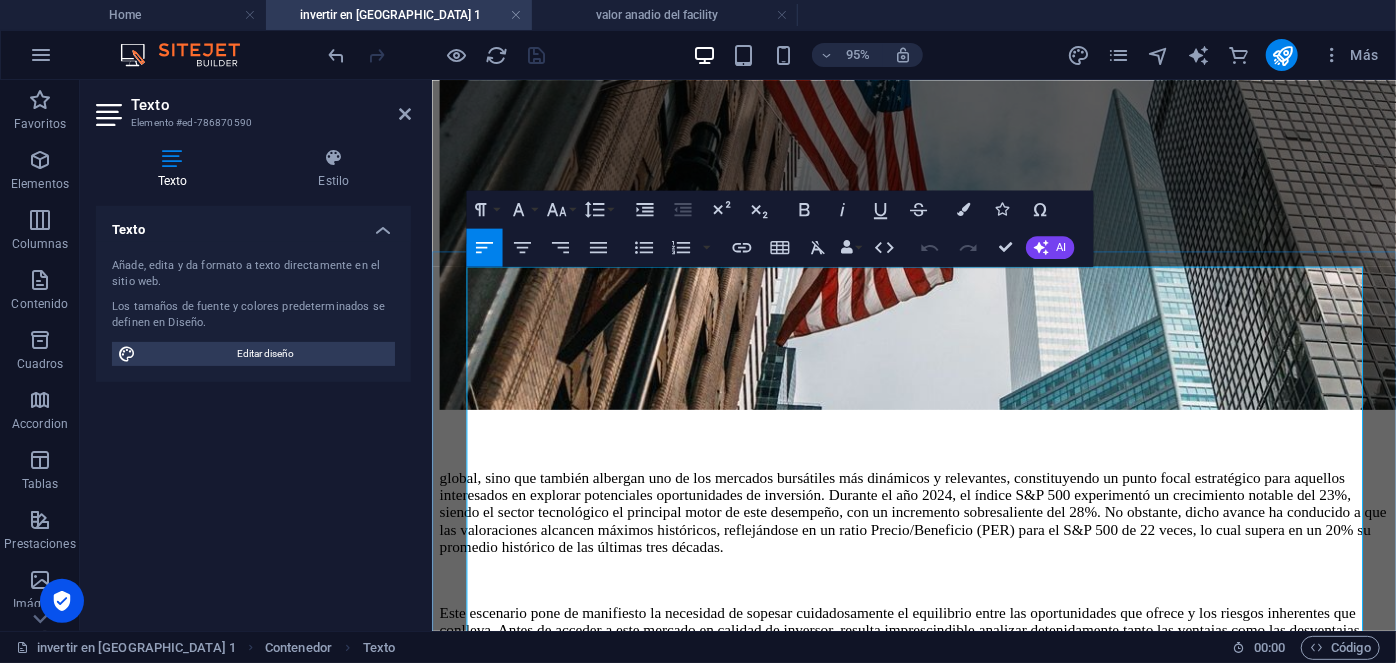 scroll, scrollTop: 469, scrollLeft: 0, axis: vertical 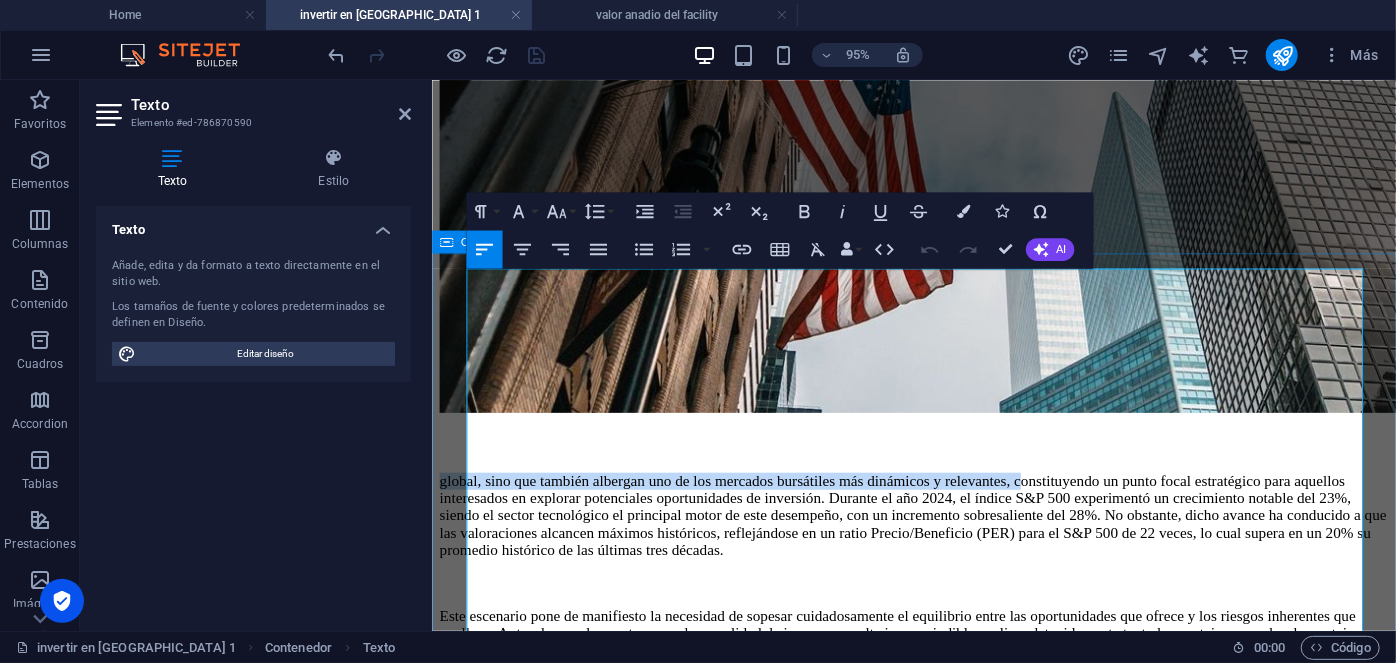 drag, startPoint x: 1069, startPoint y: 308, endPoint x: 462, endPoint y: 312, distance: 607.0132 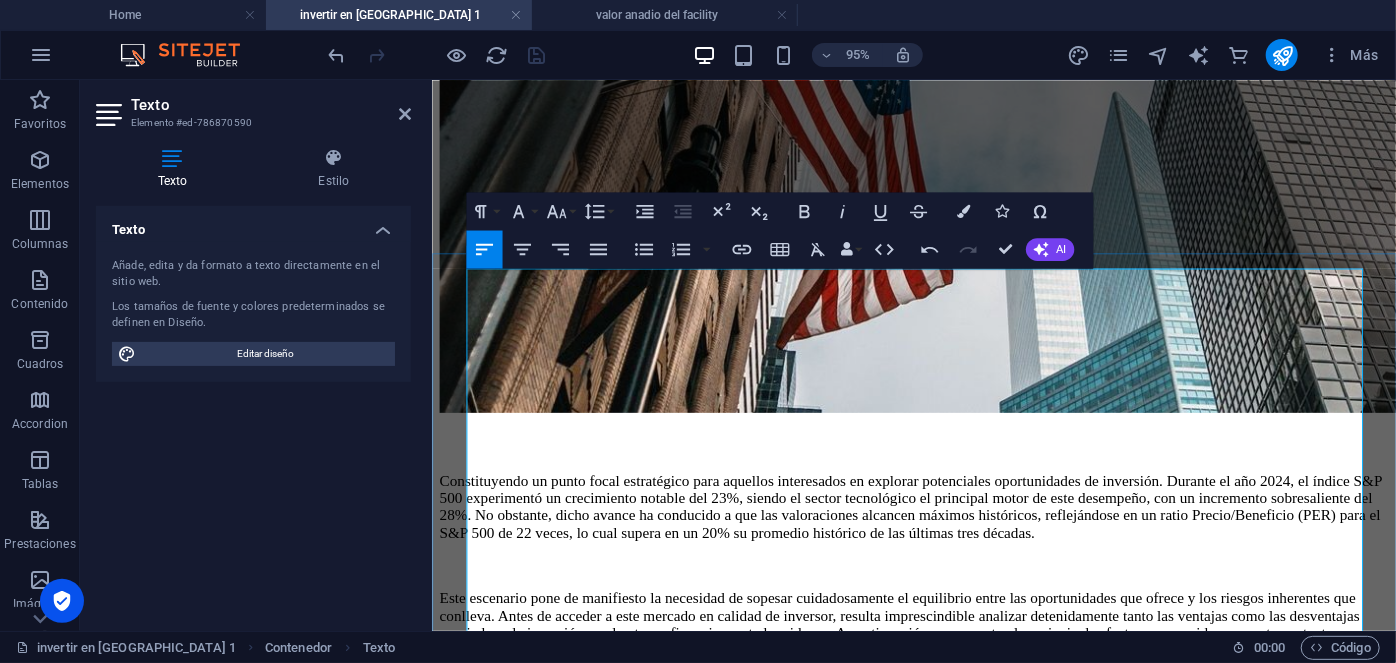 click on "Ventajas" at bounding box center (938, 749) 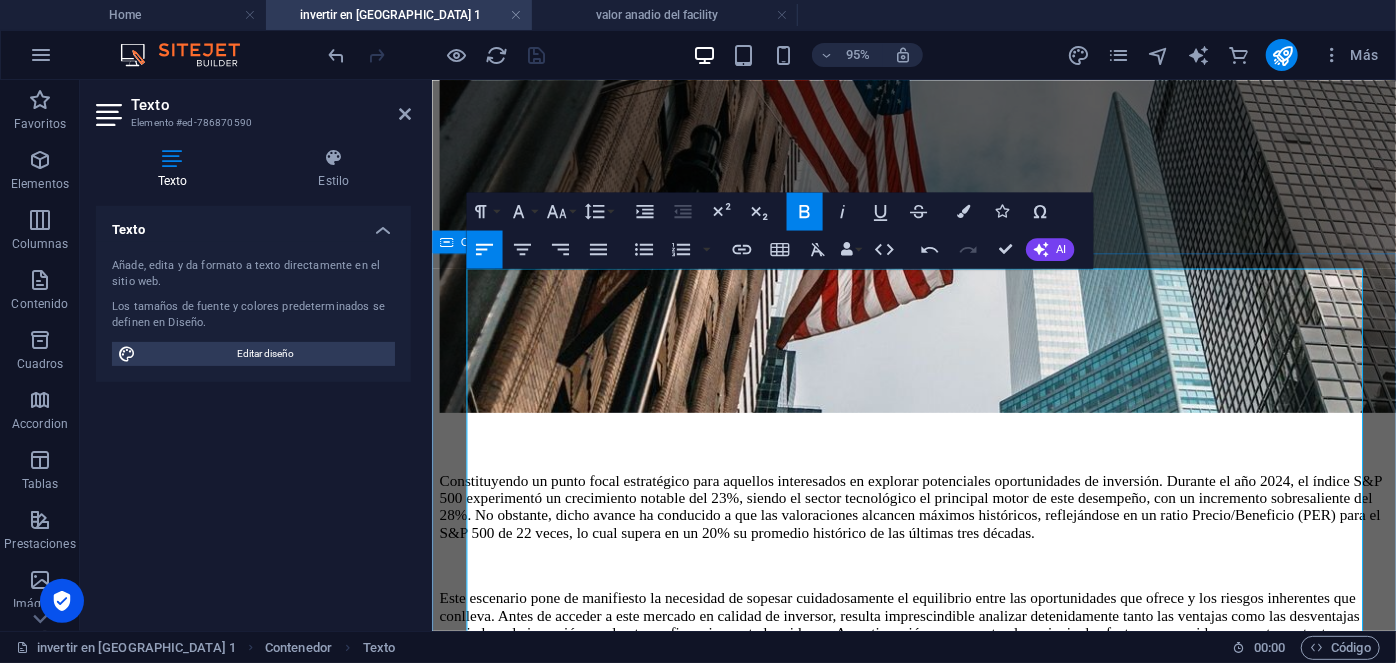 click on "Constituyendo un punto focal estratégico para aquellos interesados en explorar potenciales oportunidades de inversión. Durante el año 2024, el índice S&P 500 experimentó un crecimiento notable del 23%, siendo el sector tecnológico el principal motor de este desempeño, con un incremento sobresaliente del 28%. No obstante, dicho avance ha conducido a que las valoraciones alcancen máximos históricos, reflejándose en un ratio Precio/Beneficio (PER) para el S&P 500 de 22 veces, lo cual supera en un 20% su promedio histórico de las últimas tres décadas.   Ventajas 1. Liderazgo tecnológico 2. Capacidad para generar flujo de caja libre 3. Economía diversificada y resiliente 4. Empresas con ventajas competitivas Desventajas 1. Evaluaciones elevadas 2. Incremento en la volatilidad 3. Concentración en el sector tecnológico 4. Consecuencias de la gestión pasiva 5. Optimismo desmesurado y especulación Autor: [PERSON_NAME]. Gerente de Inversiones, Grupo Qanna." at bounding box center [938, 1480] 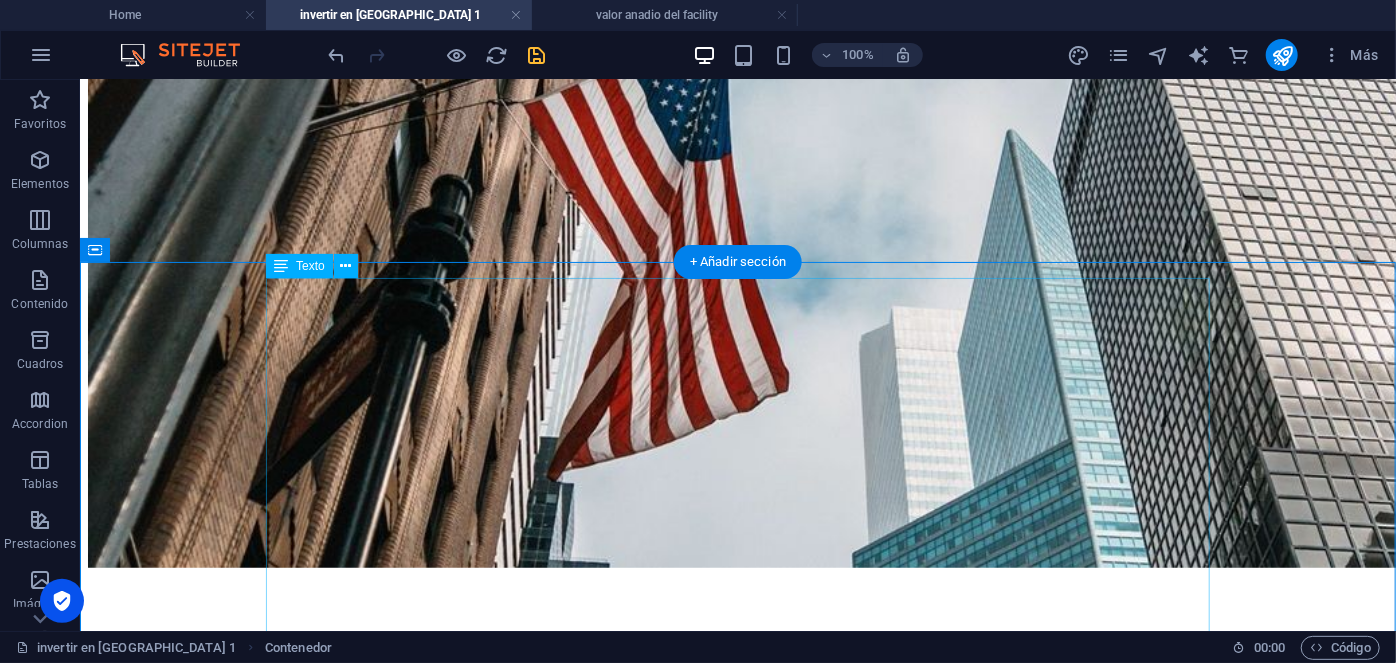 click on "Constituyendo un punto focal estratégico para aquellos interesados en explorar potenciales oportunidades de inversión. Durante el año 2024, el índice S&P 500 experimentó un crecimiento notable del 23%, siendo el sector tecnológico el principal motor de este desempeño, con un incremento sobresaliente del 28%. No obstante, dicho avance ha conducido a que las valoraciones alcancen máximos históricos, reflejándose en un ratio Precio/Beneficio (PER) para el S&P 500 de 22 veces, lo cual supera en un 20% su promedio histórico de las últimas tres décadas.   Ventajas 1. Liderazgo tecnológico 2. Capacidad para generar flujo de caja libre 3. Economía diversificada y resiliente 4. Empresas con ventajas competitivas Desventajas 1. Evaluaciones elevadas 2. Incremento en la volatilidad 3. Concentración en el sector tecnológico 4. Consecuencias de la gestión pasiva 5. Optimismo desmesurado y especulación Autor: [PERSON_NAME]. Gerente de Inversiones, Grupo Qanna." at bounding box center [737, 1552] 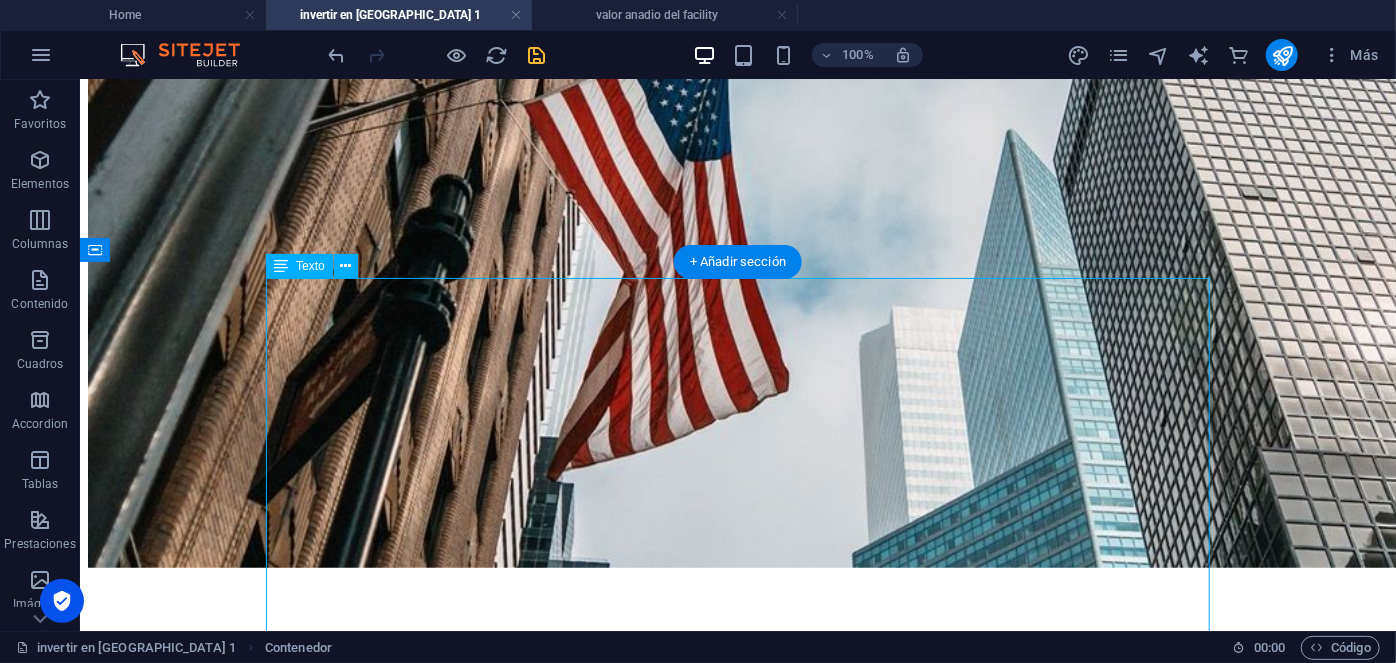 click on "Constituyendo un punto focal estratégico para aquellos interesados en explorar potenciales oportunidades de inversión. Durante el año 2024, el índice S&P 500 experimentó un crecimiento notable del 23%, siendo el sector tecnológico el principal motor de este desempeño, con un incremento sobresaliente del 28%. No obstante, dicho avance ha conducido a que las valoraciones alcancen máximos históricos, reflejándose en un ratio Precio/Beneficio (PER) para el S&P 500 de 22 veces, lo cual supera en un 20% su promedio histórico de las últimas tres décadas.   Ventajas 1. Liderazgo tecnológico 2. Capacidad para generar flujo de caja libre 3. Economía diversificada y resiliente 4. Empresas con ventajas competitivas Desventajas 1. Evaluaciones elevadas 2. Incremento en la volatilidad 3. Concentración en el sector tecnológico 4. Consecuencias de la gestión pasiva 5. Optimismo desmesurado y especulación Autor: [PERSON_NAME]. Gerente de Inversiones, Grupo Qanna." at bounding box center [737, 1552] 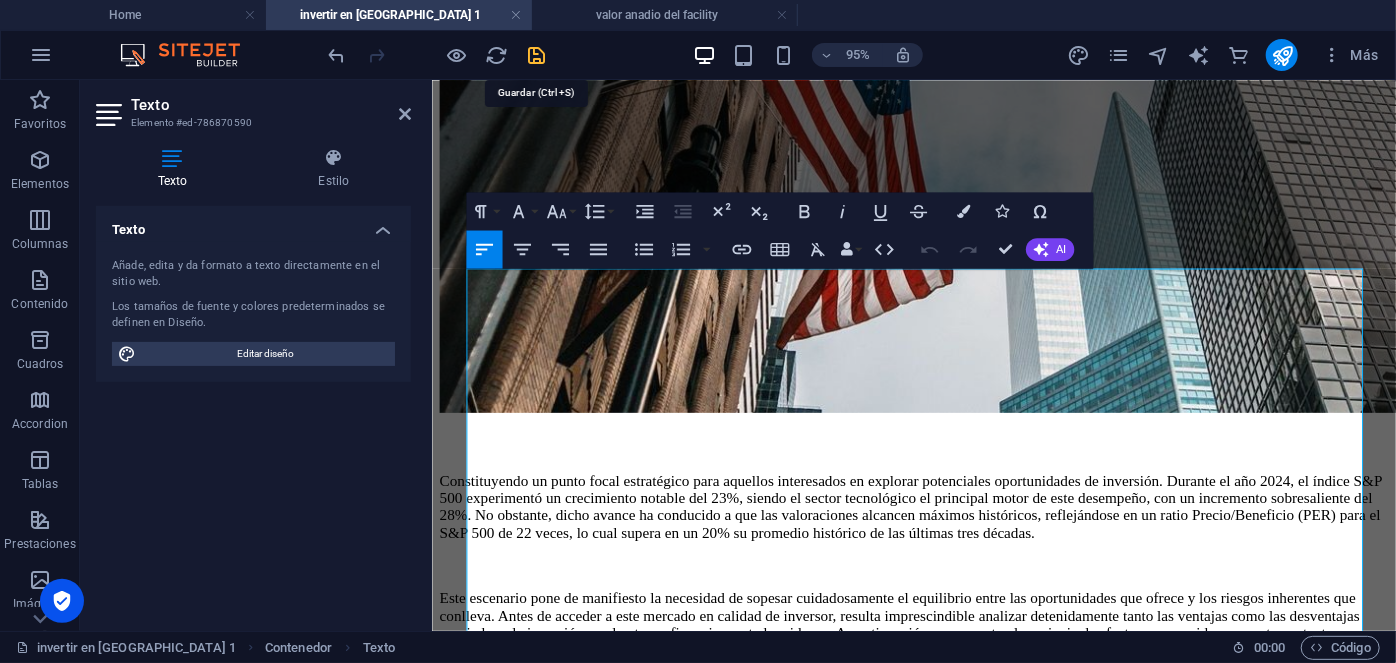 click at bounding box center (537, 55) 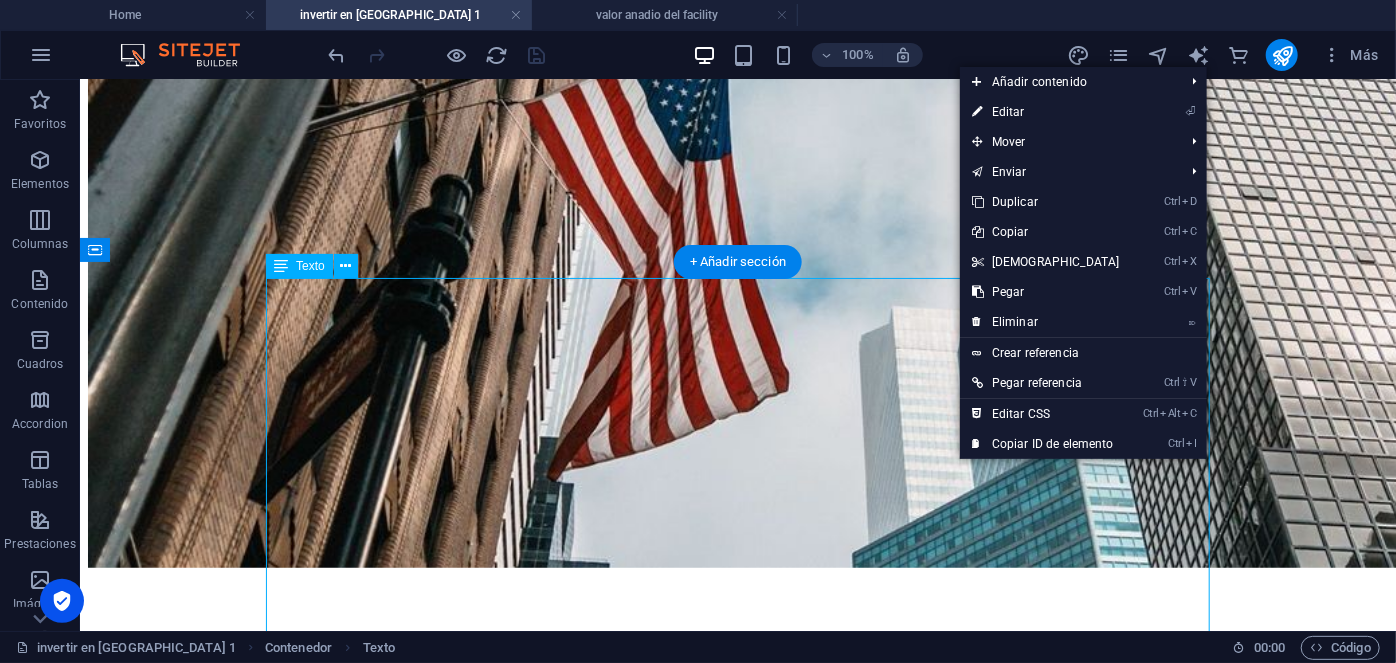 click on "Constituyendo un punto focal estratégico para aquellos interesados en explorar potenciales oportunidades de inversión. Durante el año 2024, el índice S&P 500 experimentó un crecimiento notable del 23%, siendo el sector tecnológico el principal motor de este desempeño, con un incremento sobresaliente del 28%. No obstante, dicho avance ha conducido a que las valoraciones alcancen máximos históricos, reflejándose en un ratio Precio/Beneficio (PER) para el S&P 500 de 22 veces, lo cual supera en un 20% su promedio histórico de las últimas tres décadas.   Ventajas 1. Liderazgo tecnológico 2. Capacidad para generar flujo de caja libre 3. Economía diversificada y resiliente 4. Empresas con ventajas competitivas Desventajas 1. Evaluaciones elevadas 2. Incremento en la volatilidad 3. Concentración en el sector tecnológico 4. Consecuencias de la gestión pasiva 5. Optimismo desmesurado y especulación Autor: [PERSON_NAME]. Gerente de Inversiones, Grupo Qanna." at bounding box center (737, 1552) 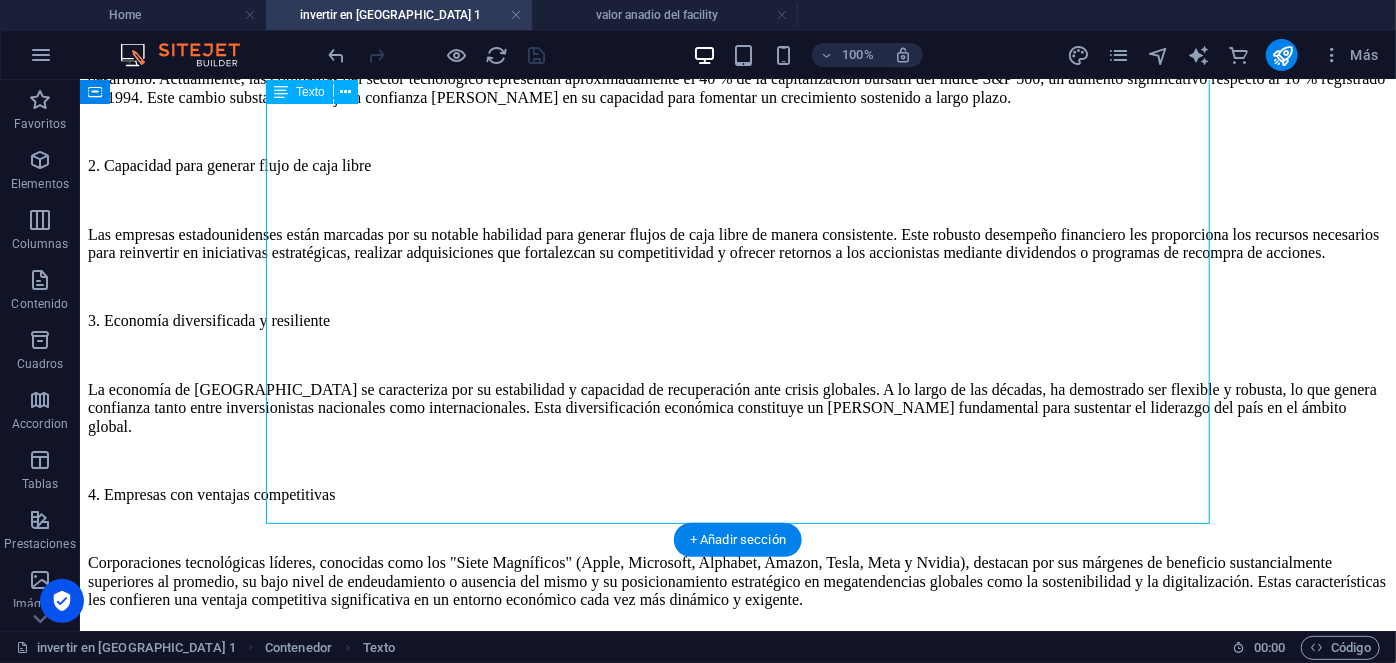 scroll, scrollTop: 1398, scrollLeft: 0, axis: vertical 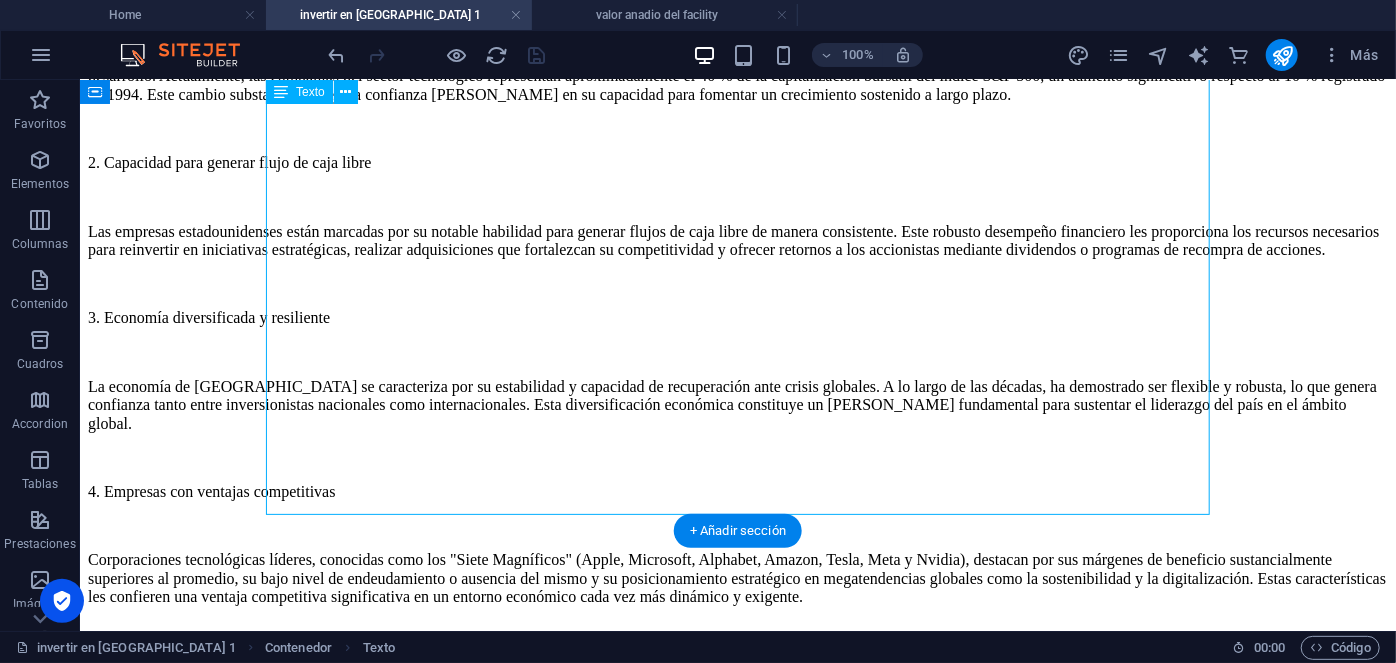 click on "Constituyendo un punto focal estratégico para aquellos interesados en explorar potenciales oportunidades de inversión. Durante el año 2024, el índice S&P 500 experimentó un crecimiento notable del 23%, siendo el sector tecnológico el principal motor de este desempeño, con un incremento sobresaliente del 28%. No obstante, dicho avance ha conducido a que las valoraciones alcancen máximos históricos, reflejándose en un ratio Precio/Beneficio (PER) para el S&P 500 de 22 veces, lo cual supera en un 20% su promedio histórico de las últimas tres décadas.   Ventajas 1. Liderazgo tecnológico 2. Capacidad para generar flujo de caja libre 3. Economía diversificada y resiliente 4. Empresas con ventajas competitivas Desventajas 1. Evaluaciones elevadas 2. Incremento en la volatilidad 3. Concentración en el sector tecnológico 4. Consecuencias de la gestión pasiva 5. Optimismo desmesurado y especulación Autor: [PERSON_NAME]. Gerente de Inversiones, Grupo Qanna." at bounding box center [737, 623] 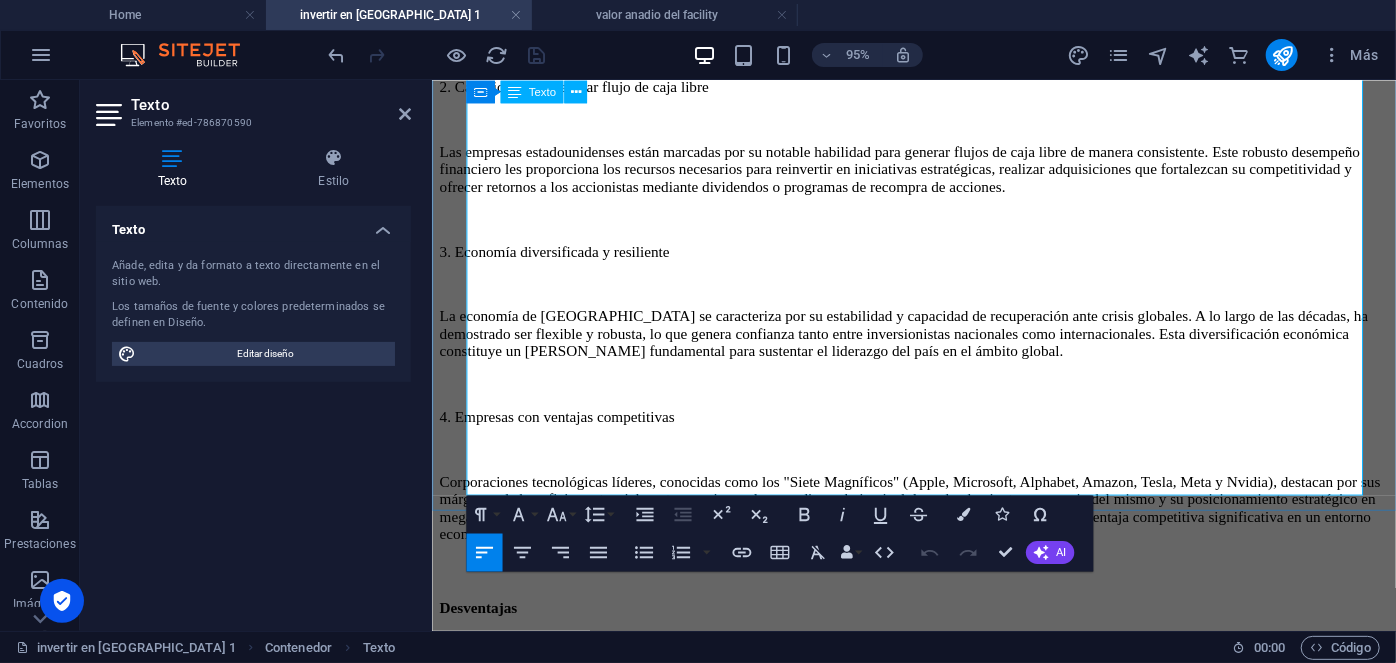 scroll, scrollTop: 1398, scrollLeft: 0, axis: vertical 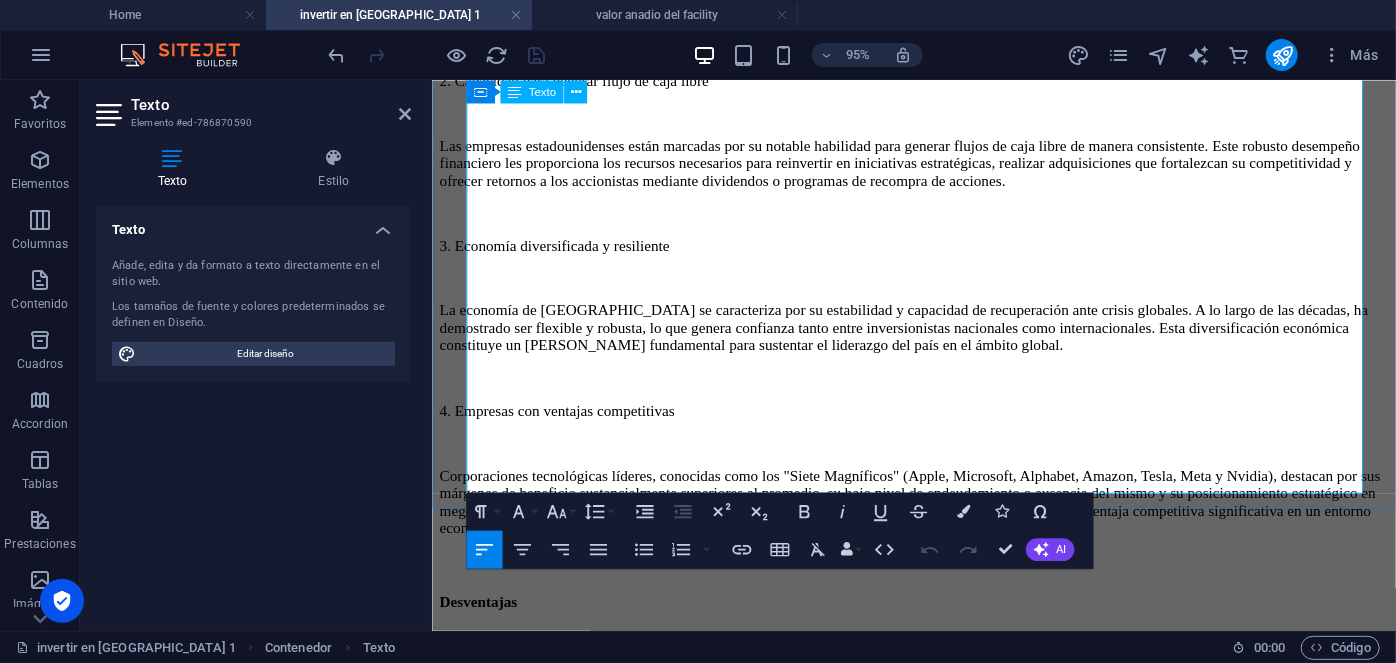 drag, startPoint x: 697, startPoint y: 490, endPoint x: 570, endPoint y: 491, distance: 127.00394 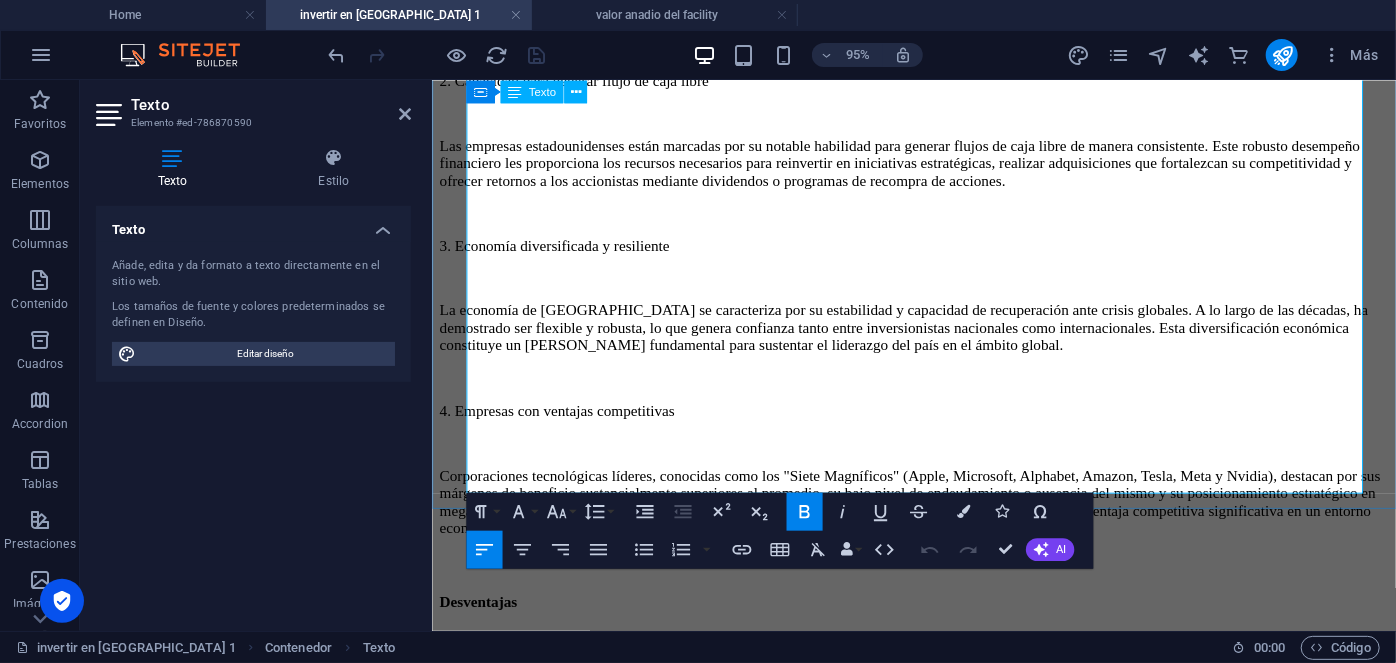 type 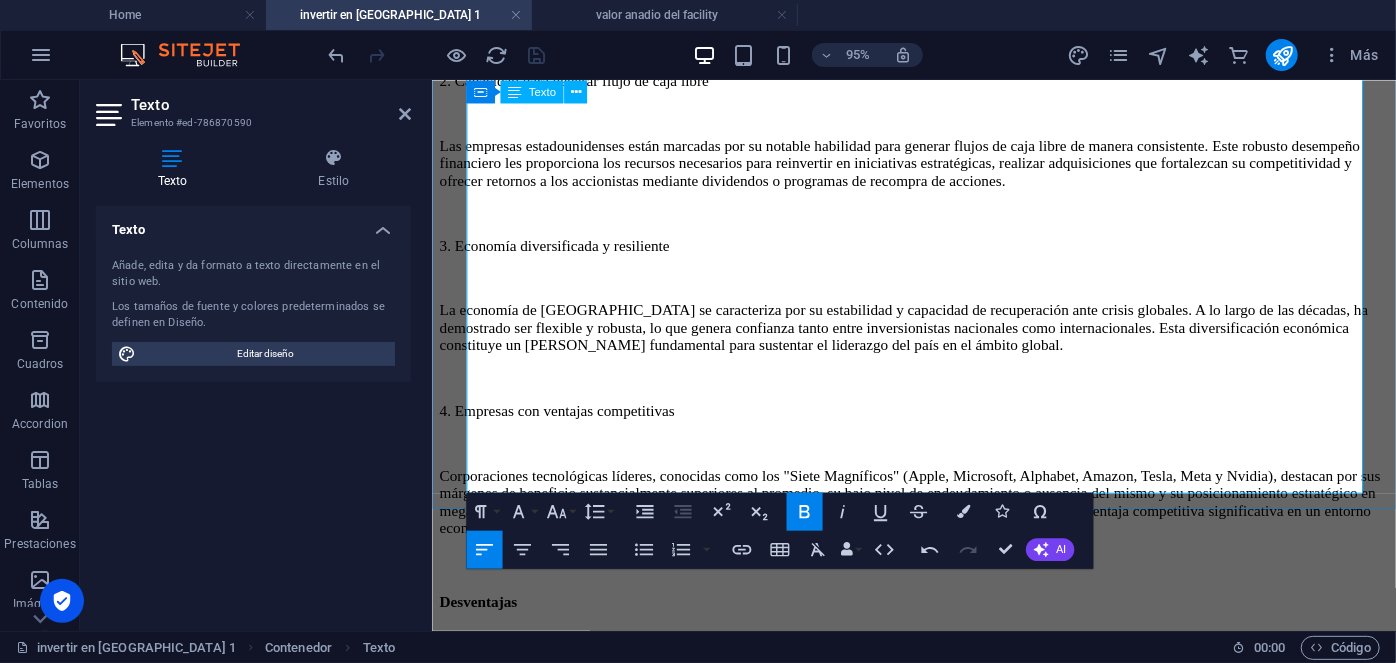 click on "El interés renovado por activos altamente especulativos, como las criptomonedas, podría ser indicativo de un exceso de optimismo en el mercado financiero. Este tipo de comportamiento representa un riesgo considerable, especialmente para aquellos inversores con menor experiencia. La búsqueda desmedida de rendimientos rápidos podría precipitar correcciones abruptas y aumentar los desafíos para la estabilidad [PERSON_NAME]." at bounding box center (924, 1477) 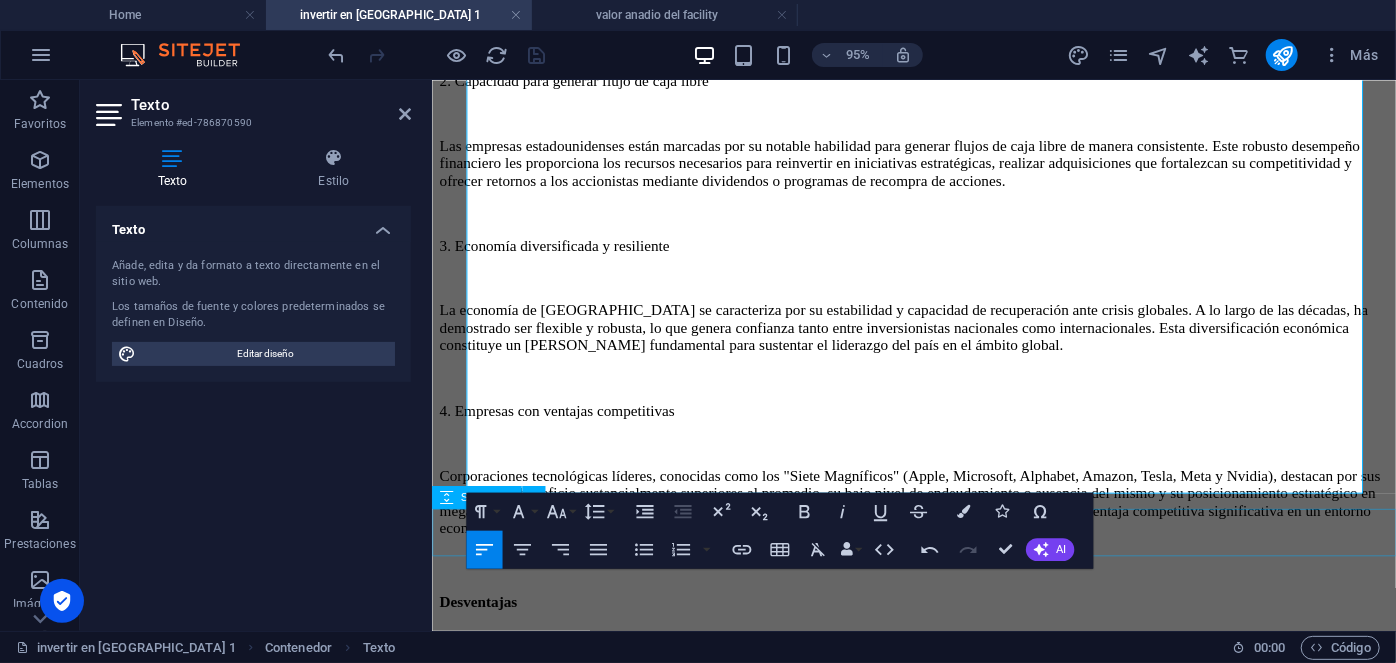click at bounding box center (938, 1604) 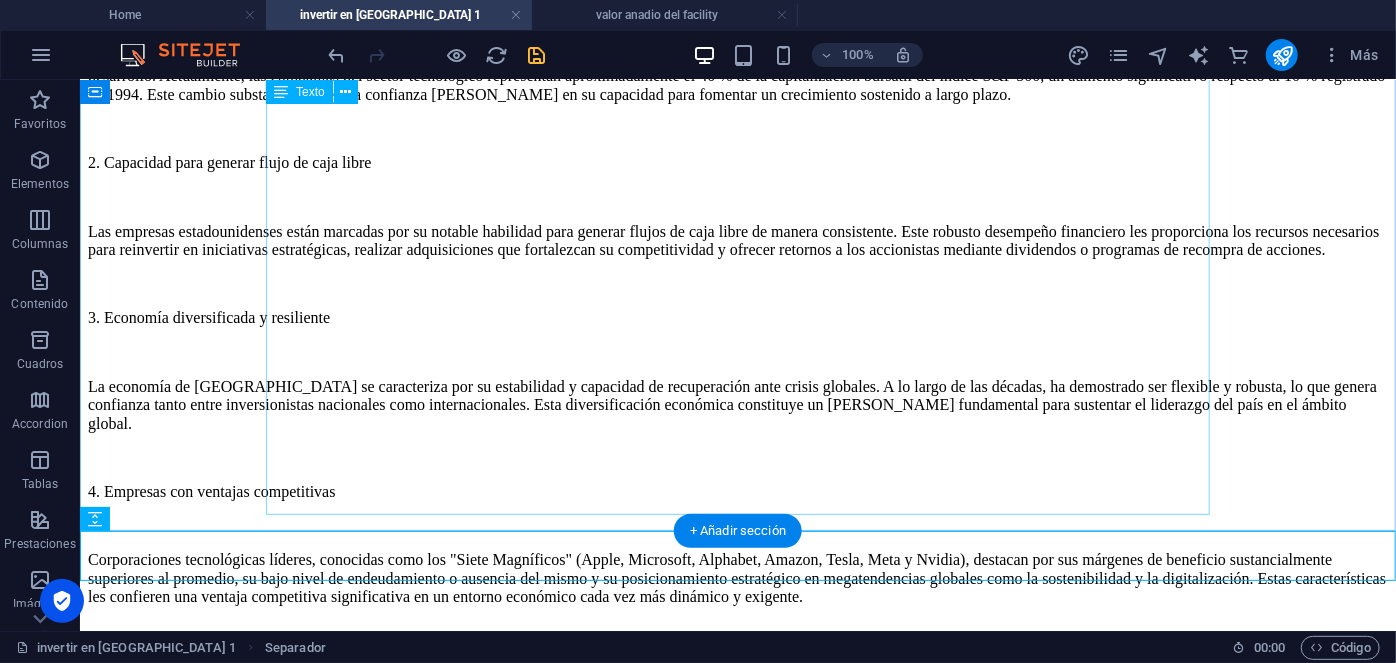 scroll, scrollTop: 0, scrollLeft: 0, axis: both 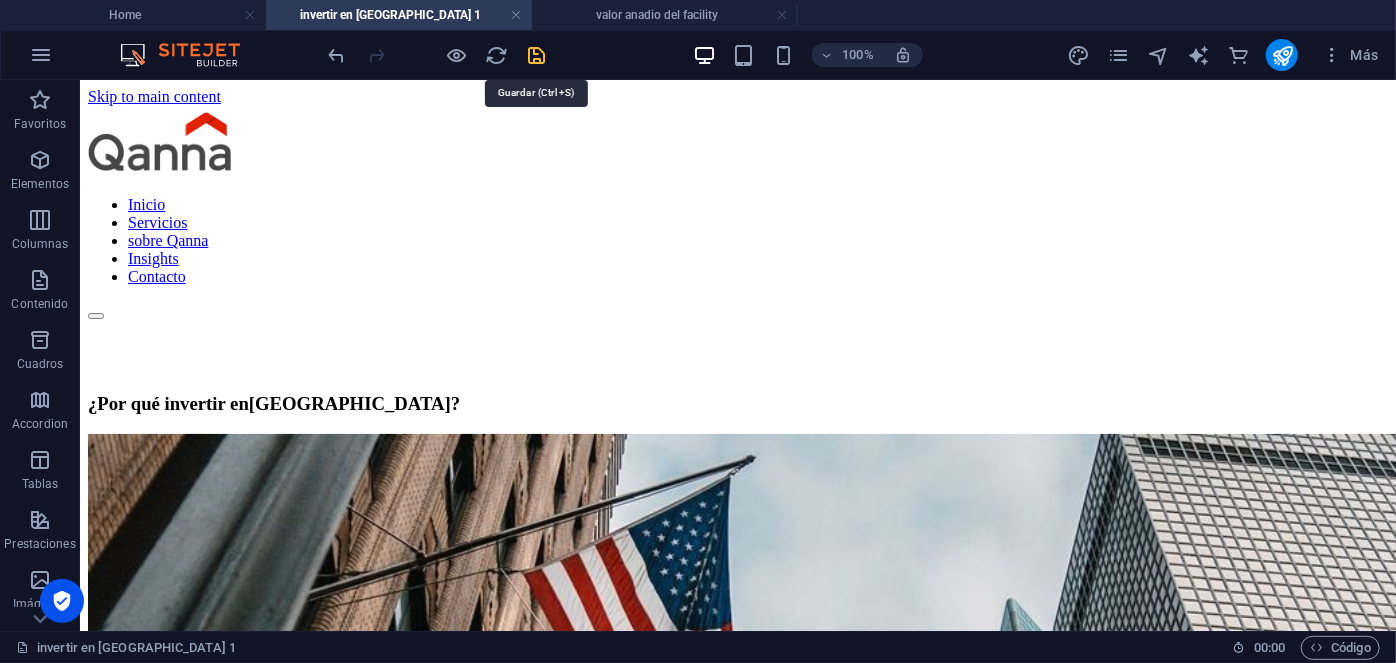 click at bounding box center [537, 55] 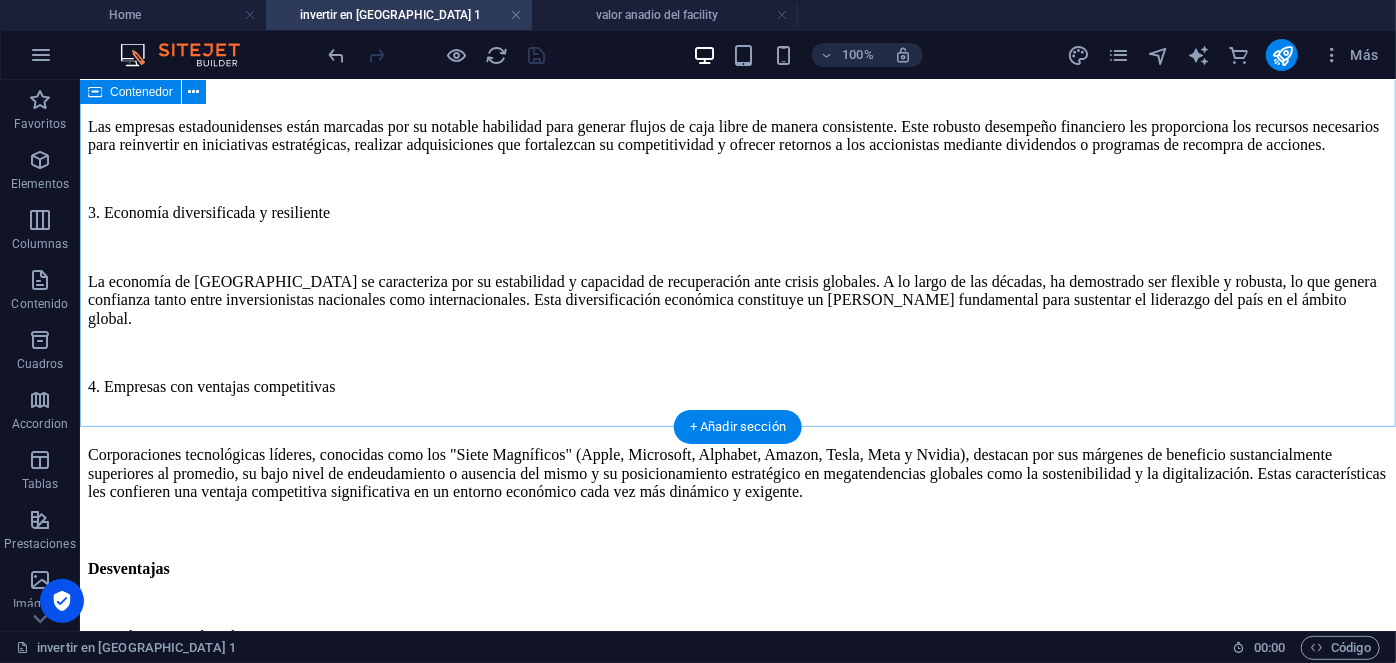 scroll, scrollTop: 1504, scrollLeft: 0, axis: vertical 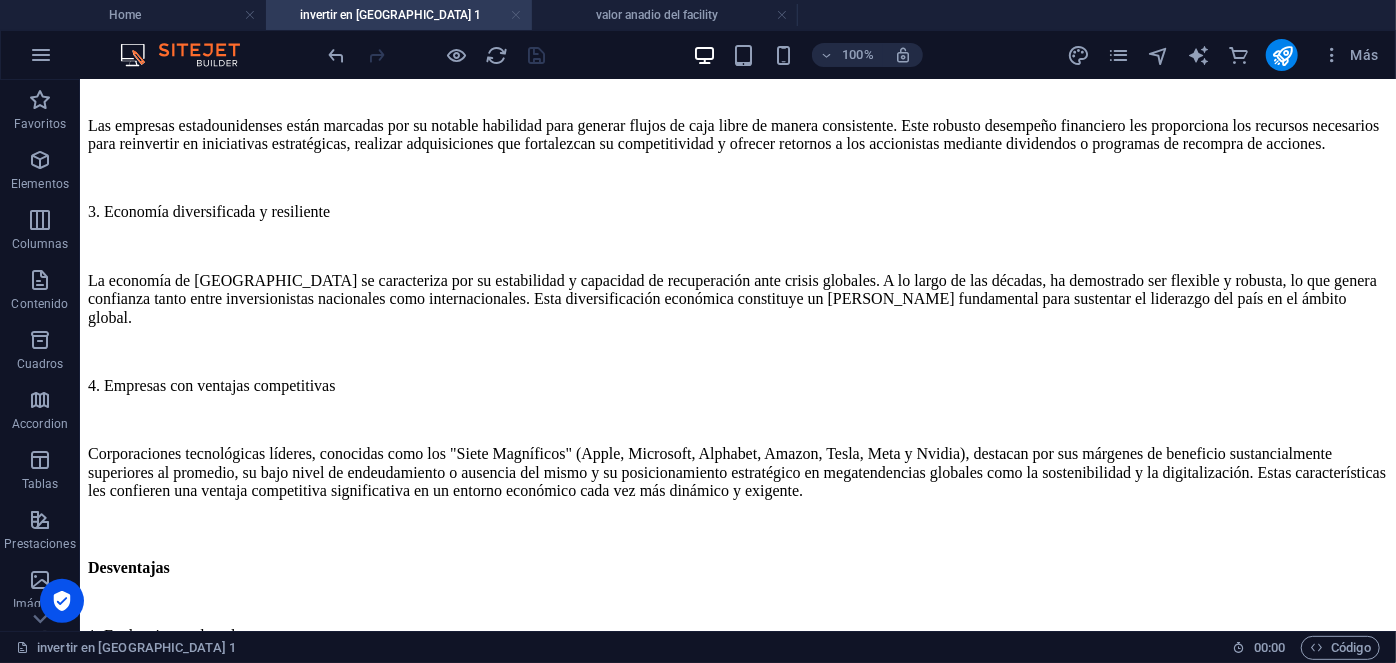click at bounding box center (516, 15) 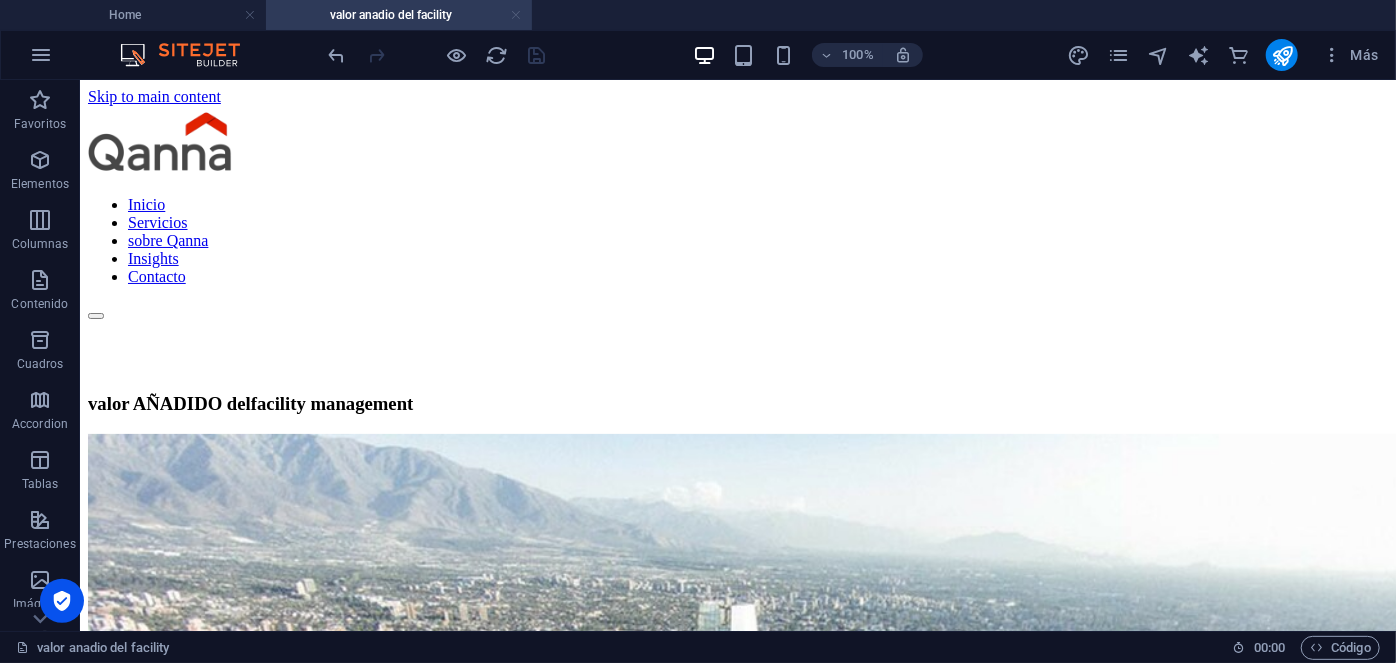 click at bounding box center (516, 15) 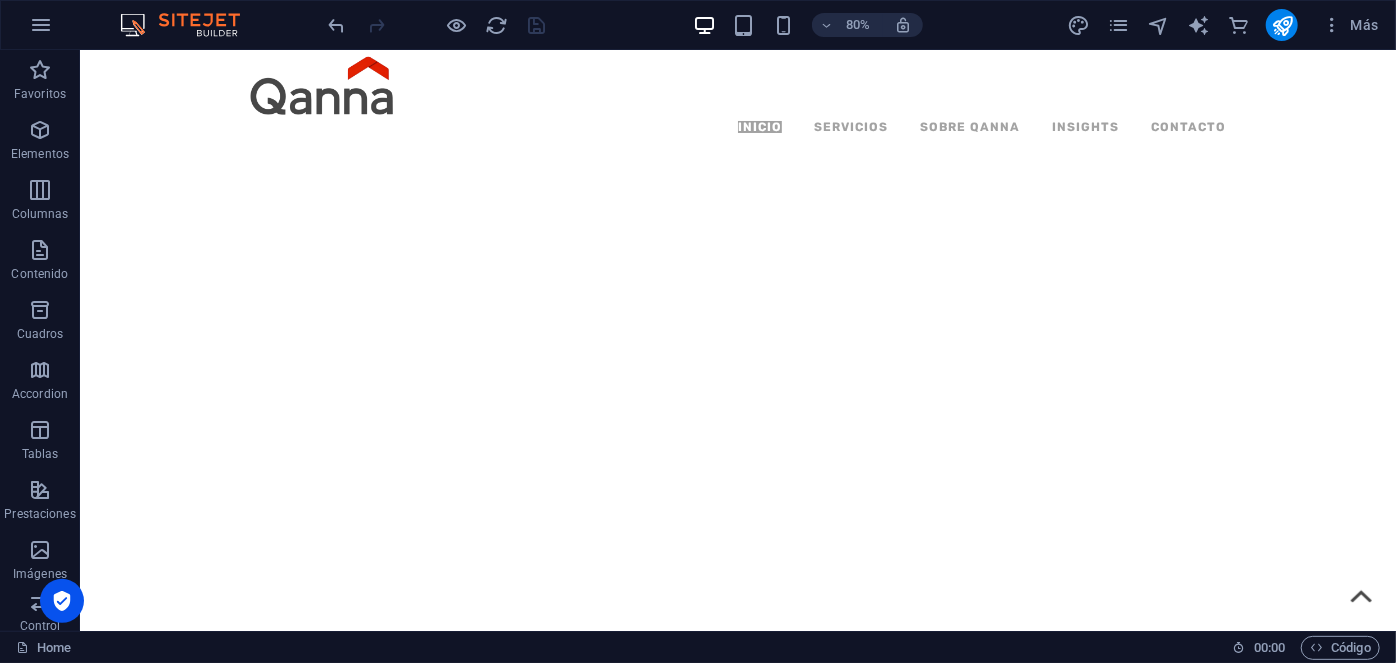 scroll, scrollTop: 2156, scrollLeft: 0, axis: vertical 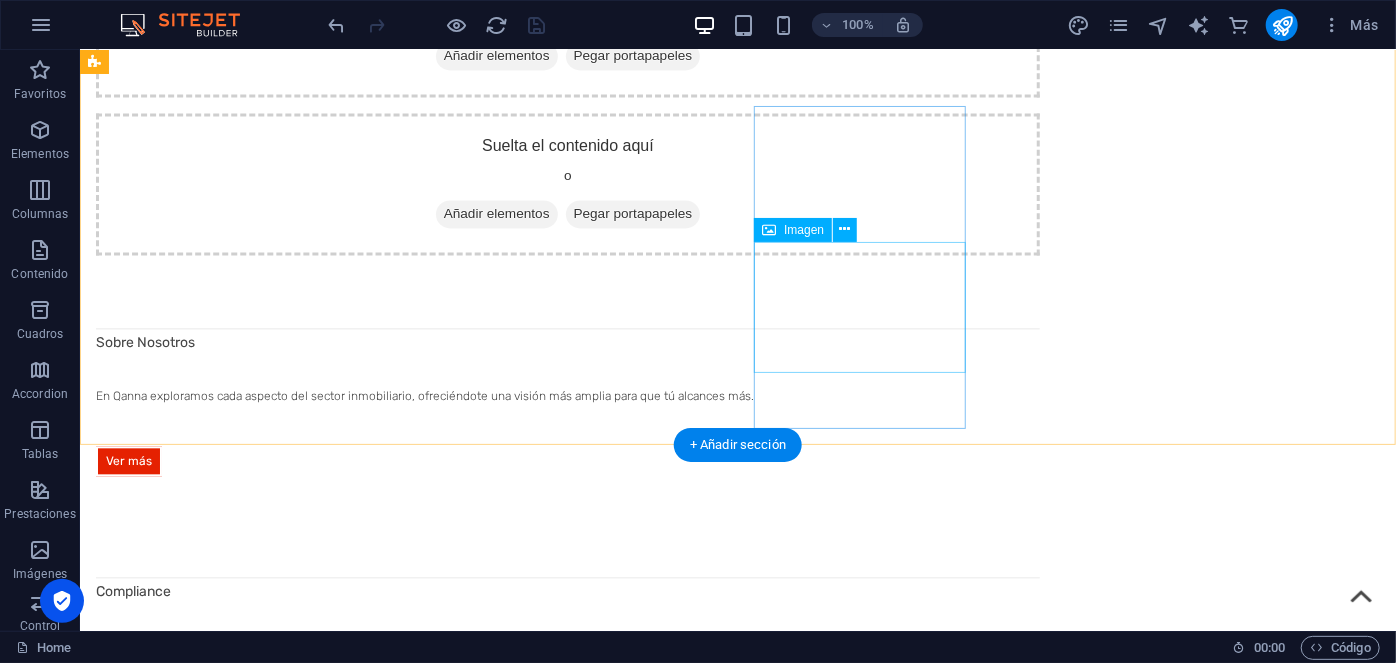 click at bounding box center [567, 3118] 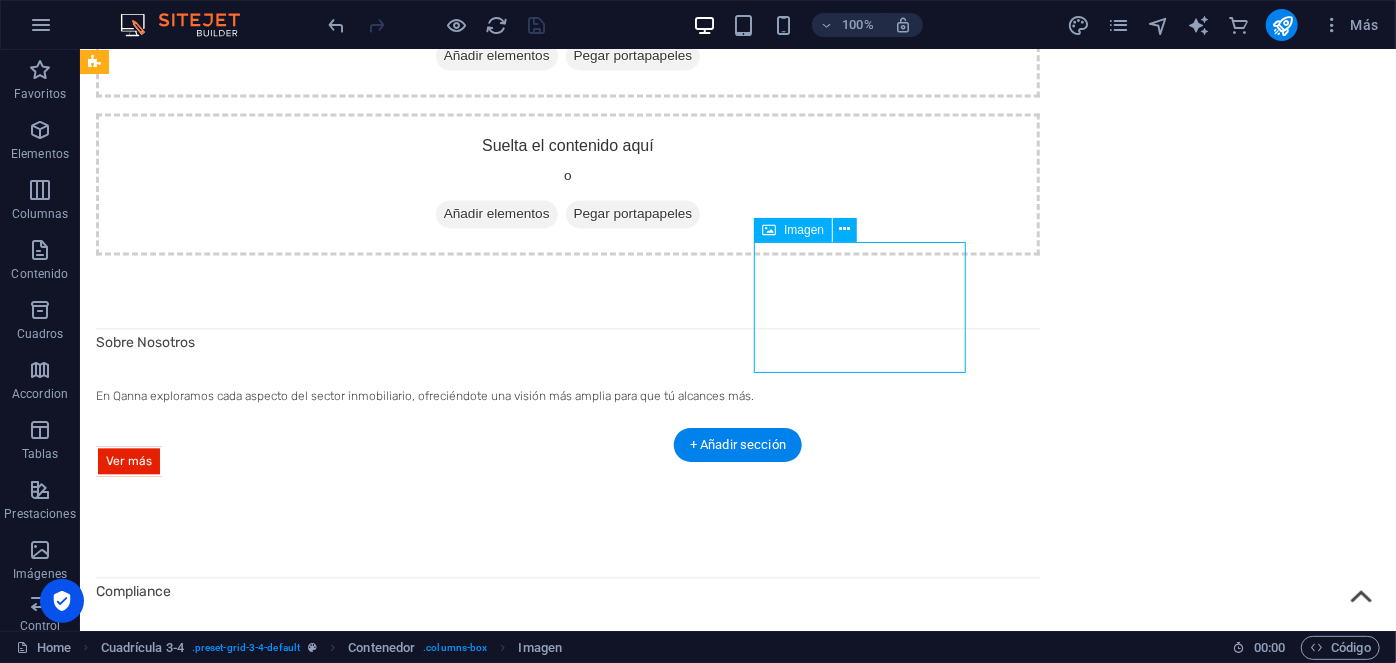 click at bounding box center (567, 3118) 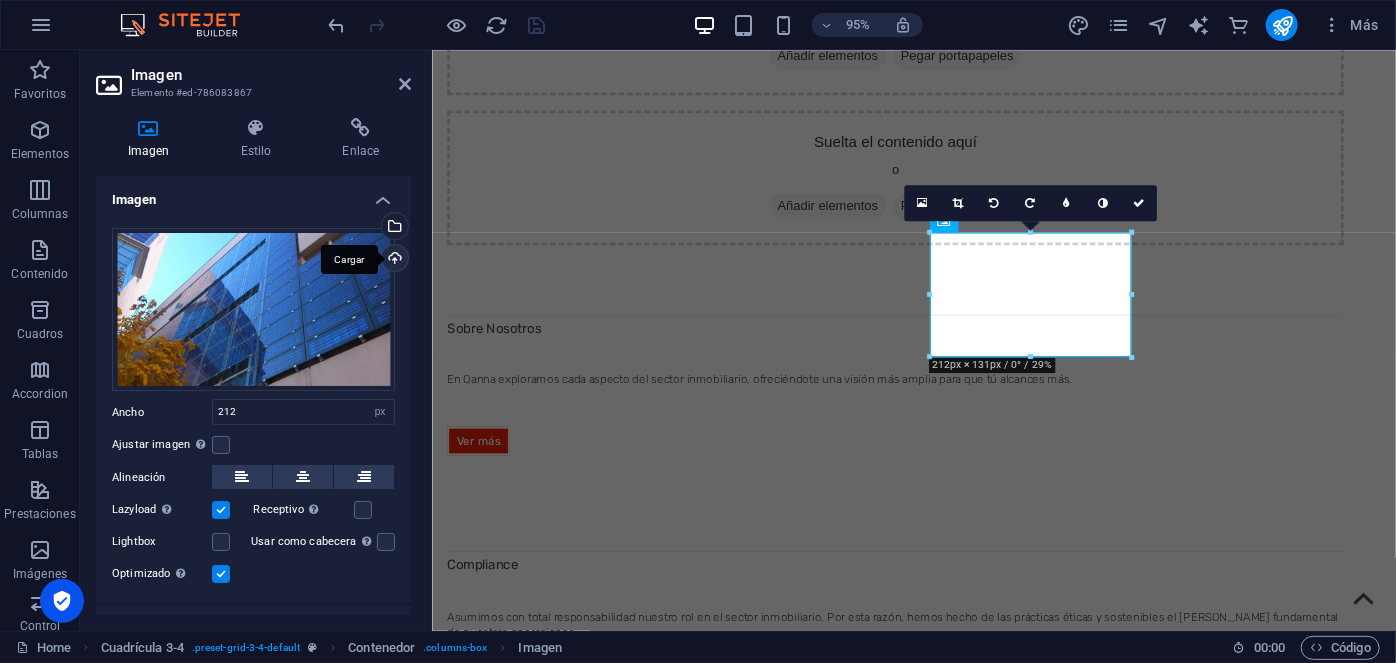 click on "Cargar" at bounding box center [393, 260] 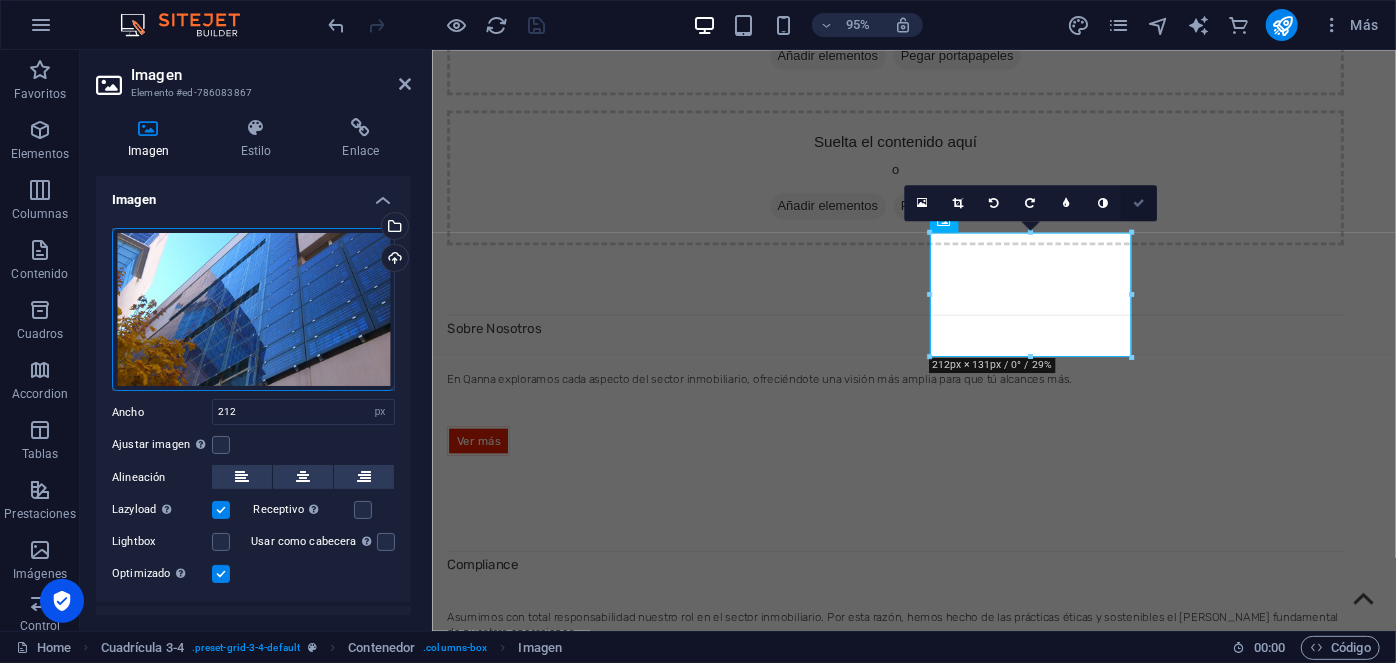 click at bounding box center [1139, 202] 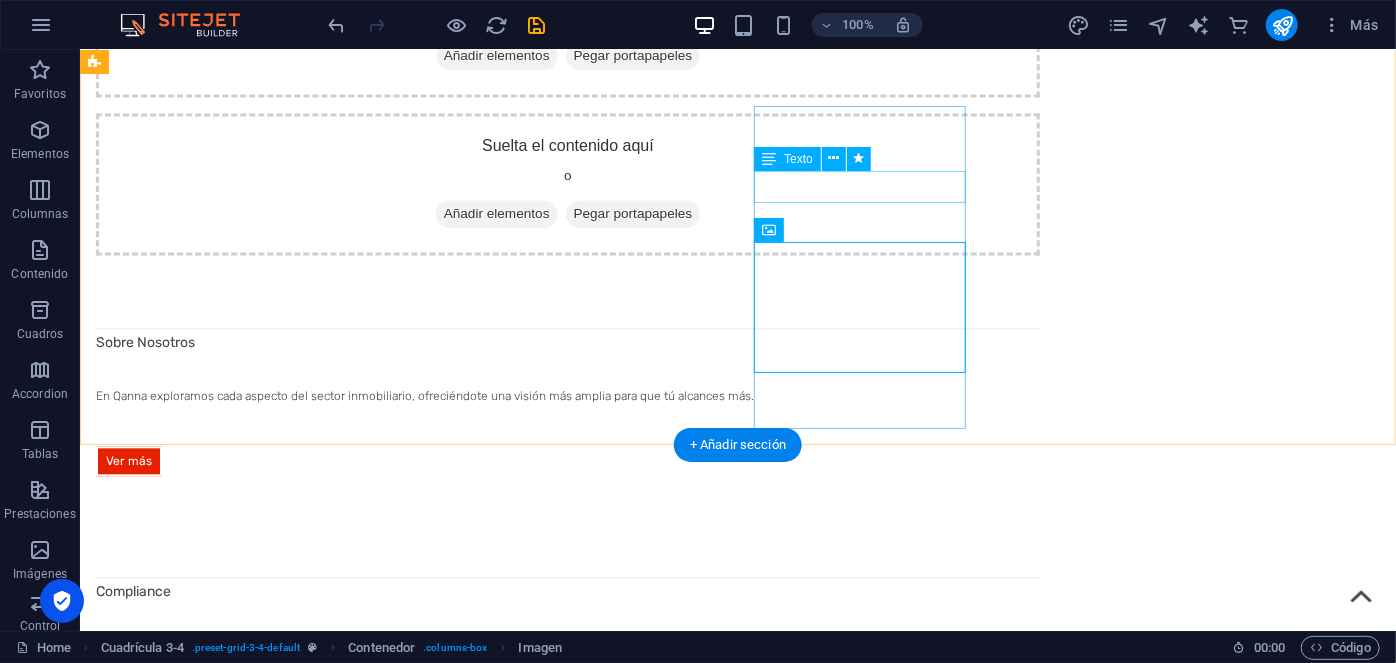 click on "La importancia del Mantenimiento en Edificios" at bounding box center (567, 3006) 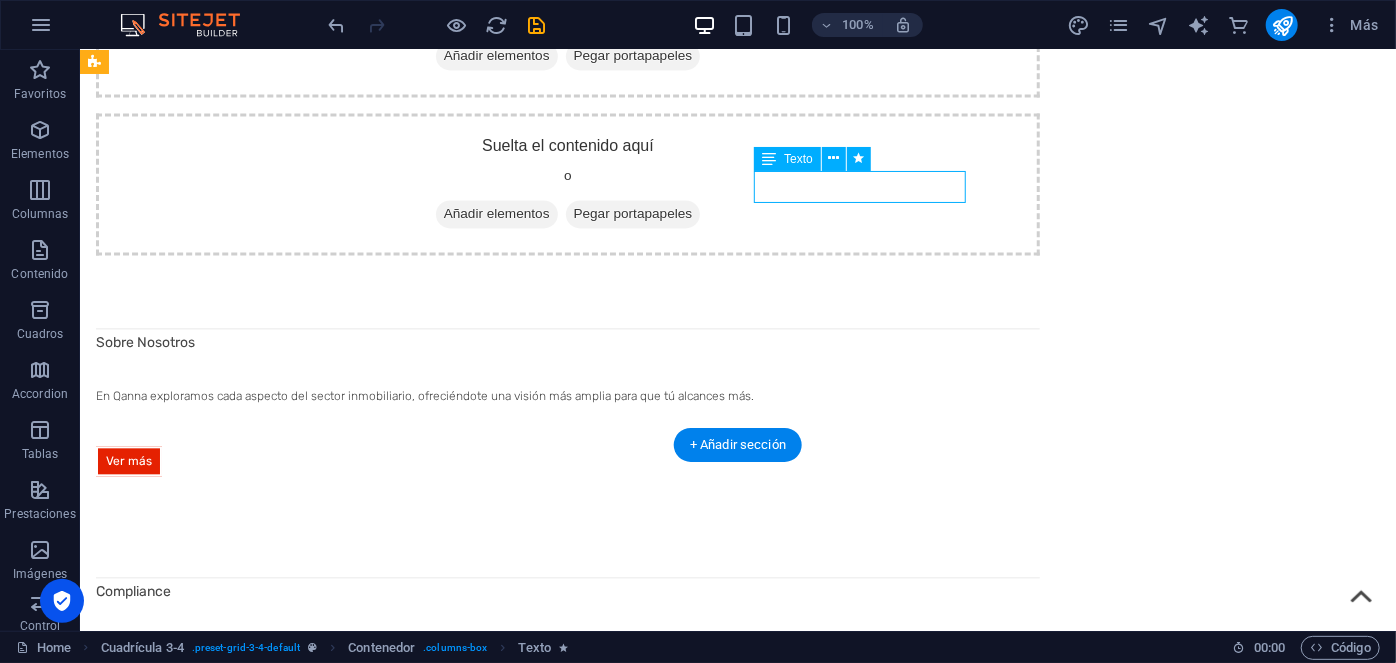 click on "La importancia del Mantenimiento en Edificios" at bounding box center [567, 3006] 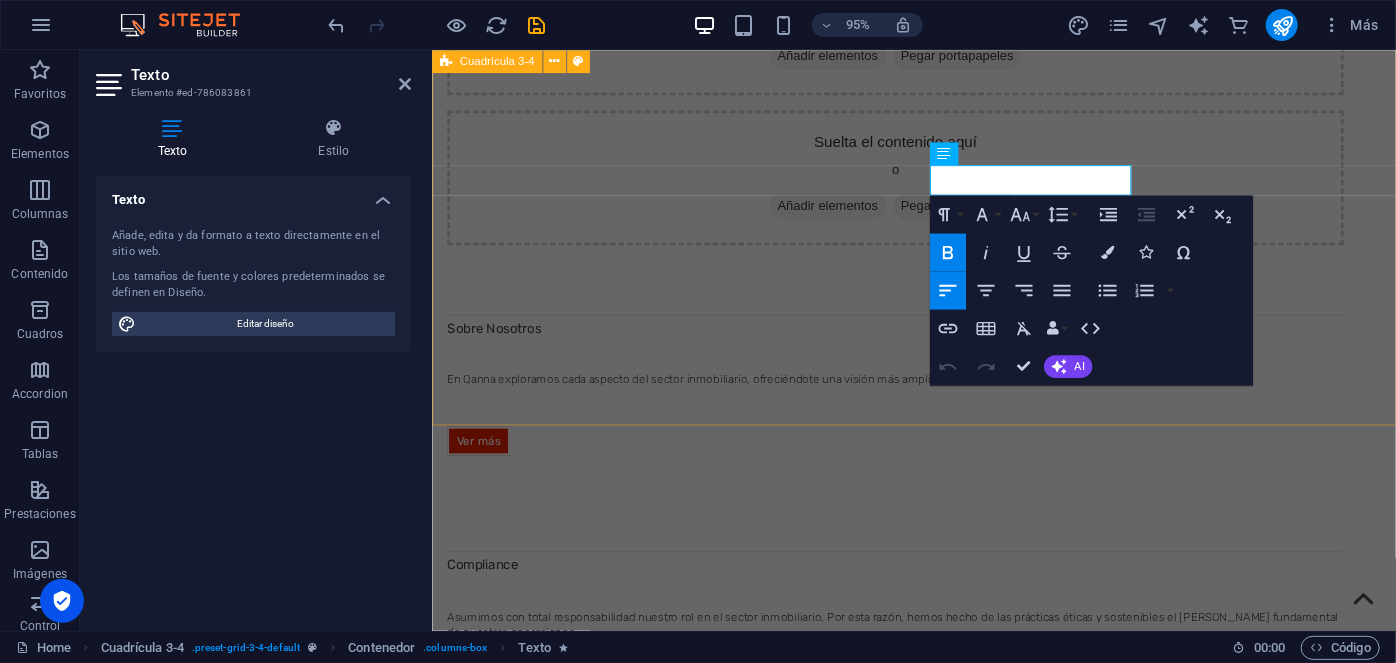 drag, startPoint x: 1161, startPoint y: 193, endPoint x: 943, endPoint y: 172, distance: 219.00912 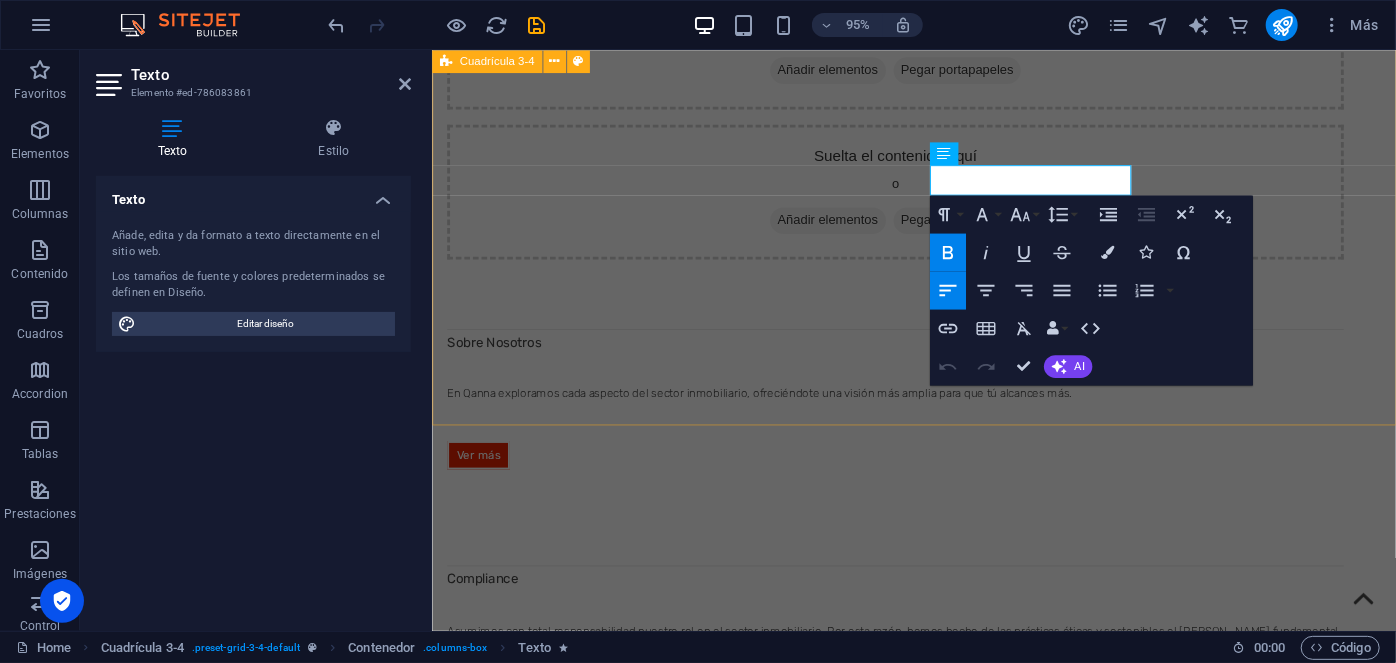 type 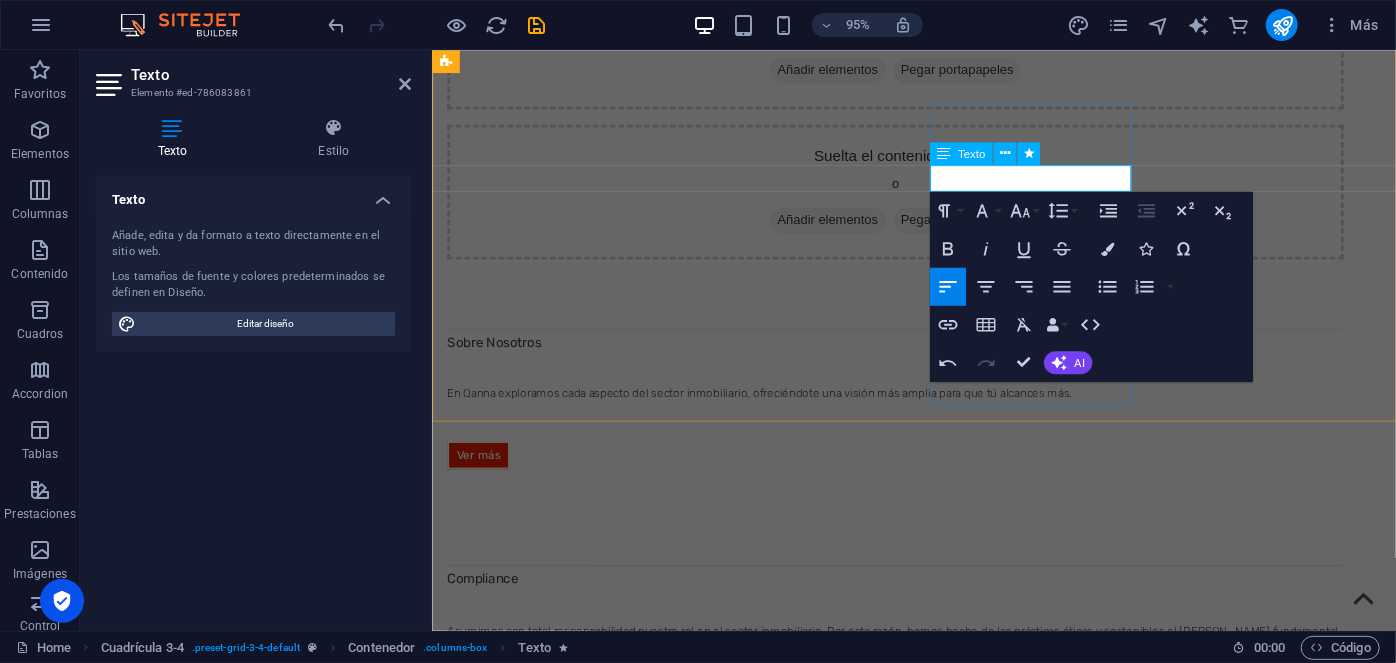 click on "Porque invertir en [GEOGRAPHIC_DATA]" at bounding box center (919, 2846) 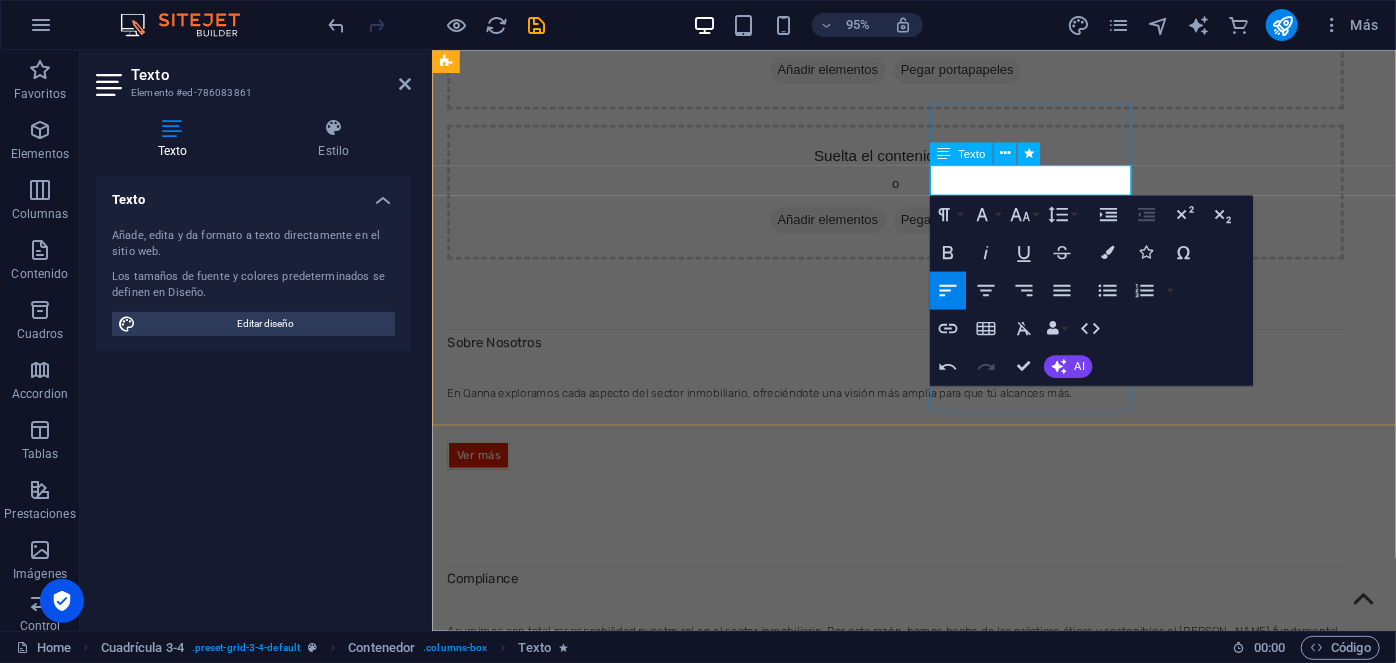 drag, startPoint x: 971, startPoint y: 175, endPoint x: 955, endPoint y: 176, distance: 16.03122 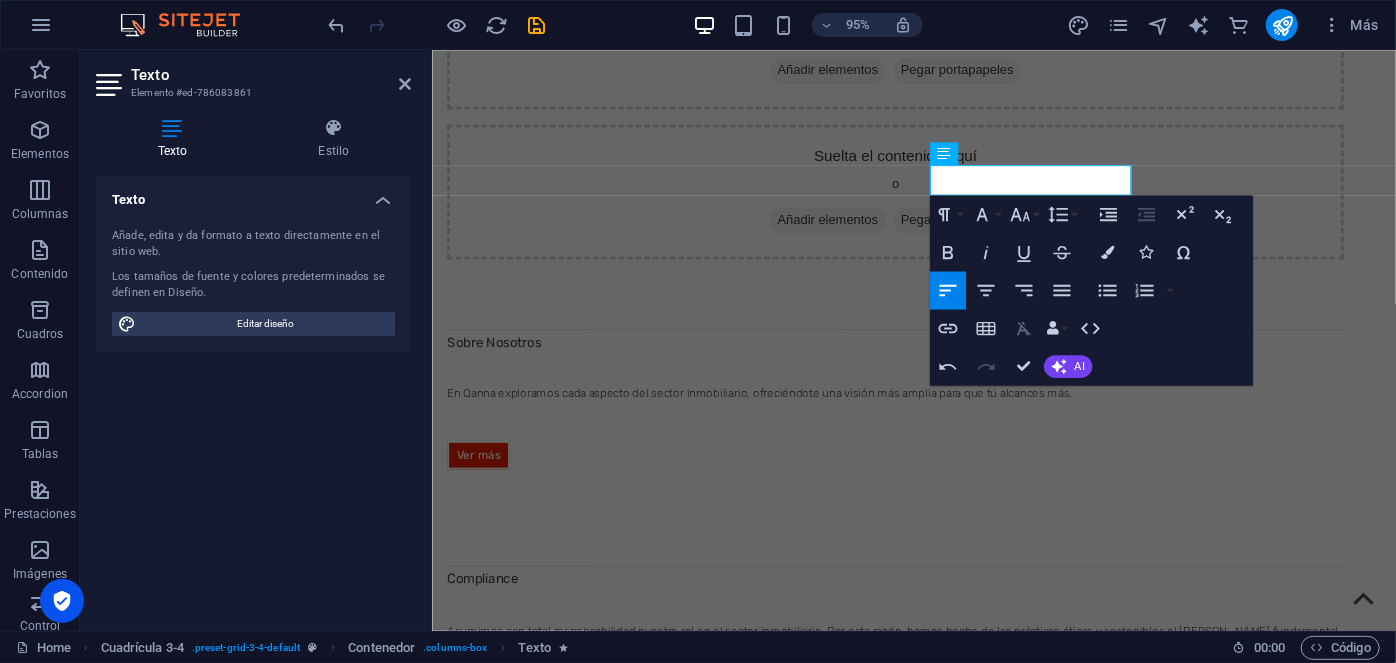 click 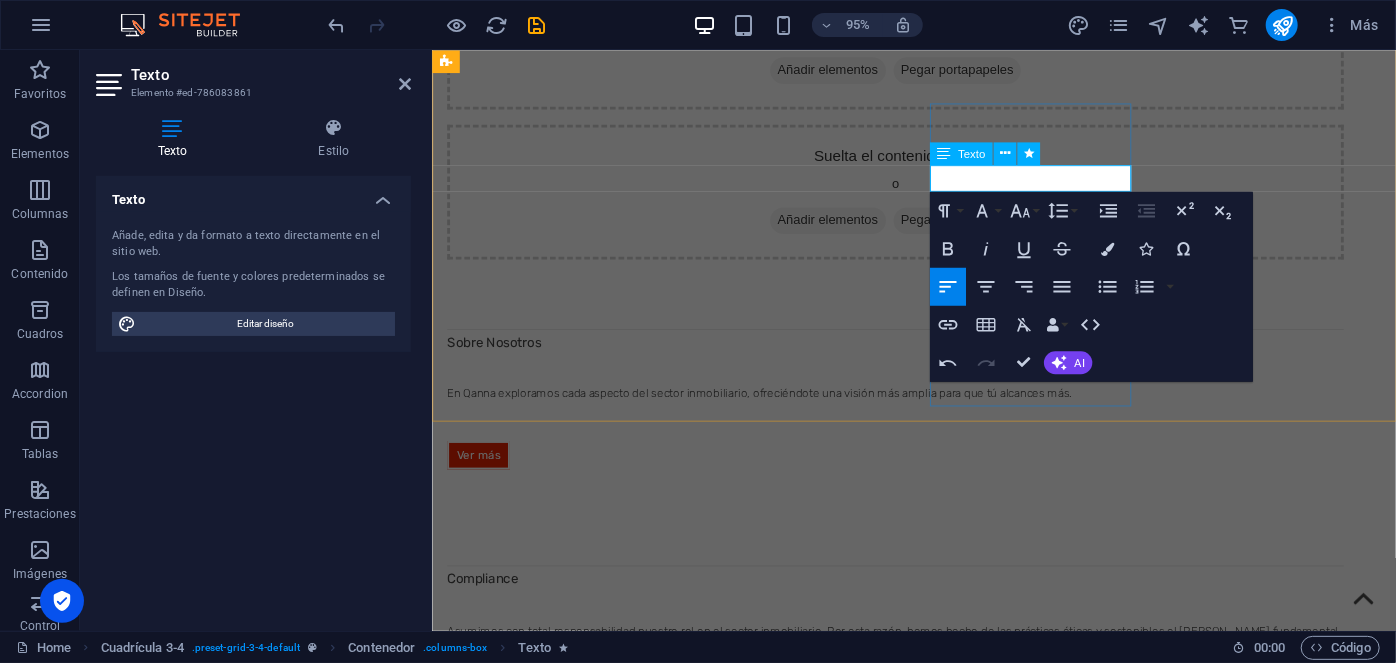 click on "¿?Porque invertir en [GEOGRAPHIC_DATA]" at bounding box center (919, 2846) 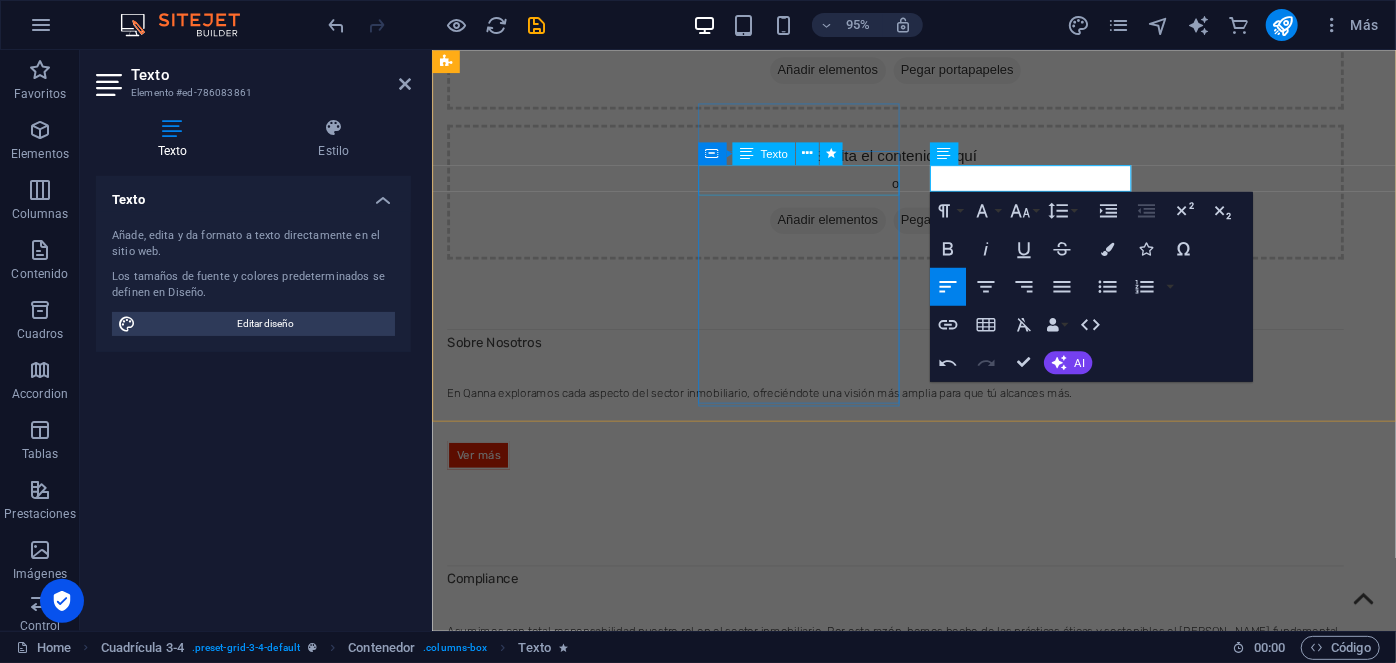 drag, startPoint x: 1079, startPoint y: 186, endPoint x: 871, endPoint y: 178, distance: 208.1538 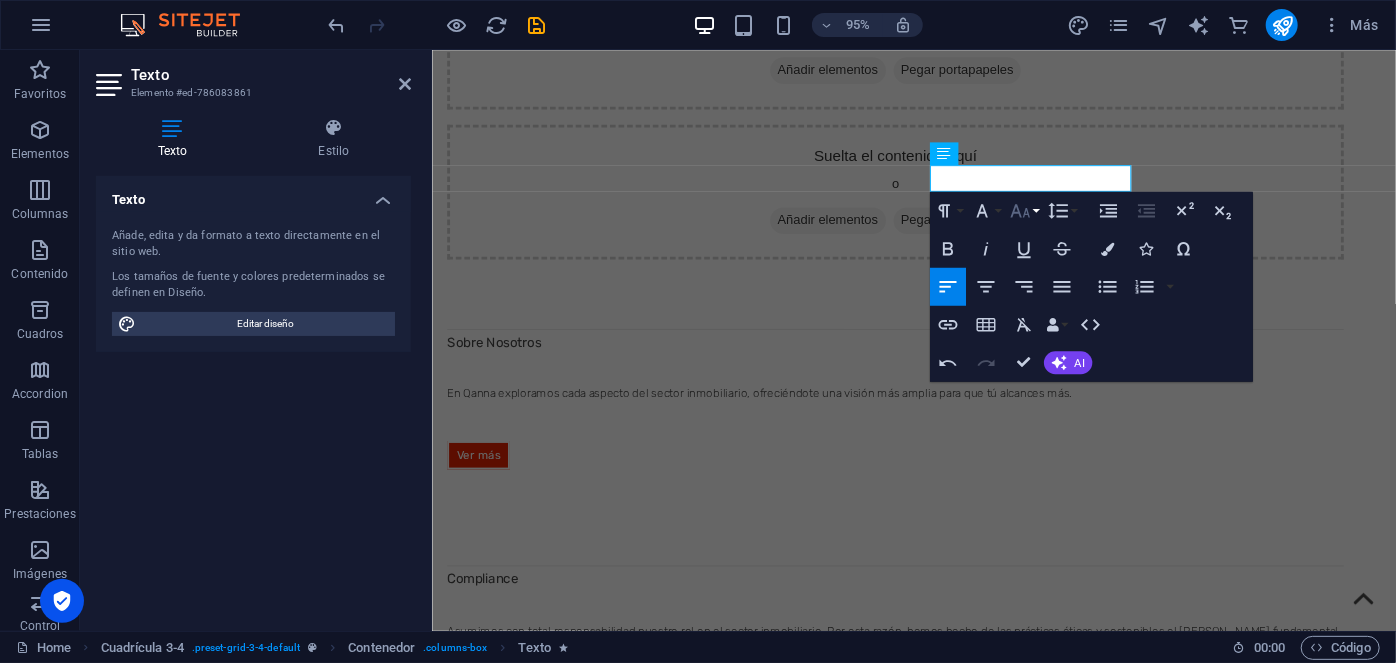 click 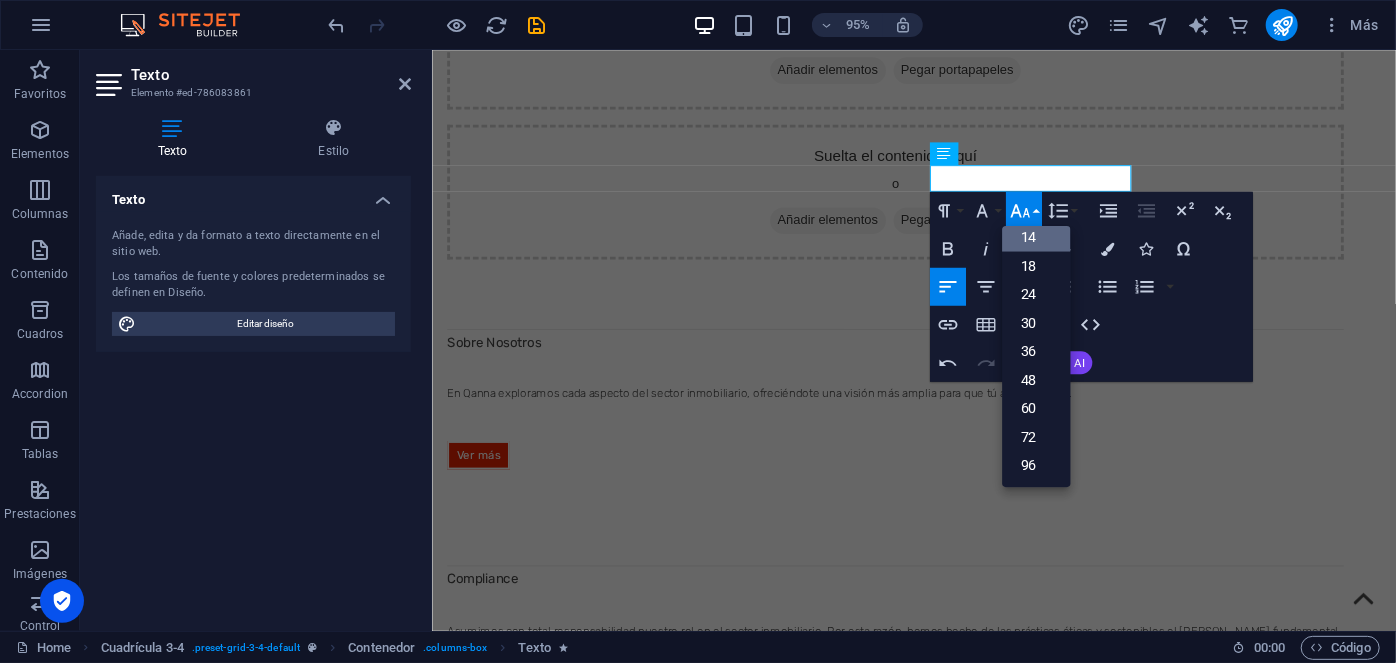 scroll, scrollTop: 161, scrollLeft: 0, axis: vertical 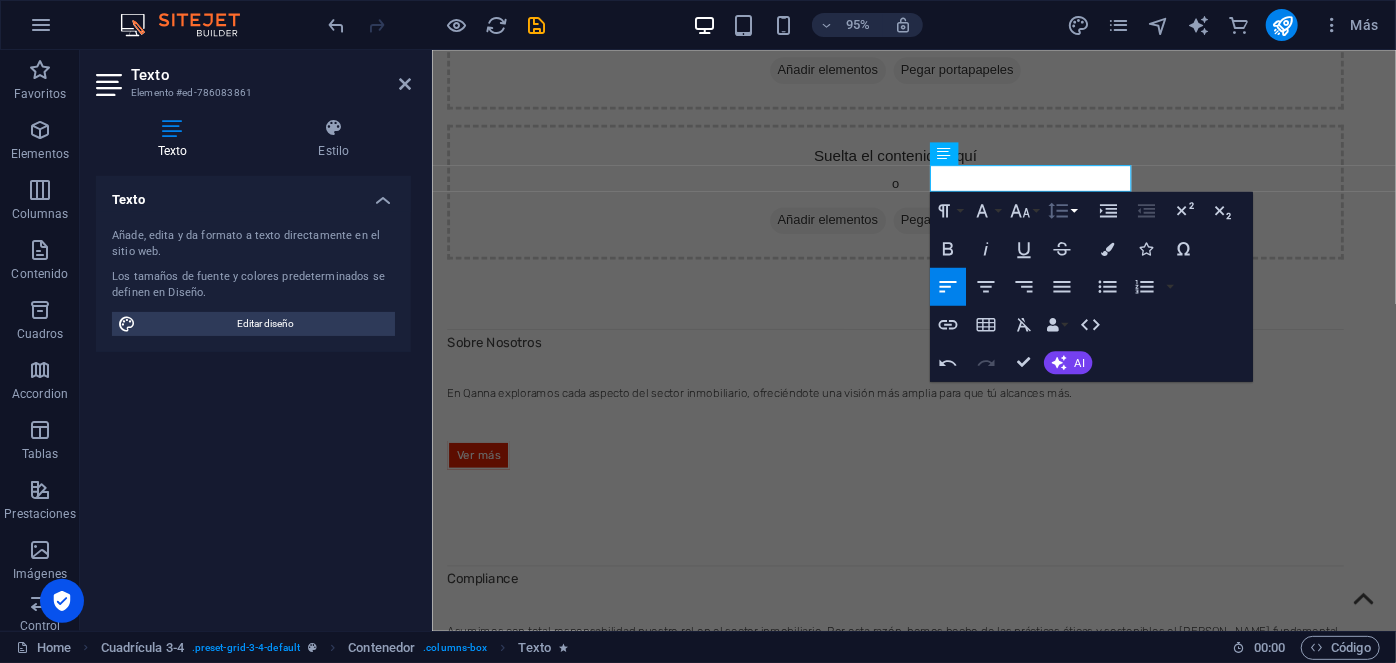 click 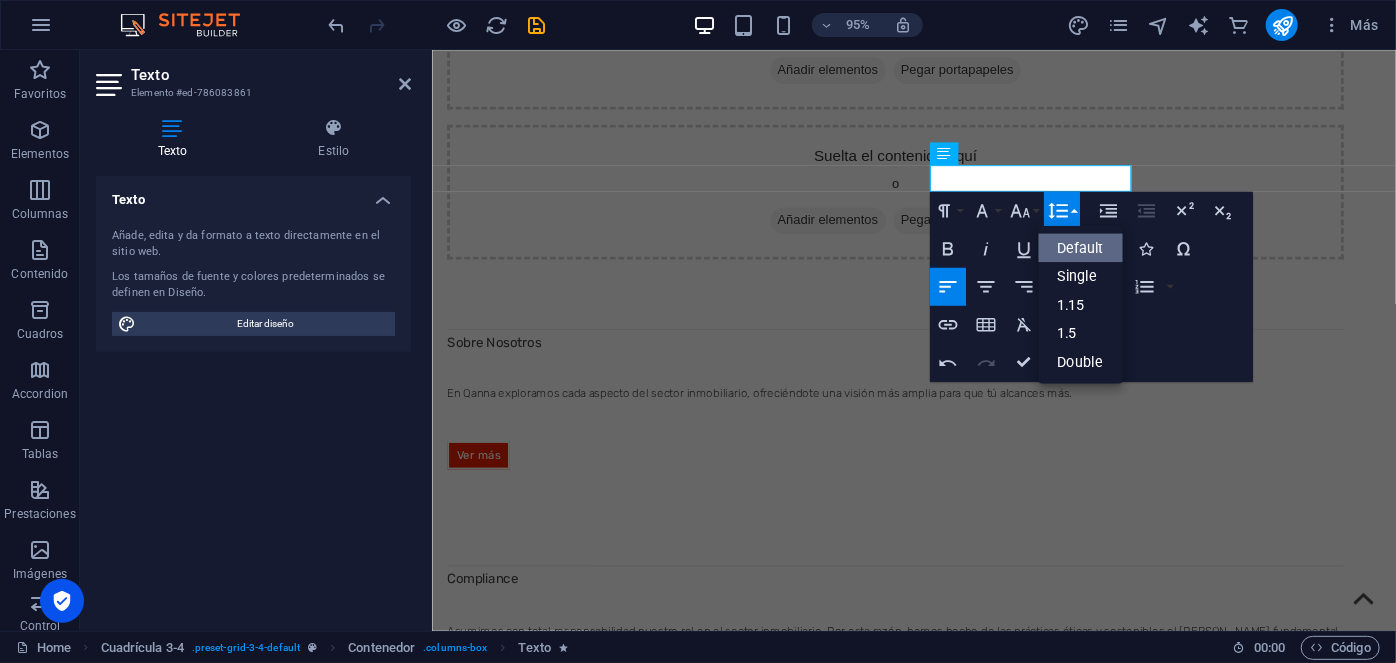 scroll, scrollTop: 0, scrollLeft: 0, axis: both 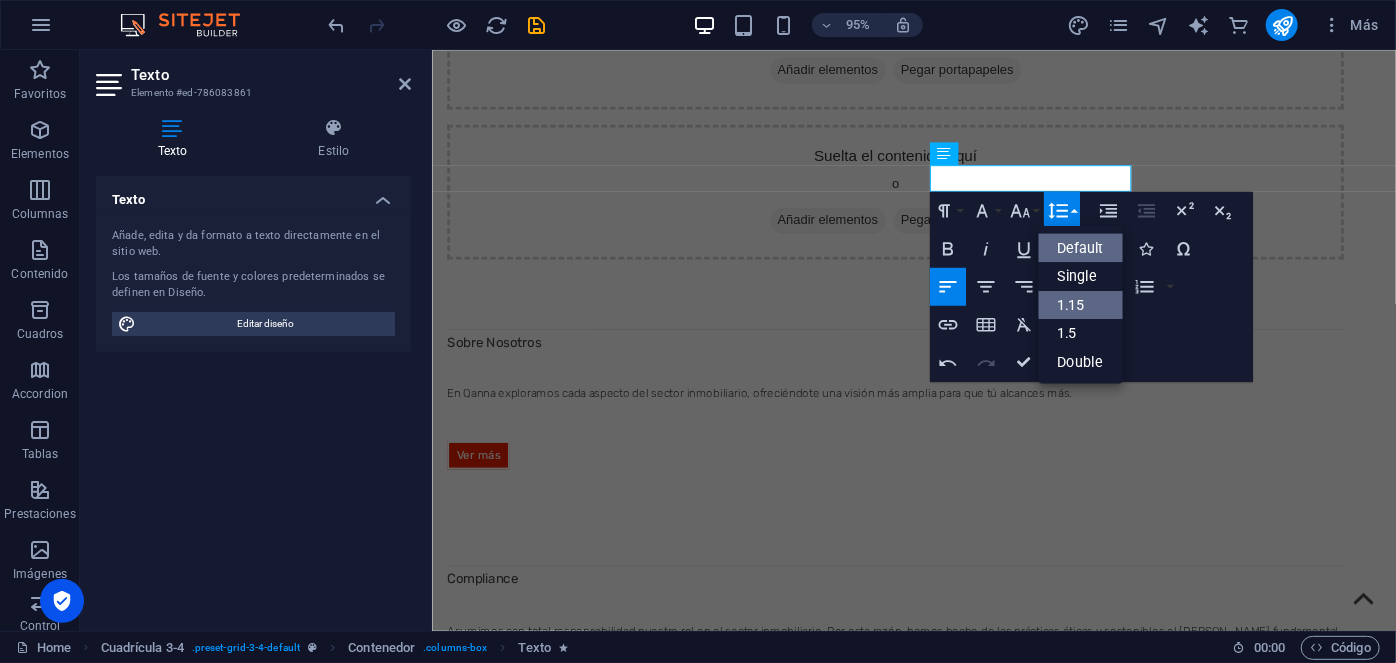 click on "1.15" at bounding box center [1080, 304] 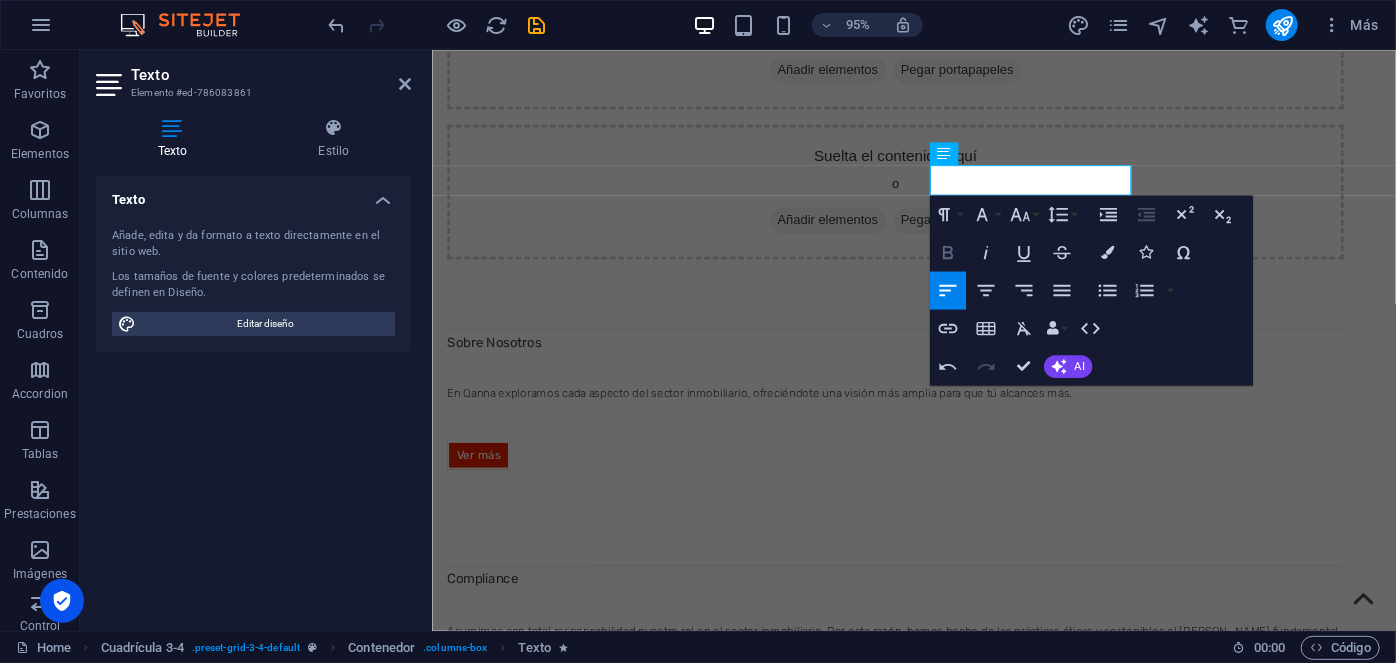 click 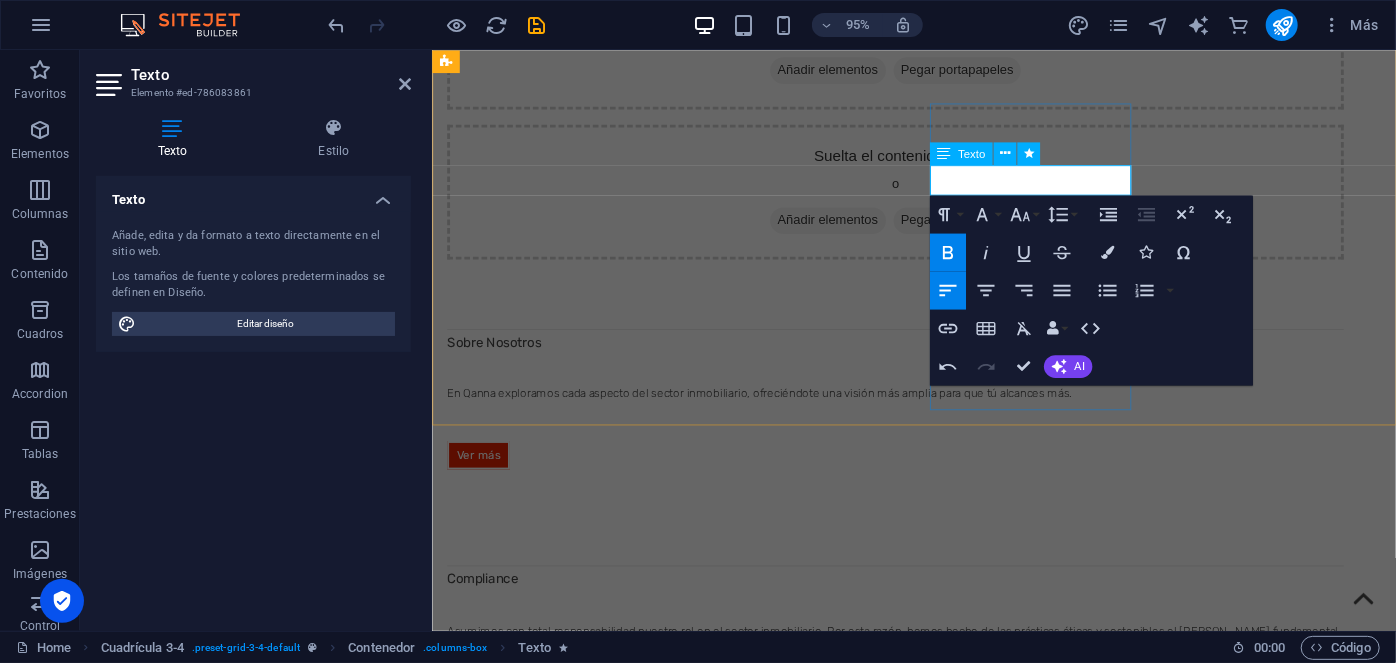 click on "¿?Porque invertir en [GEOGRAPHIC_DATA]?" at bounding box center [586, 2846] 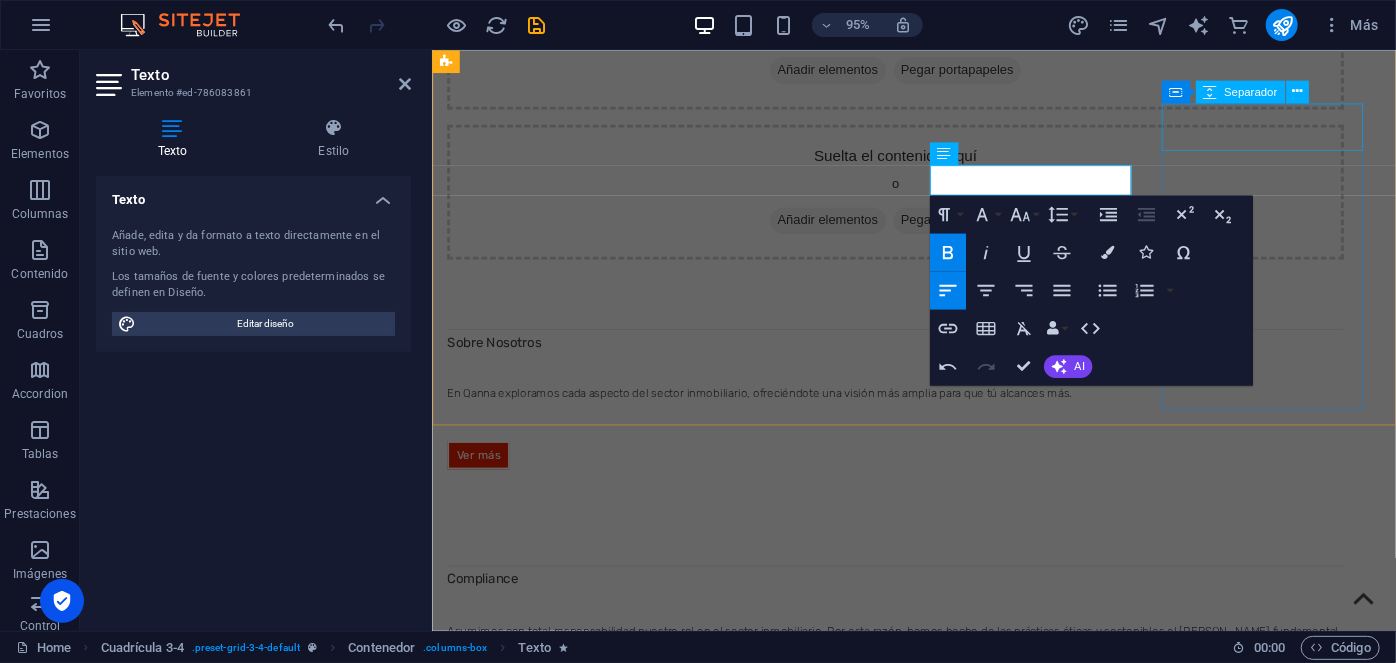 click at bounding box center [919, 3123] 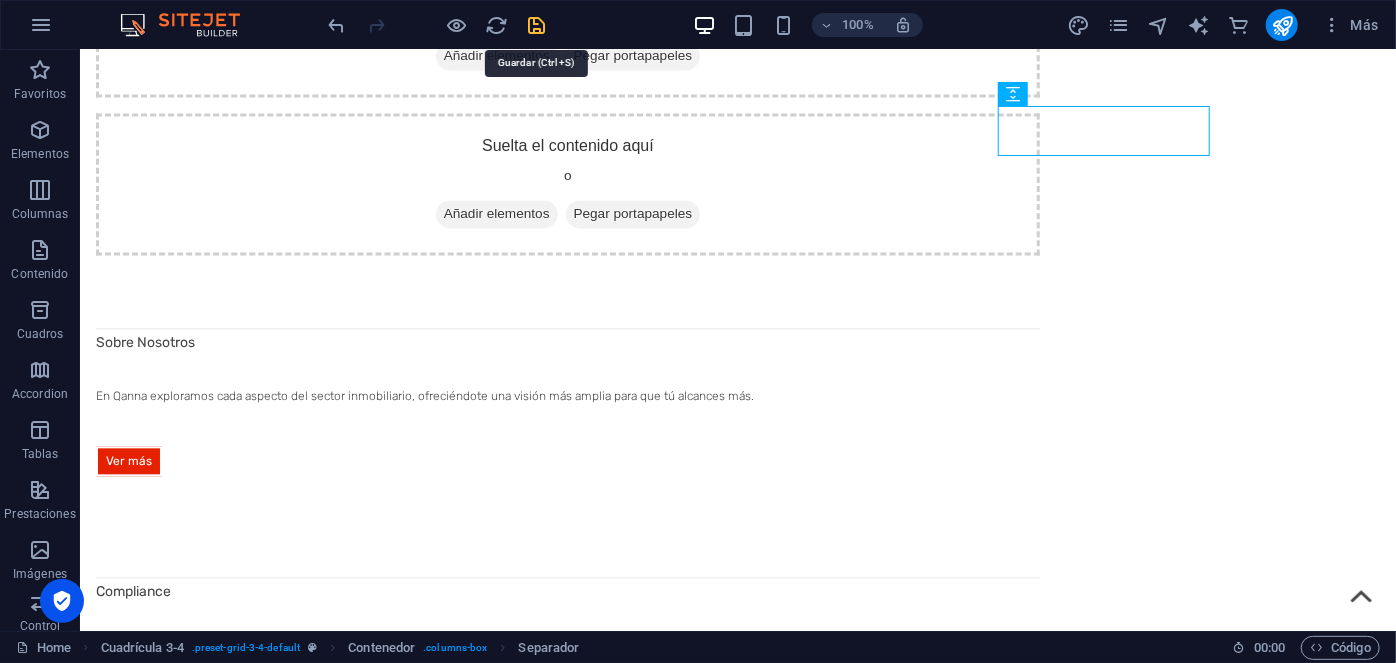 click at bounding box center (537, 25) 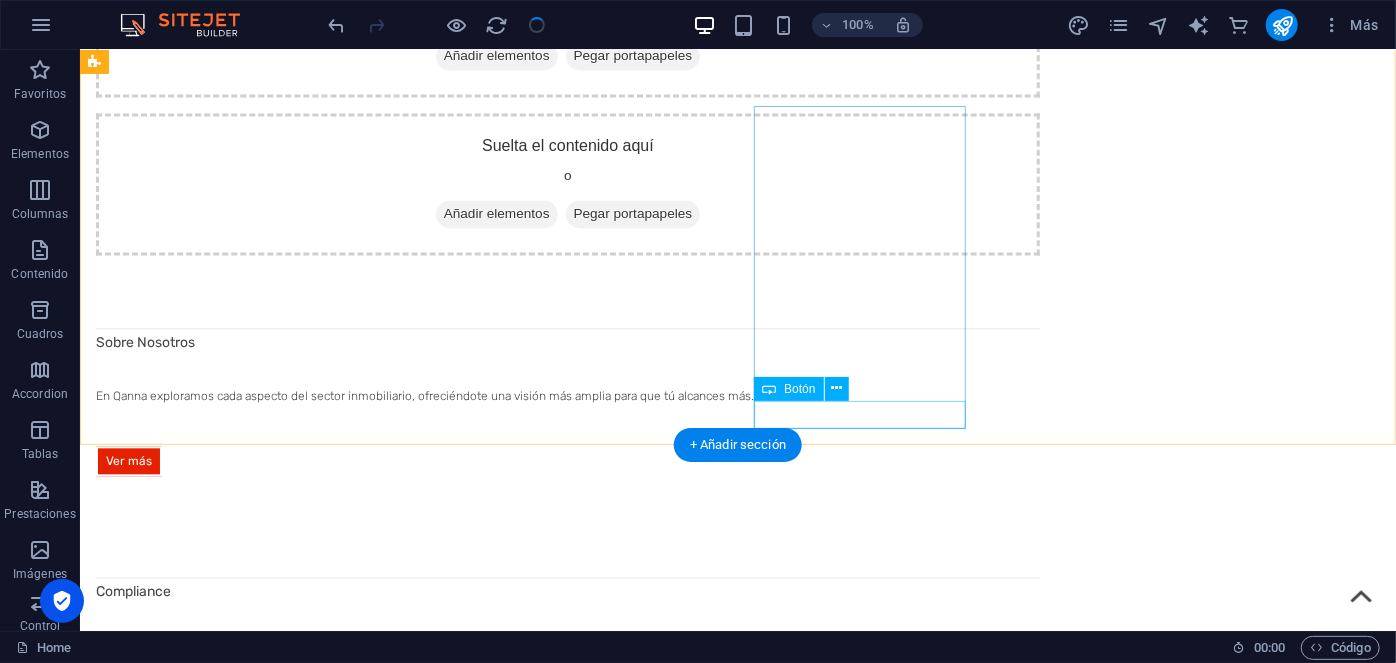 click on "Ver más" at bounding box center (567, 3227) 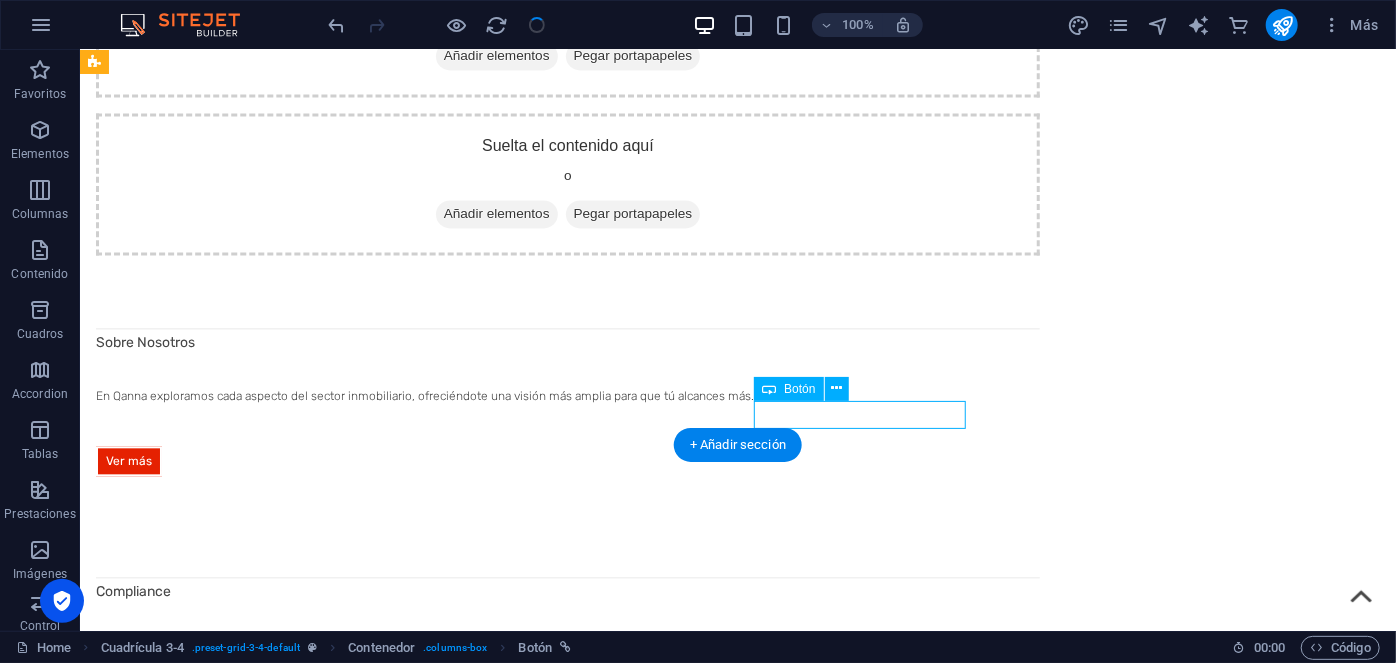 click on "Ver más" at bounding box center [567, 3227] 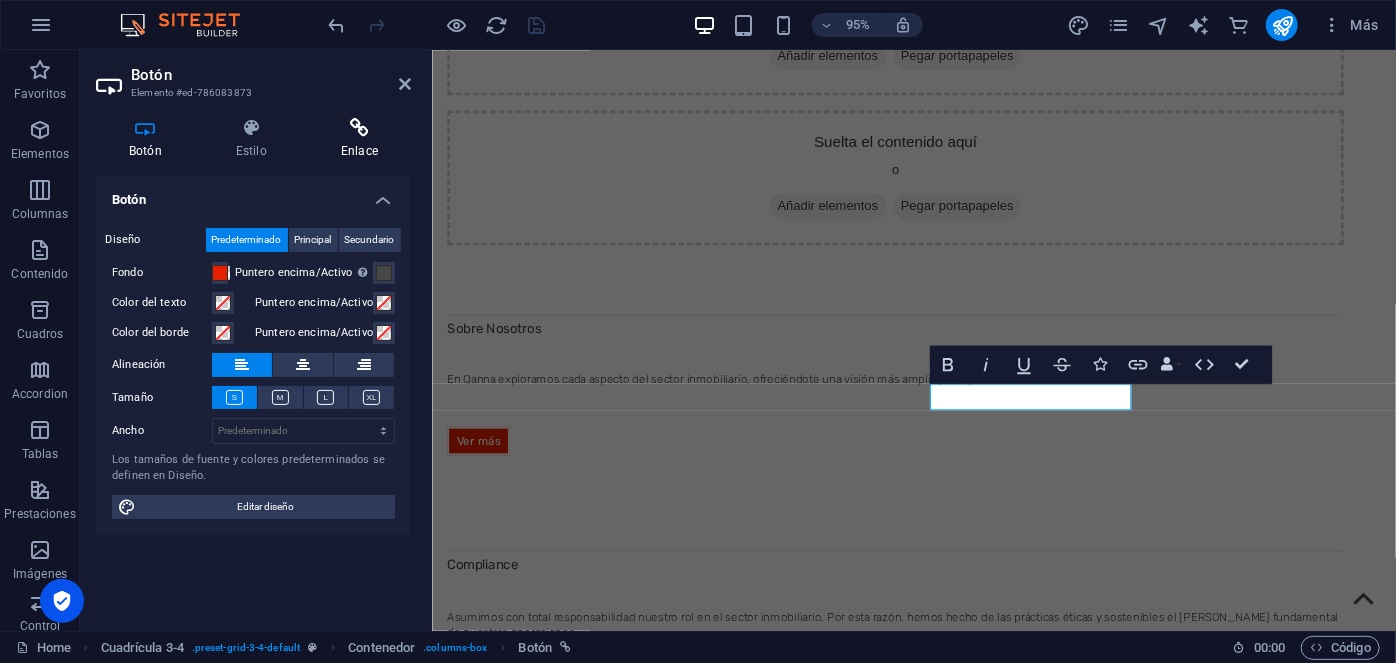 click on "Enlace" at bounding box center (359, 139) 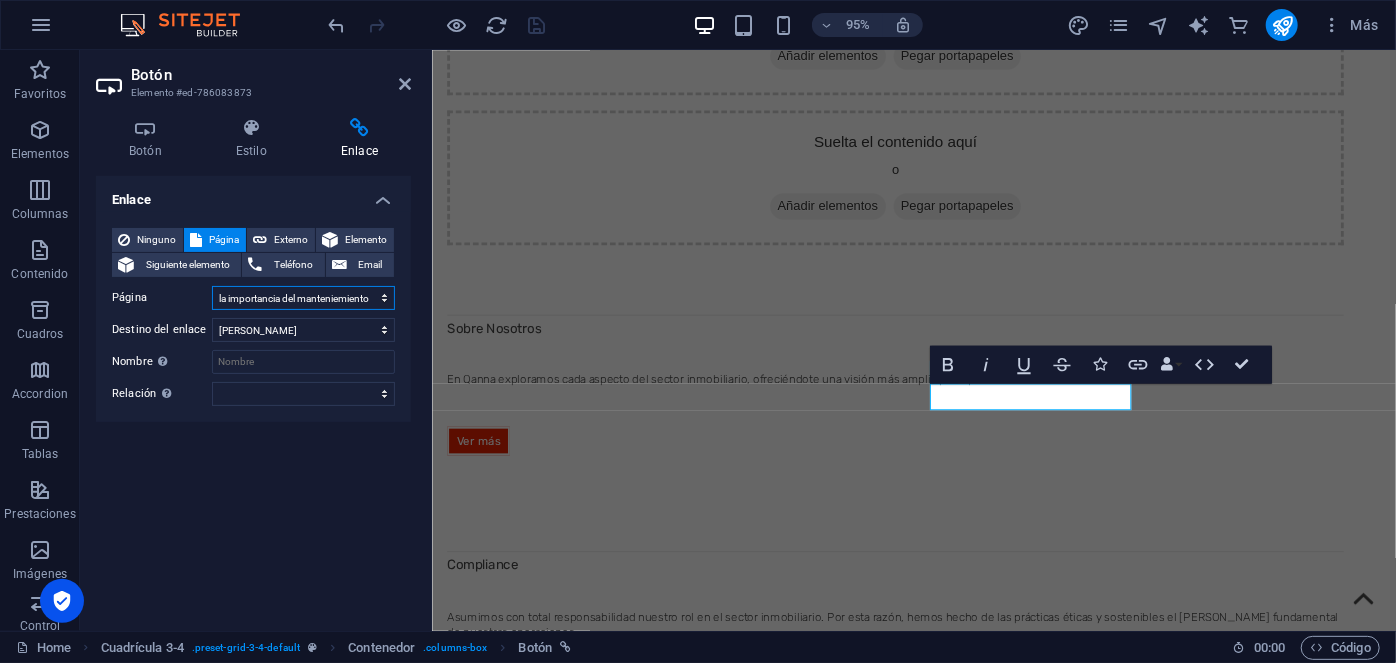 click on "Home Subpage Legal Notice Privacy Sobre Qanna Servicios Contacto lideres Compliance Sostenibilidad igualdad  Insights gestion de inmuebles property management valor anadio del facility seguridad en edificios la importancia del manteniemiento mantenimiento actividad clave invertir en [GEOGRAPHIC_DATA] 1" at bounding box center [303, 298] 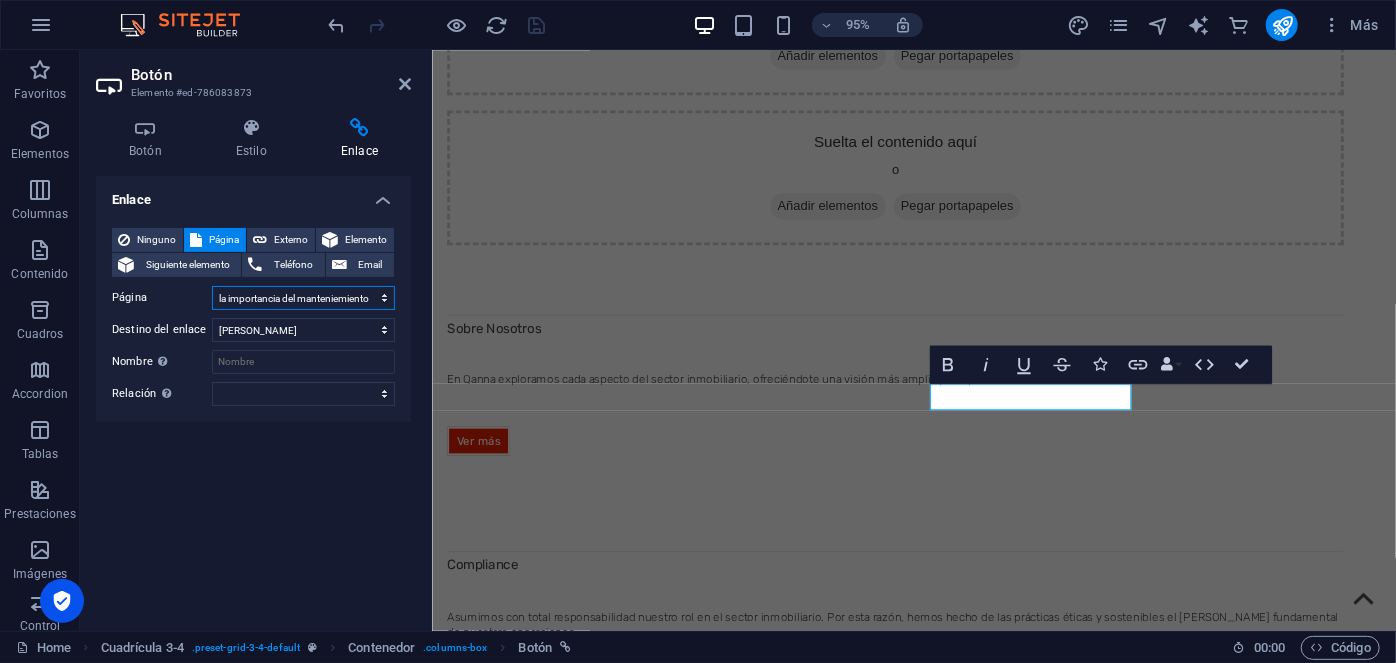 select on "18" 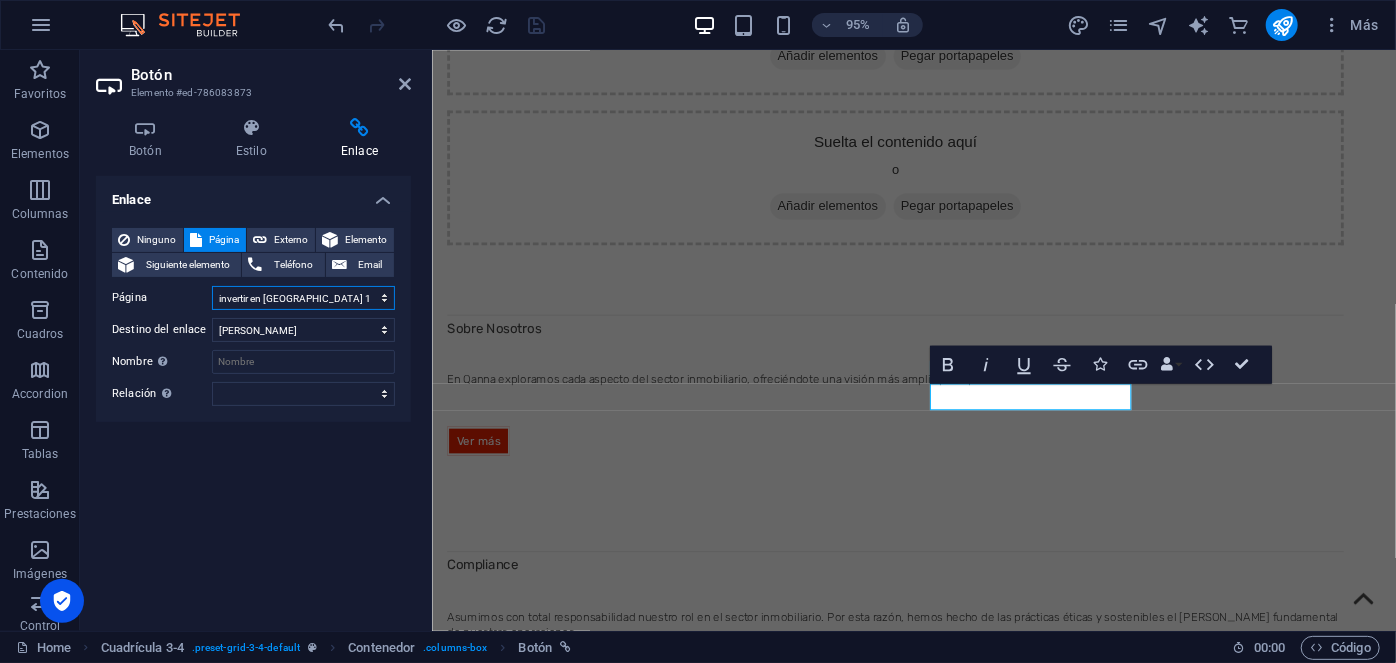 click on "Home Subpage Legal Notice Privacy Sobre Qanna Servicios Contacto lideres Compliance Sostenibilidad igualdad  Insights gestion de inmuebles property management valor anadio del facility seguridad en edificios la importancia del manteniemiento mantenimiento actividad clave invertir en [GEOGRAPHIC_DATA] 1" at bounding box center [303, 298] 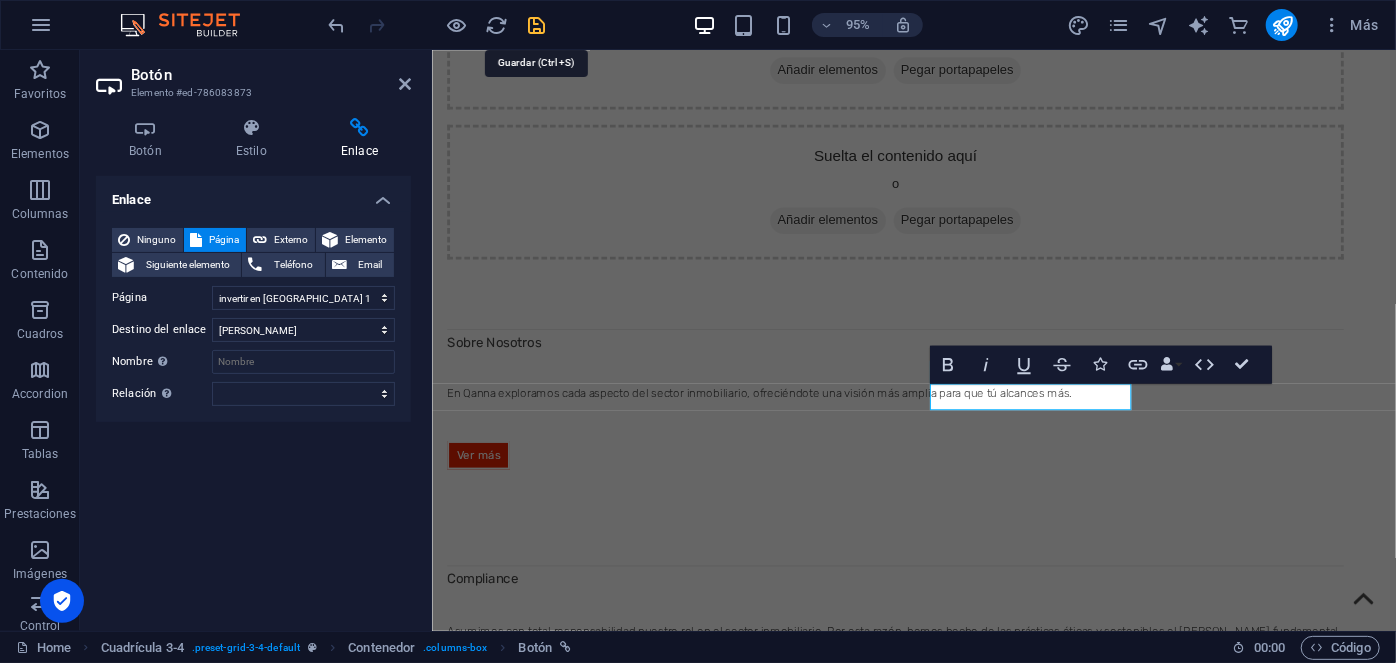 click at bounding box center (537, 25) 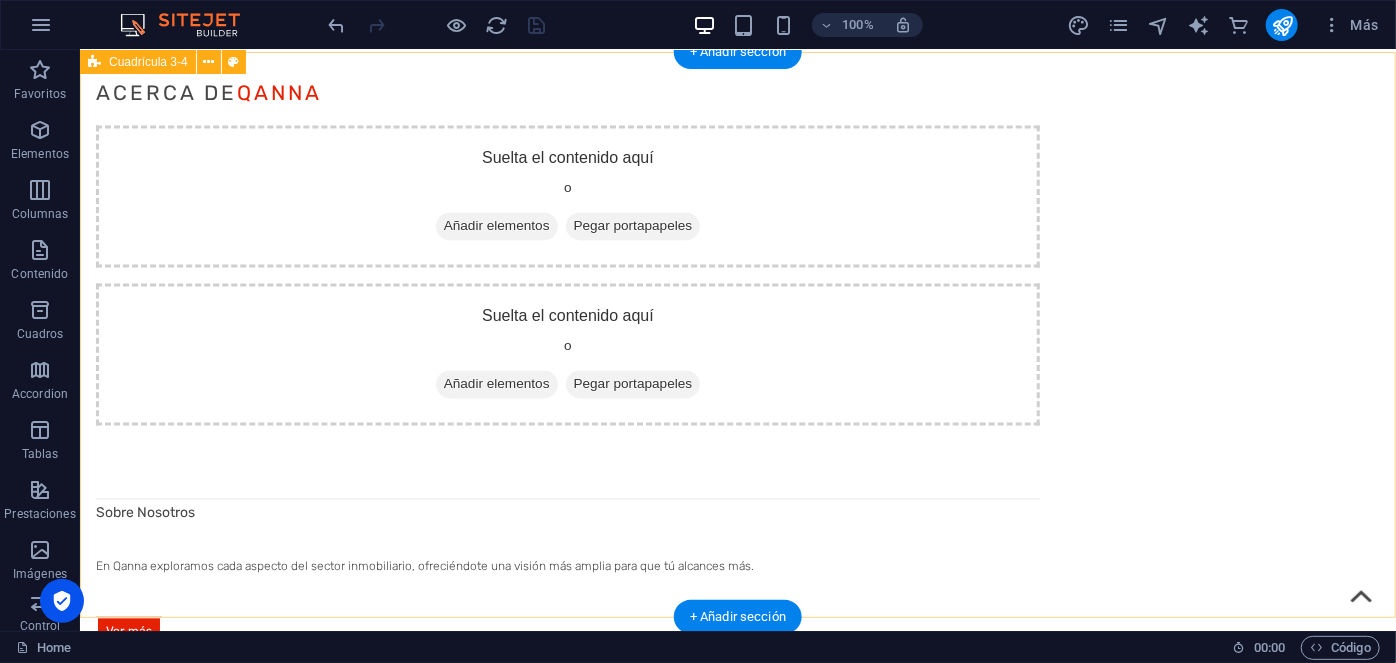 scroll, scrollTop: 1984, scrollLeft: 0, axis: vertical 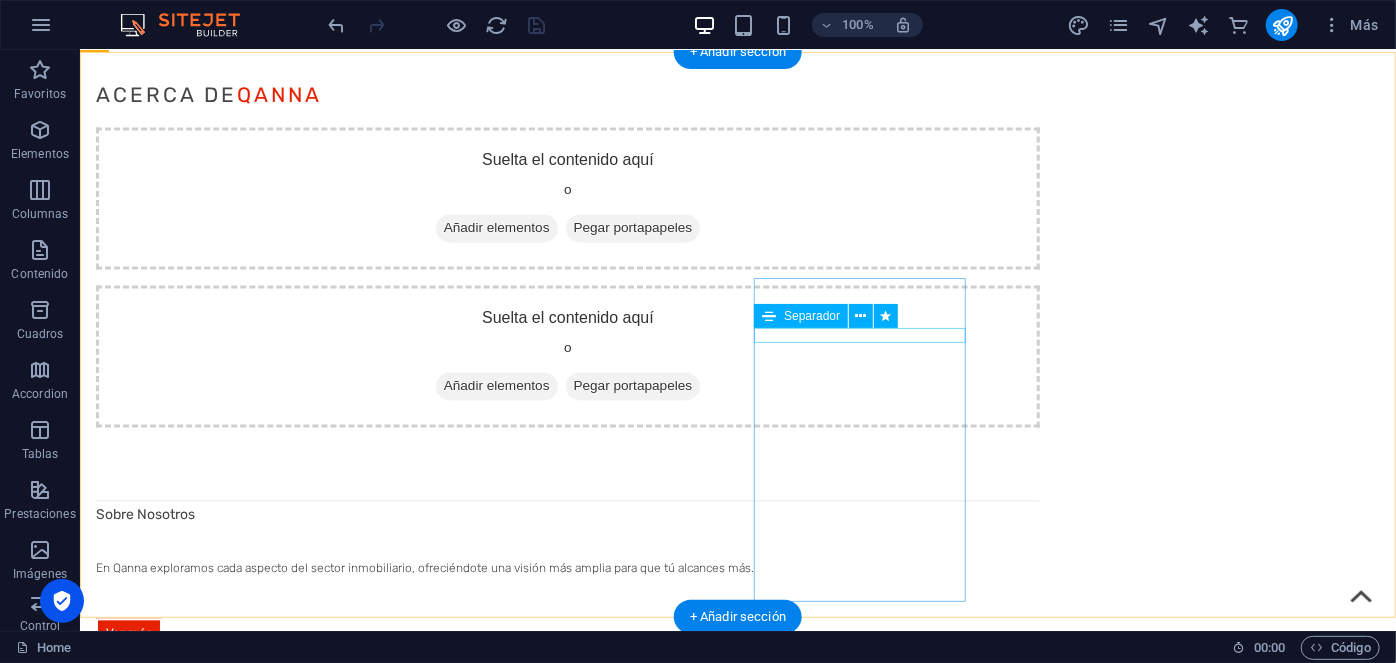 click at bounding box center (567, 3162) 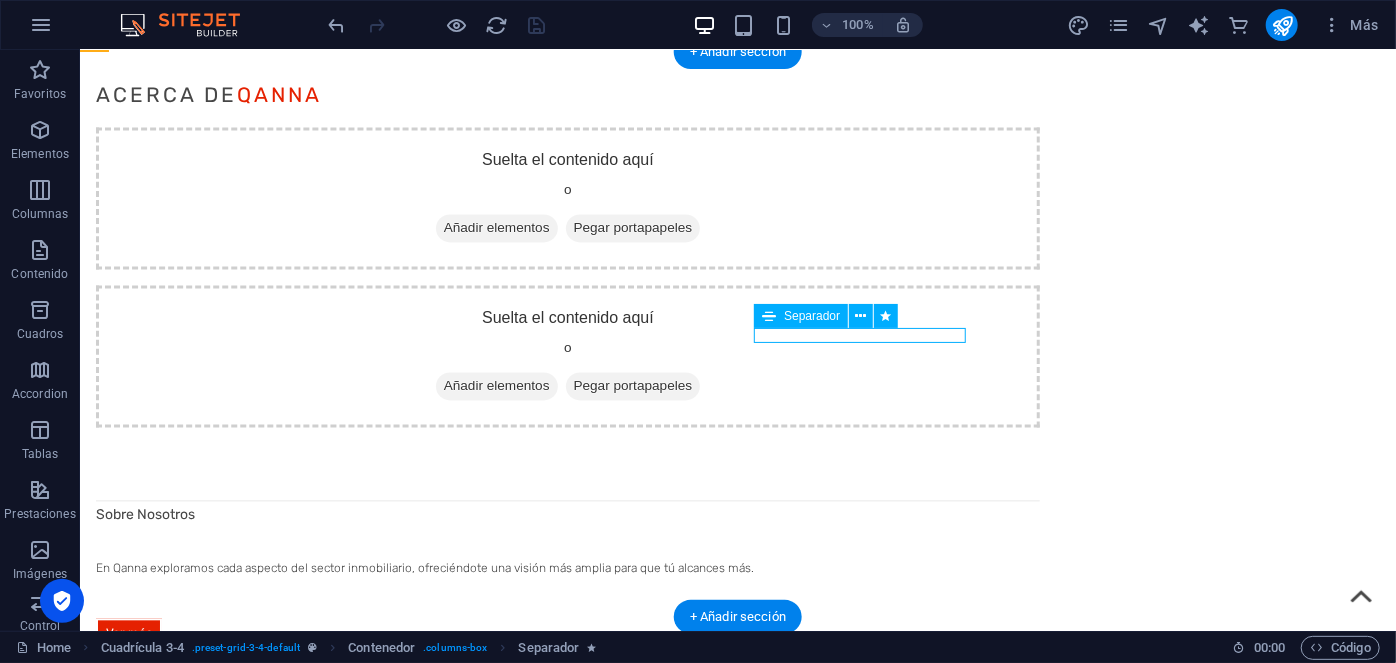 click at bounding box center [567, 3162] 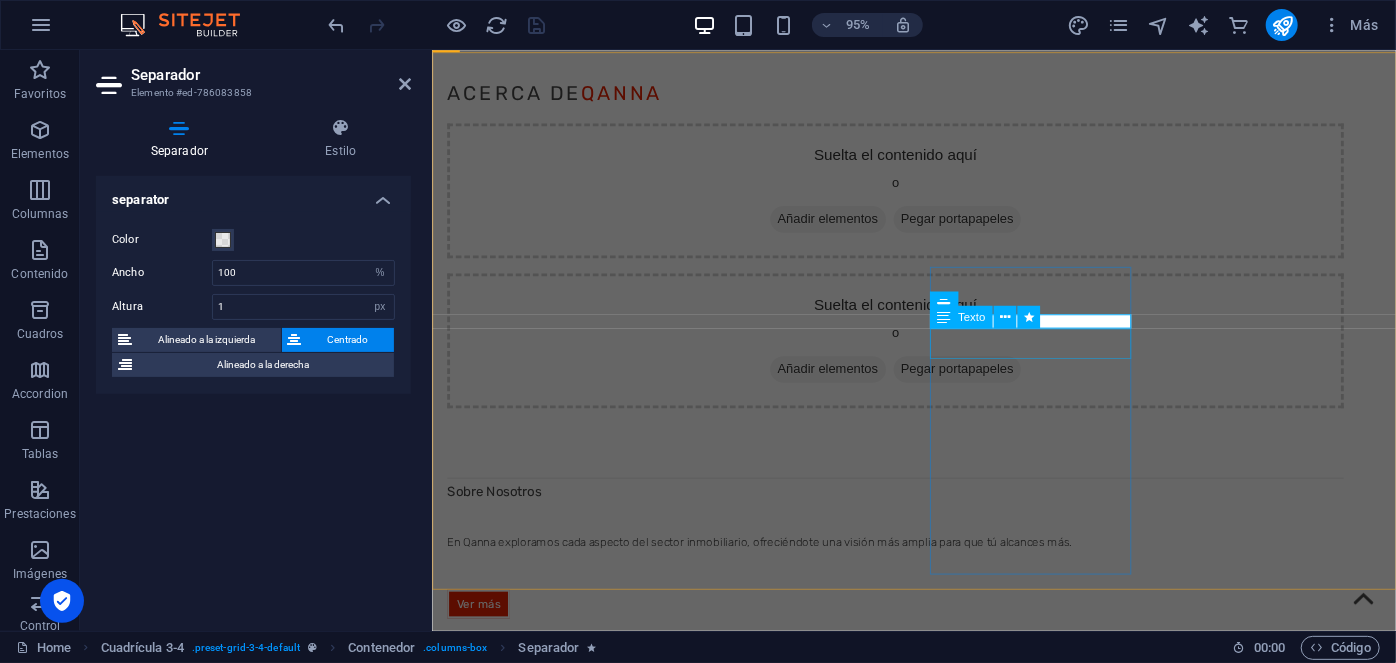 click on "¿Porque invertir en [GEOGRAPHIC_DATA]?" at bounding box center (919, 3004) 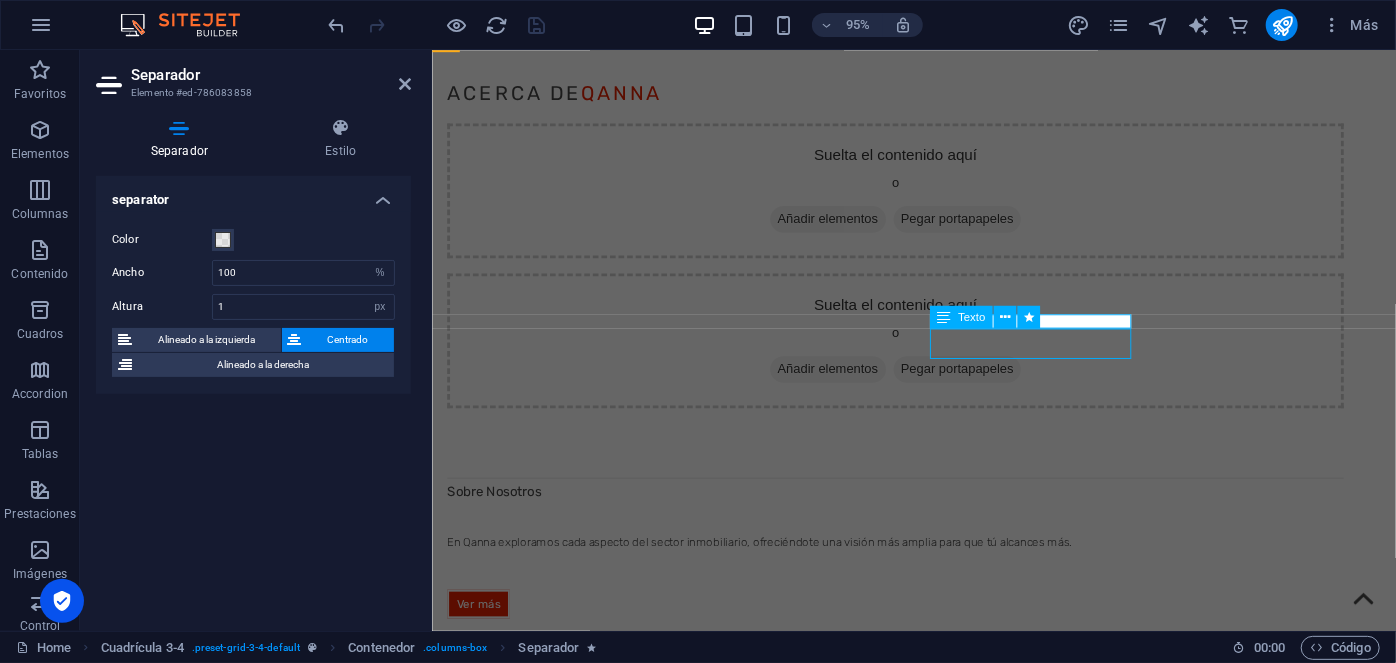 click on "¿Porque invertir en [GEOGRAPHIC_DATA]?" at bounding box center [919, 3004] 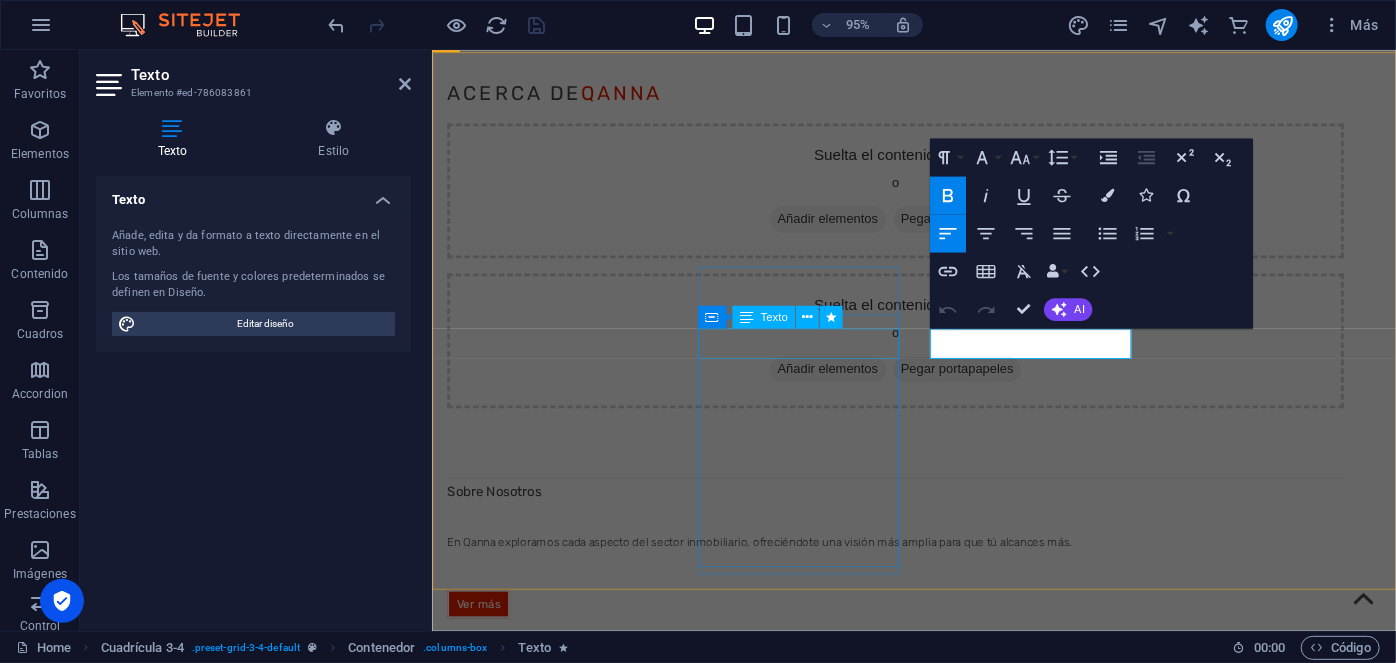 drag, startPoint x: 1018, startPoint y: 367, endPoint x: 921, endPoint y: 353, distance: 98.005104 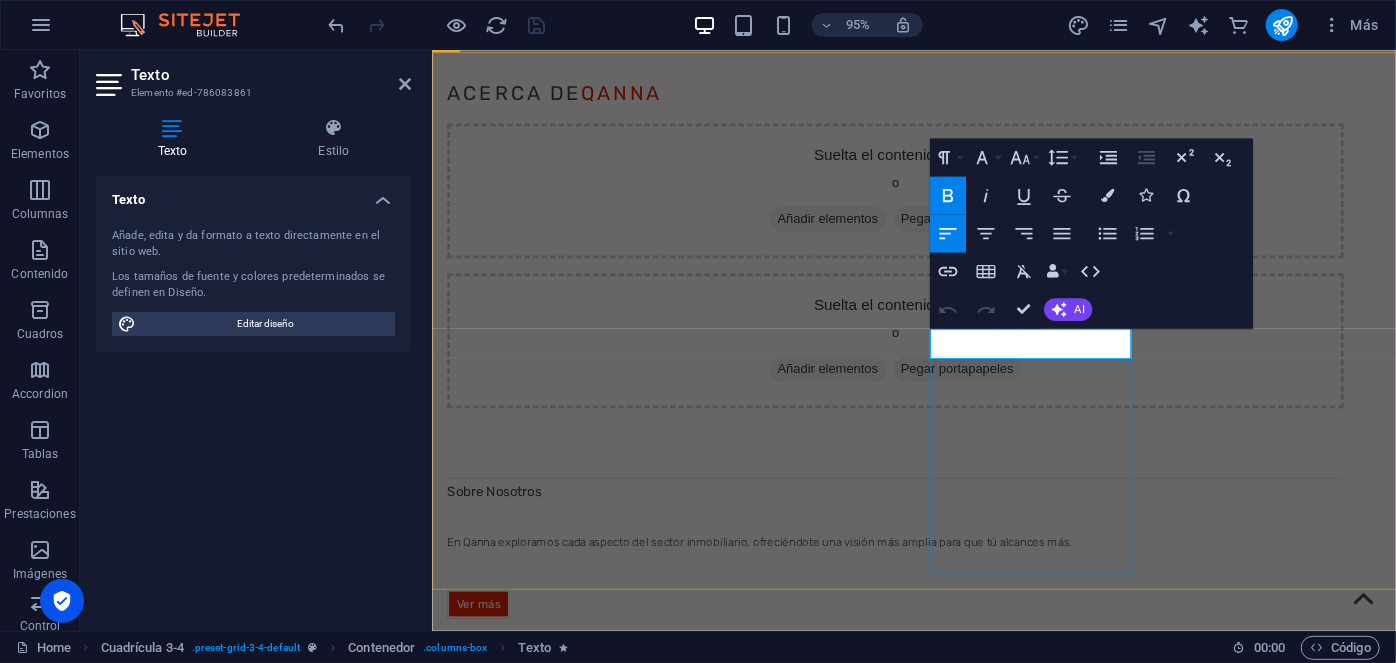 copy on "¿Porque invertir en [GEOGRAPHIC_DATA]?" 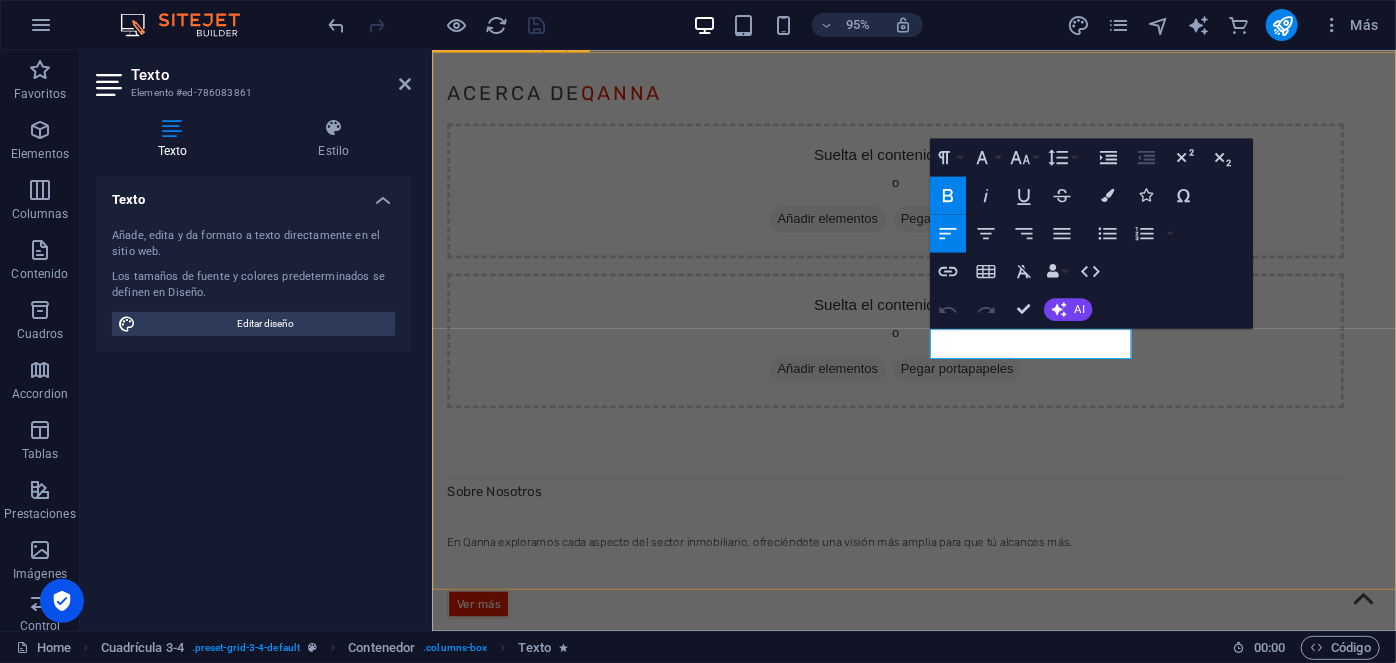 click on "latest  Insights Suelta el contenido aquí o  Añadir elementos  Pegar portapapeles Suelta el contenido aquí o  Añadir elementos  Pegar portapapeles Seguridad en Edificios Ver más Valor añadido del Facility Management Ver más ¿Porque invertir en [GEOGRAPHIC_DATA]? Ver más Mantenimiento, actividad clave Ver más" at bounding box center (938, 2510) 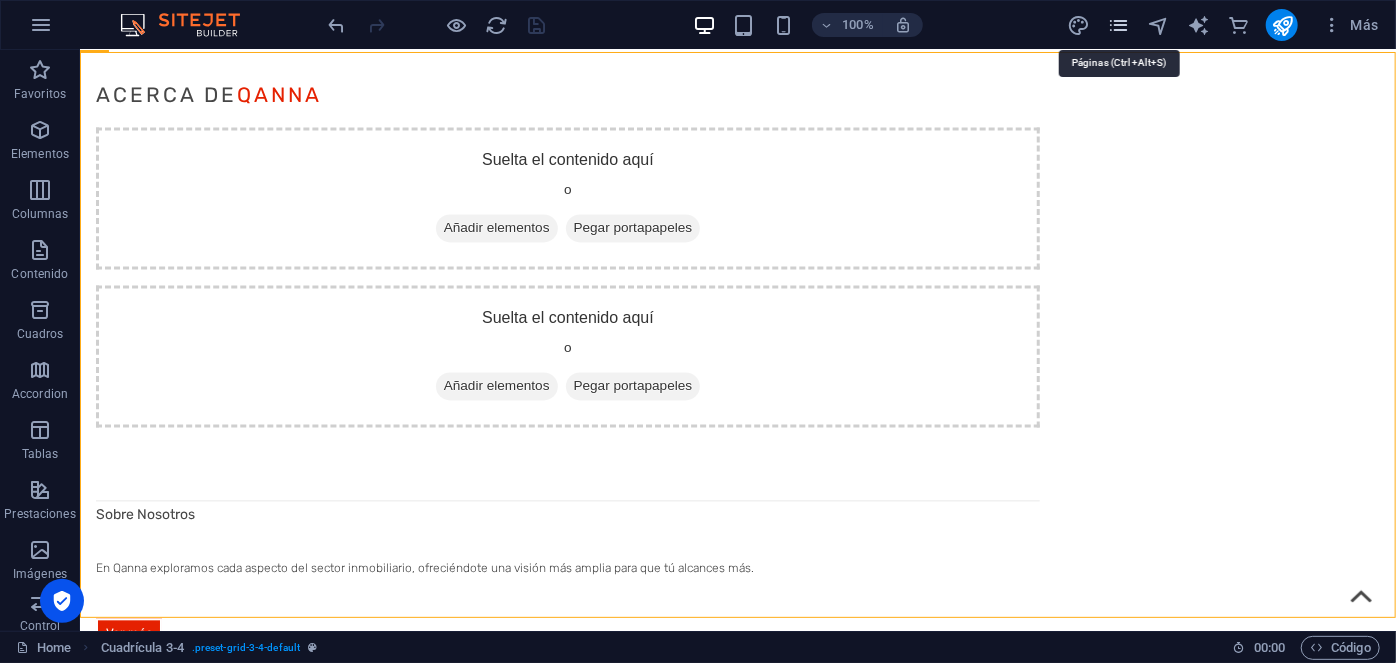 click at bounding box center (1118, 25) 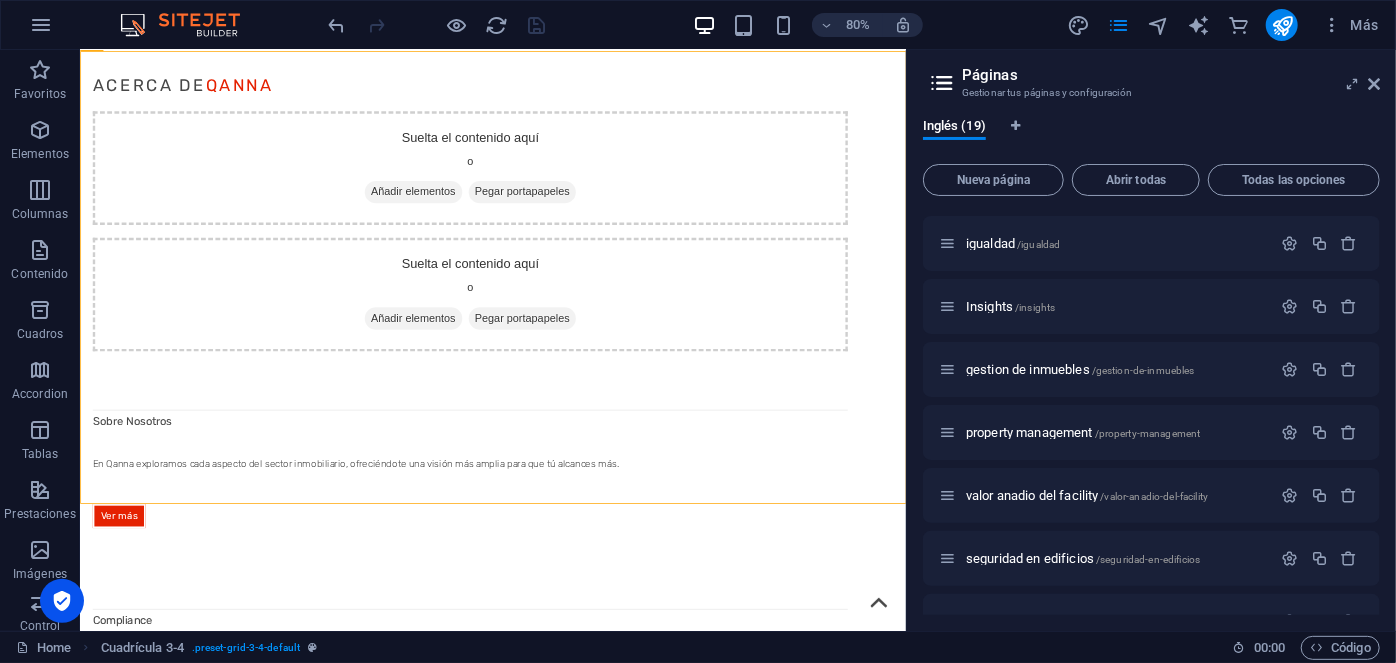 scroll, scrollTop: 626, scrollLeft: 0, axis: vertical 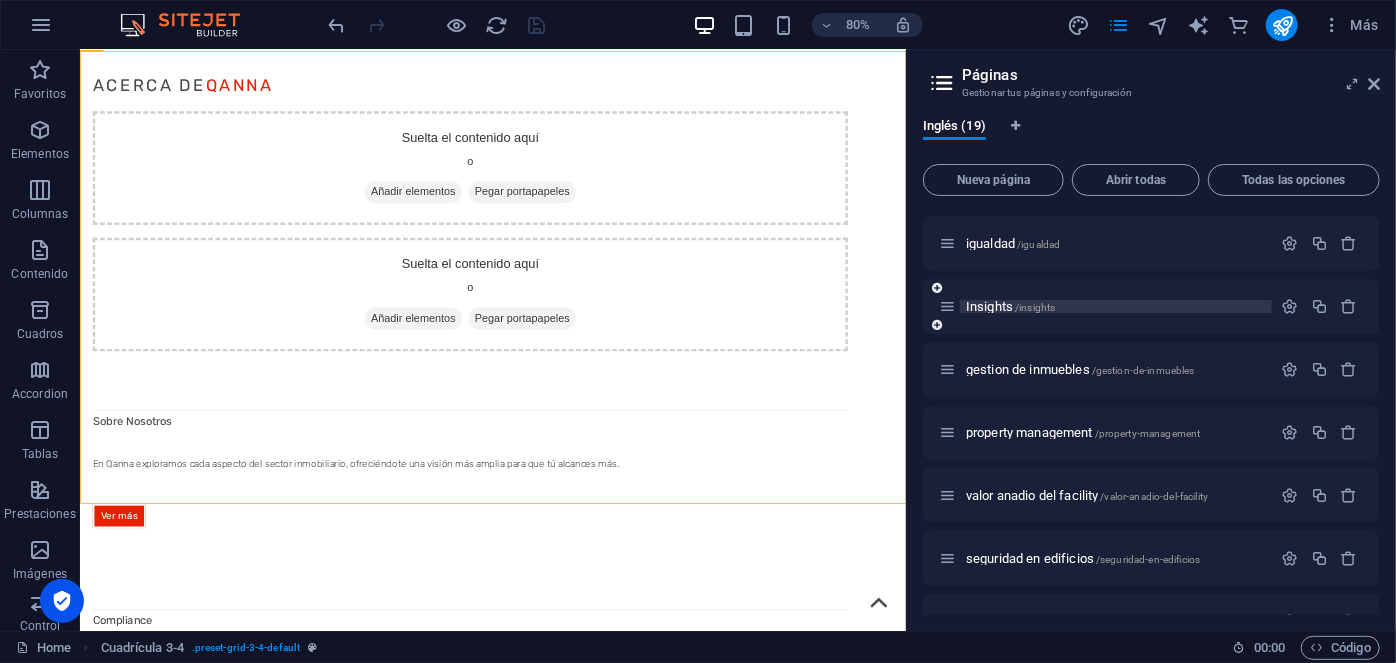 click on "Insights /insights" at bounding box center [1010, 306] 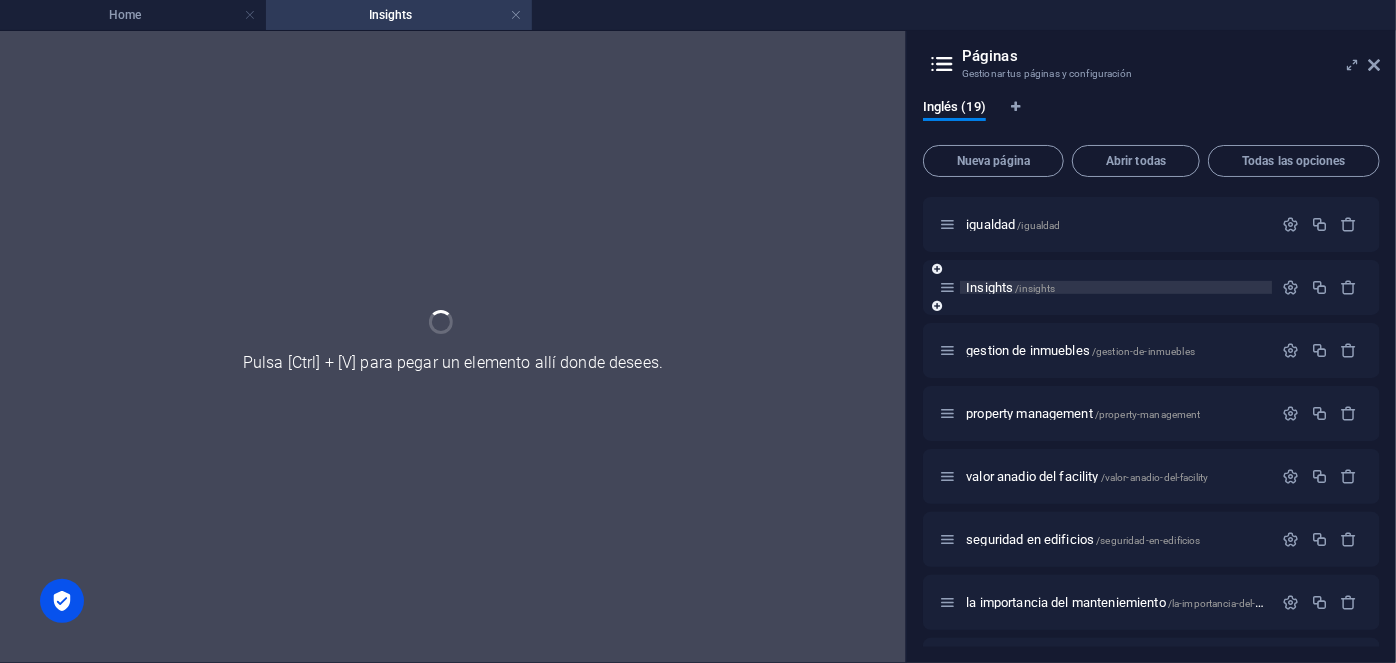 scroll, scrollTop: 0, scrollLeft: 0, axis: both 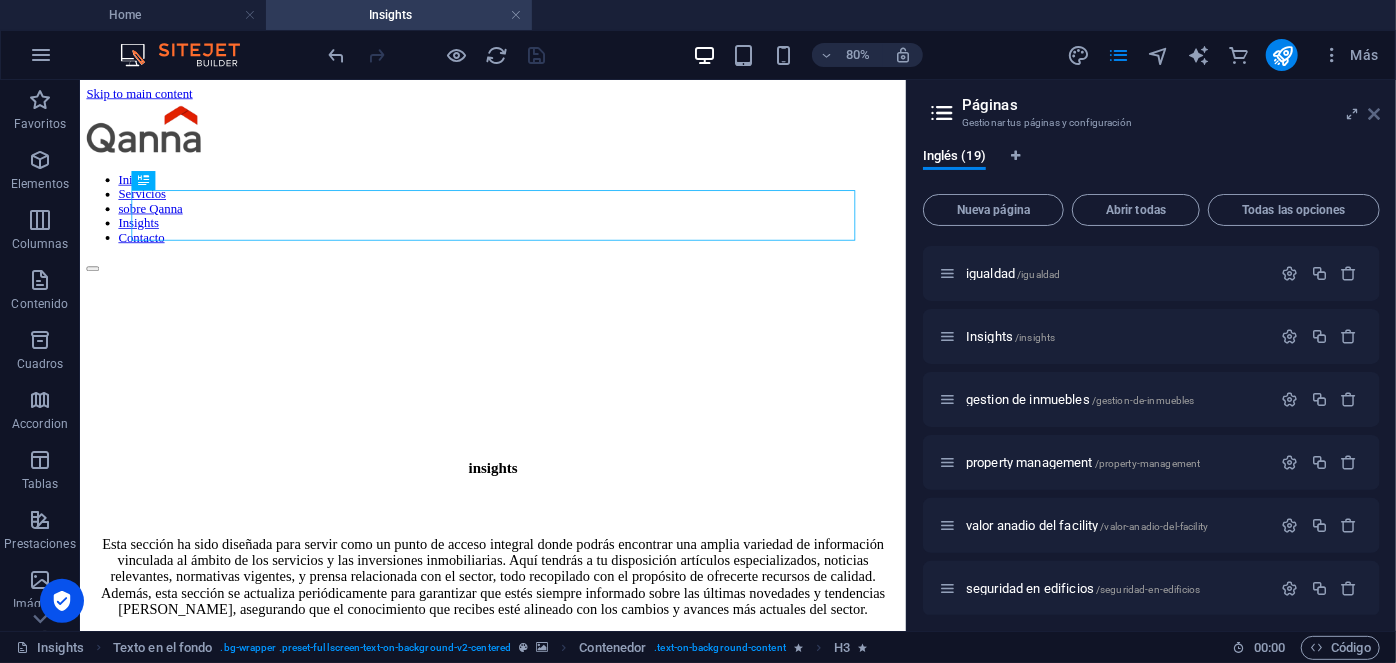 click at bounding box center [1374, 114] 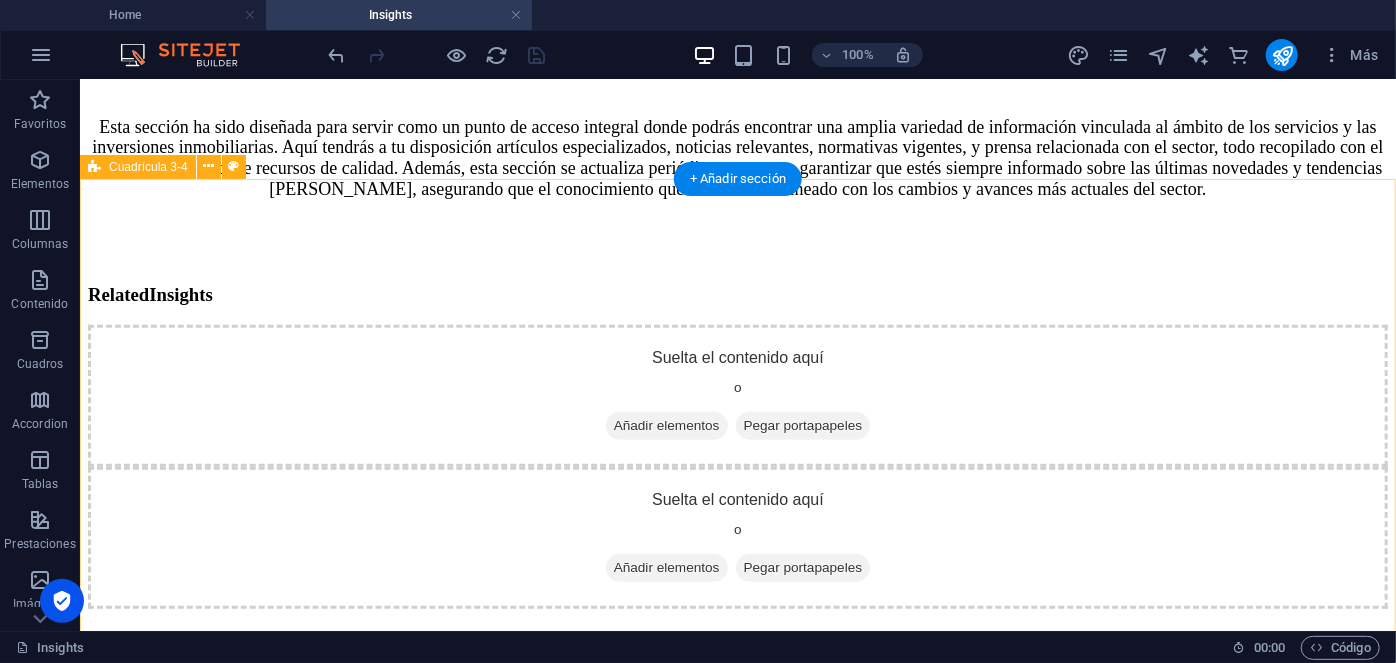 scroll, scrollTop: 535, scrollLeft: 0, axis: vertical 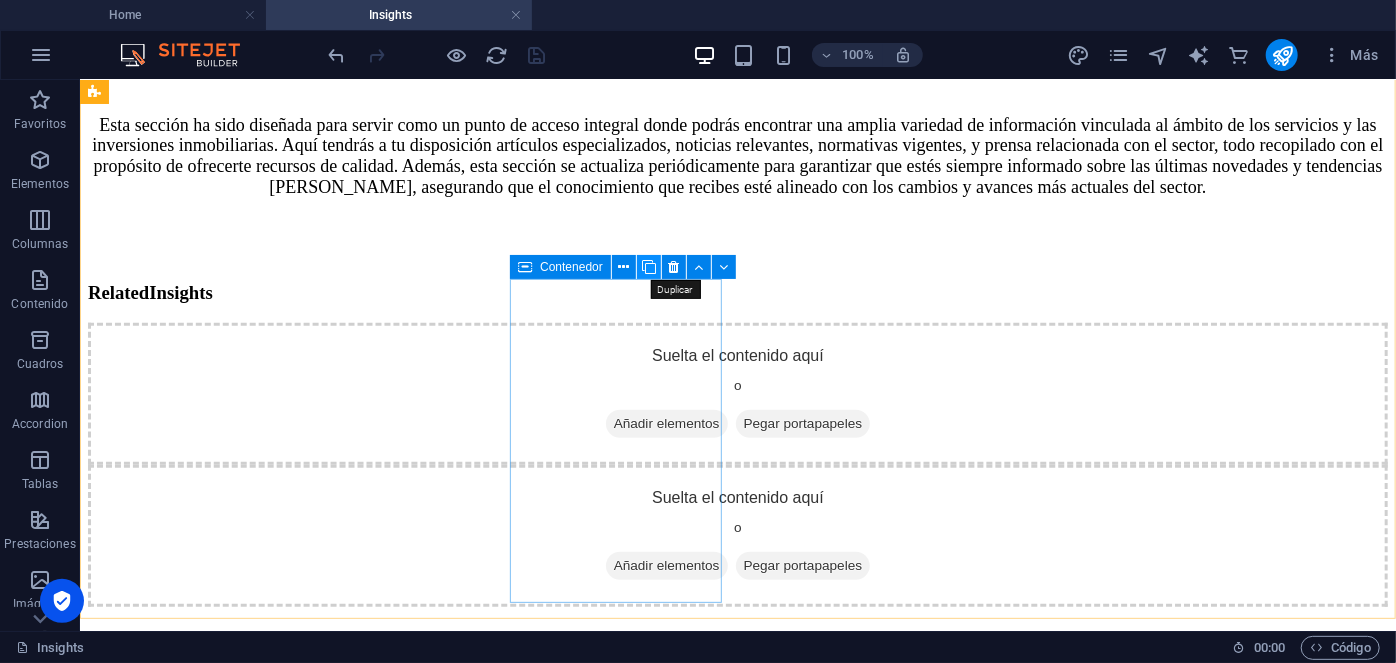 click at bounding box center [649, 267] 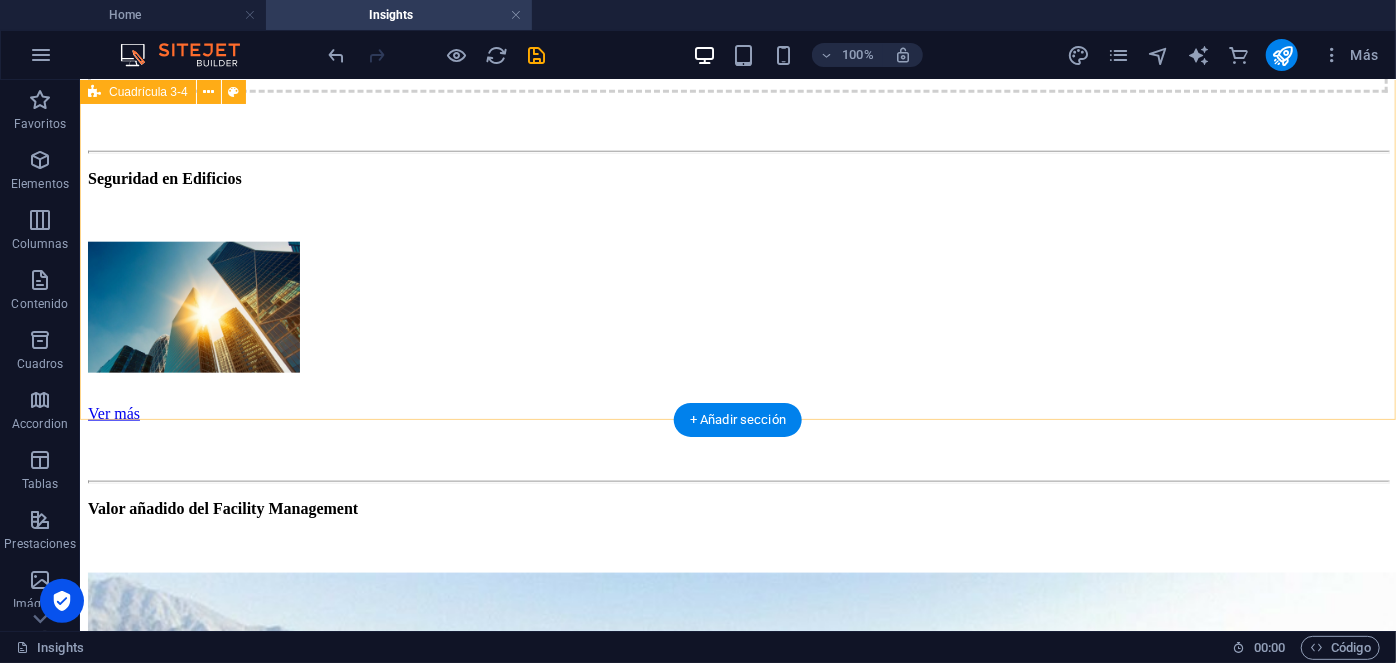 scroll, scrollTop: 1047, scrollLeft: 0, axis: vertical 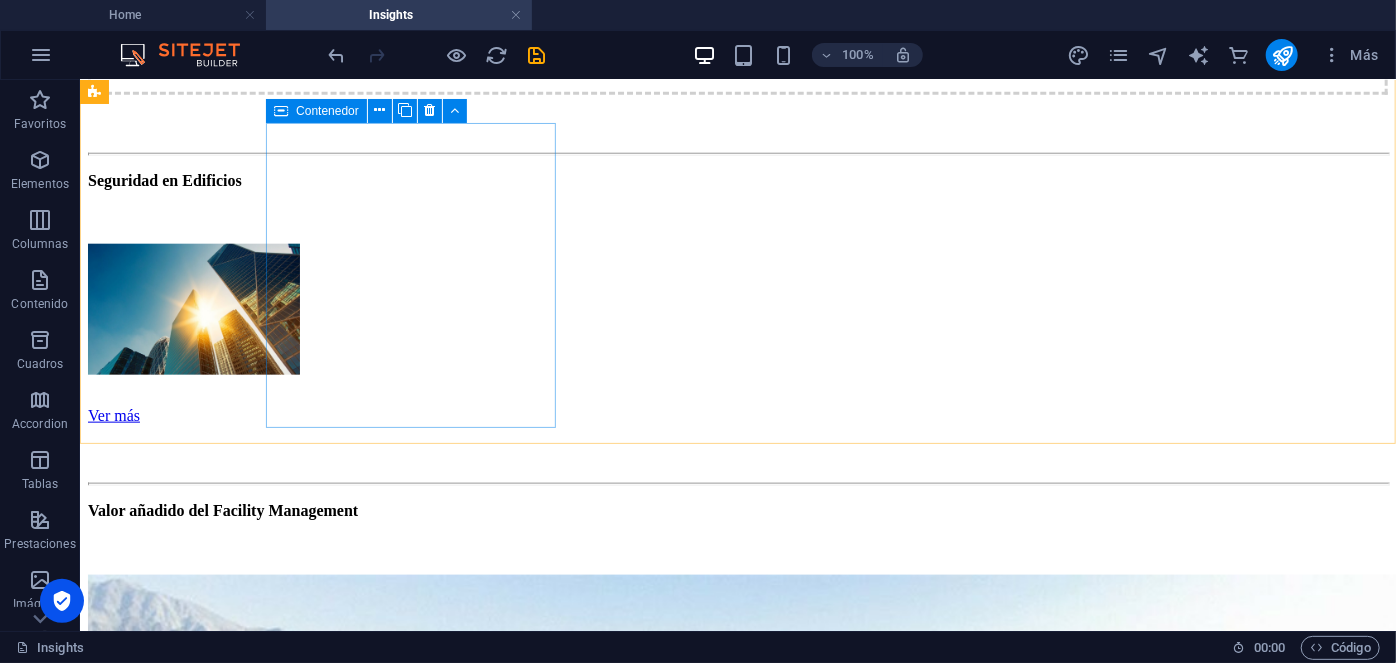 click at bounding box center [281, 111] 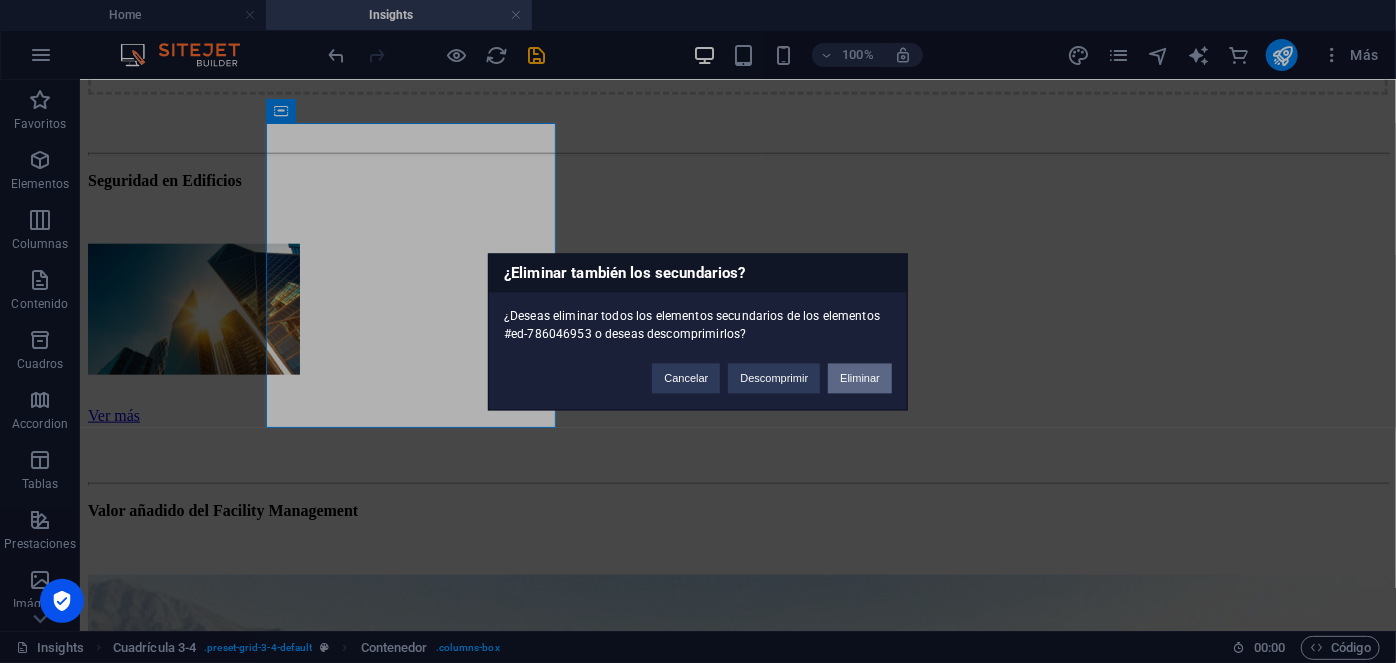 click on "Eliminar" at bounding box center (860, 378) 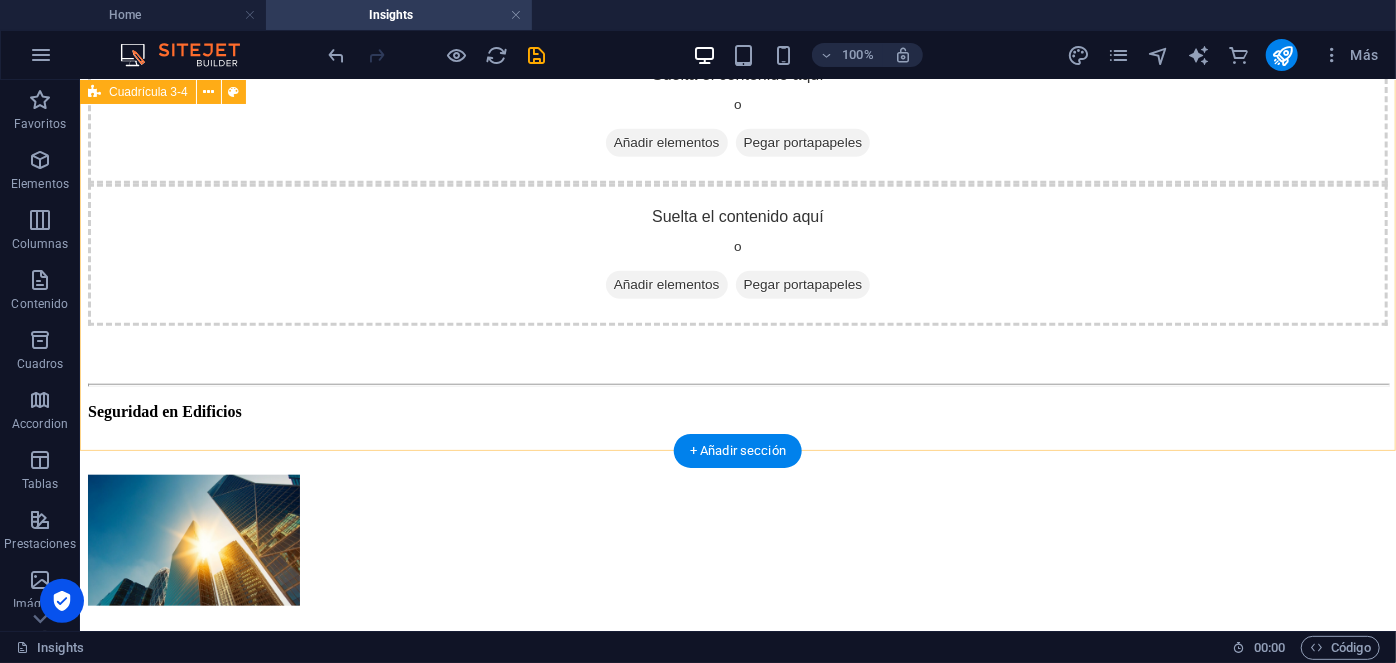 scroll, scrollTop: 698, scrollLeft: 0, axis: vertical 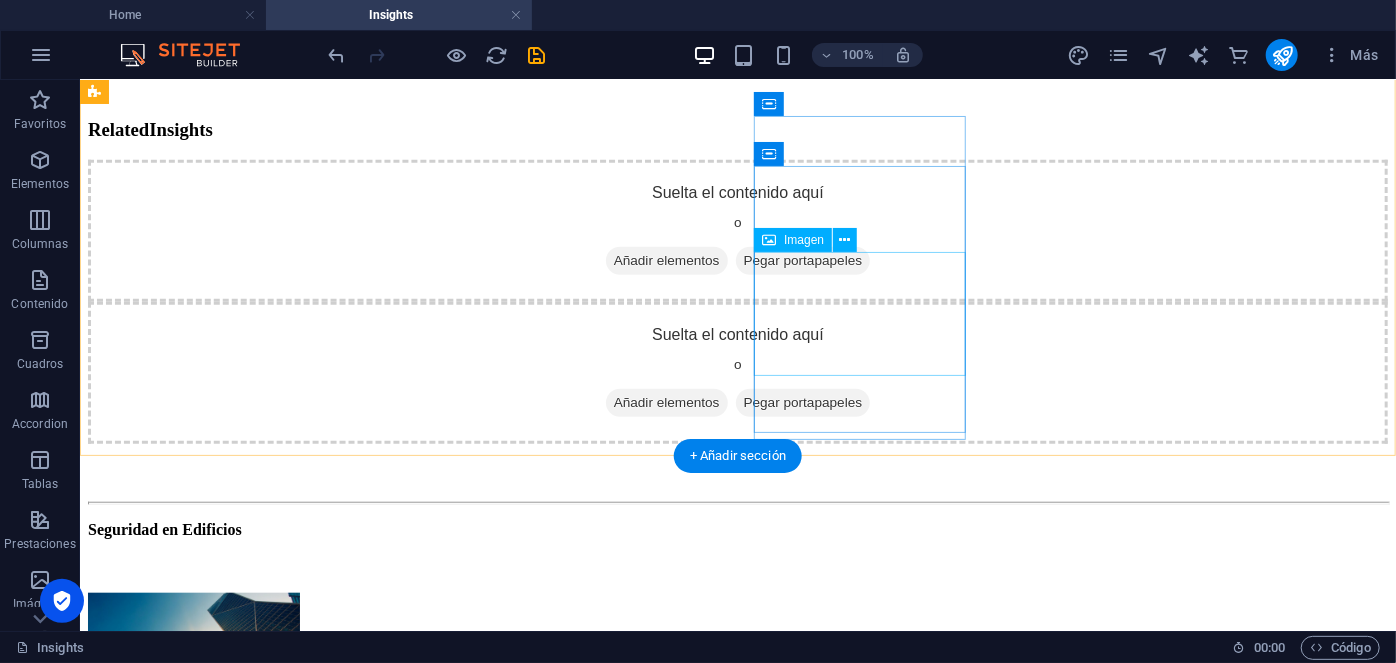 click at bounding box center (737, 2275) 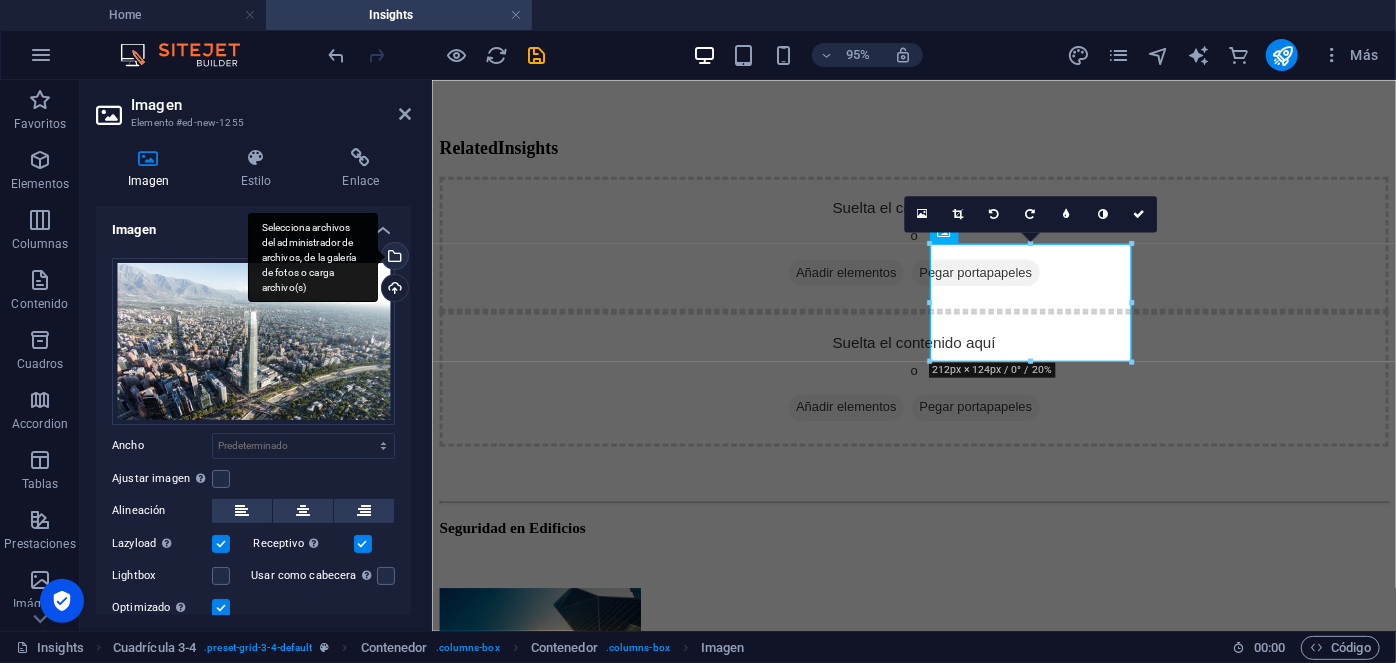 click on "Selecciona archivos del administrador de archivos, de la galería de fotos o carga archivo(s)" at bounding box center [393, 258] 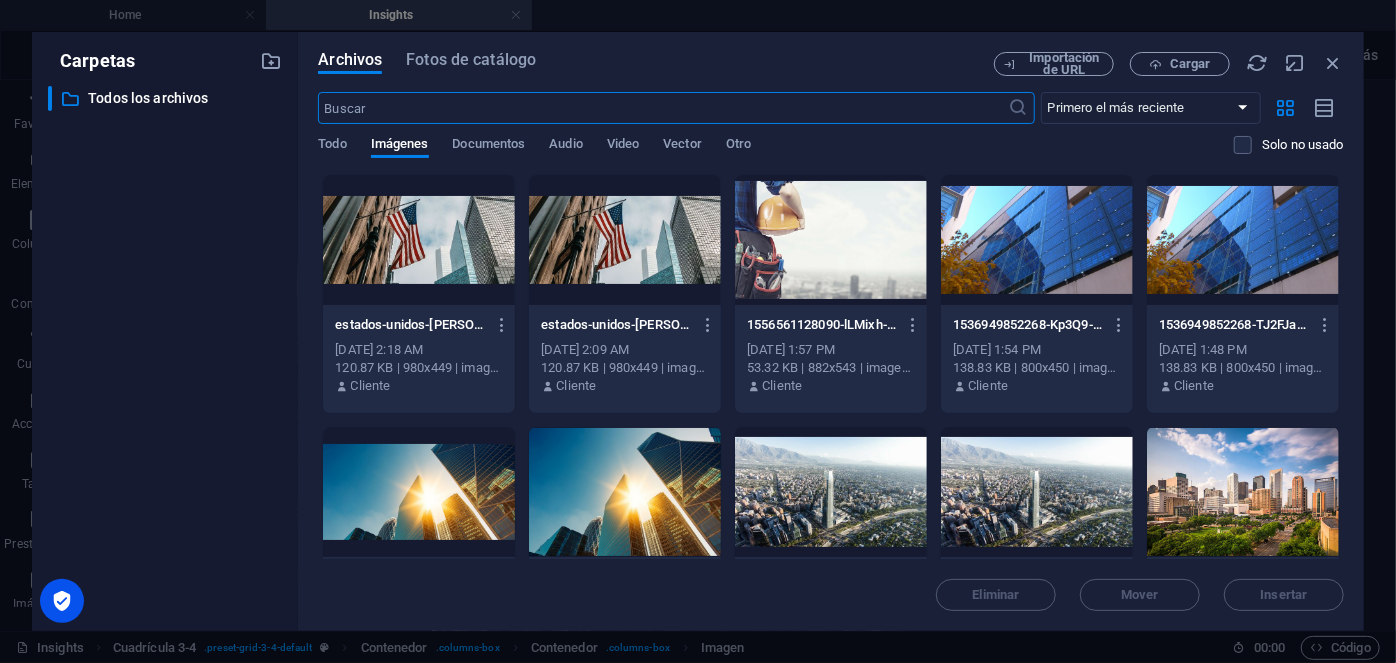 click at bounding box center (419, 240) 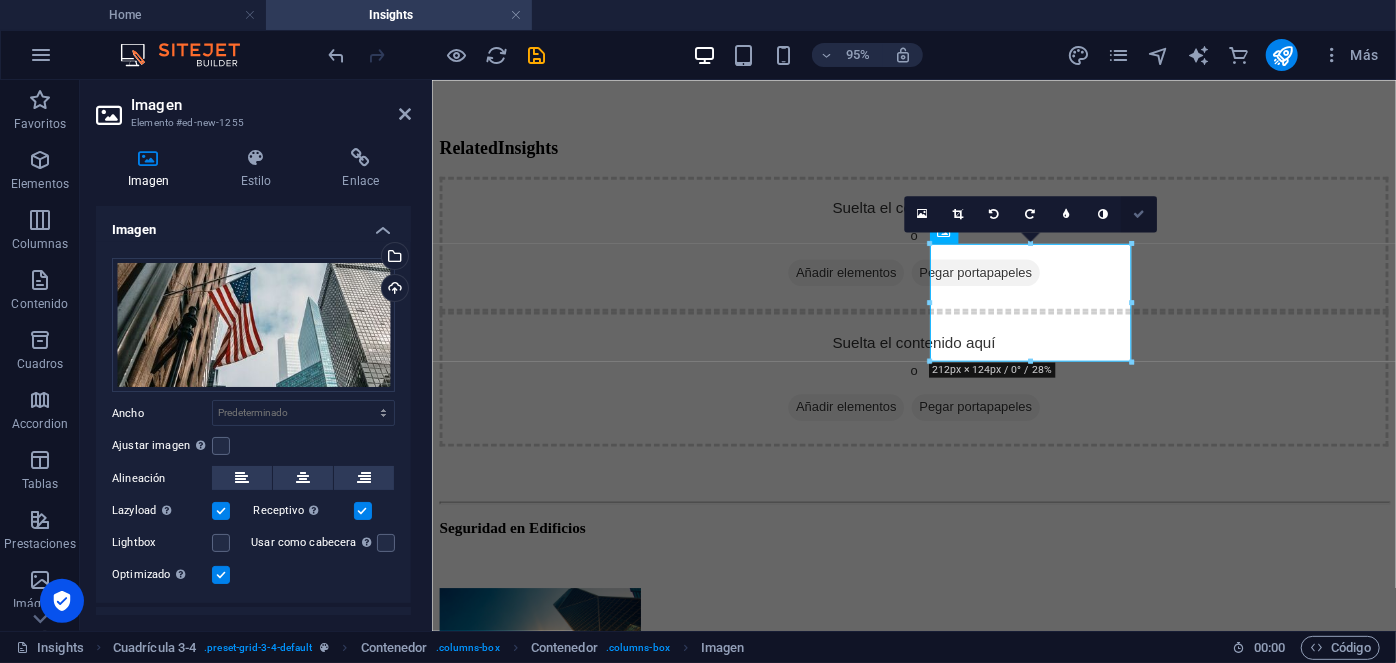click at bounding box center [1138, 214] 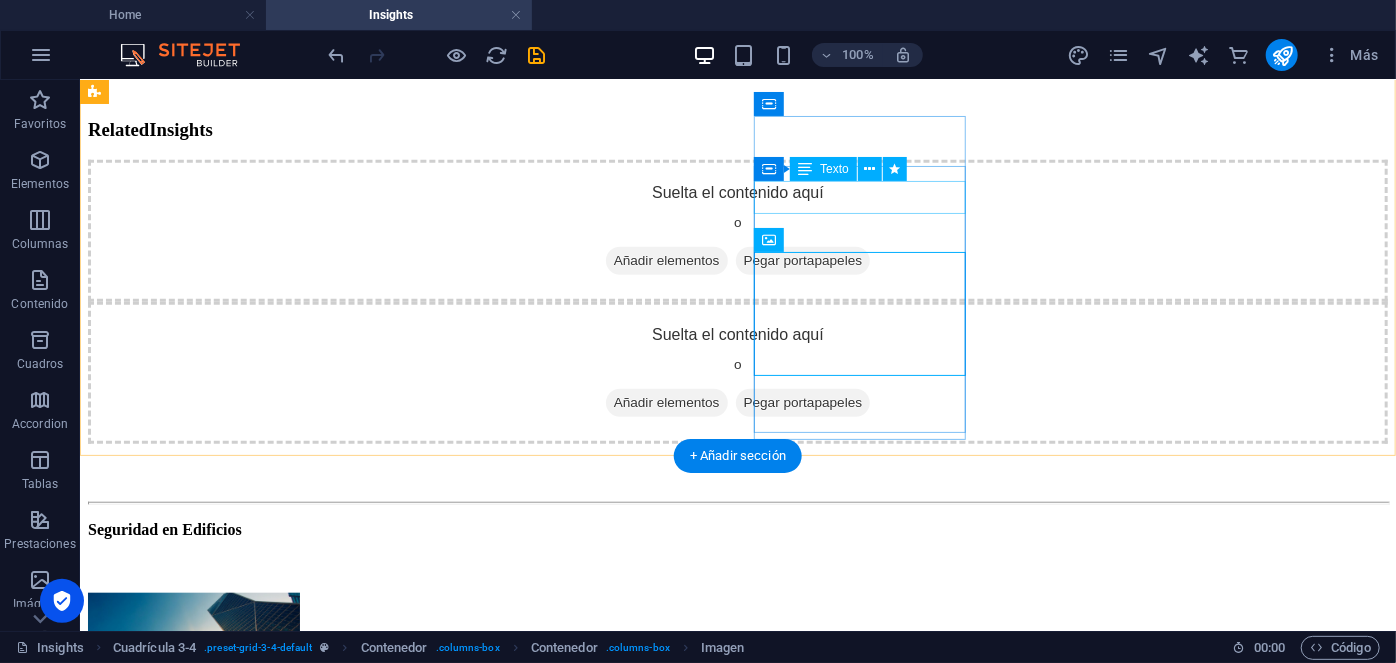click on "Valor añadido del Facility Management" at bounding box center [737, 1826] 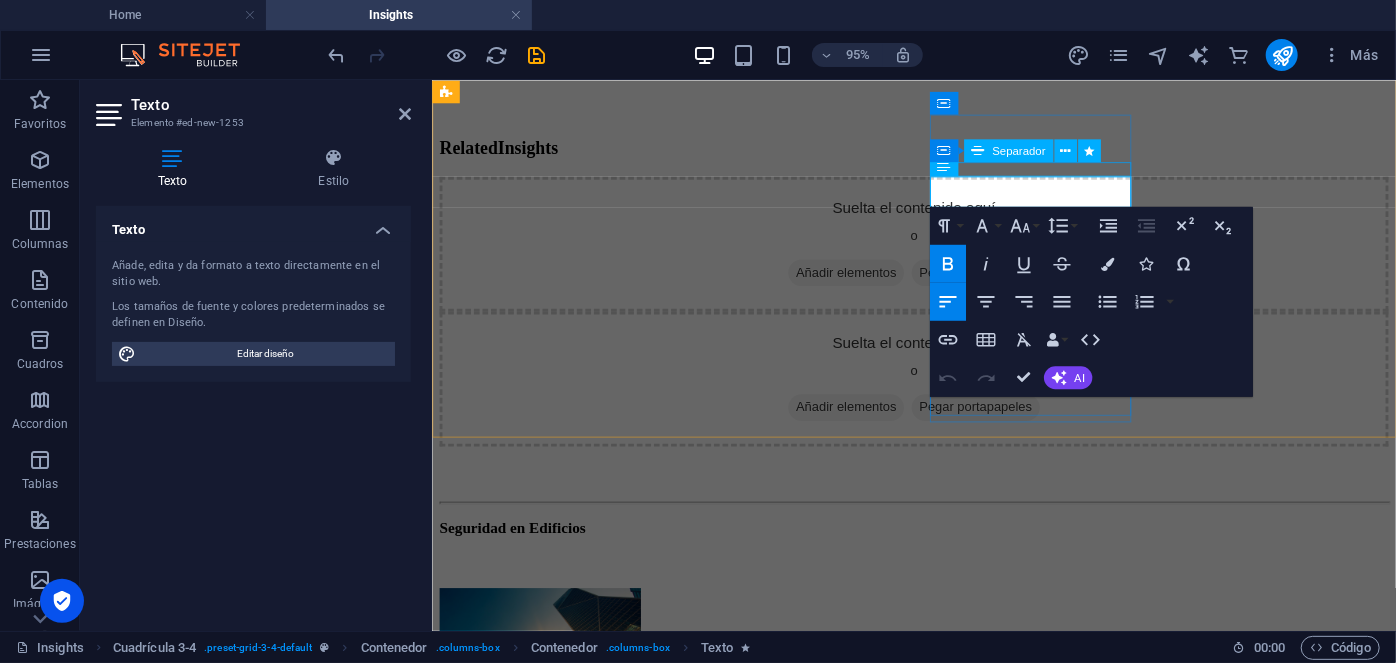 drag, startPoint x: 1062, startPoint y: 203, endPoint x: 954, endPoint y: 177, distance: 111.085556 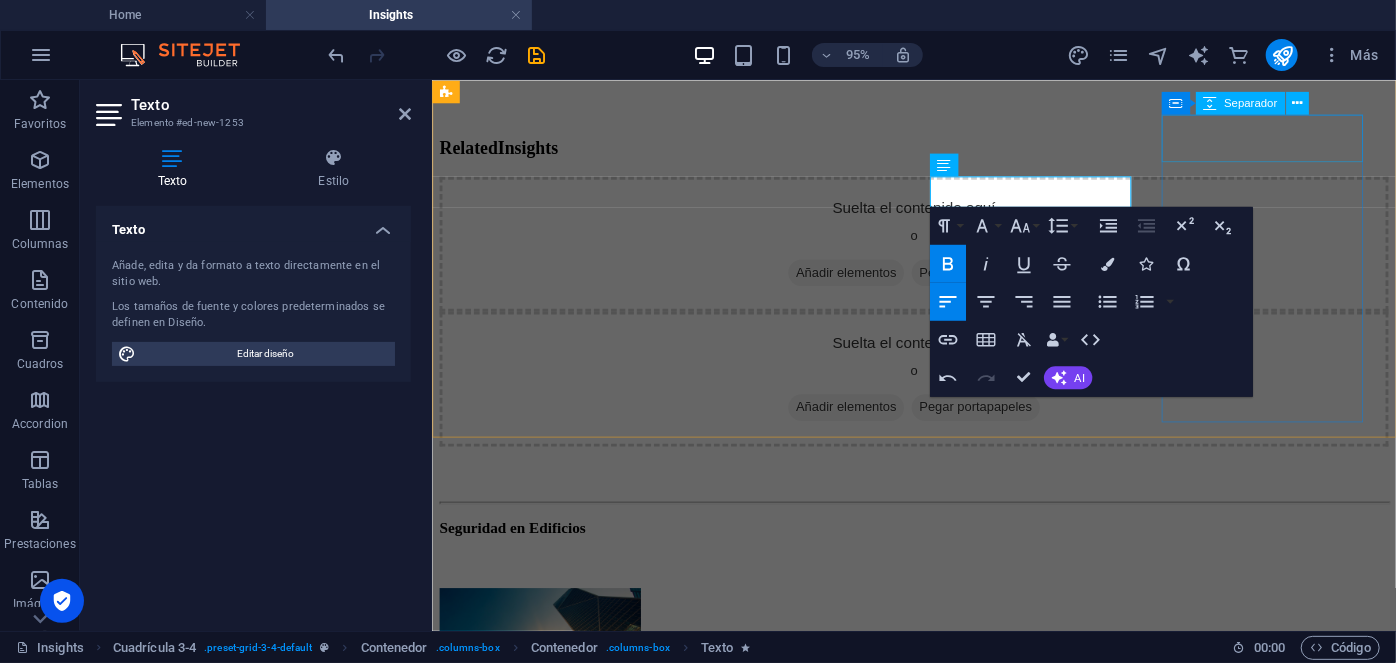 click at bounding box center [938, 2402] 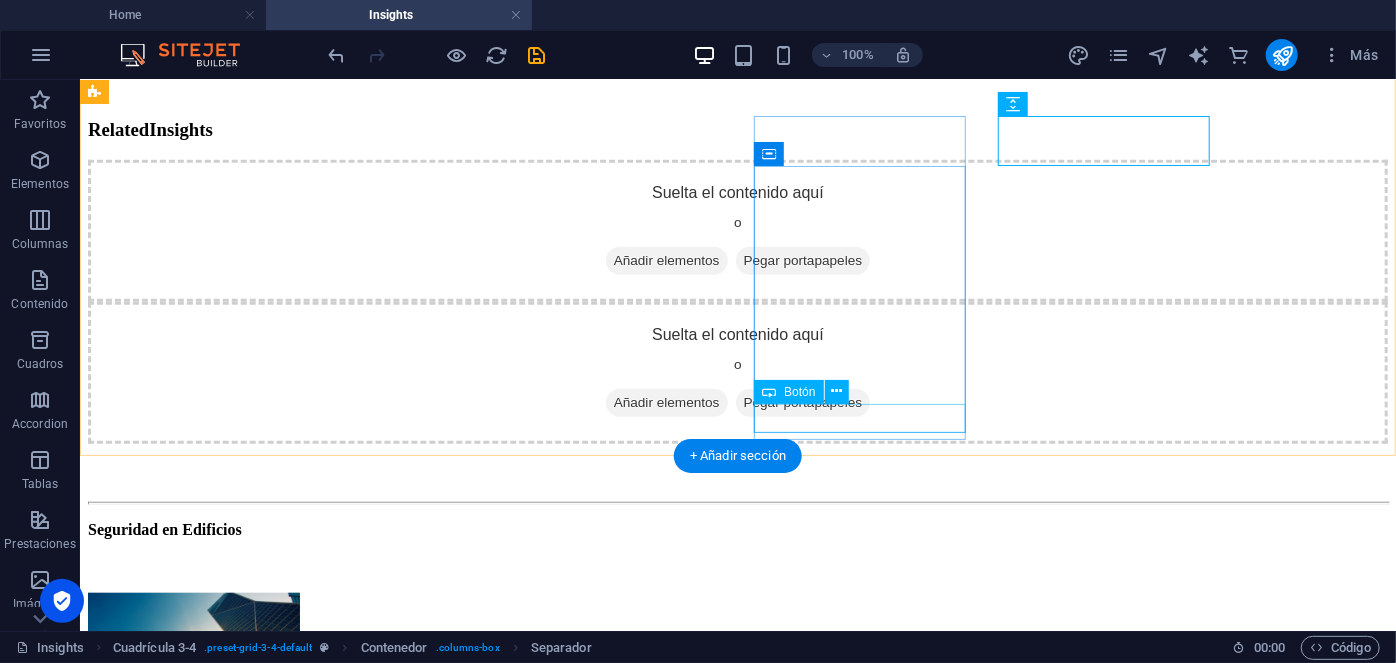 click on "Ver más" at bounding box center [737, 2697] 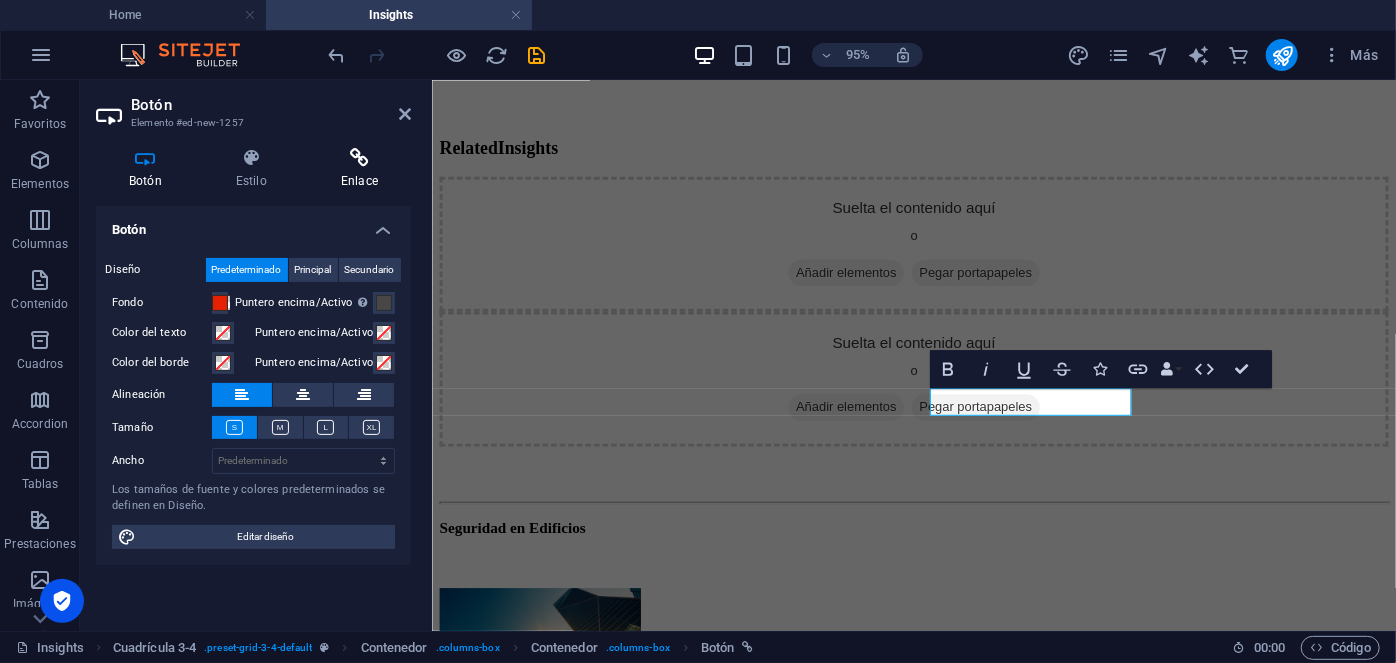 click on "Enlace" at bounding box center (359, 169) 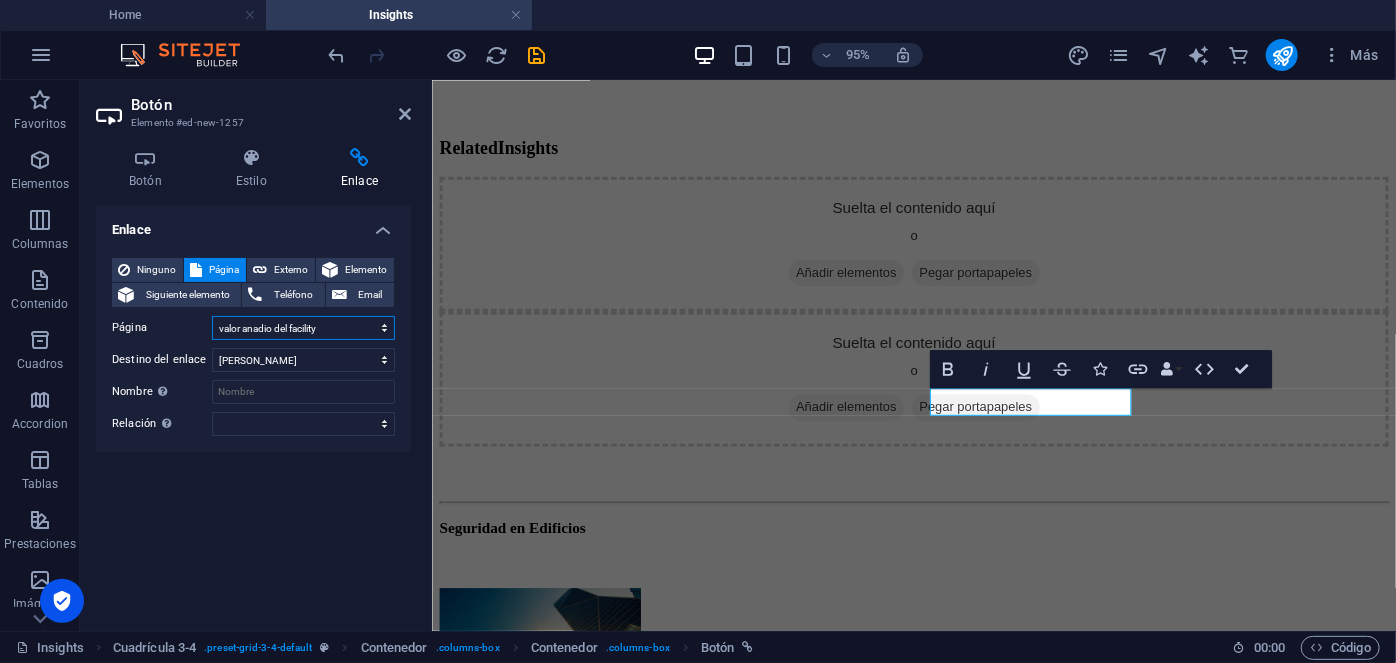 click on "Home Subpage Legal Notice Privacy Sobre Qanna Servicios Contacto lideres Compliance Sostenibilidad igualdad  Insights gestion de inmuebles property management valor anadio del facility seguridad en edificios la importancia del manteniemiento mantenimiento actividad clave invertir en [GEOGRAPHIC_DATA] 1" at bounding box center (303, 328) 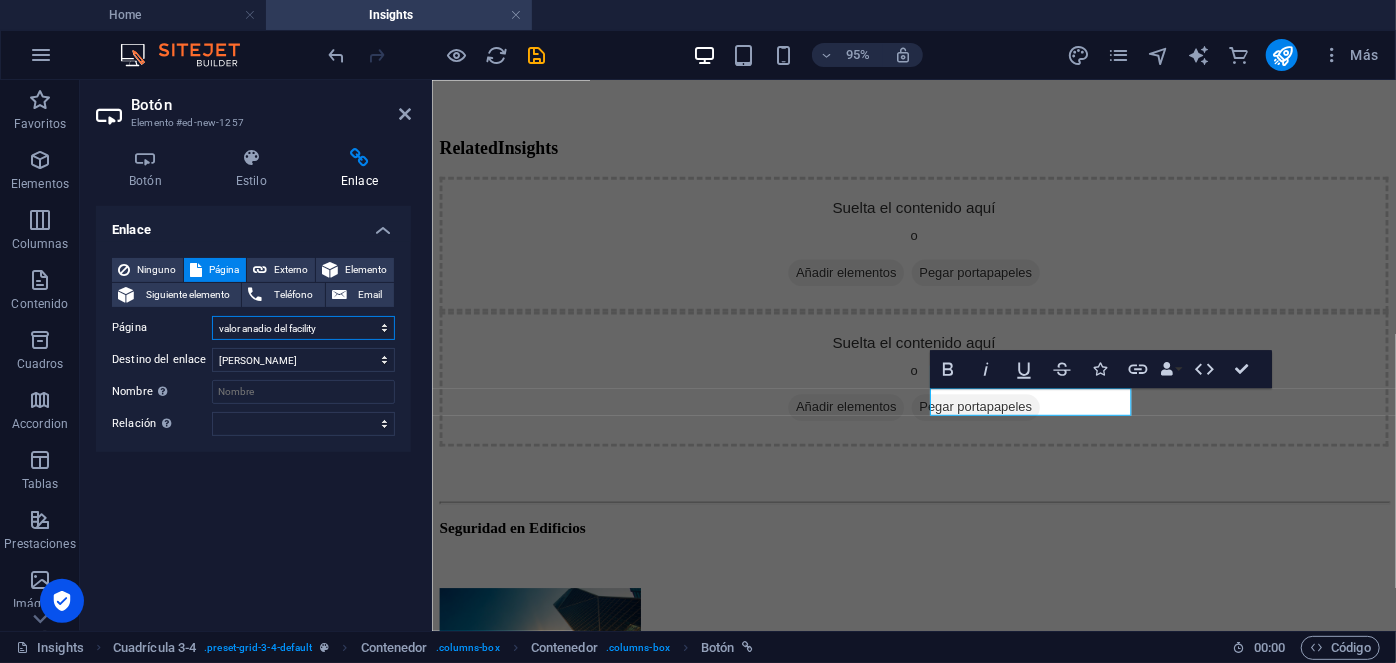 select on "18" 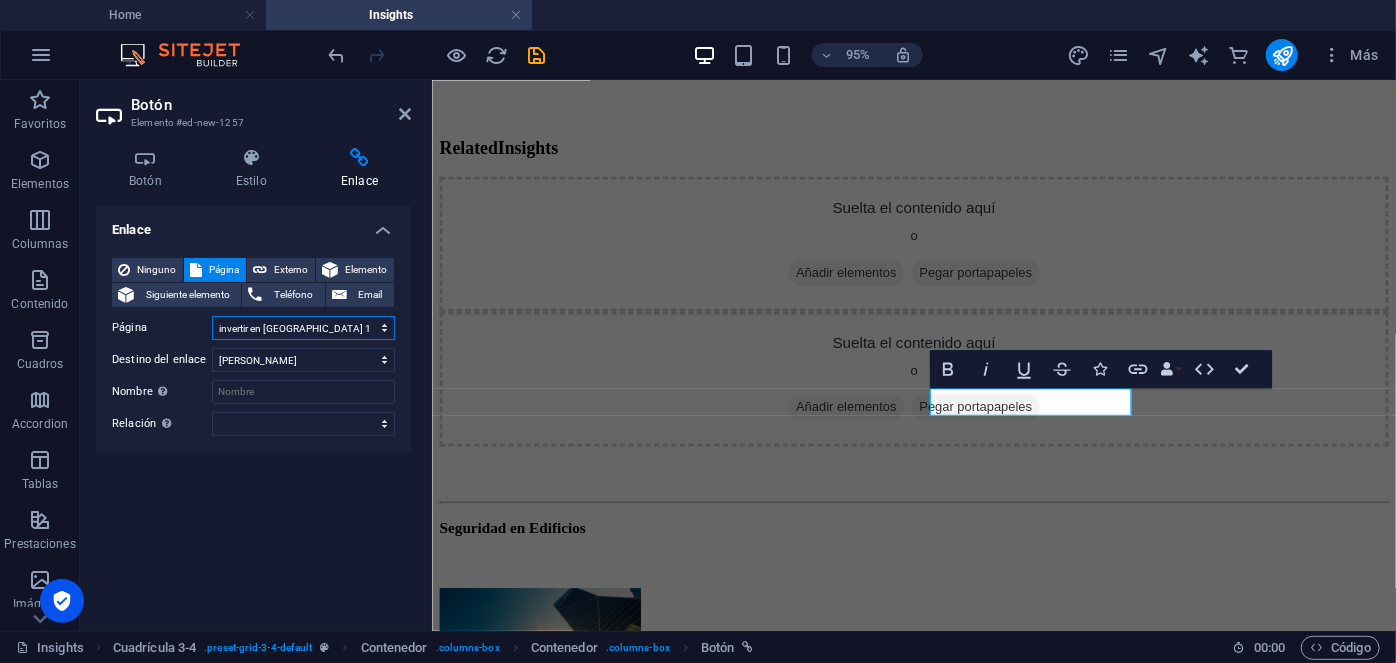 click on "Home Subpage Legal Notice Privacy Sobre Qanna Servicios Contacto lideres Compliance Sostenibilidad igualdad  Insights gestion de inmuebles property management valor anadio del facility seguridad en edificios la importancia del manteniemiento mantenimiento actividad clave invertir en [GEOGRAPHIC_DATA] 1" at bounding box center (303, 328) 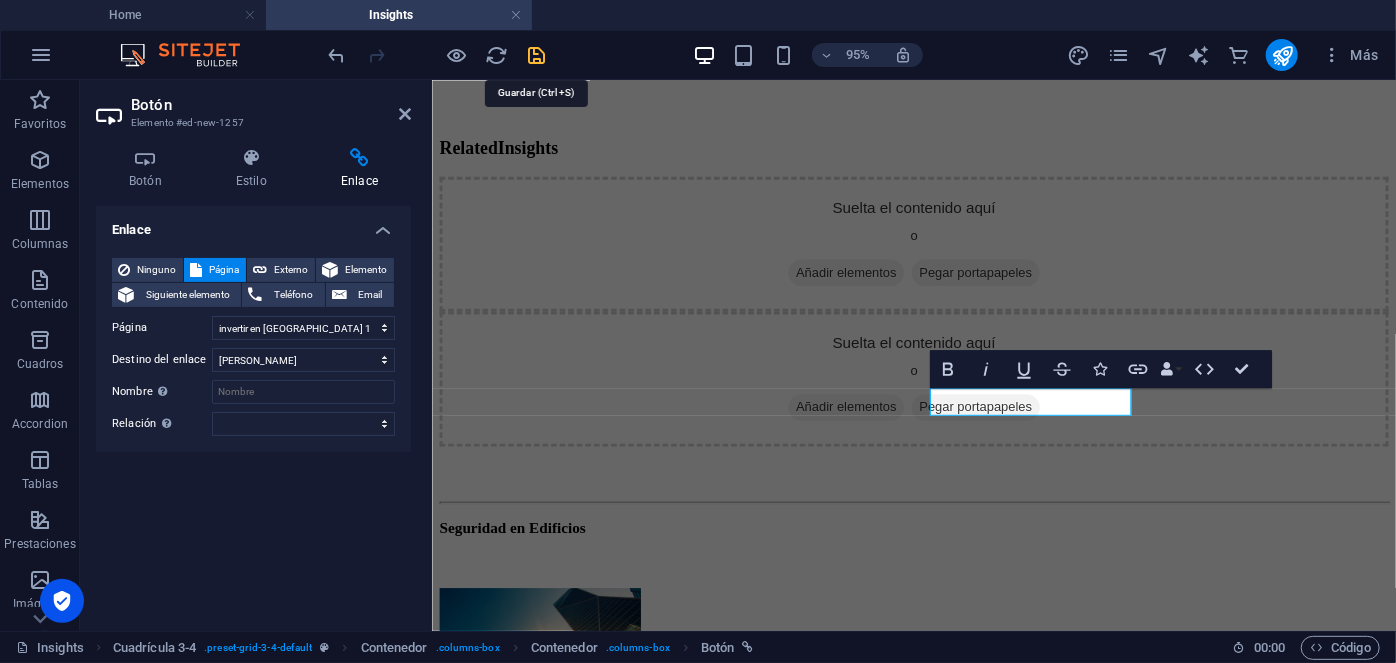 click at bounding box center [537, 55] 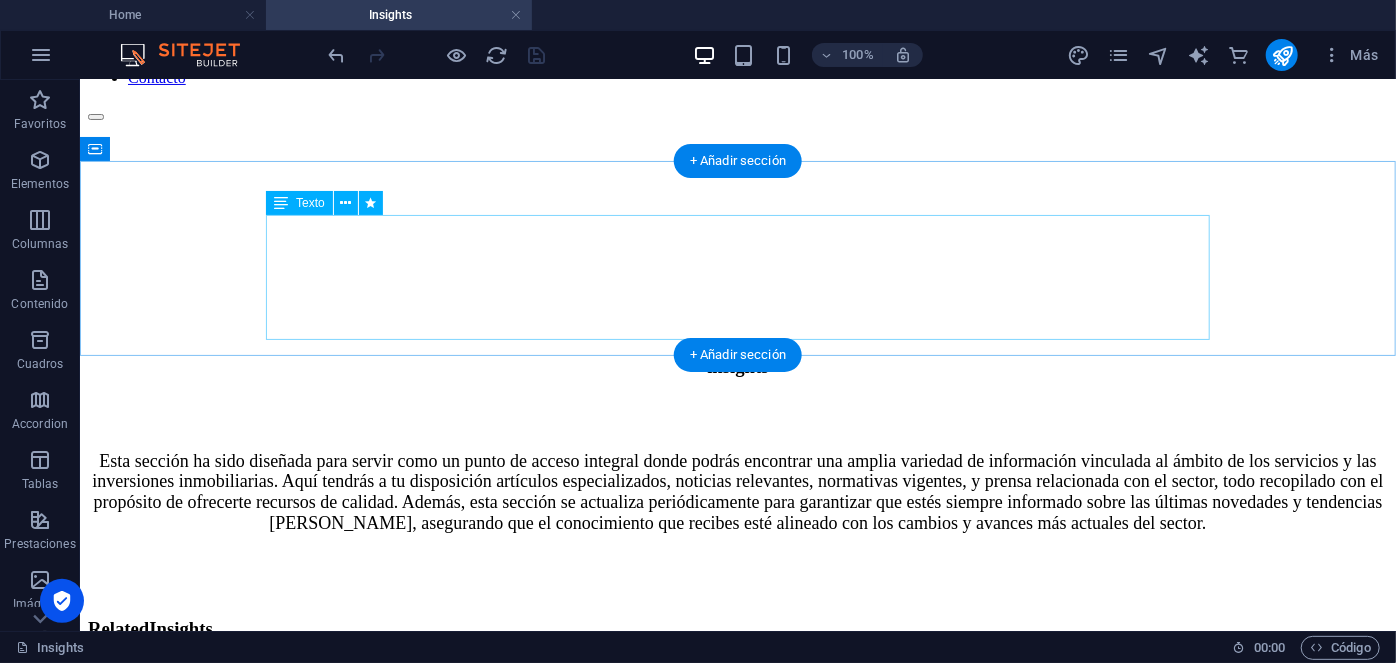 scroll, scrollTop: 202, scrollLeft: 0, axis: vertical 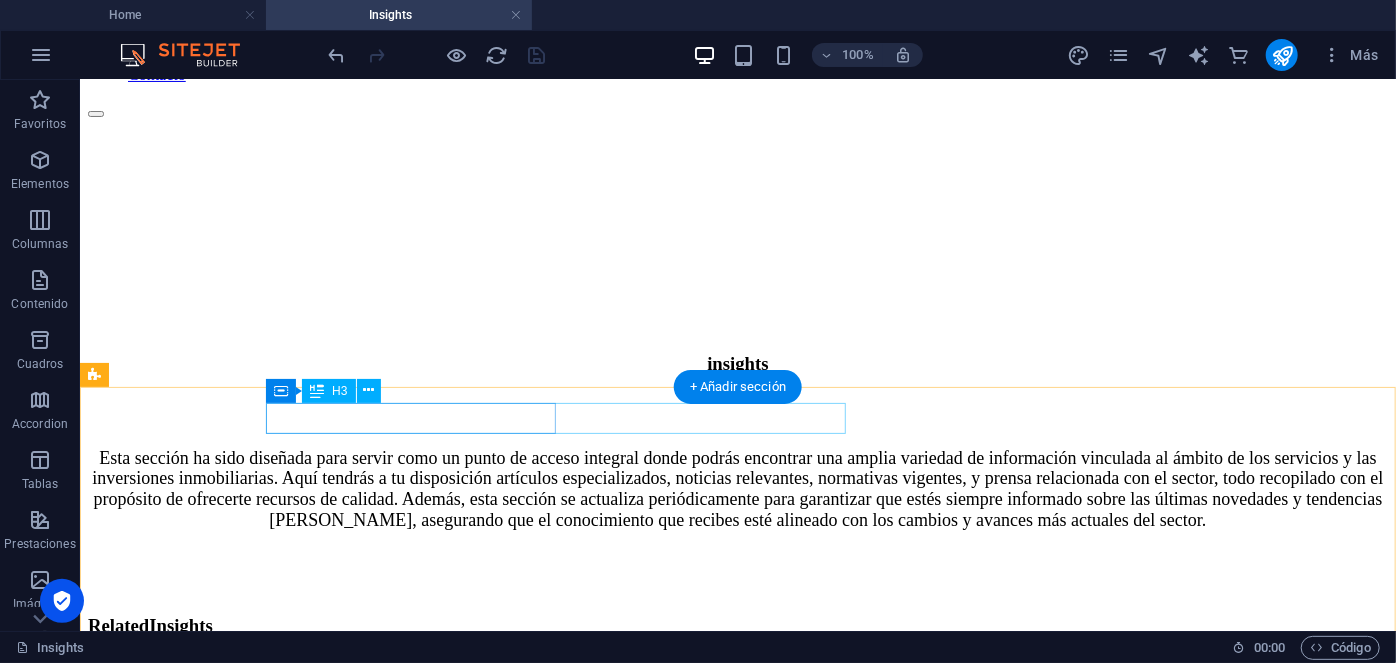 click on "Related  Insights" at bounding box center (737, 625) 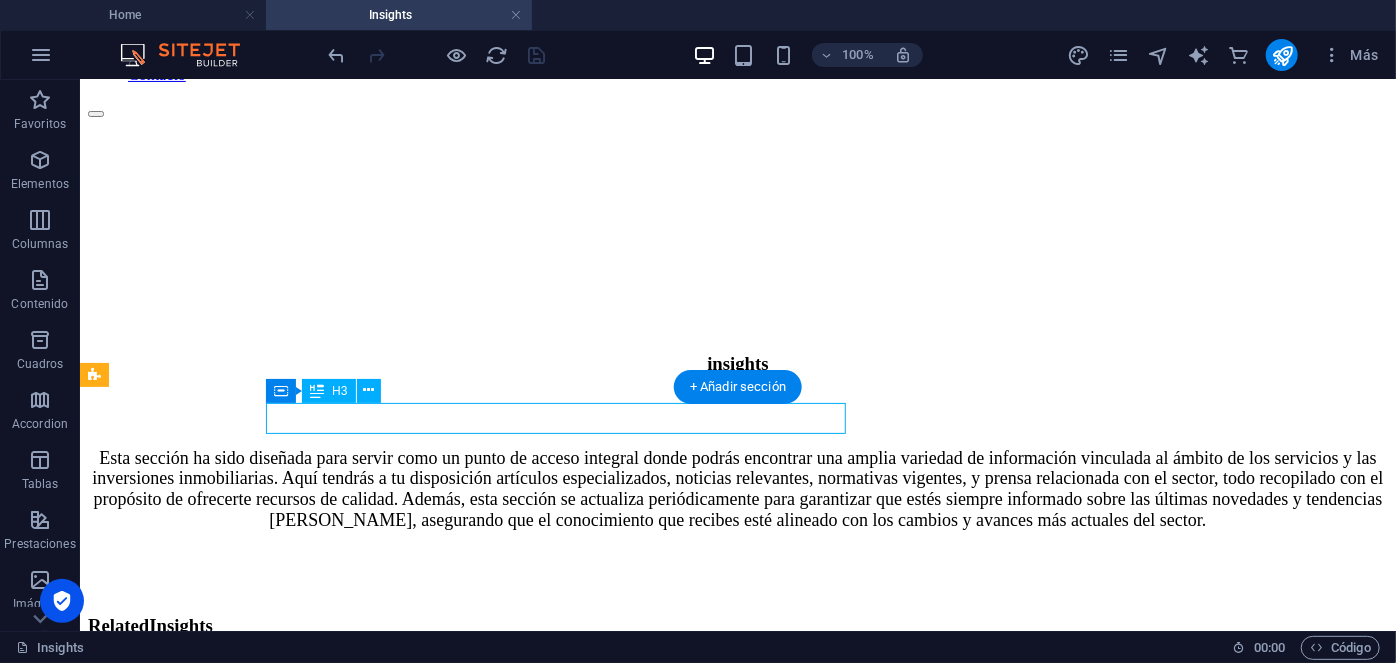 click on "Related  Insights" at bounding box center (737, 625) 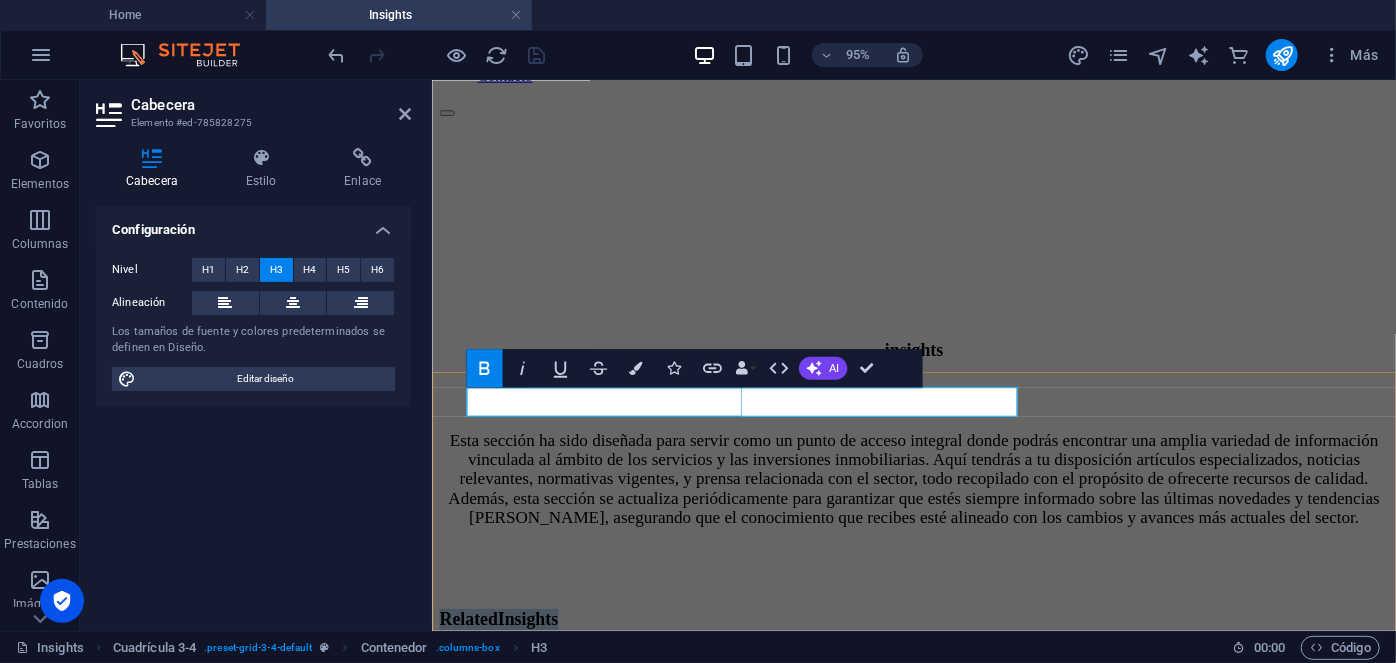 click on "Related  Insights" at bounding box center (501, 646) 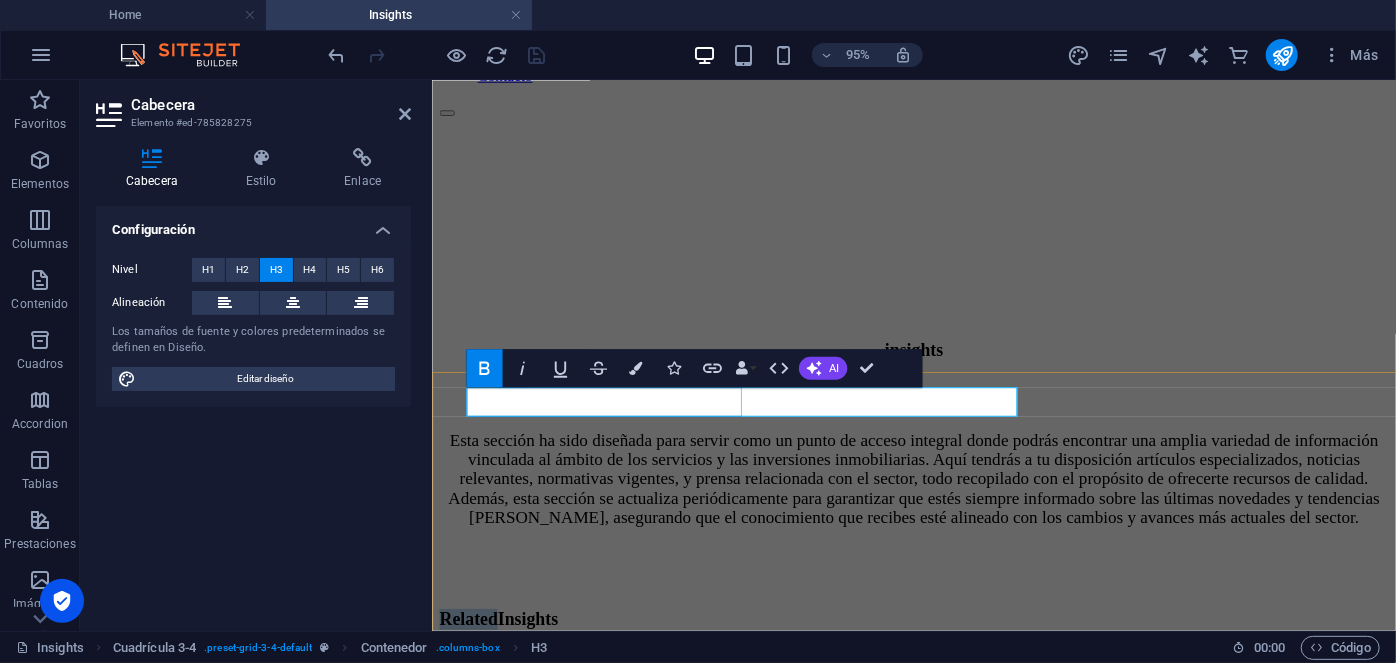 drag, startPoint x: 573, startPoint y: 420, endPoint x: 466, endPoint y: 417, distance: 107.042046 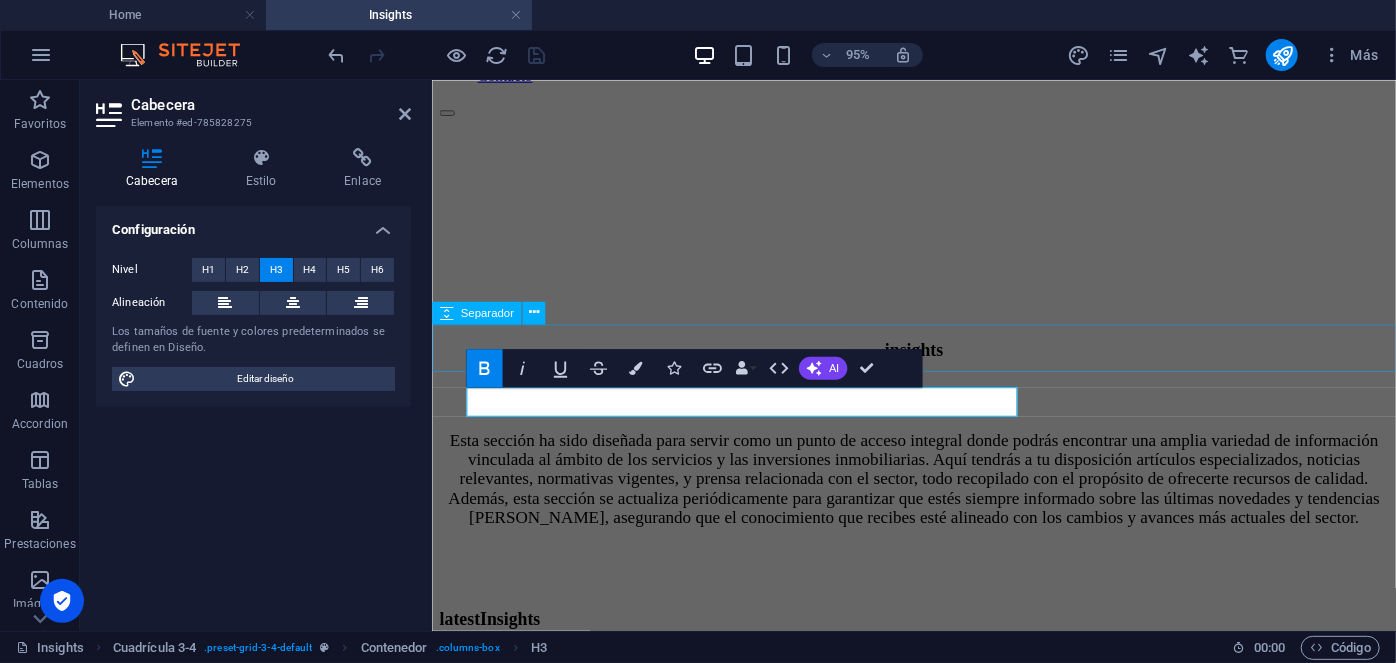 click at bounding box center [938, 592] 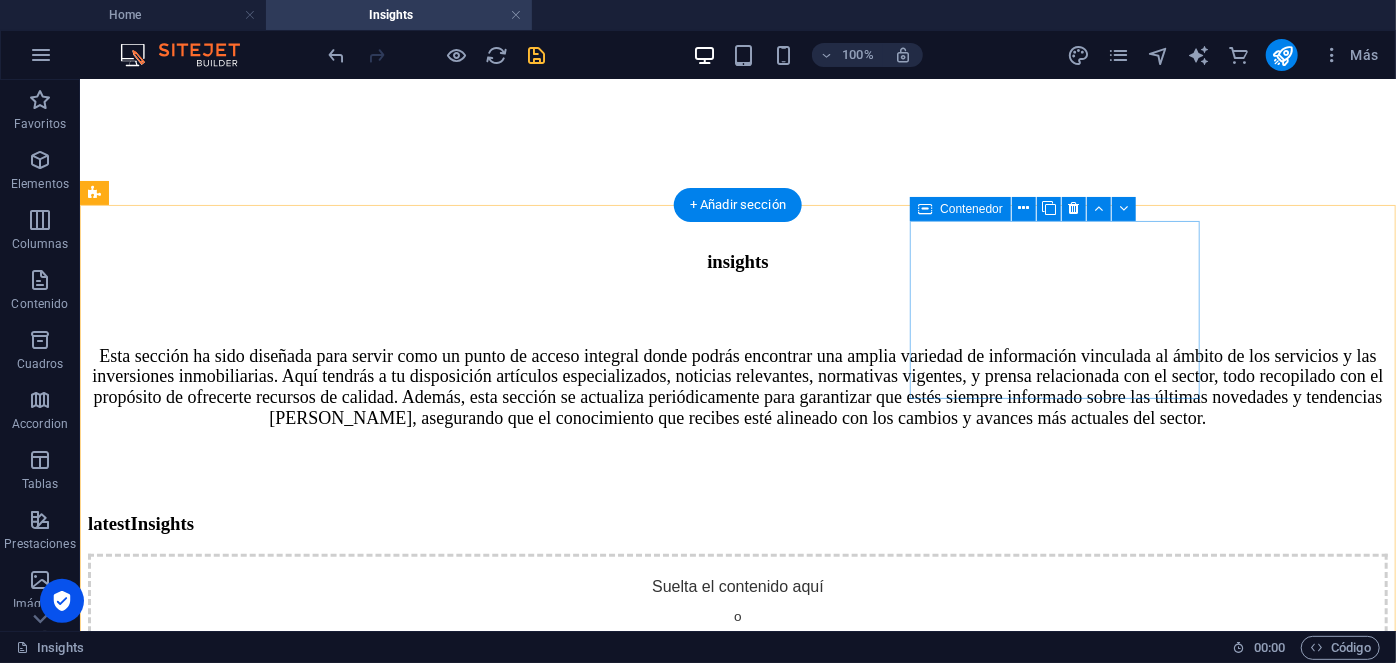 scroll, scrollTop: 214, scrollLeft: 0, axis: vertical 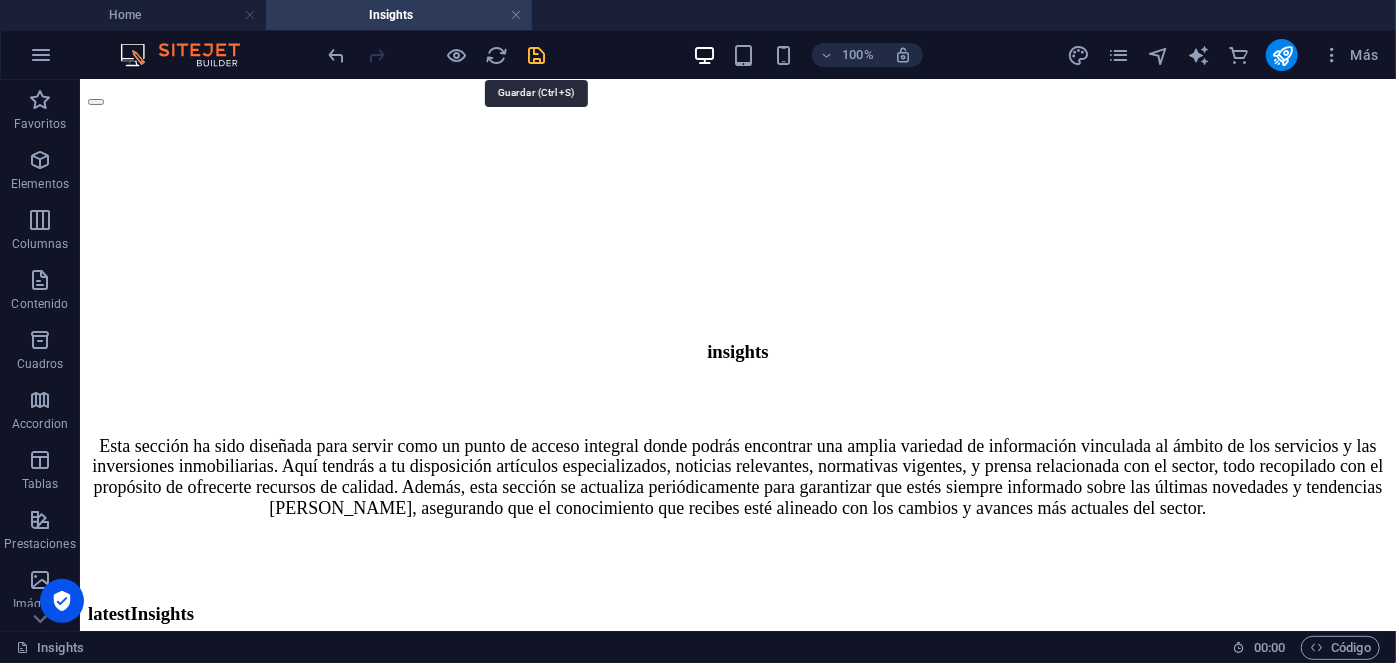 click at bounding box center (537, 55) 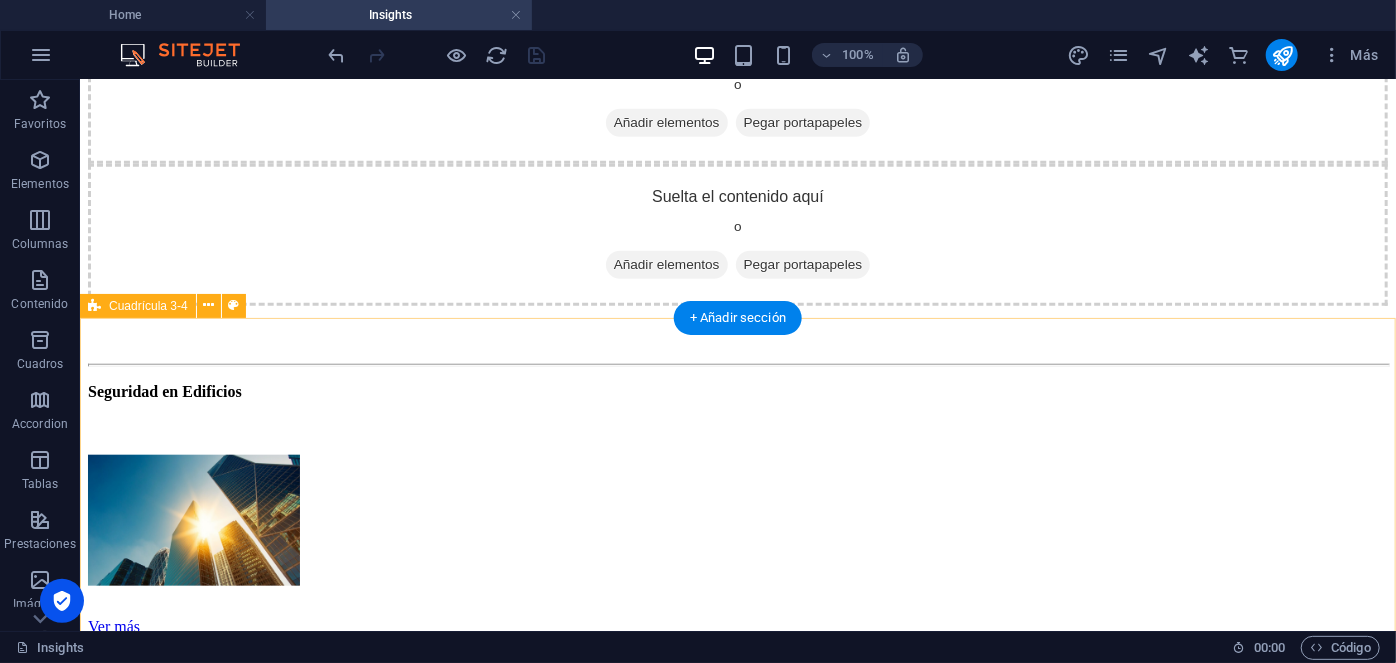 scroll, scrollTop: 835, scrollLeft: 0, axis: vertical 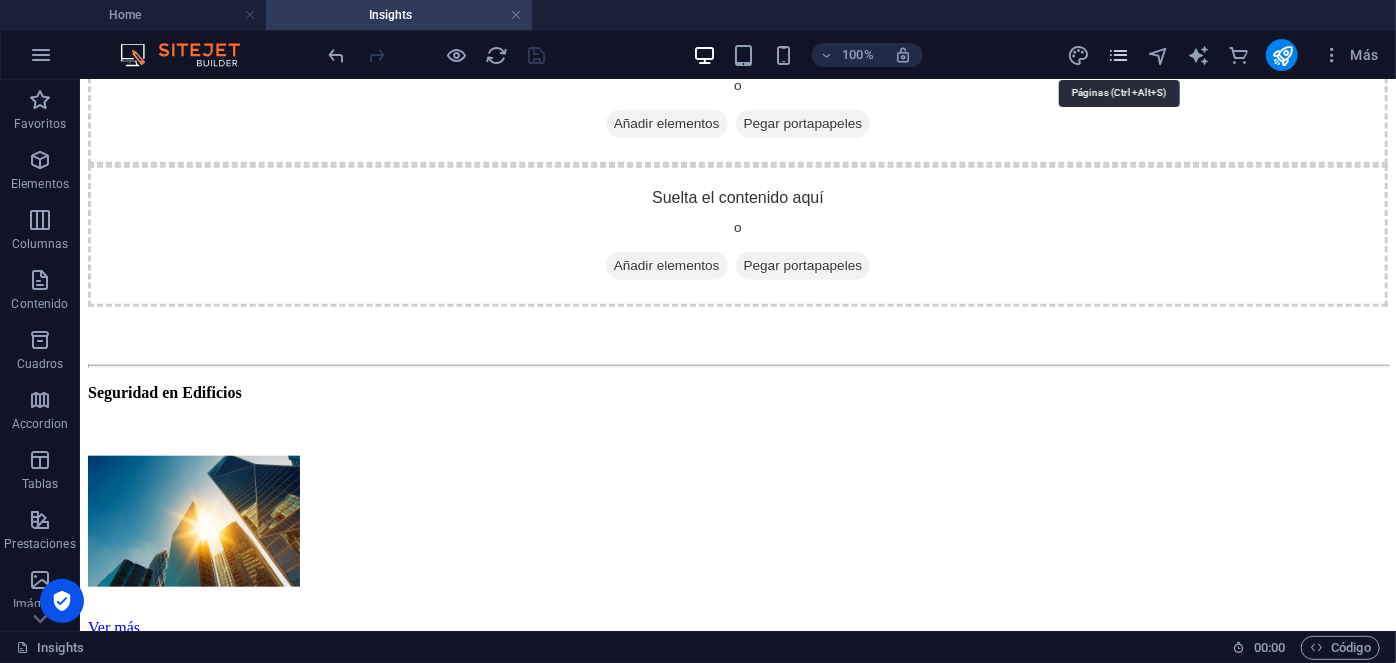 click at bounding box center [1118, 55] 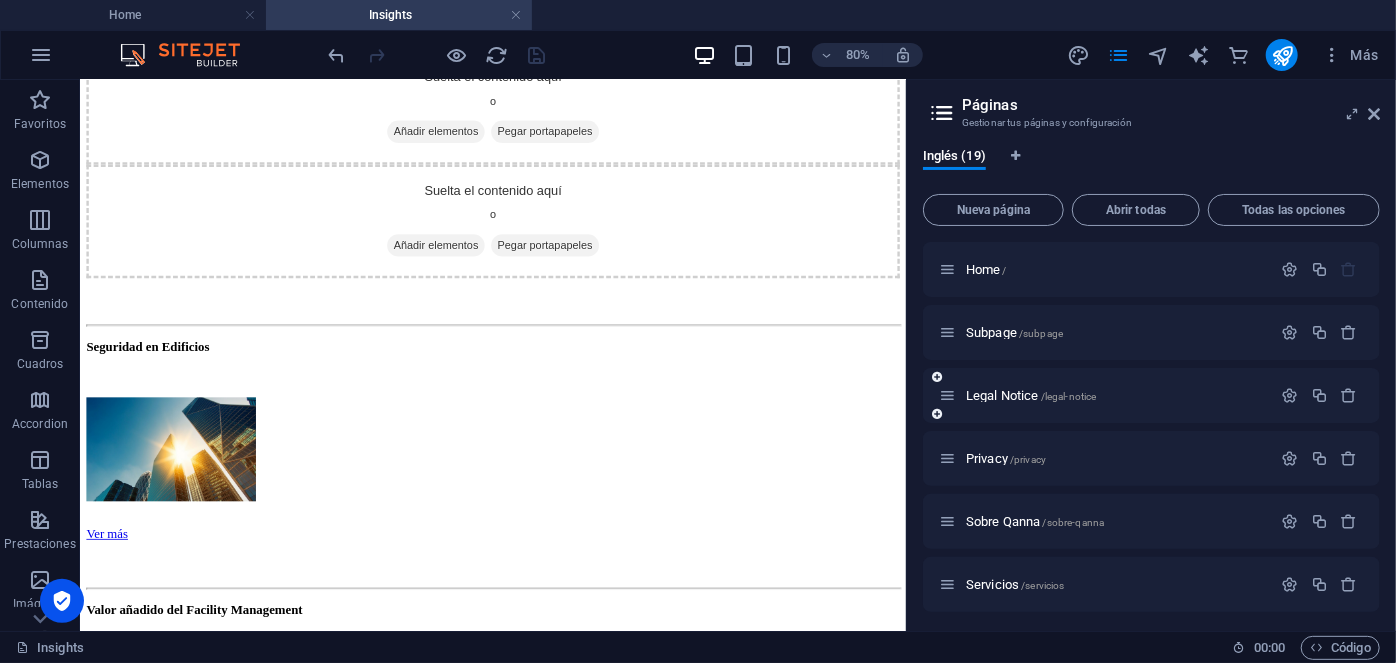 scroll, scrollTop: 824, scrollLeft: 0, axis: vertical 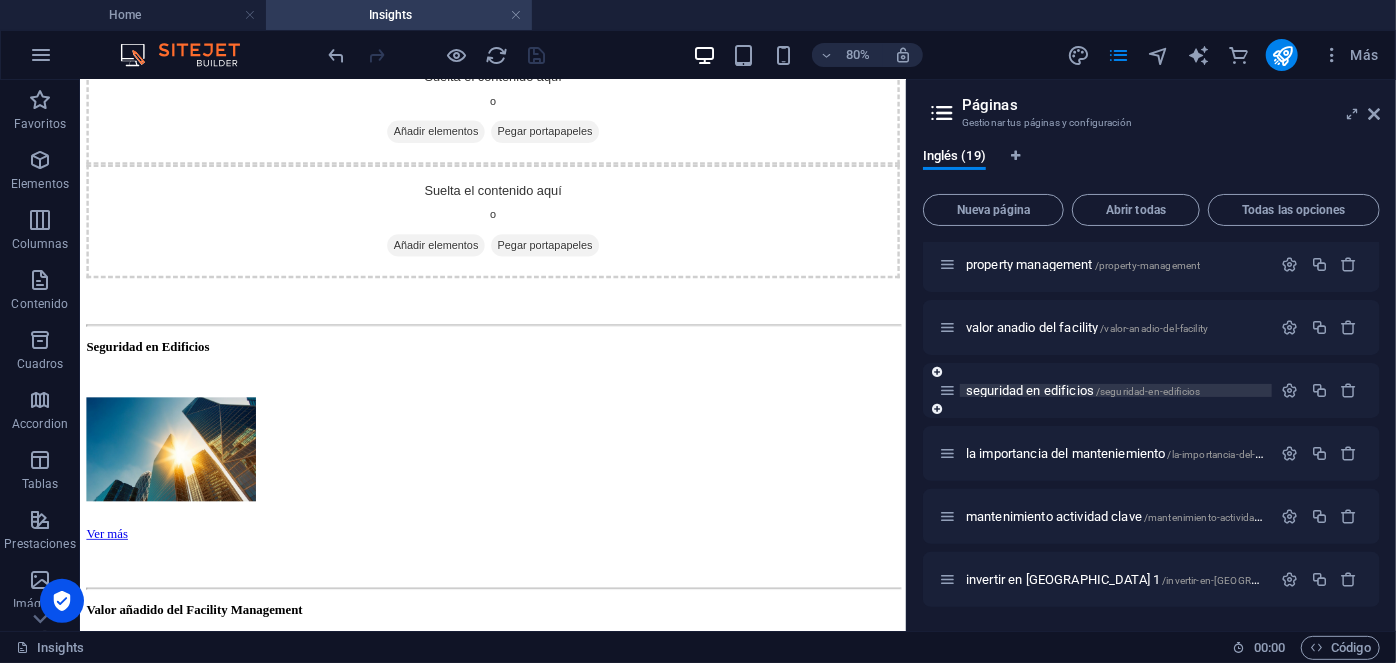 click on "seguridad en edificios /seguridad-en-edificios" at bounding box center (1083, 390) 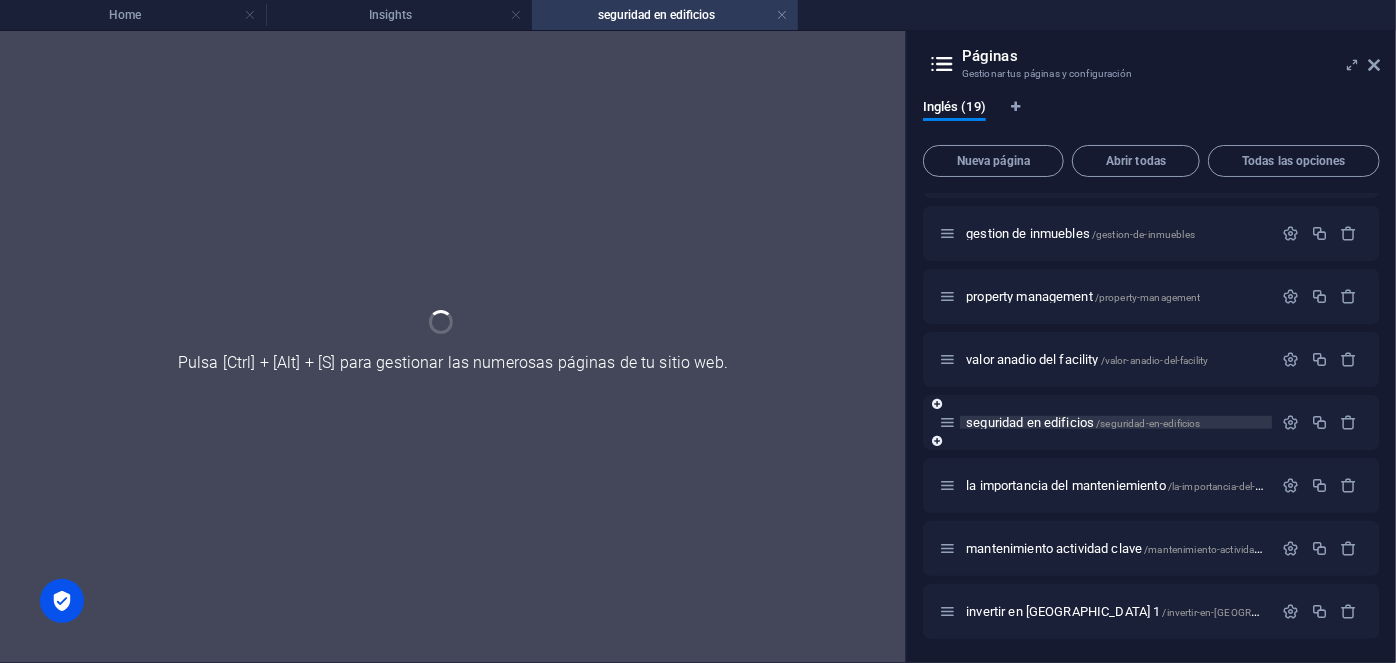 scroll, scrollTop: 0, scrollLeft: 0, axis: both 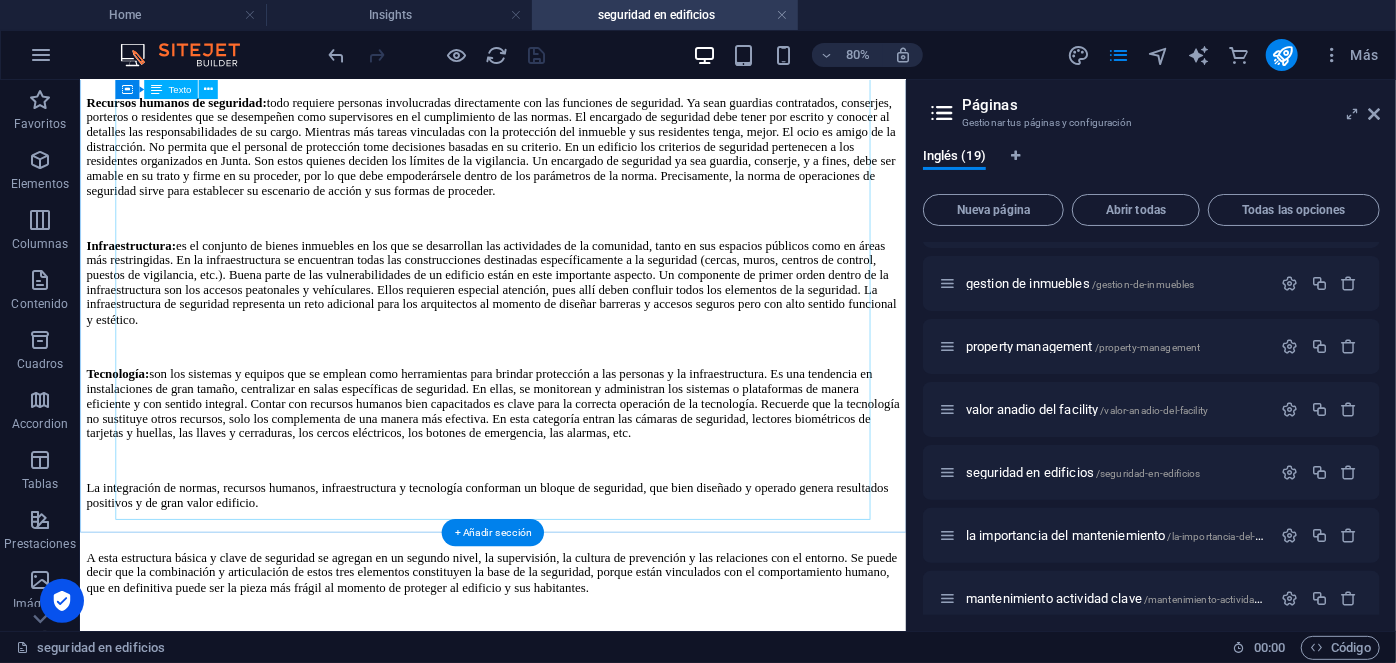 click on "Si tuviera que listar el número de consultas que me han efectuado sobre seguridad durante la última década, no me queda duda que la primera tiene que ver con Edificios, ya sean residenciales, comerciales, y a fines. De hecho, revisando mis notas me extraña no haber abordado el tema anteriormente. Sin embargo nunca es tarde, cuando de prevenir se trata.  Las preguntas y dudas son proporcionales al incremento de los incidentes acontecidos por bandas de delincuentes que efectúan robos y hurtos en los departamentos u oficinas, vehículos desvalijados en los estacionamientos, portonazos, moto chorros y otros similares, son una corta pero contundente relación de problemas que afectan al ciudadano, en su trabajo y hasta en el sitio más sagrado que es su hogar.  Normas:  Recursos humanos de seguridad:  Infraestructura: Tecnología: Supervisión:  Cultura de prevención:  Relaciones con el entorno: Autor: [PERSON_NAME]. Director Ejecutivo, Grupo Qanna." at bounding box center (595, 480) 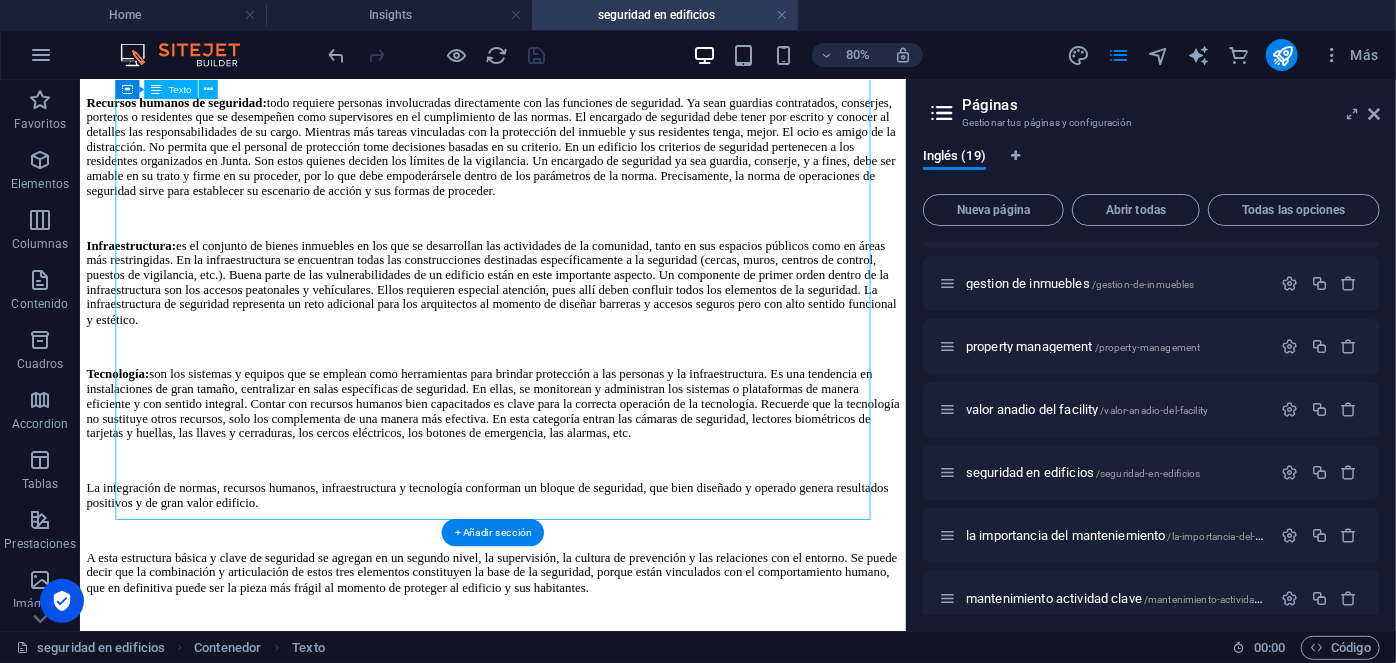 click on "Si tuviera que listar el número de consultas que me han efectuado sobre seguridad durante la última década, no me queda duda que la primera tiene que ver con Edificios, ya sean residenciales, comerciales, y a fines. De hecho, revisando mis notas me extraña no haber abordado el tema anteriormente. Sin embargo nunca es tarde, cuando de prevenir se trata.  Las preguntas y dudas son proporcionales al incremento de los incidentes acontecidos por bandas de delincuentes que efectúan robos y hurtos en los departamentos u oficinas, vehículos desvalijados en los estacionamientos, portonazos, moto chorros y otros similares, son una corta pero contundente relación de problemas que afectan al ciudadano, en su trabajo y hasta en el sitio más sagrado que es su hogar.  Normas:  Recursos humanos de seguridad:  Infraestructura: Tecnología: Supervisión:  Cultura de prevención:  Relaciones con el entorno: Autor: [PERSON_NAME]. Director Ejecutivo, Grupo Qanna." at bounding box center [595, 480] 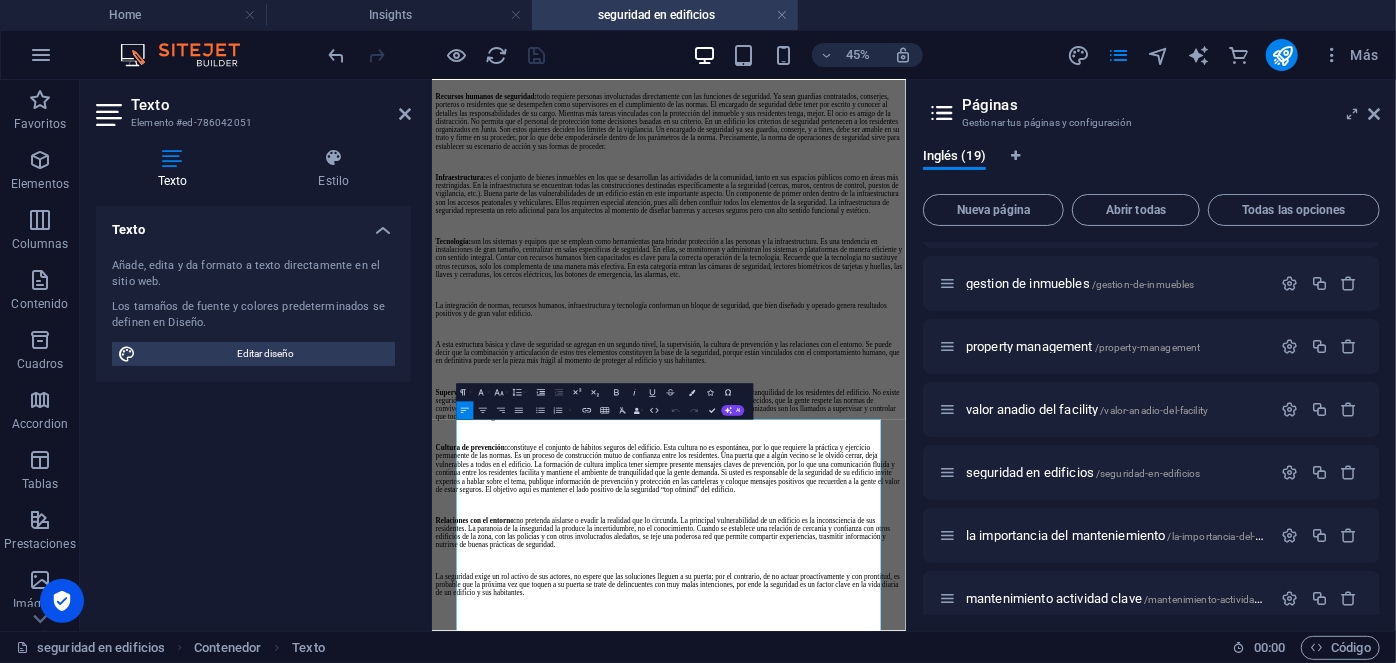 scroll, scrollTop: 0, scrollLeft: 0, axis: both 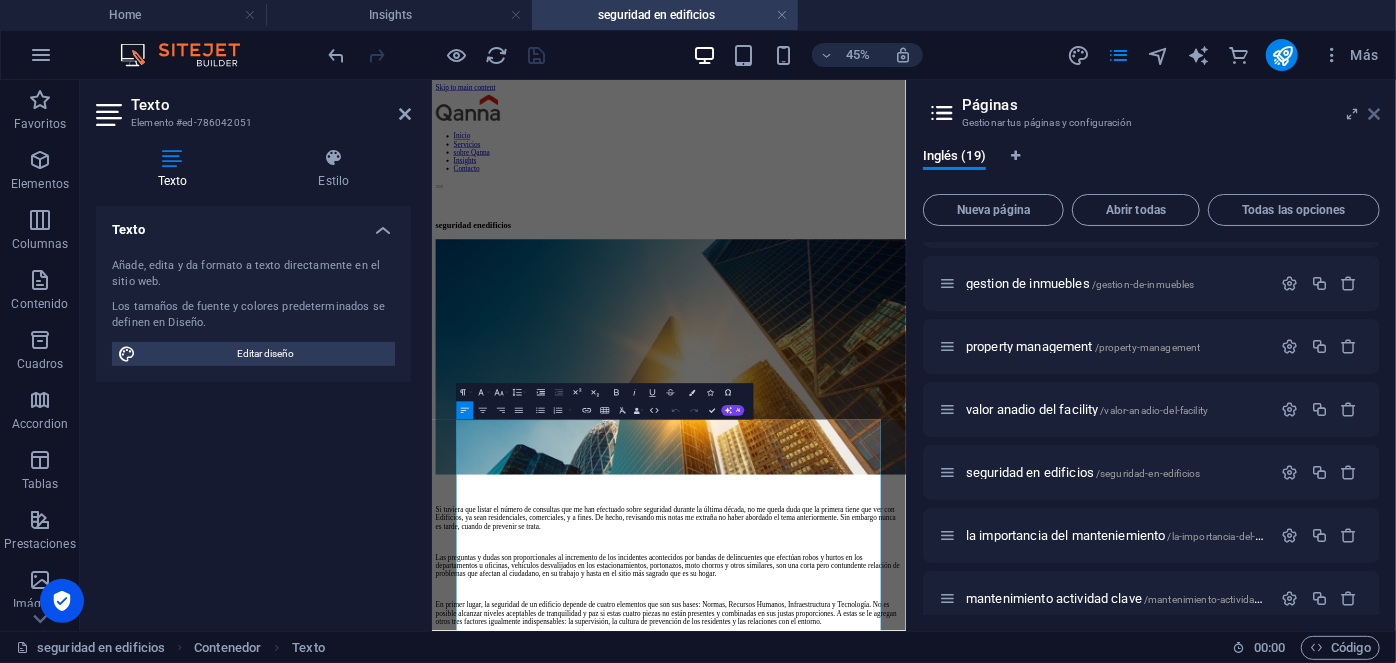 click at bounding box center (1374, 114) 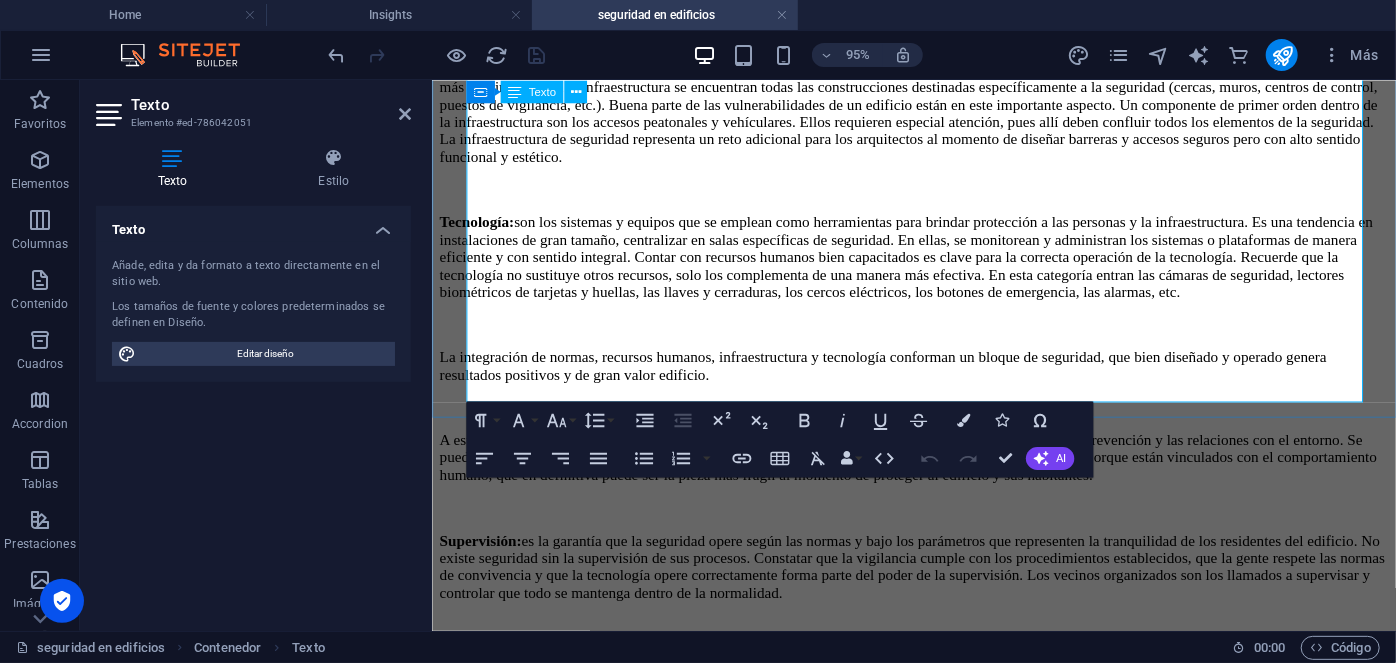 scroll, scrollTop: 1607, scrollLeft: 0, axis: vertical 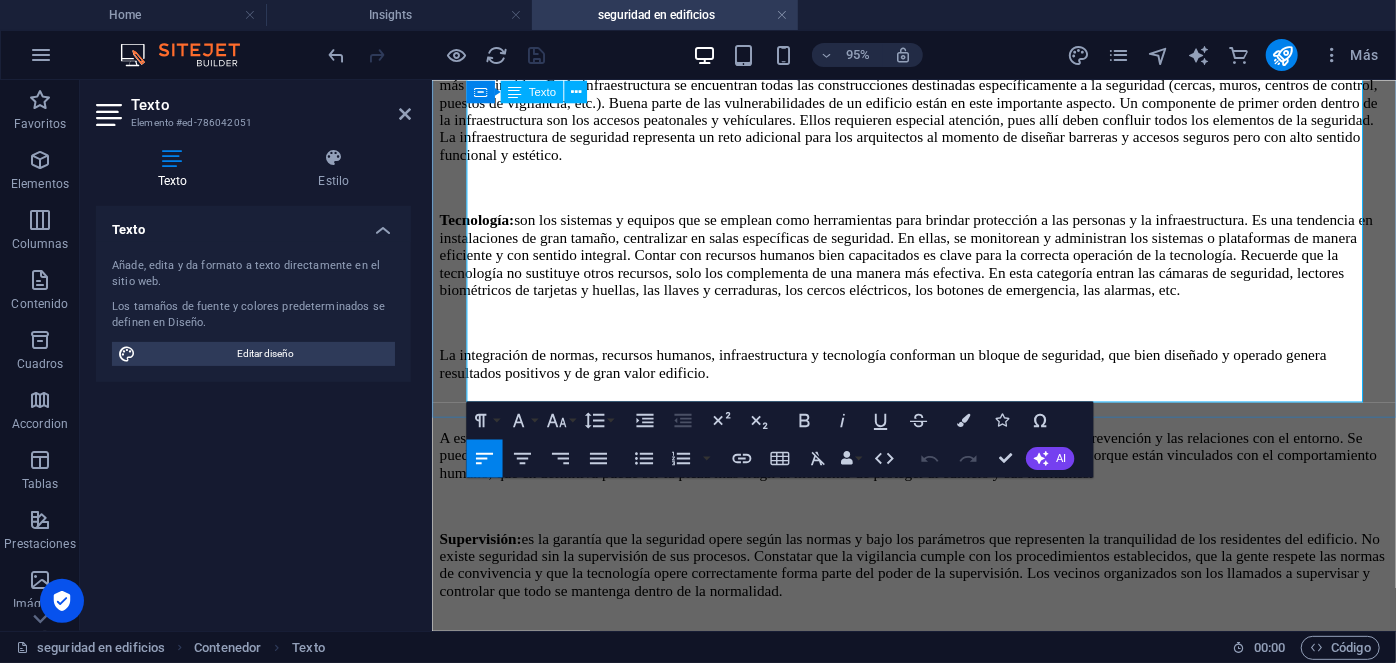 click on "Si tuviera que listar el número de consultas que me han efectuado sobre seguridad durante la última década, no me queda duda que la primera tiene que ver con Edificios, ya sean residenciales, comerciales, y a fines. De hecho, revisando mis notas me extraña no haber abordado el tema anteriormente. Sin embargo nunca es tarde, cuando de prevenir se trata.  Las preguntas y dudas son proporcionales al incremento de los incidentes acontecidos por bandas de delincuentes que efectúan robos y hurtos en los departamentos u oficinas, vehículos desvalijados en los estacionamientos, portonazos, moto chorros y otros similares, son una corta pero contundente relación de problemas que afectan al ciudadano, en su trabajo y hasta en el sitio más sagrado que es su hogar.  Normas:  Recursos humanos de seguridad:  Infraestructura: Tecnología: Supervisión:  Cultura de prevención:  Relaciones con el entorno: Autor: [PERSON_NAME]. Director Ejecutivo, Grupo Qanna." at bounding box center [938, 260] 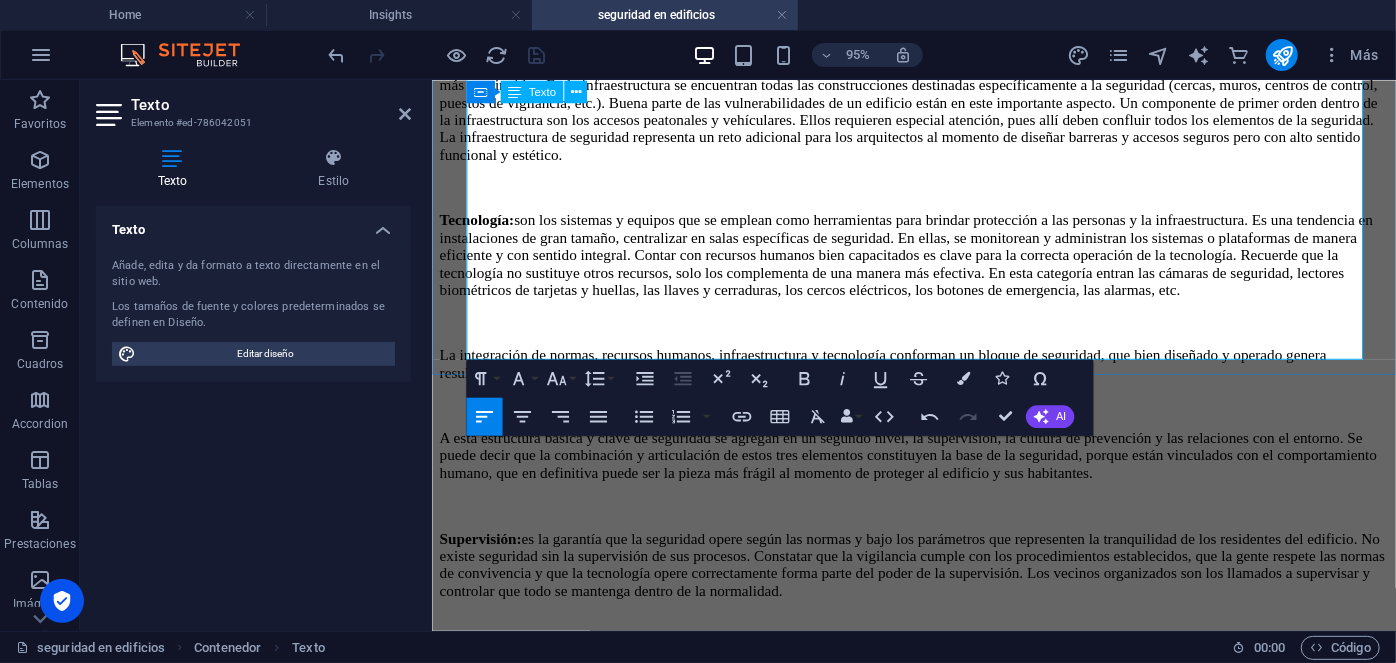 scroll, scrollTop: 1652, scrollLeft: 0, axis: vertical 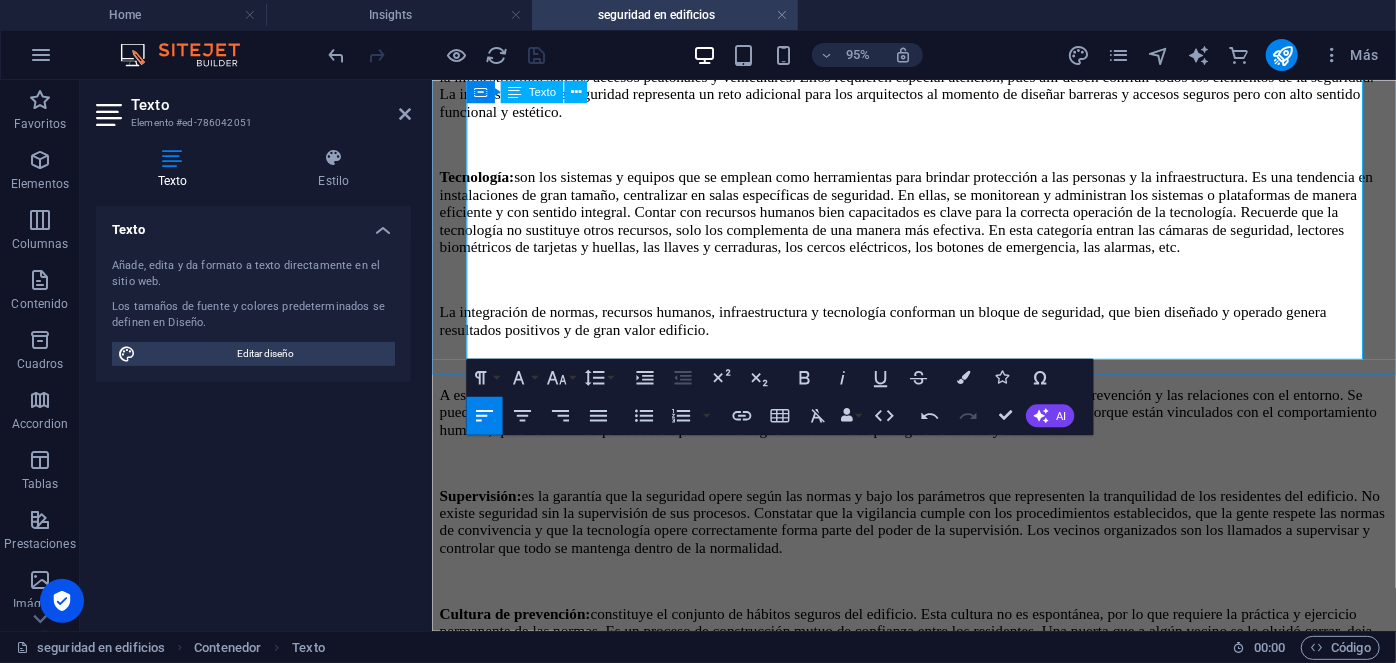 click at bounding box center (938, 997) 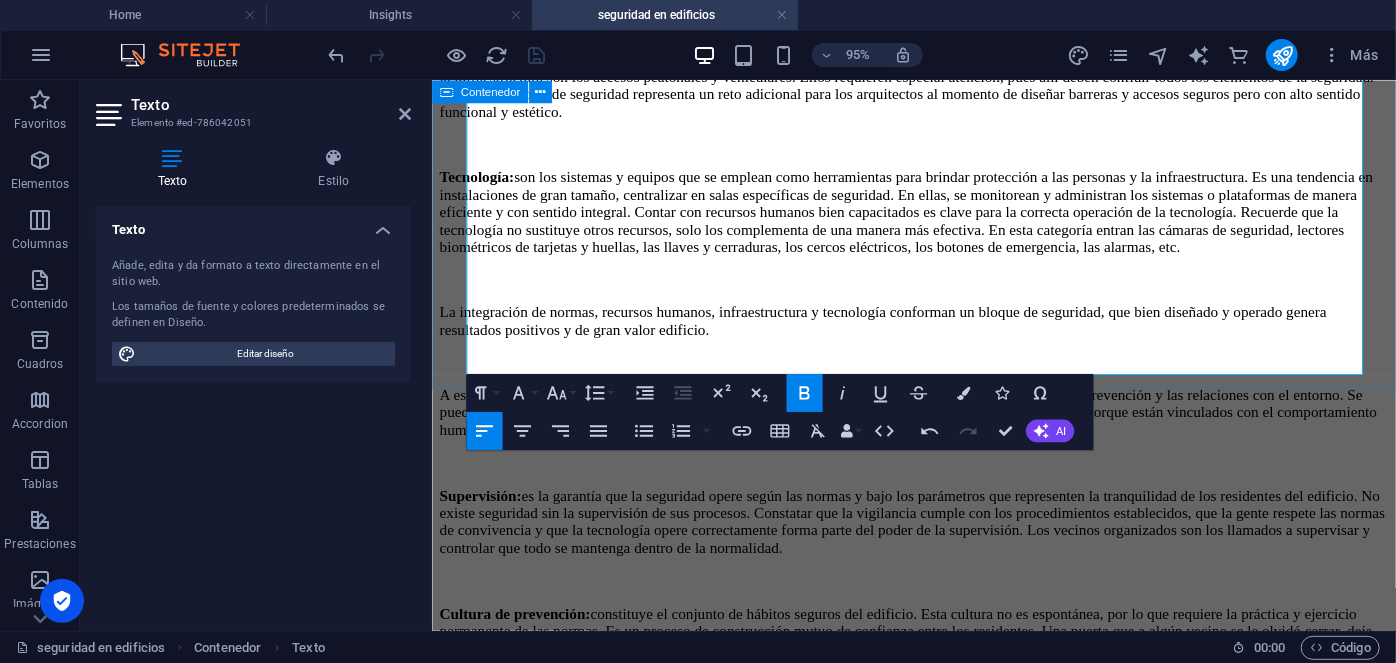 click on "Si tuviera que listar el número de consultas que me han efectuado sobre seguridad durante la última década, no me queda duda que la primera tiene que ver con Edificios, ya sean residenciales, comerciales, y a fines. De hecho, revisando mis notas me extraña no haber abordado el tema anteriormente. Sin embargo nunca es tarde, cuando de prevenir se trata.  Las preguntas y dudas son proporcionales al incremento de los incidentes acontecidos por bandas de delincuentes que efectúan robos y hurtos en los departamentos u oficinas, vehículos desvalijados en los estacionamientos, portonazos, moto chorros y otros similares, son una corta pero contundente relación de problemas que afectan al ciudadano, en su trabajo y hasta en el sitio más sagrado que es su hogar.  Normas:  Recursos humanos de seguridad:  Infraestructura: Tecnología: Supervisión:  Cultura de prevención:  Relaciones con el entorno: Autor: [PERSON_NAME]. Director Ejecutivo, Grupo Qanna." at bounding box center [938, 233] 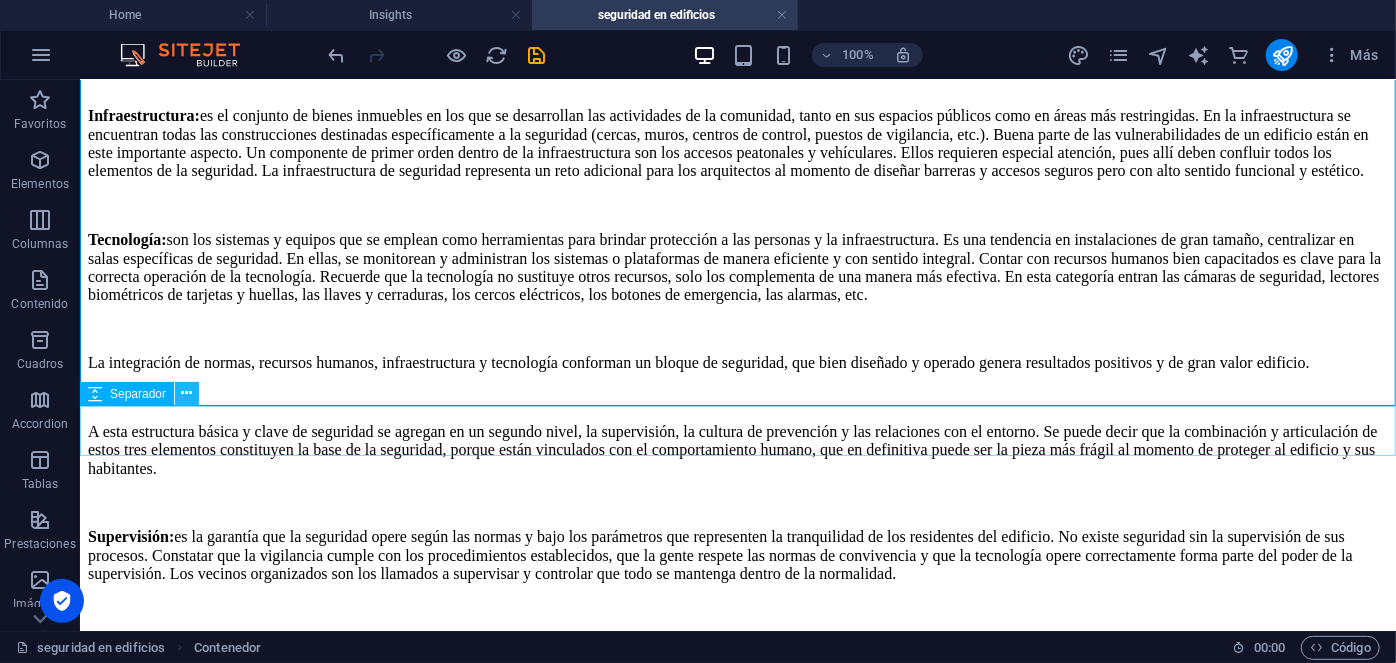 click at bounding box center [187, 394] 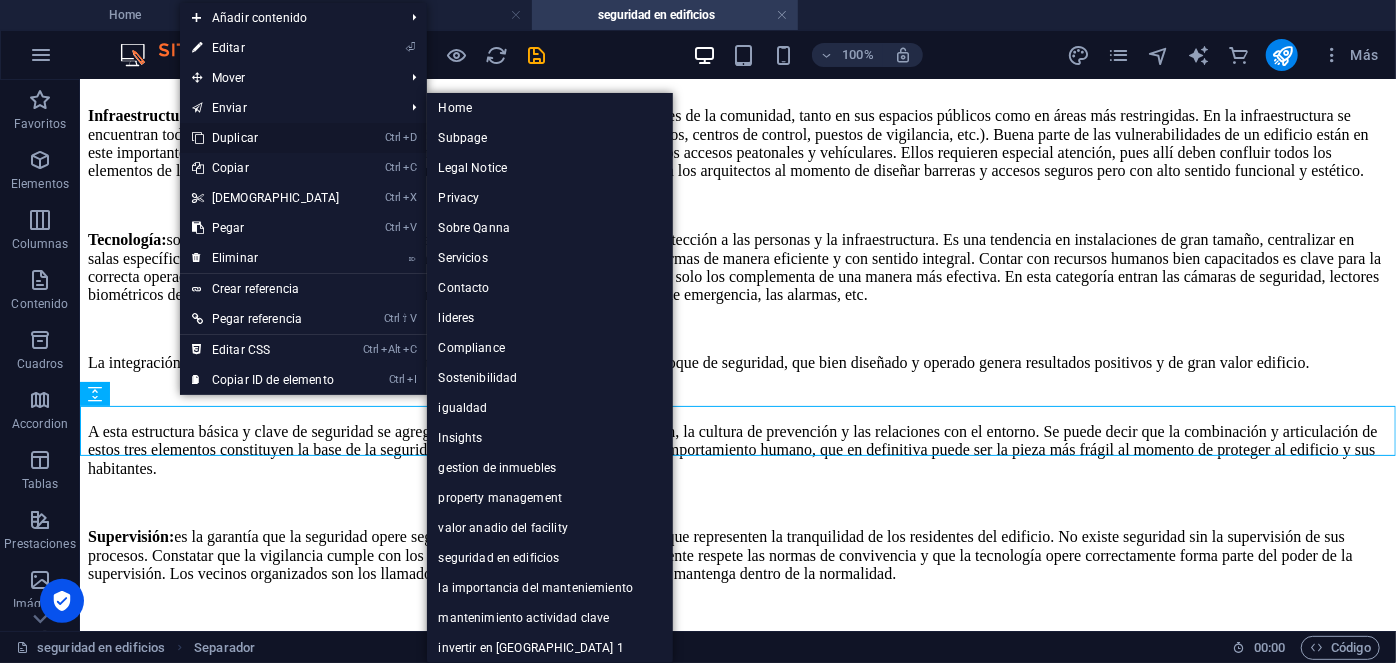 click on "Ctrl D  Duplicar" at bounding box center [266, 138] 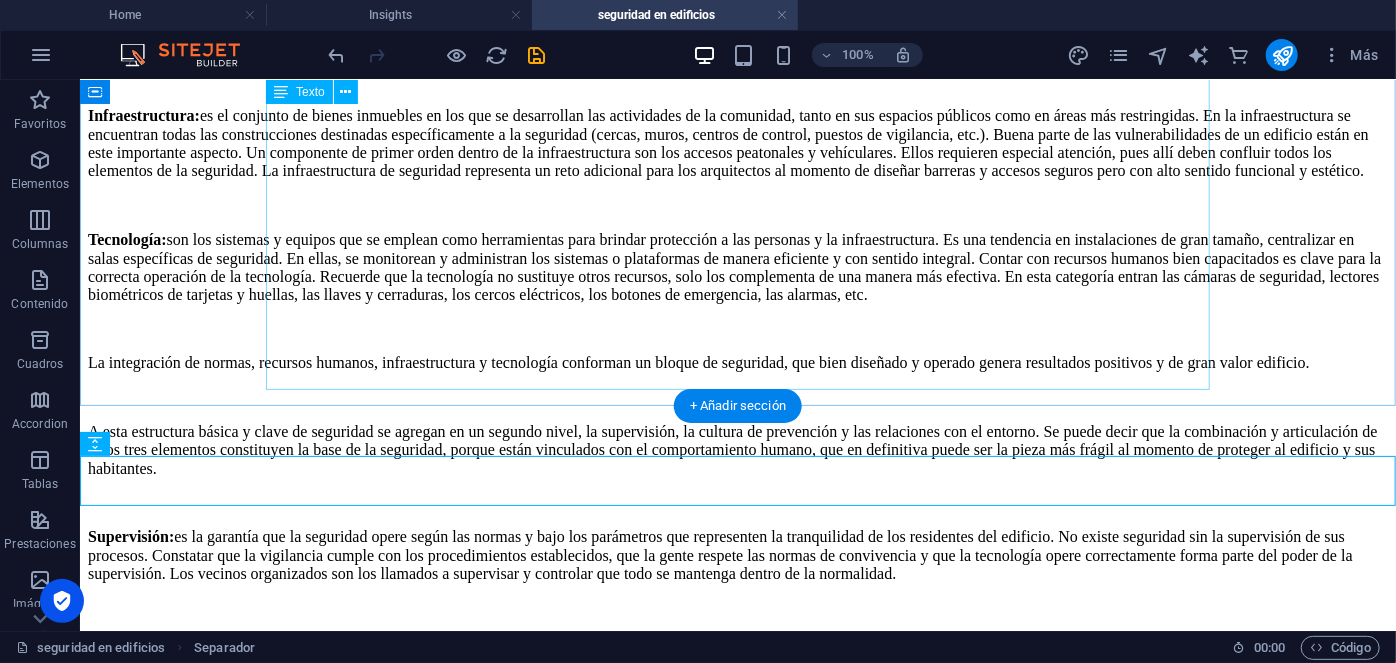 click on "Si tuviera que listar el número de consultas que me han efectuado sobre seguridad durante la última década, no me queda duda que la primera tiene que ver con Edificios, ya sean residenciales, comerciales, y a fines. De hecho, revisando mis notas me extraña no haber abordado el tema anteriormente. Sin embargo nunca es tarde, cuando de prevenir se trata.  Las preguntas y dudas son proporcionales al incremento de los incidentes acontecidos por bandas de delincuentes que efectúan robos y hurtos en los departamentos u oficinas, vehículos desvalijados en los estacionamientos, portonazos, moto chorros y otros similares, son una corta pero contundente relación de problemas que afectan al ciudadano, en su trabajo y hasta en el sitio más sagrado que es su hogar.  Normas:  Recursos humanos de seguridad:  Infraestructura: Tecnología: Supervisión:  Cultura de prevención:  Relaciones con el entorno: Autor: [PERSON_NAME]. Director Ejecutivo, Grupo Qanna." at bounding box center (737, 280) 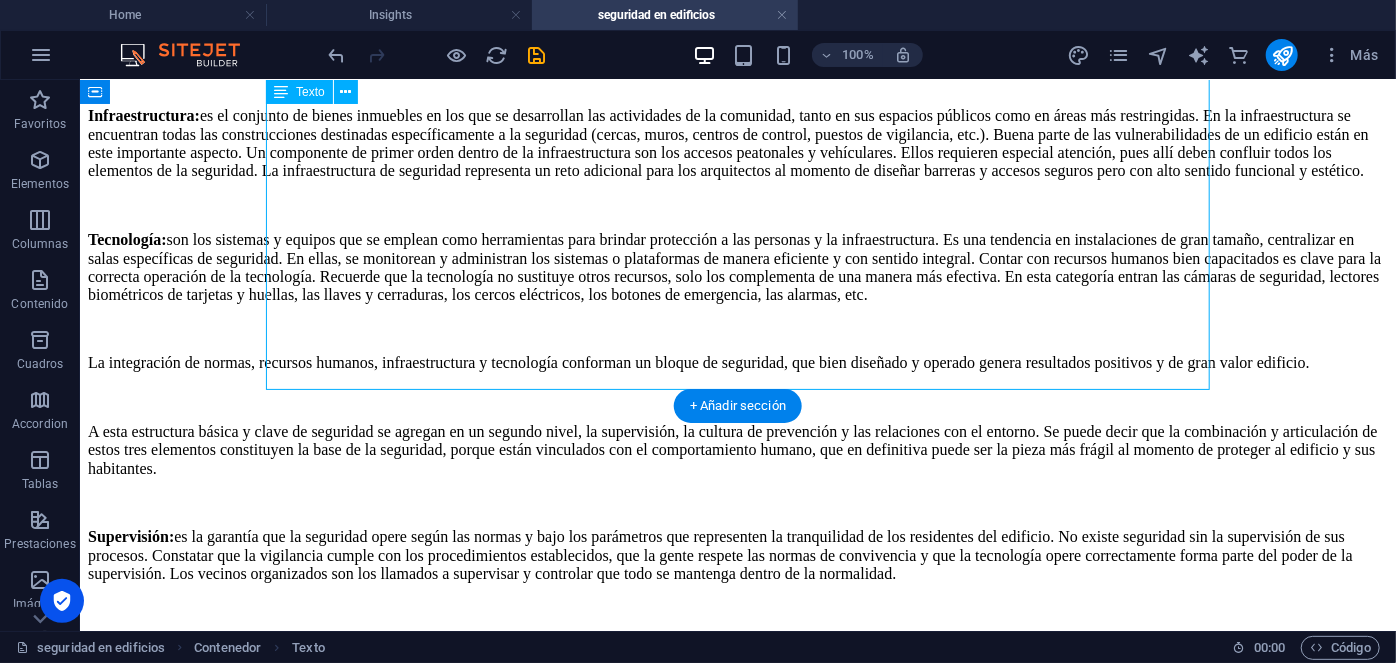 click on "Si tuviera que listar el número de consultas que me han efectuado sobre seguridad durante la última década, no me queda duda que la primera tiene que ver con Edificios, ya sean residenciales, comerciales, y a fines. De hecho, revisando mis notas me extraña no haber abordado el tema anteriormente. Sin embargo nunca es tarde, cuando de prevenir se trata.  Las preguntas y dudas son proporcionales al incremento de los incidentes acontecidos por bandas de delincuentes que efectúan robos y hurtos en los departamentos u oficinas, vehículos desvalijados en los estacionamientos, portonazos, moto chorros y otros similares, son una corta pero contundente relación de problemas que afectan al ciudadano, en su trabajo y hasta en el sitio más sagrado que es su hogar.  Normas:  Recursos humanos de seguridad:  Infraestructura: Tecnología: Supervisión:  Cultura de prevención:  Relaciones con el entorno: Autor: [PERSON_NAME]. Director Ejecutivo, Grupo Qanna." at bounding box center [737, 280] 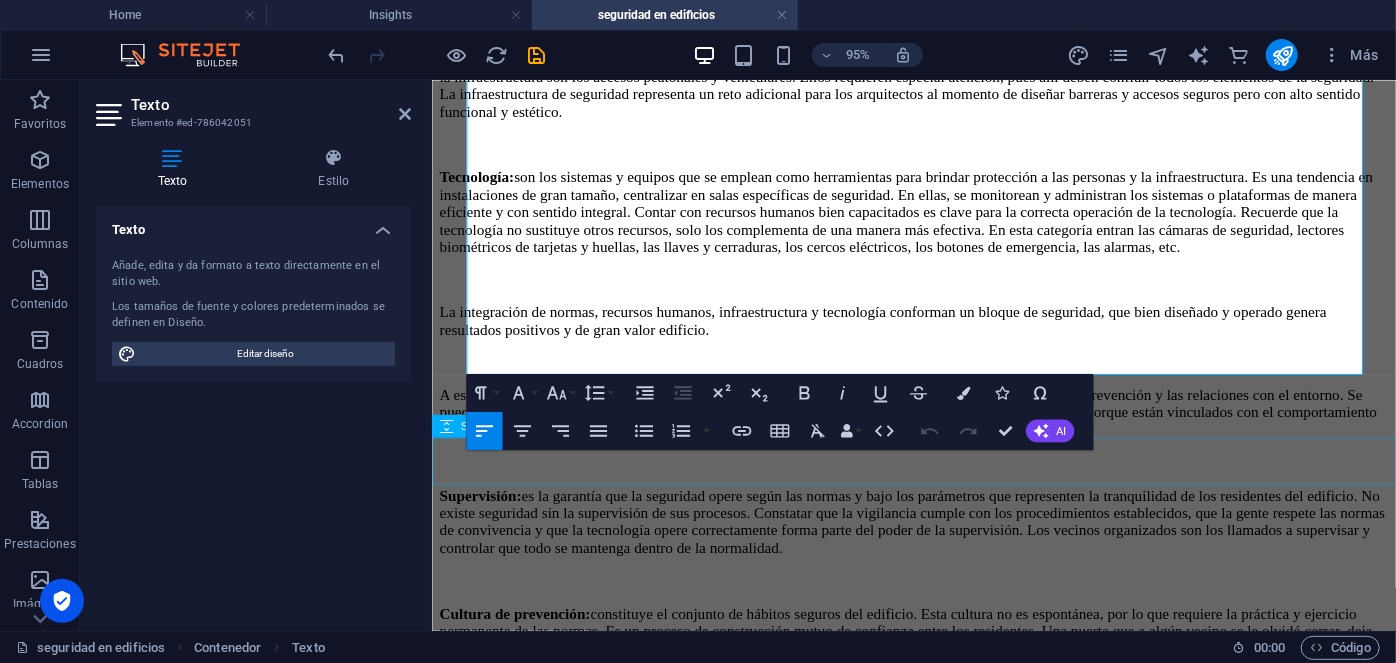scroll, scrollTop: 1650, scrollLeft: 0, axis: vertical 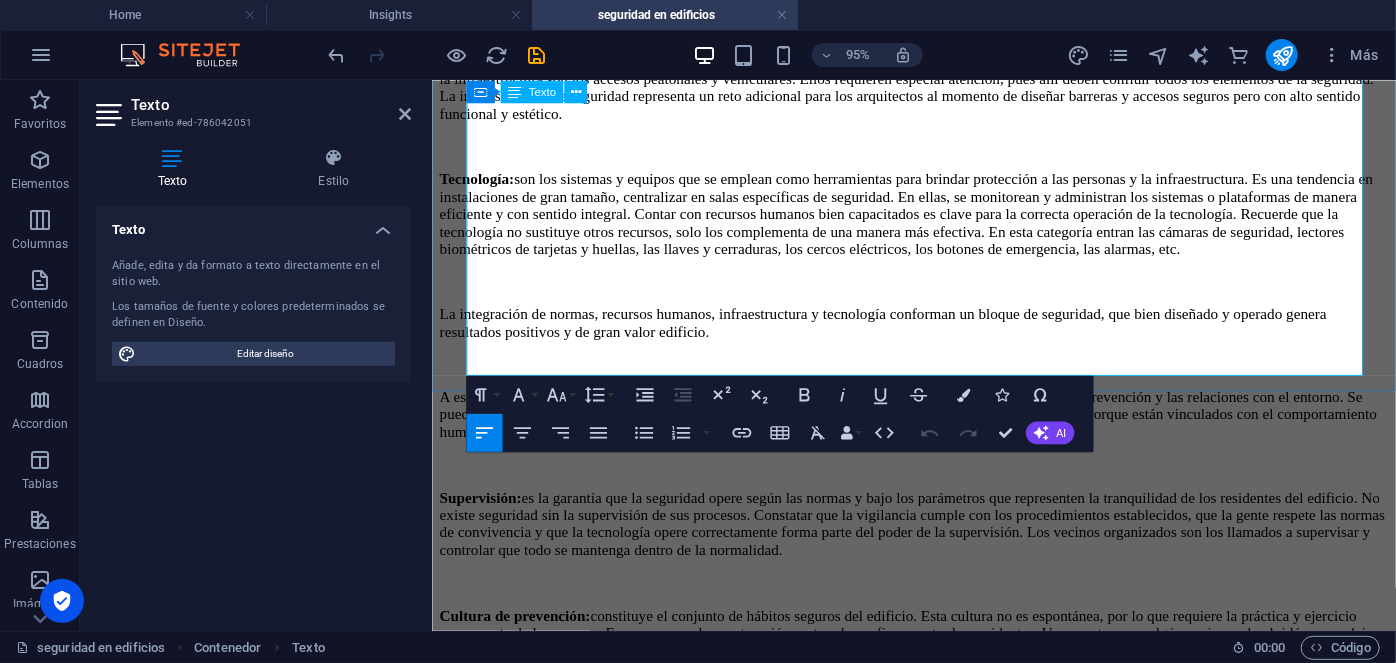 drag, startPoint x: 696, startPoint y: 380, endPoint x: 596, endPoint y: 384, distance: 100.07997 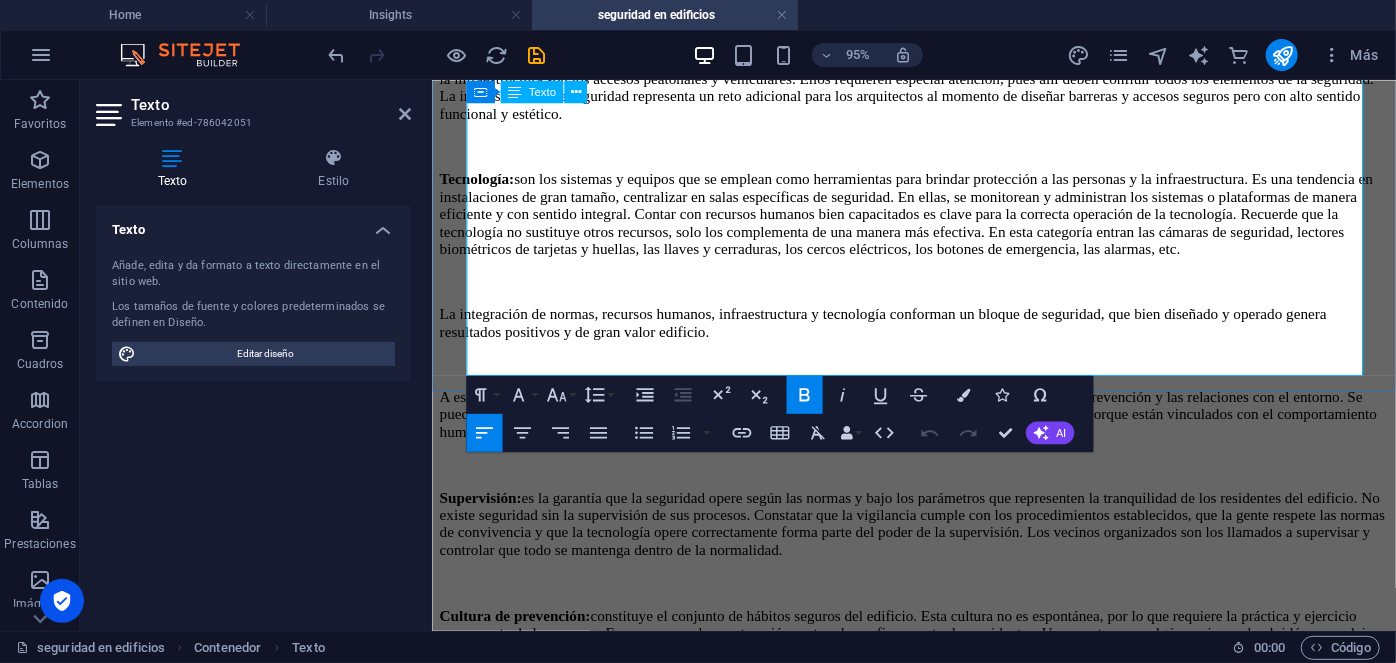 type 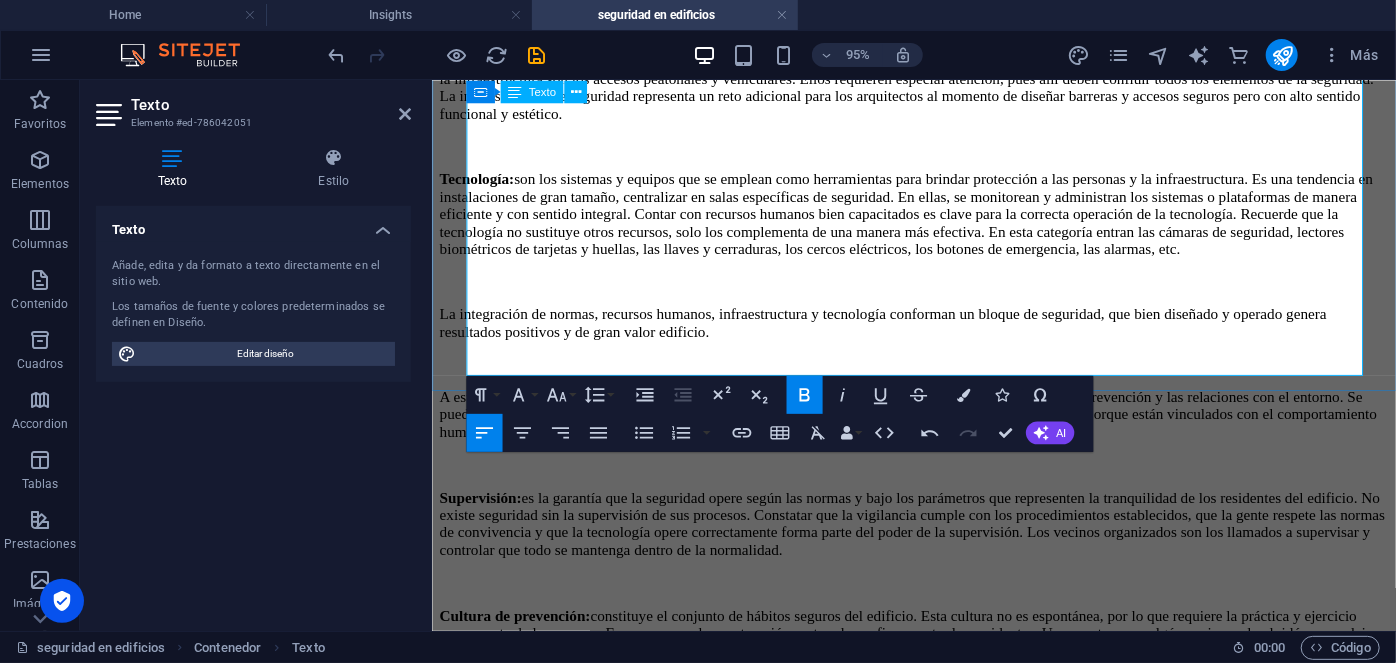 click at bounding box center [938, 894] 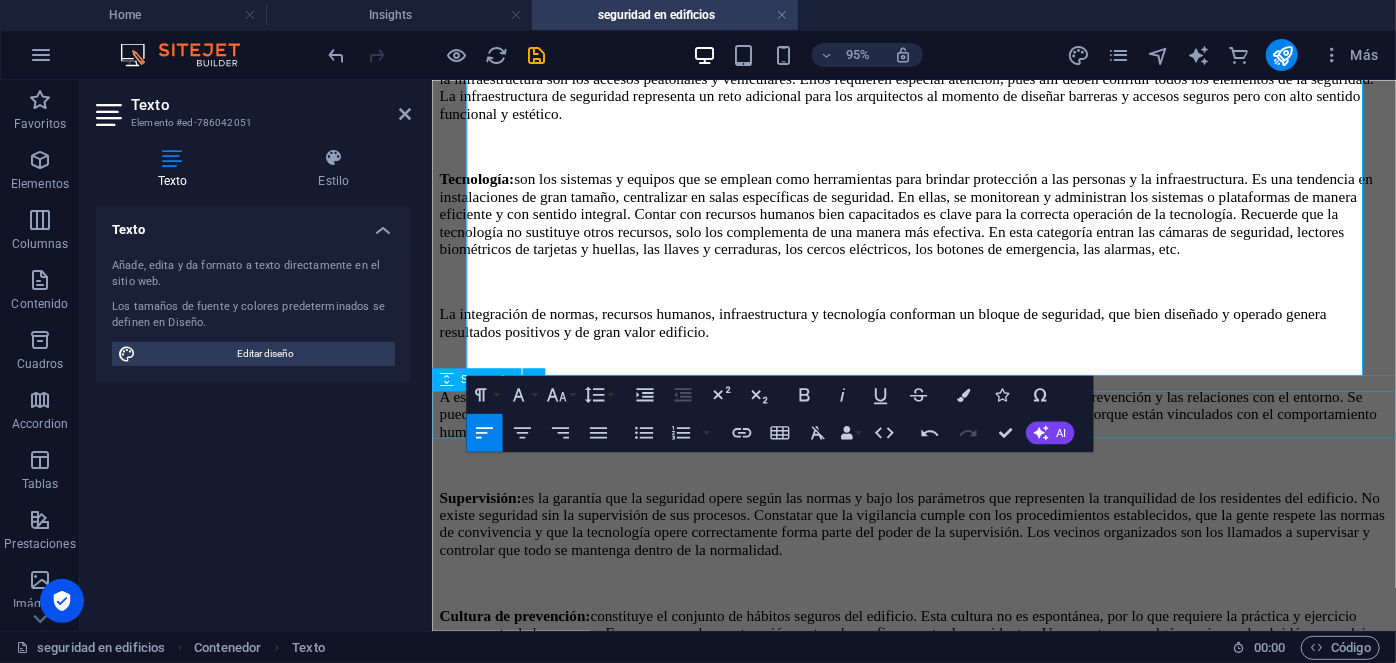 click at bounding box center (938, 1153) 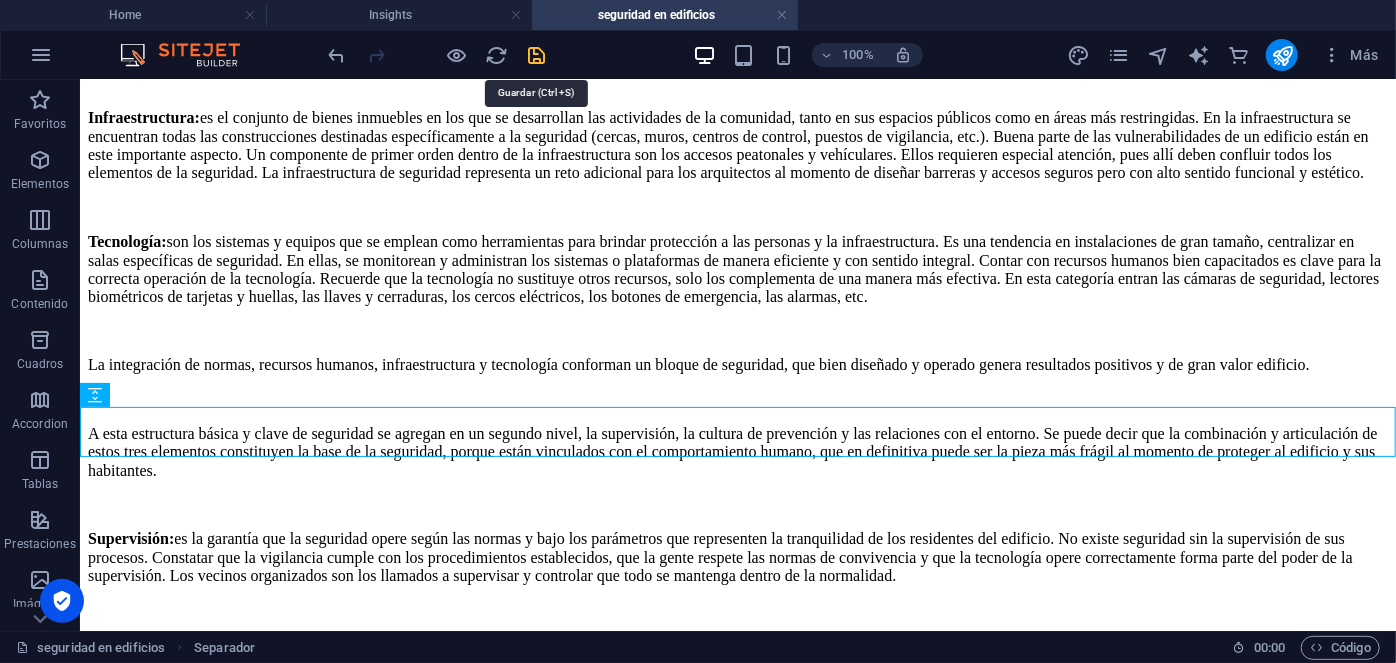 click at bounding box center [537, 55] 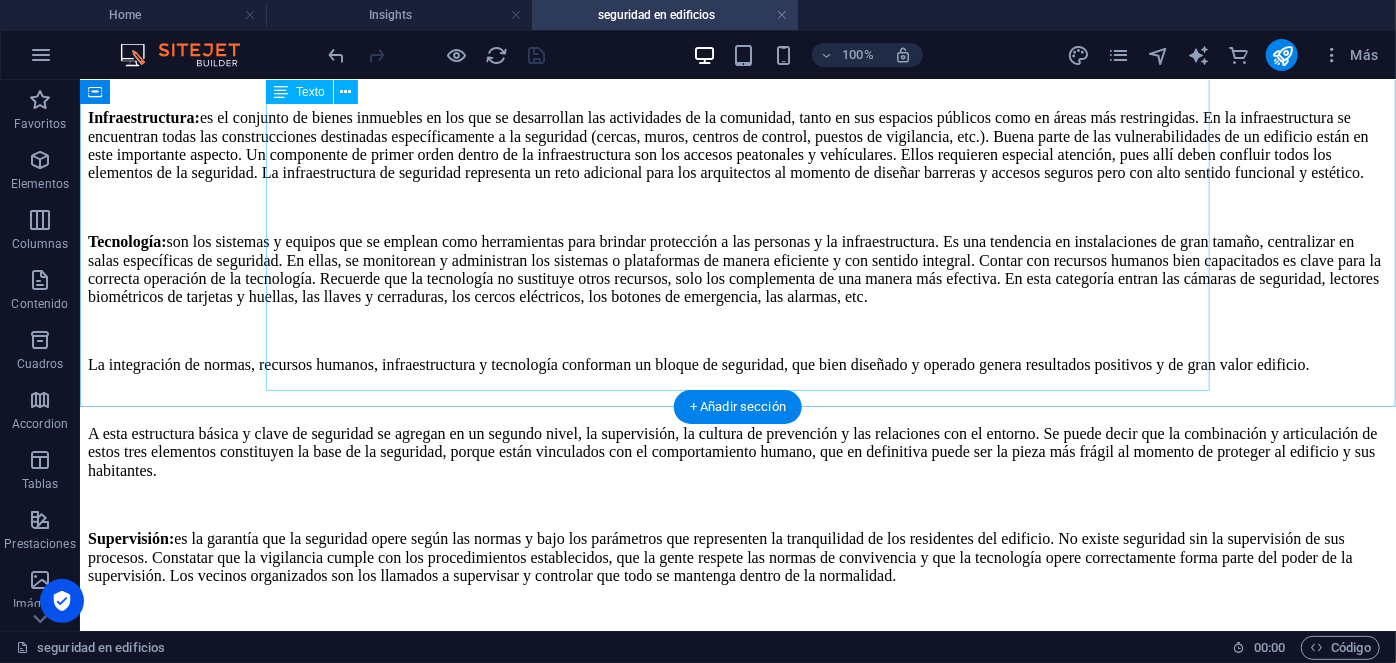 click on "Si tuviera que listar el número de consultas que me han efectuado sobre seguridad durante la última década, no me queda duda que la primera tiene que ver con Edificios, ya sean residenciales, comerciales, y a fines. De hecho, revisando mis notas me extraña no haber abordado el tema anteriormente. Sin embargo nunca es tarde, cuando de prevenir se trata.  Las preguntas y dudas son proporcionales al incremento de los incidentes acontecidos por bandas de delincuentes que efectúan robos y hurtos en los departamentos u oficinas, vehículos desvalijados en los estacionamientos, portonazos, moto chorros y otros similares, son una corta pero contundente relación de problemas que afectan al ciudadano, en su trabajo y hasta en el sitio más sagrado que es su hogar.  Normas:  Recursos humanos de seguridad:  Infraestructura: Tecnología: Supervisión:  Cultura de prevención:  Relaciones con el entorno: Autor: [PERSON_NAME]. Executive Director, Grupo Qanna." at bounding box center [737, 282] 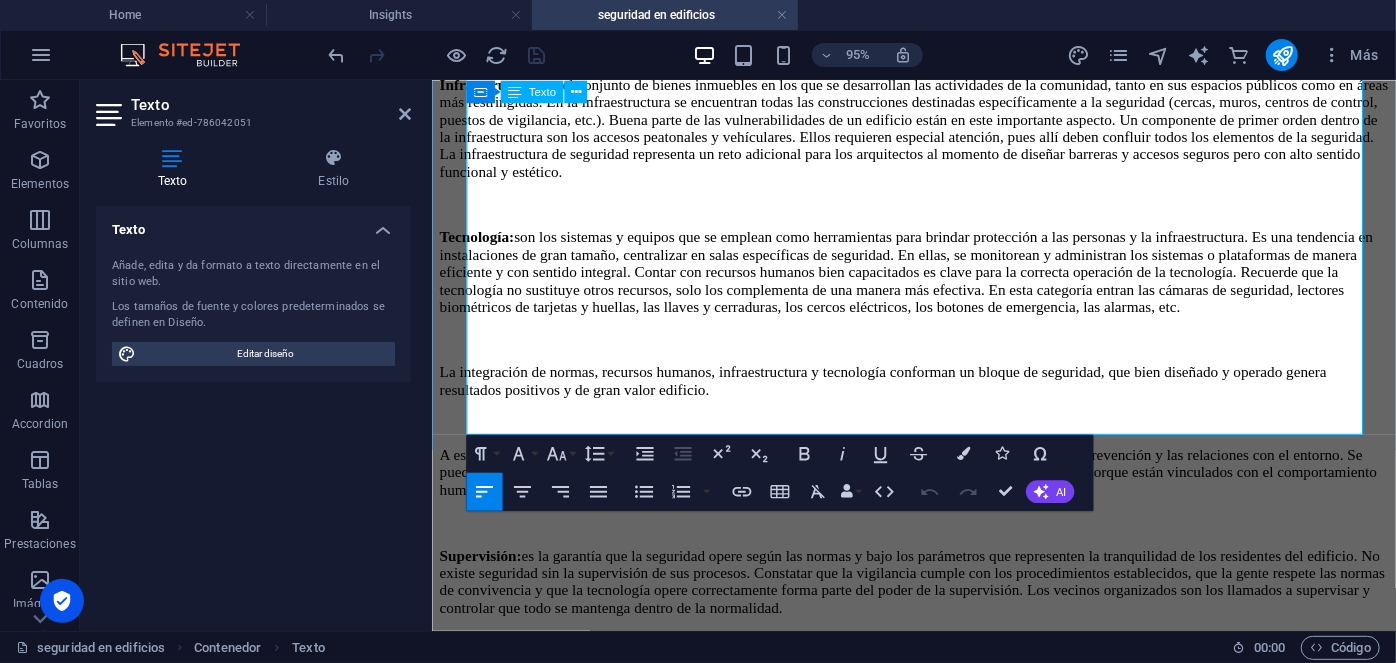 scroll, scrollTop: 1588, scrollLeft: 0, axis: vertical 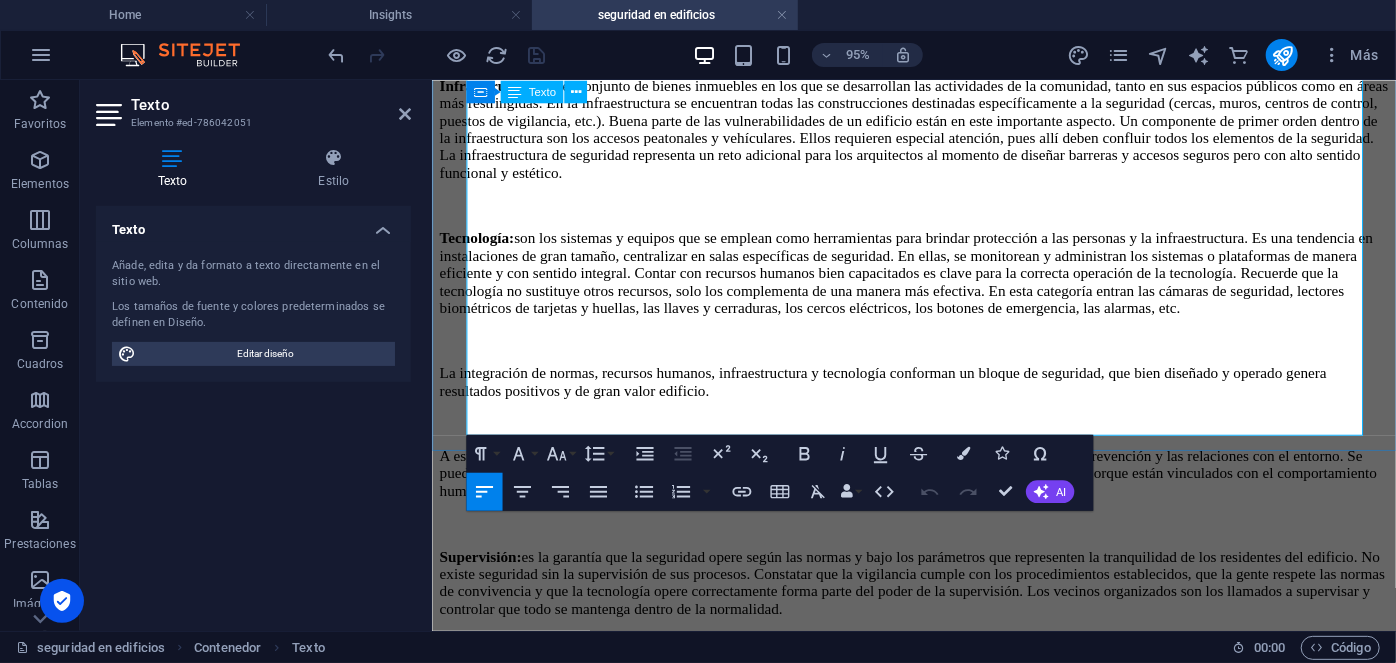 click on "Autor: [PERSON_NAME]. Executive Director, Grupo Qanna." at bounding box center (938, 1165) 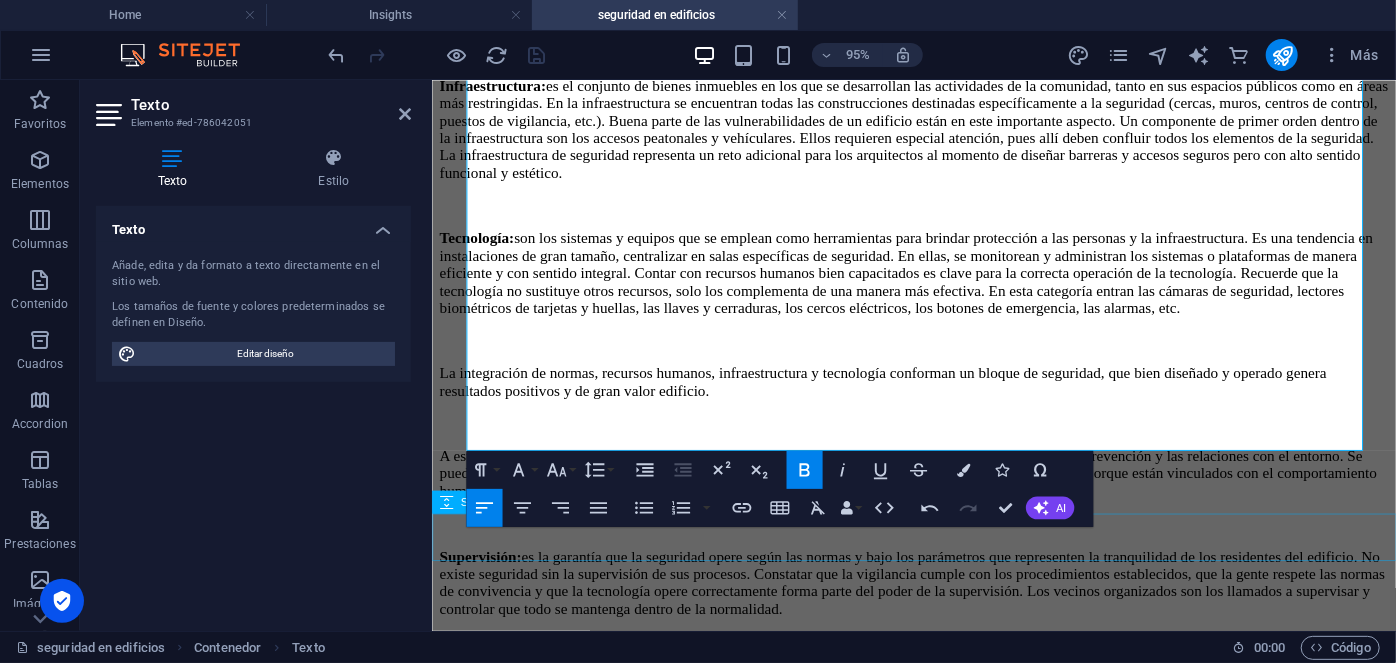 click at bounding box center (938, 1299) 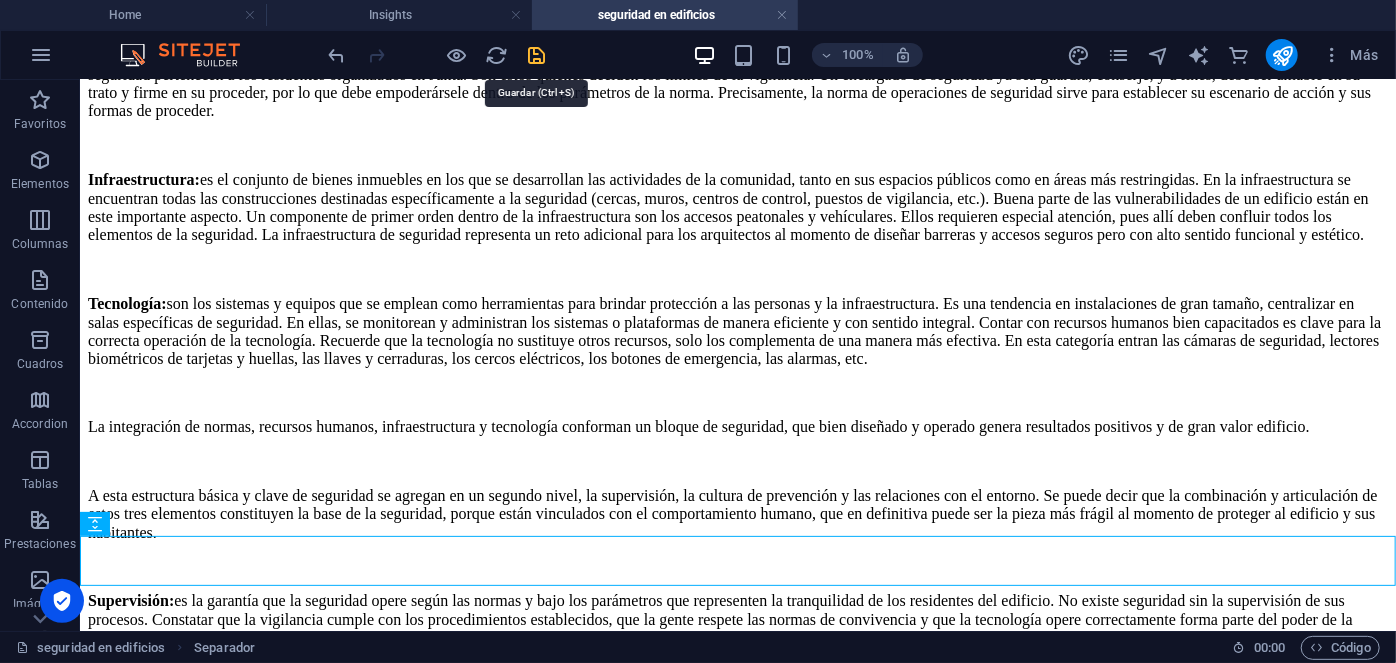 click at bounding box center [537, 55] 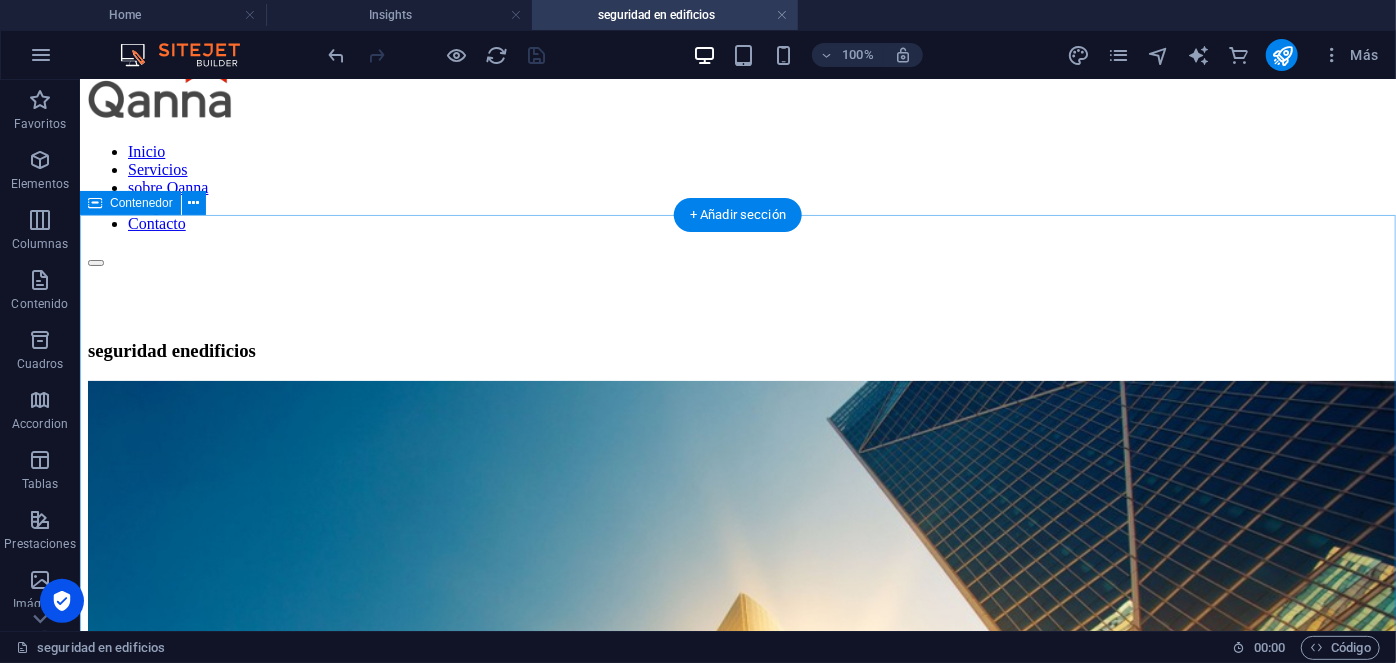 scroll, scrollTop: 51, scrollLeft: 0, axis: vertical 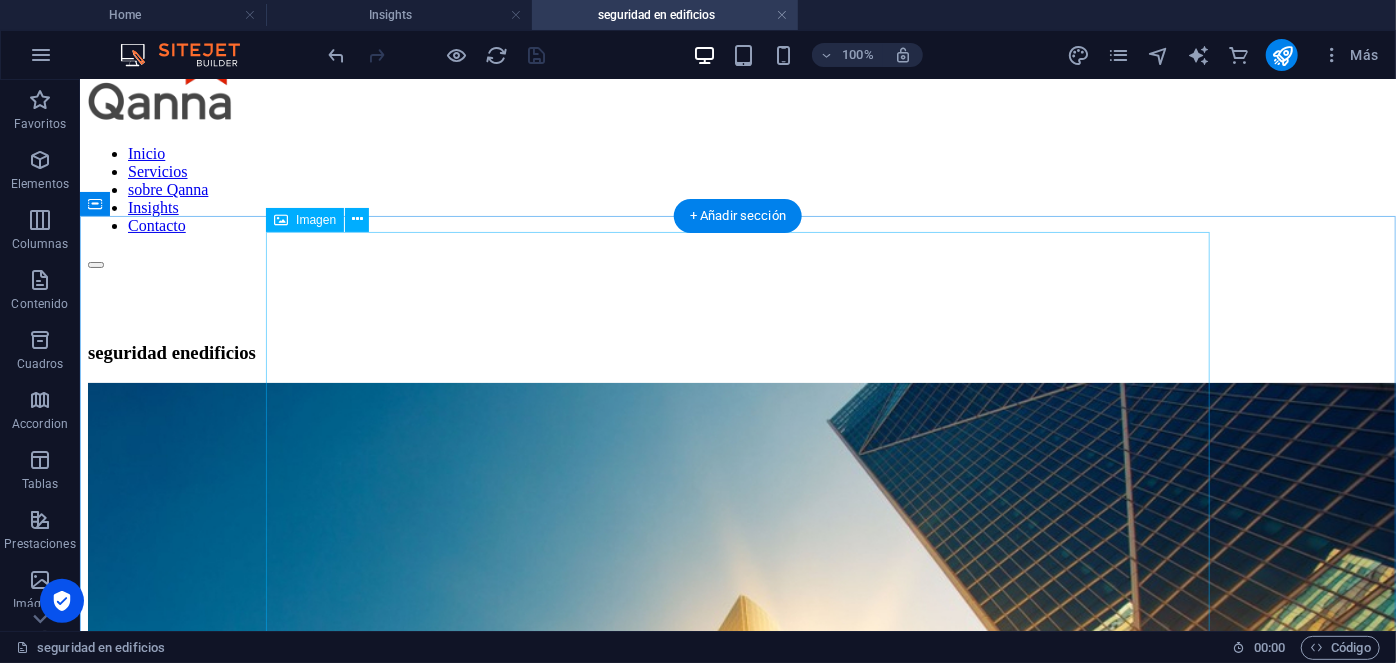 click at bounding box center [737, 711] 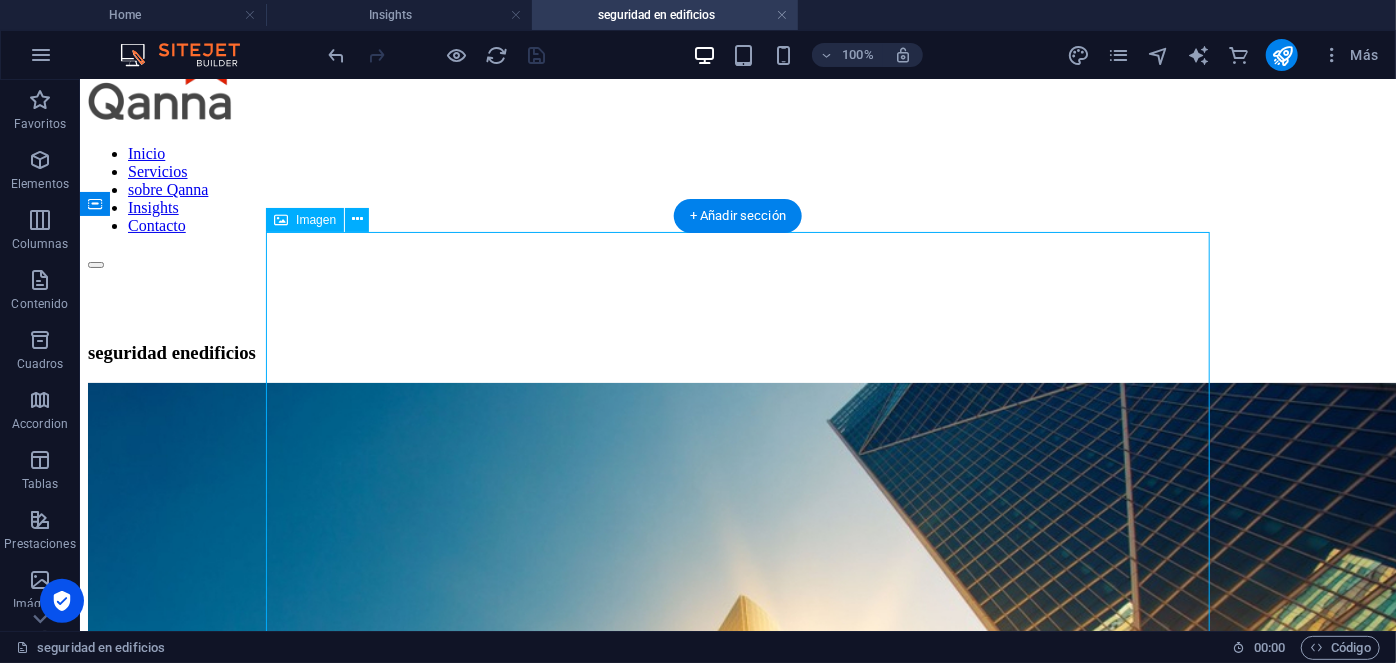 click at bounding box center (737, 711) 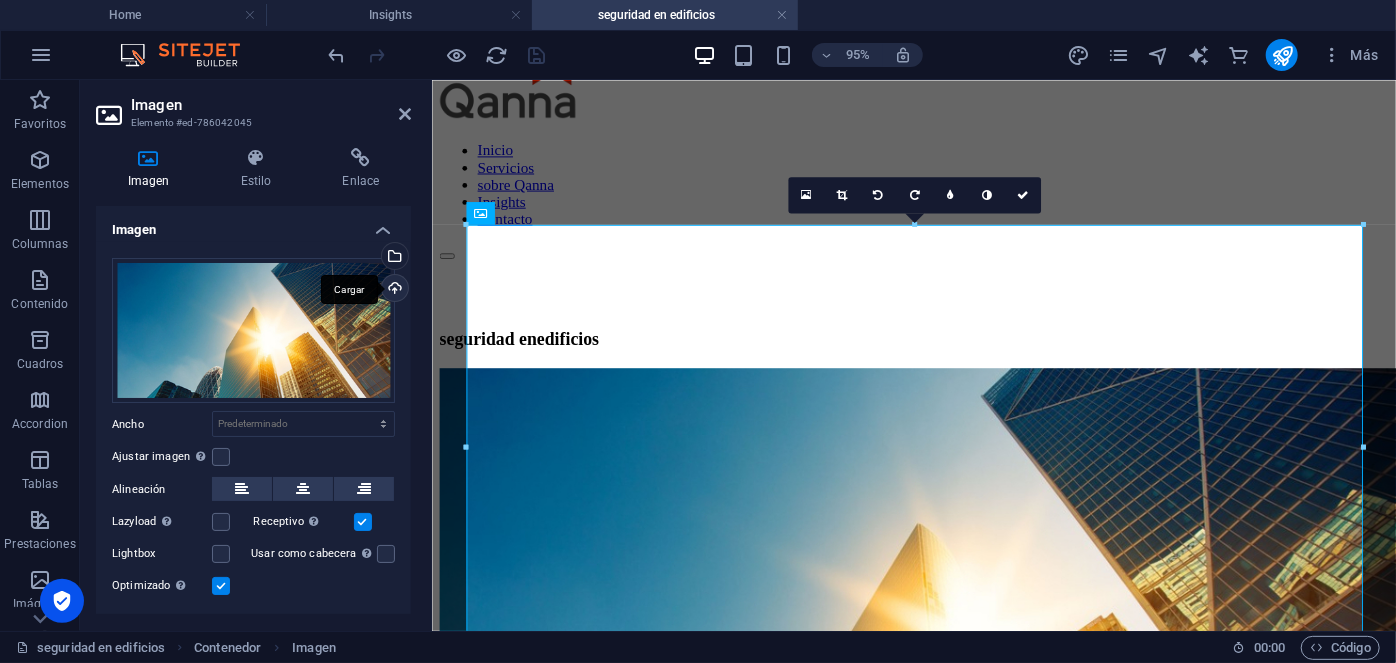 click on "Cargar" at bounding box center (393, 290) 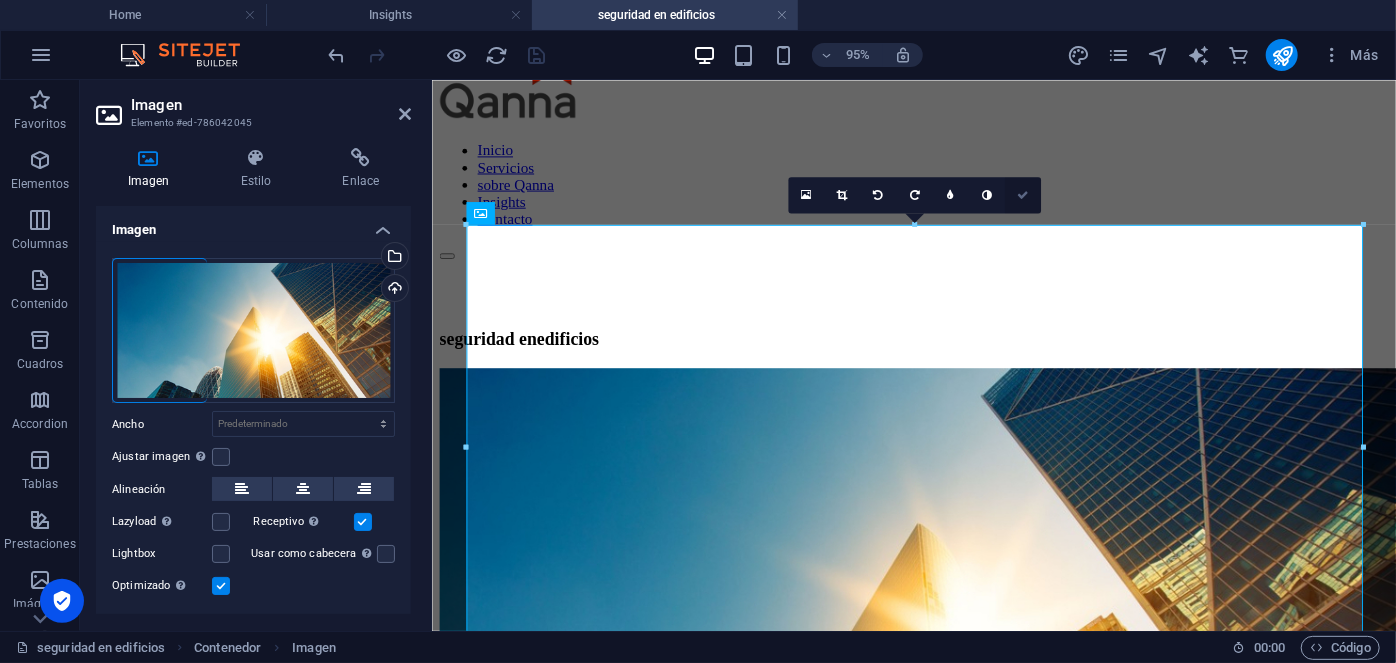 click at bounding box center (1023, 194) 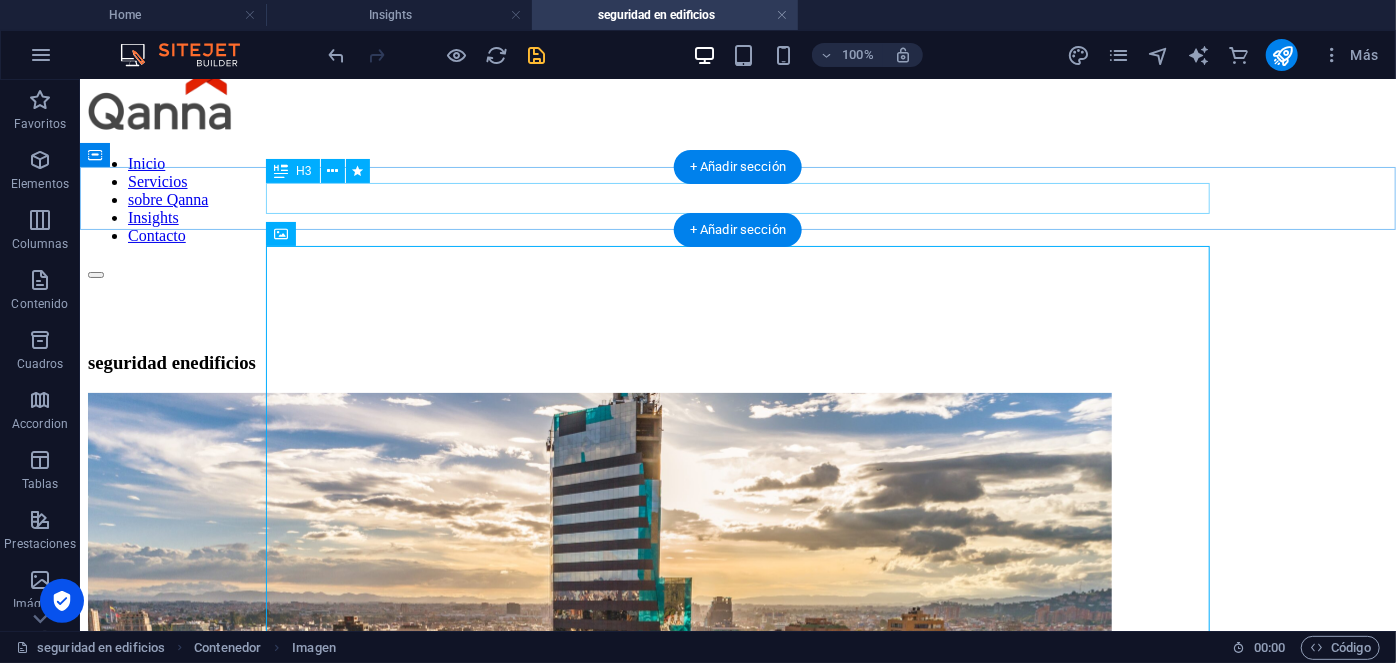 scroll, scrollTop: 37, scrollLeft: 0, axis: vertical 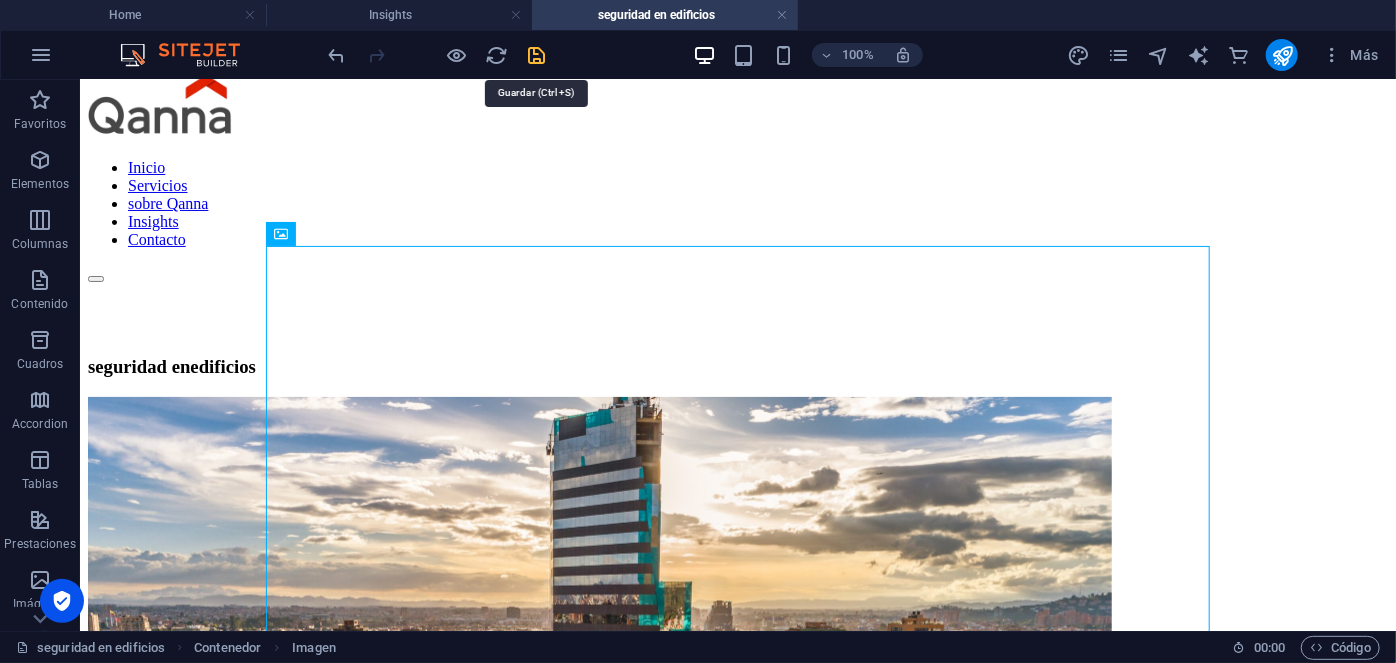 click at bounding box center (537, 55) 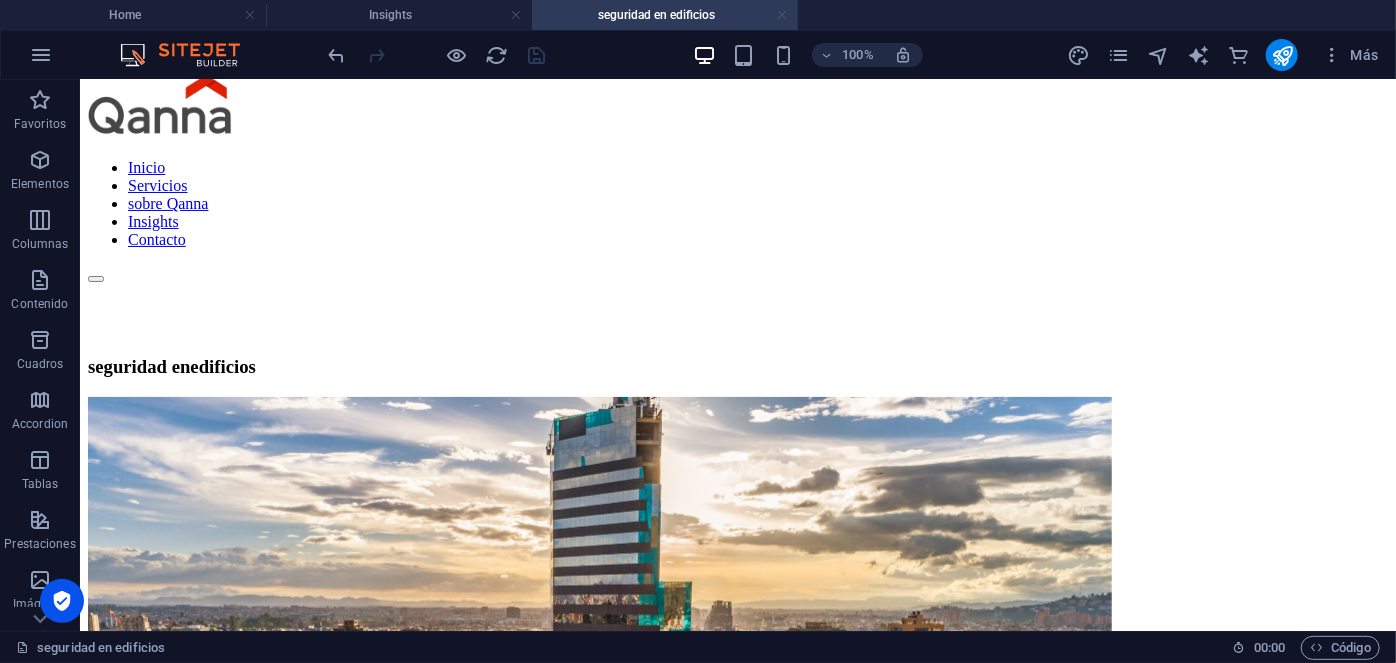 click at bounding box center (782, 15) 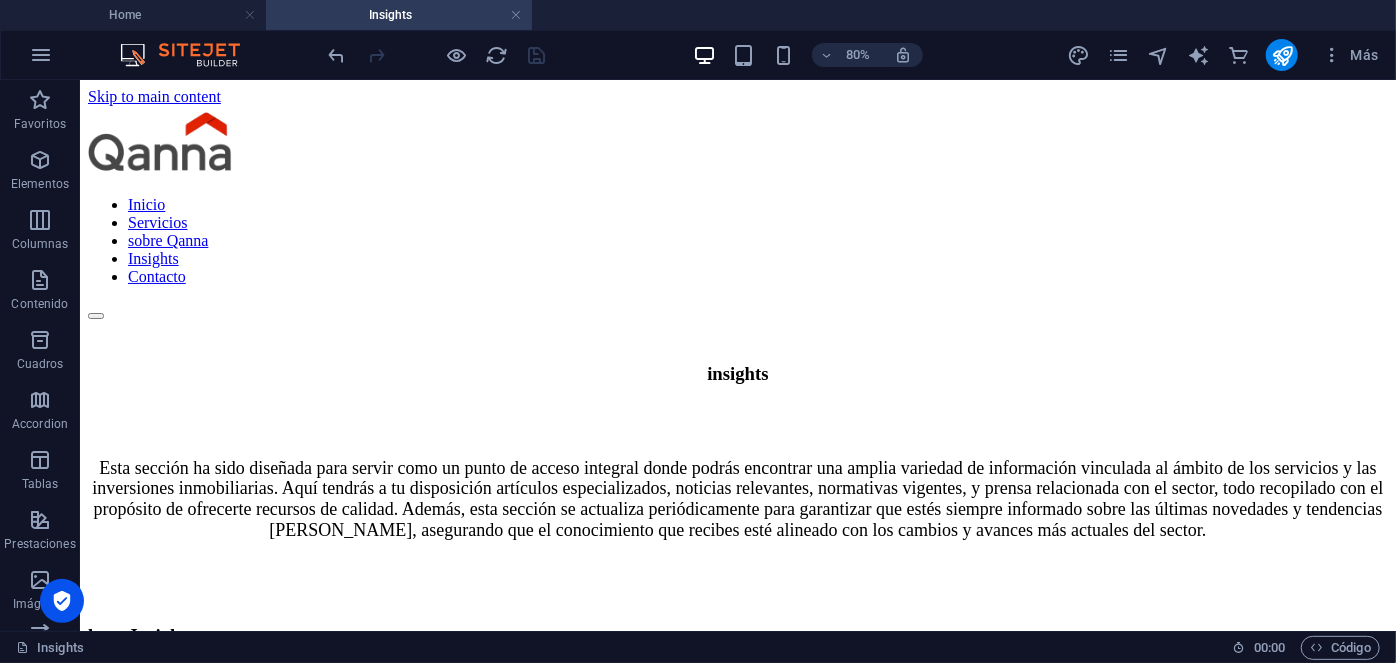 scroll, scrollTop: 835, scrollLeft: 0, axis: vertical 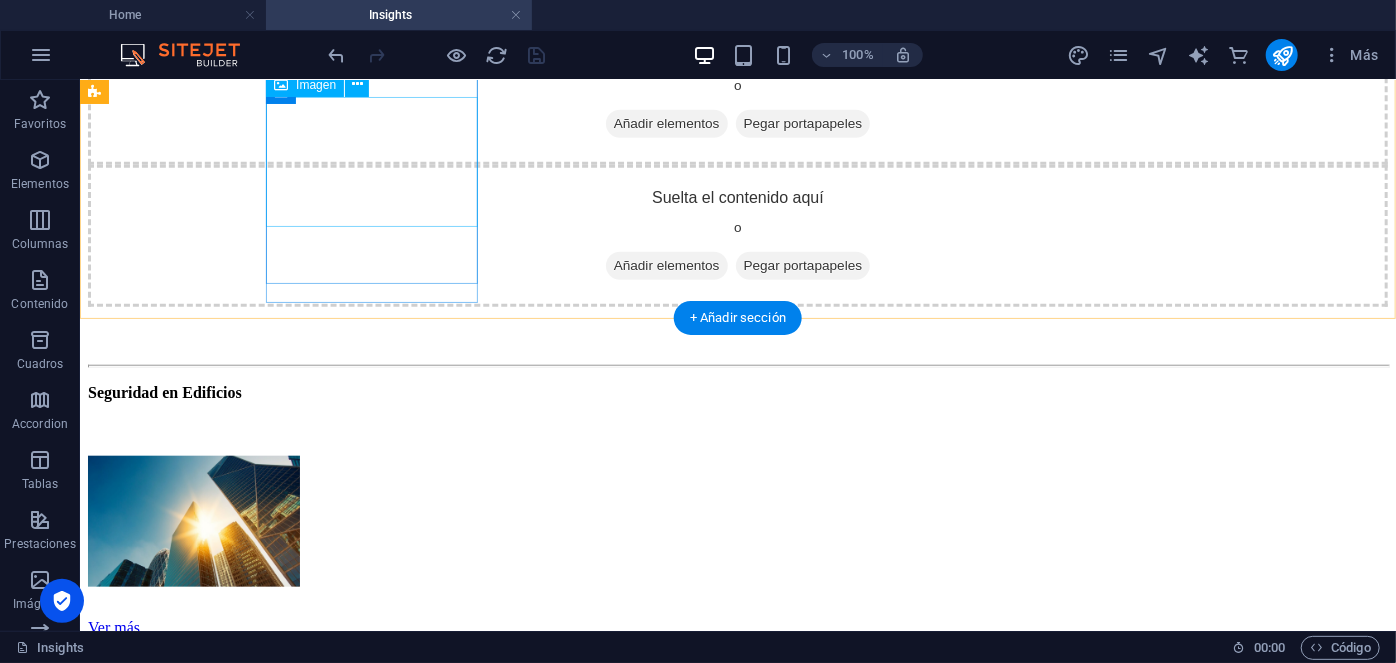 click at bounding box center (737, 522) 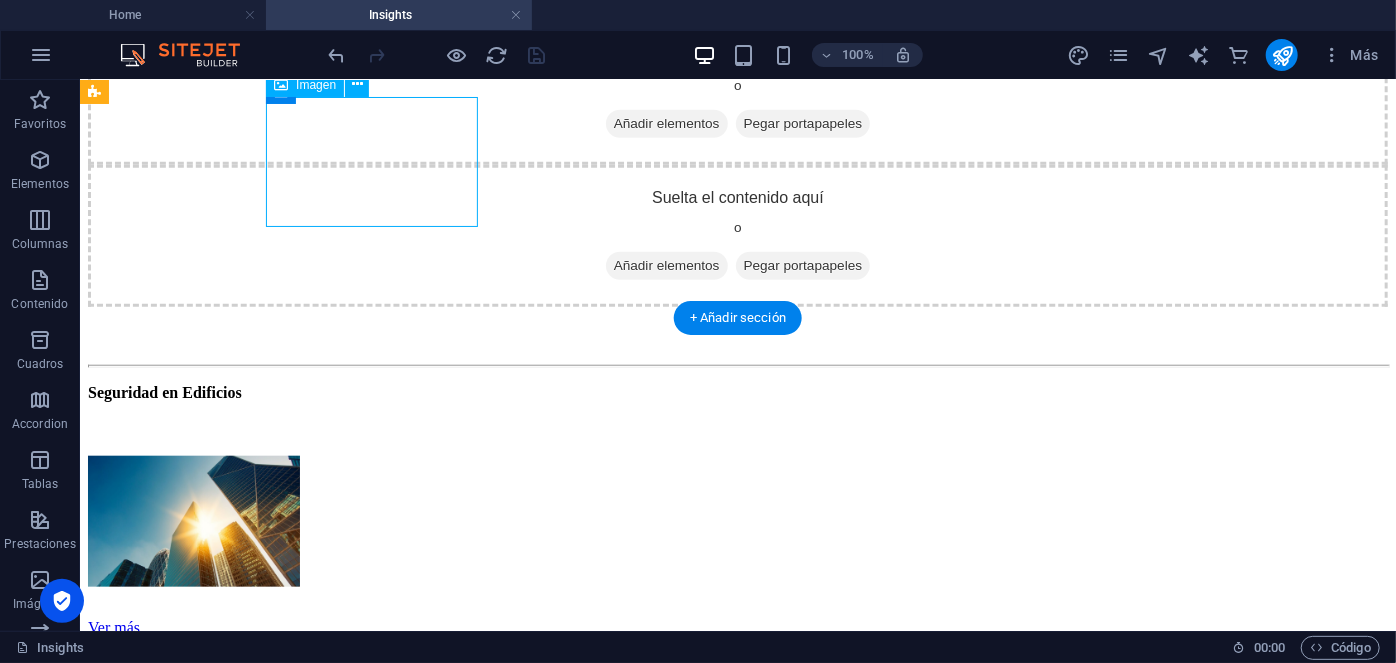 click at bounding box center (737, 522) 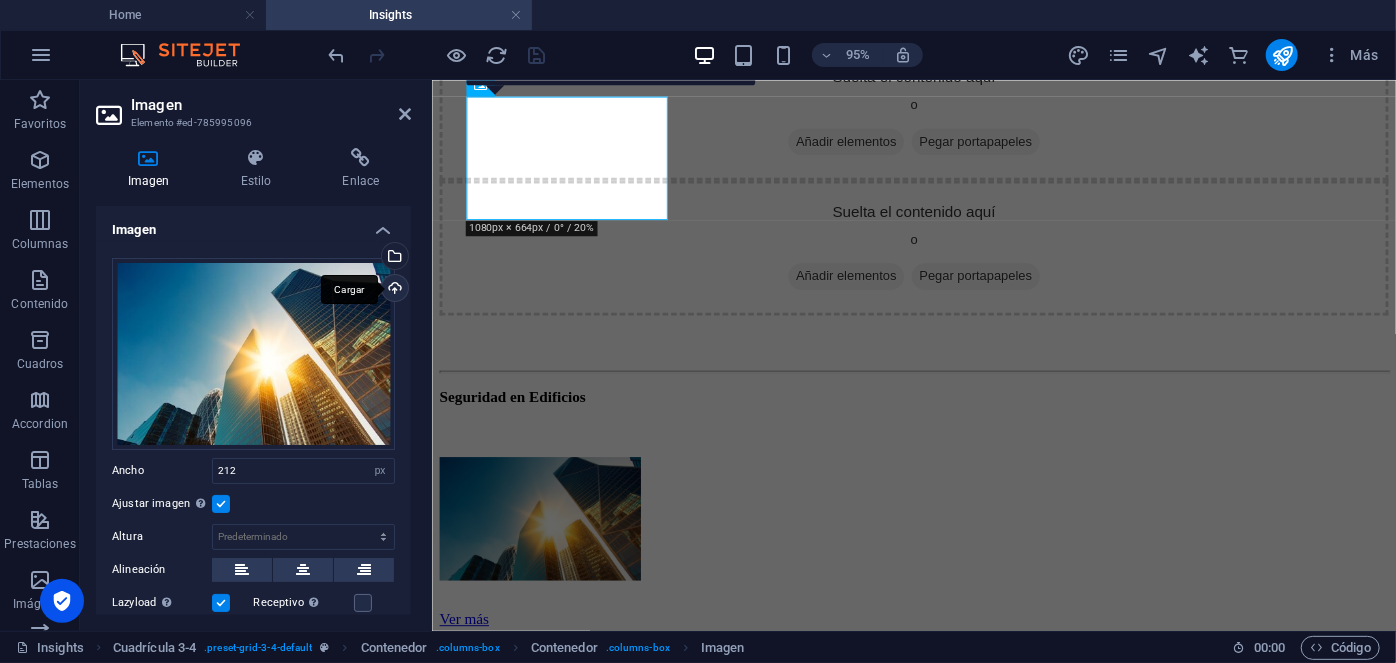 click on "Cargar" at bounding box center (393, 290) 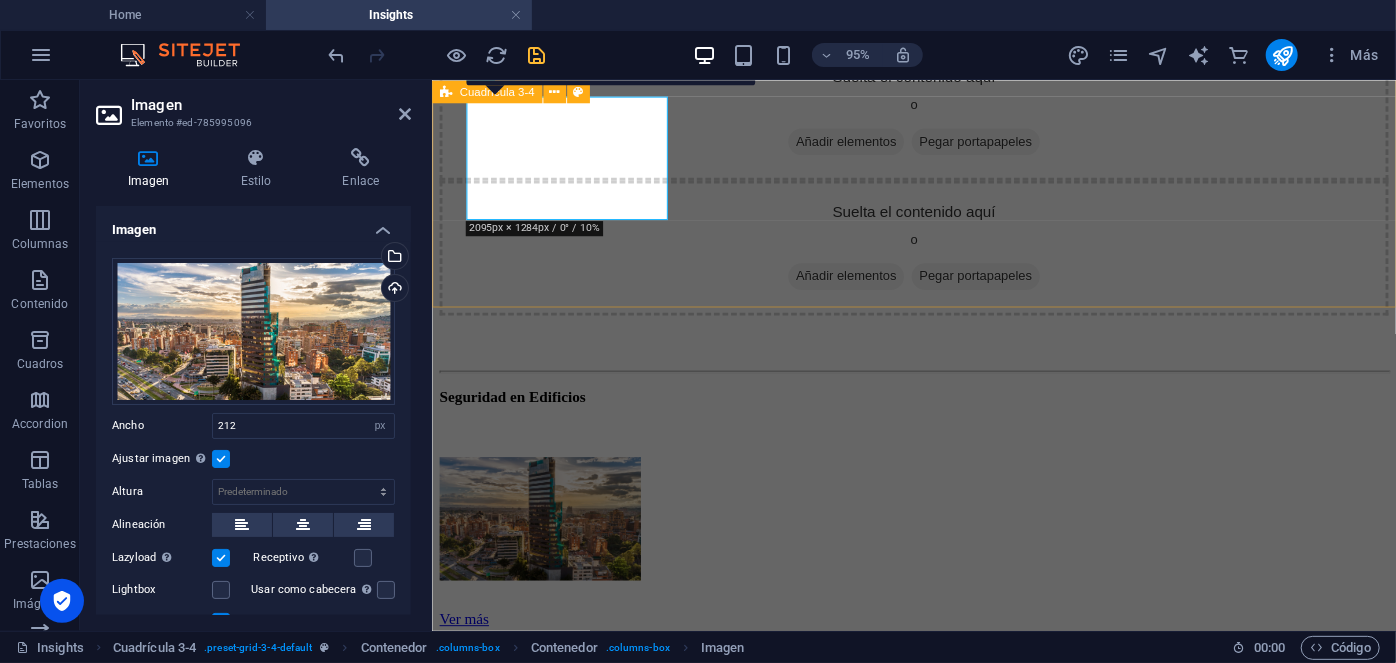click on "latest  Insights Suelta el contenido aquí o  Añadir elementos  Pegar portapapeles Suelta el contenido aquí o  Añadir elementos  Pegar portapapeles Seguridad en Edificios Ver más Valor añadido del Facility Management Ver más ¿Porque invertir en [GEOGRAPHIC_DATA]? Ver más La importancia del Mantenimiento en Edificios Ver más" at bounding box center [938, 1287] 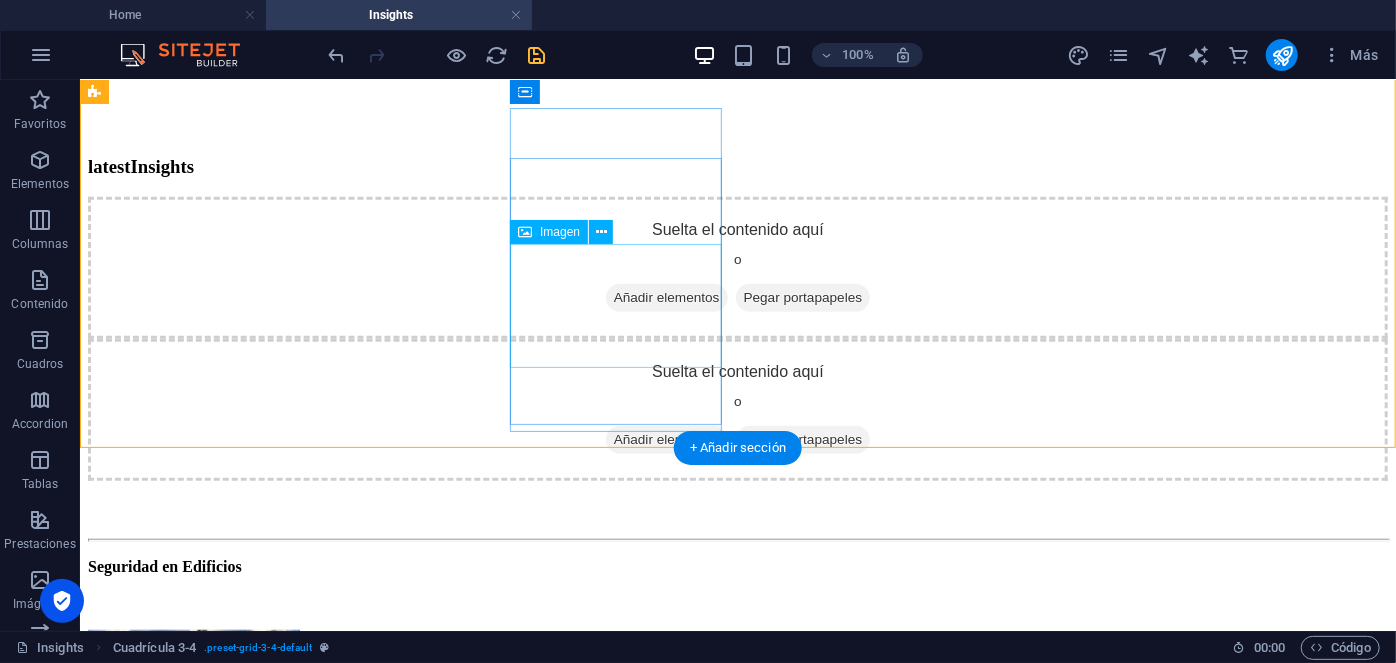 scroll, scrollTop: 643, scrollLeft: 0, axis: vertical 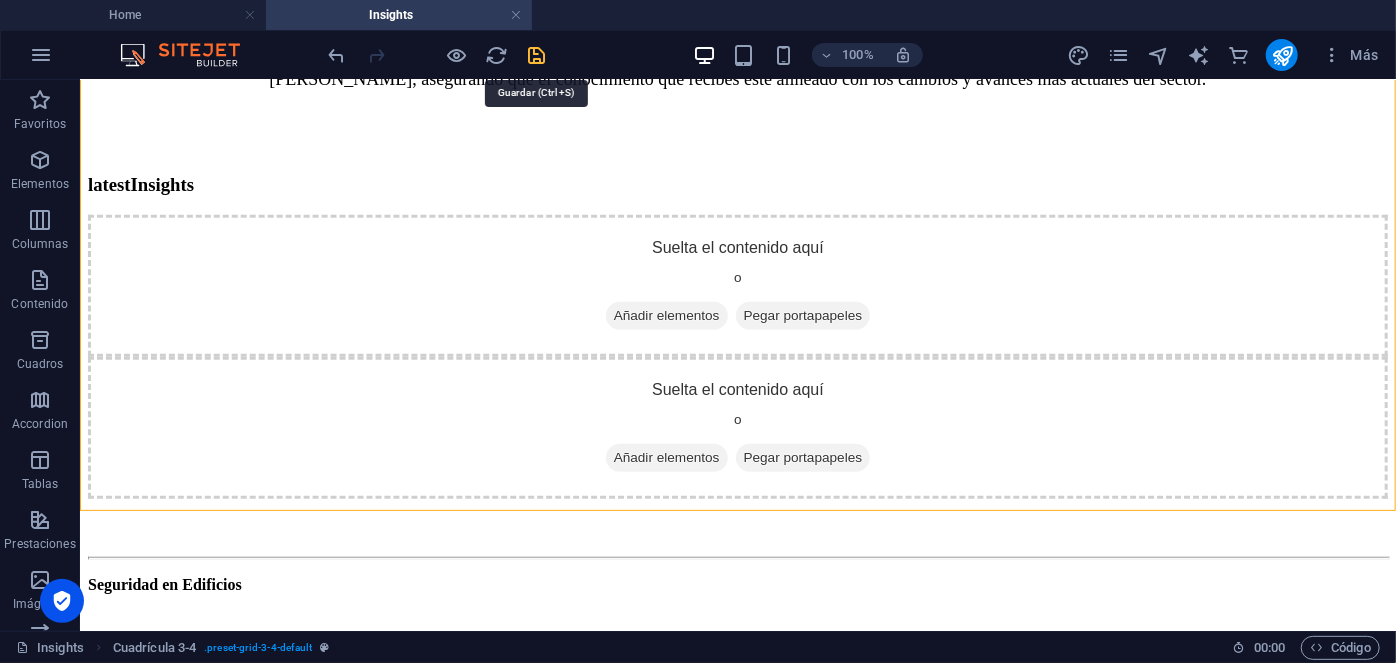 click at bounding box center (537, 55) 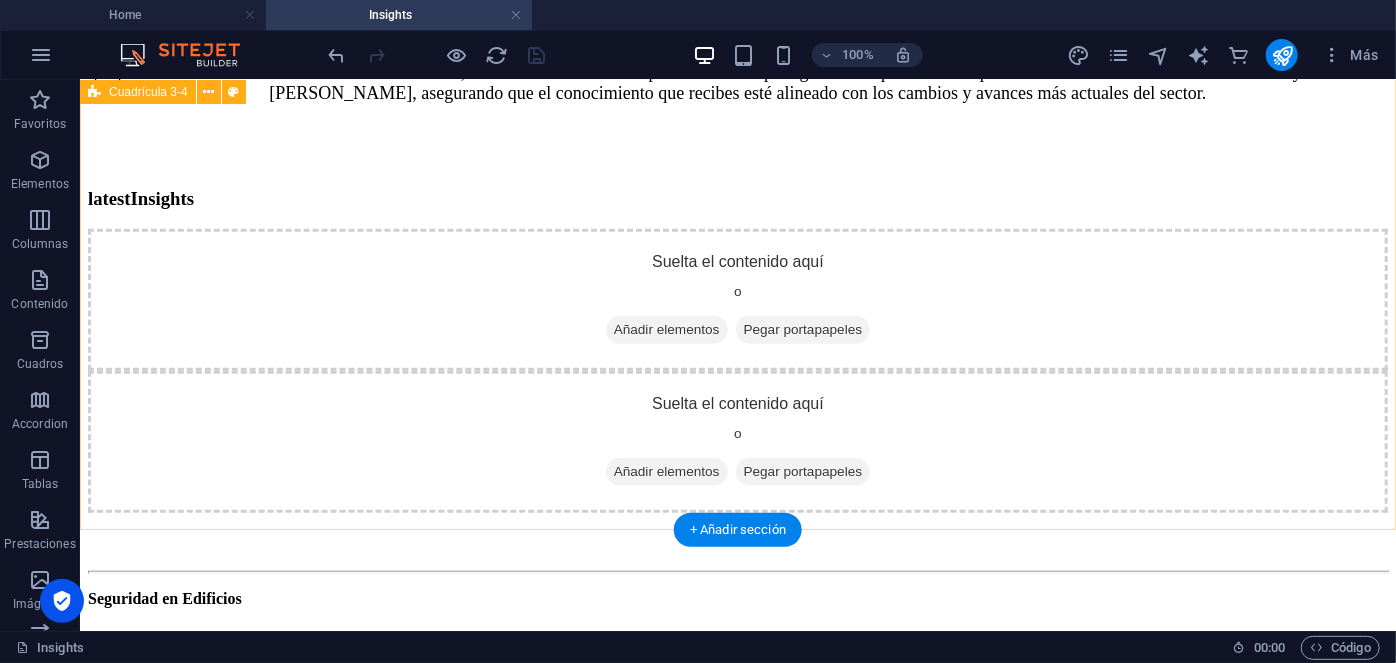scroll, scrollTop: 632, scrollLeft: 0, axis: vertical 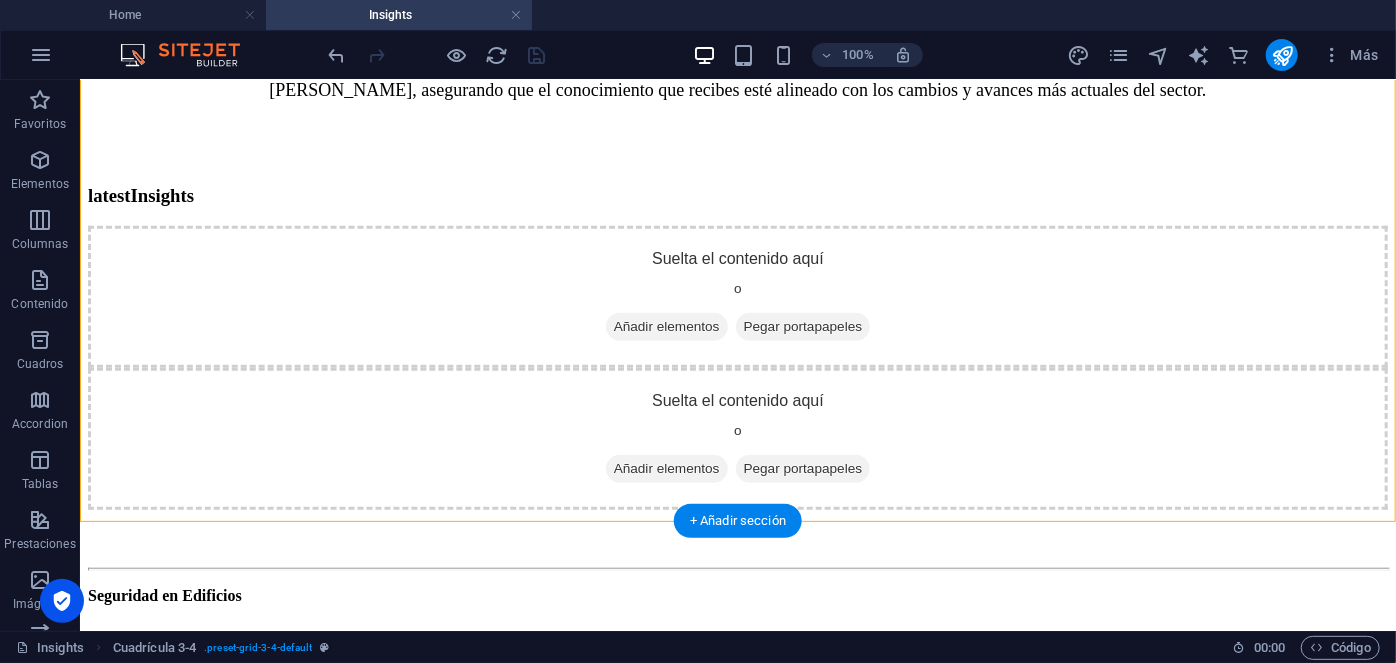 drag, startPoint x: 1123, startPoint y: 545, endPoint x: 547, endPoint y: 458, distance: 582.53326 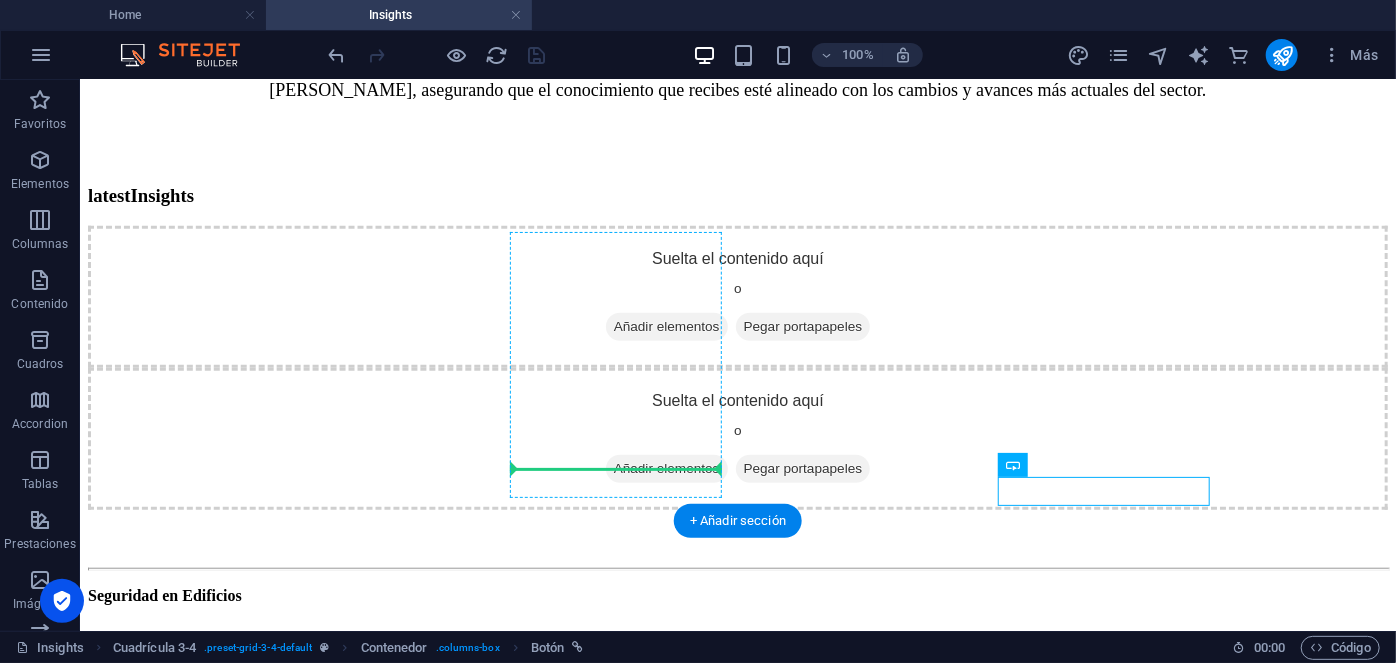drag, startPoint x: 1123, startPoint y: 542, endPoint x: 578, endPoint y: 476, distance: 548.9818 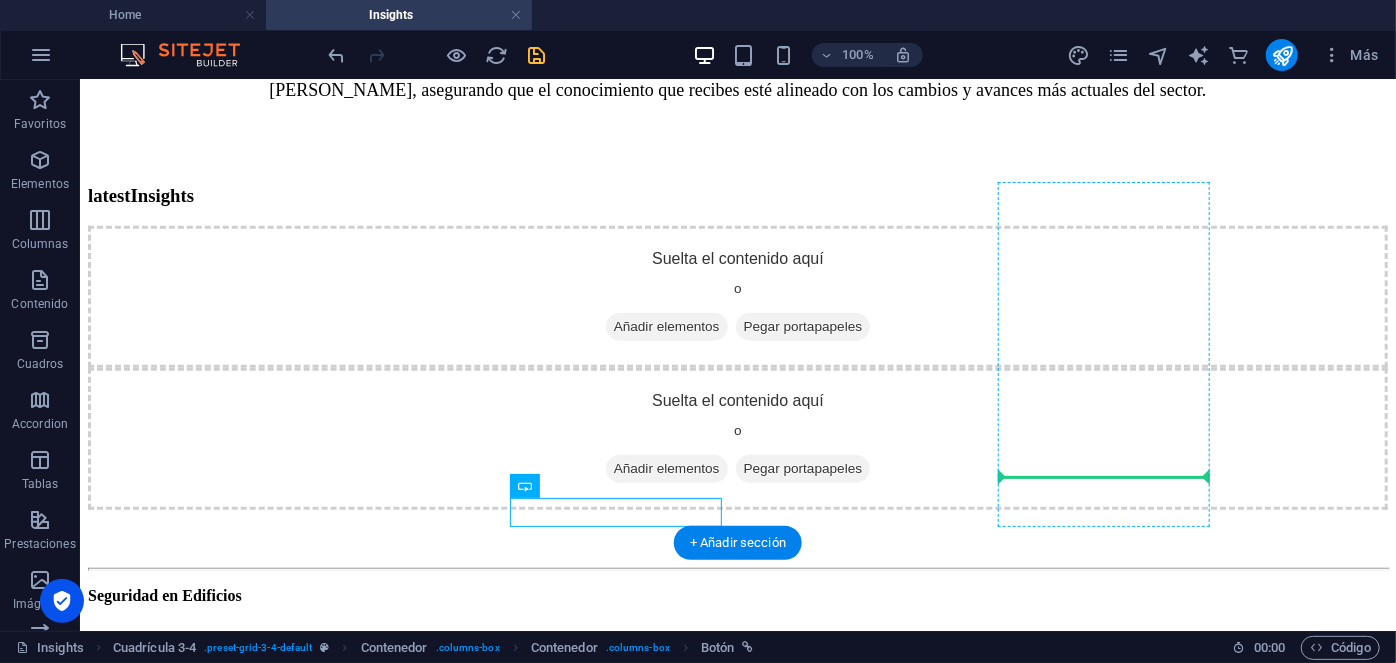 drag, startPoint x: 609, startPoint y: 572, endPoint x: 1028, endPoint y: 470, distance: 431.2366 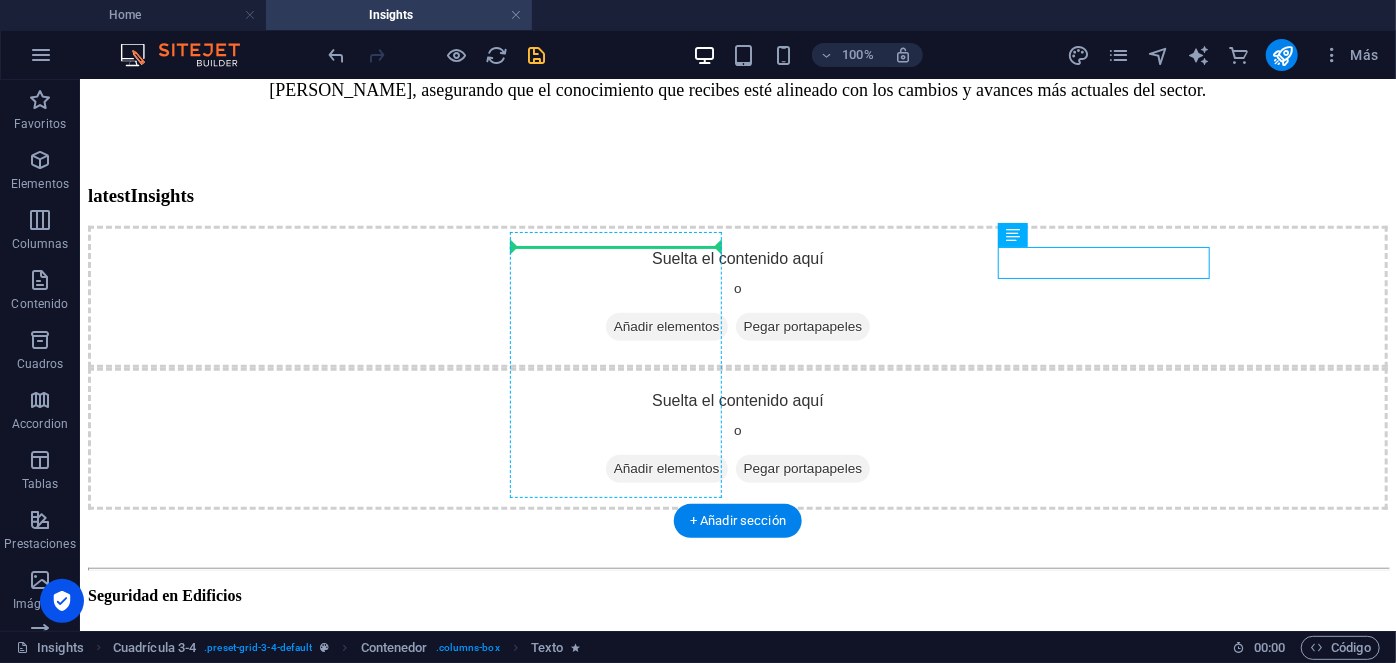 drag, startPoint x: 1105, startPoint y: 315, endPoint x: 668, endPoint y: 261, distance: 440.32373 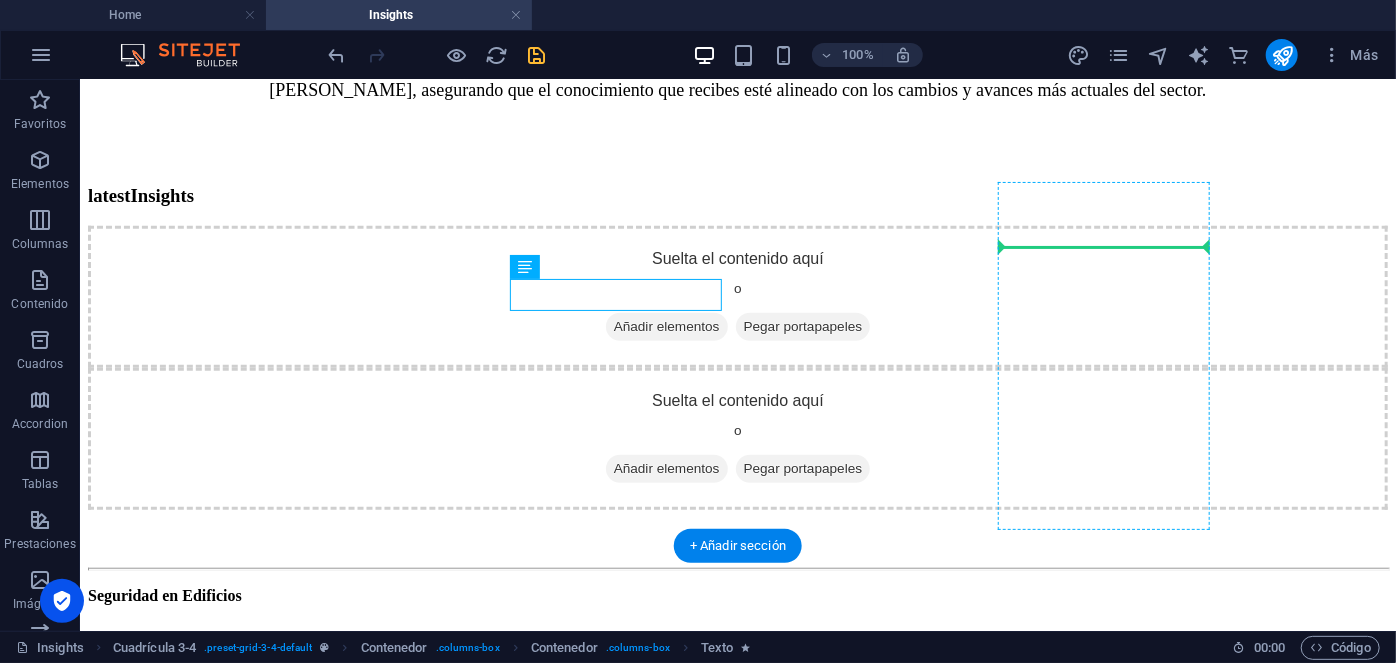 drag, startPoint x: 627, startPoint y: 350, endPoint x: 1058, endPoint y: 261, distance: 440.09317 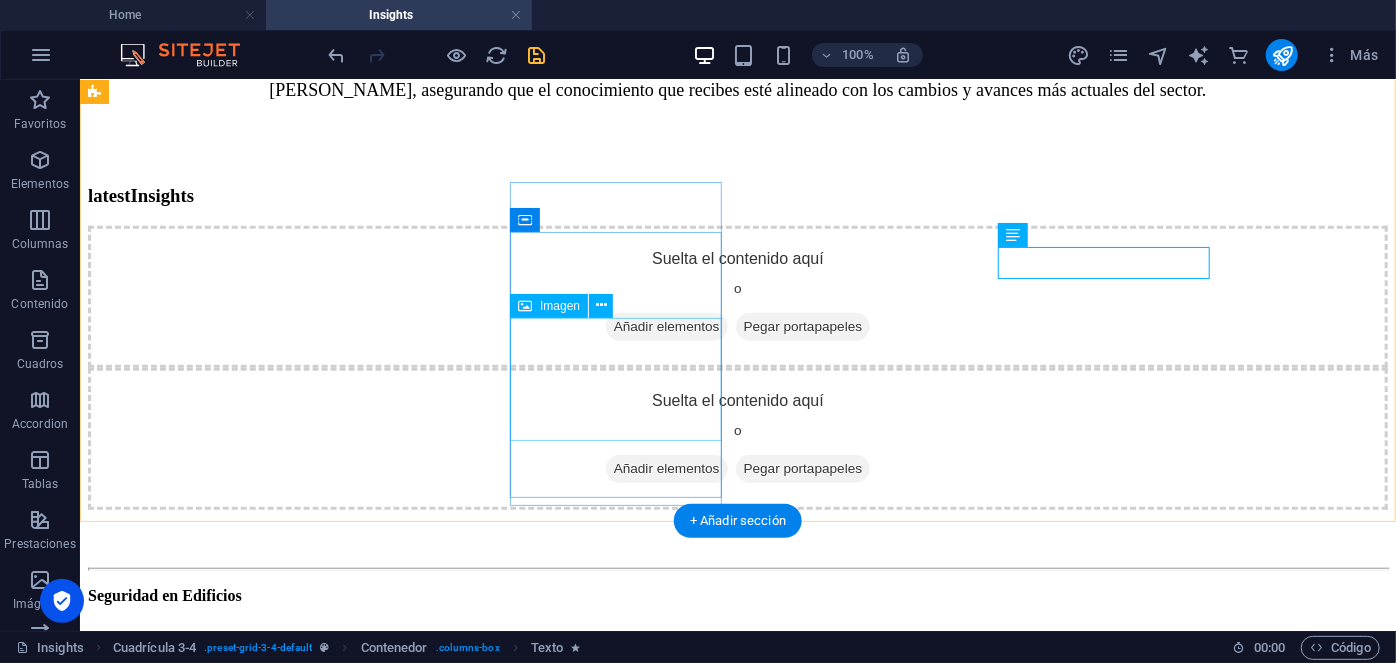 click at bounding box center [737, 1374] 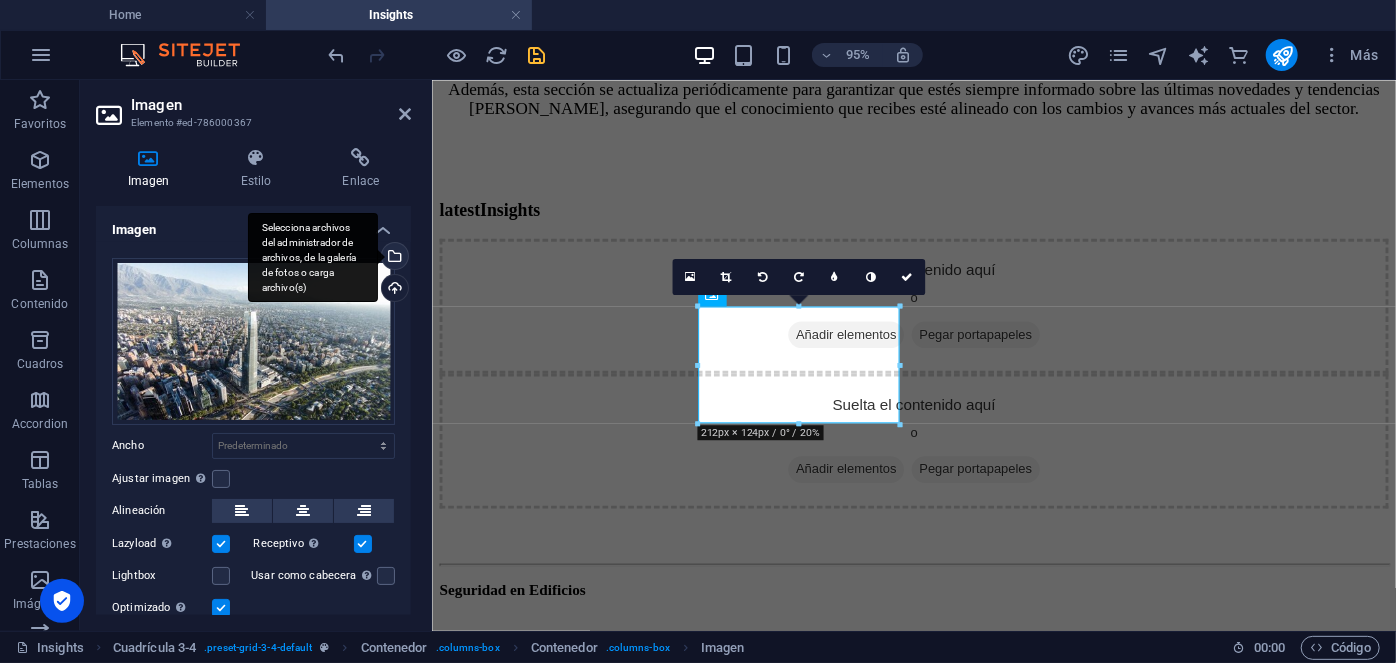 click on "Selecciona archivos del administrador de archivos, de la galería de fotos o carga archivo(s)" at bounding box center (313, 258) 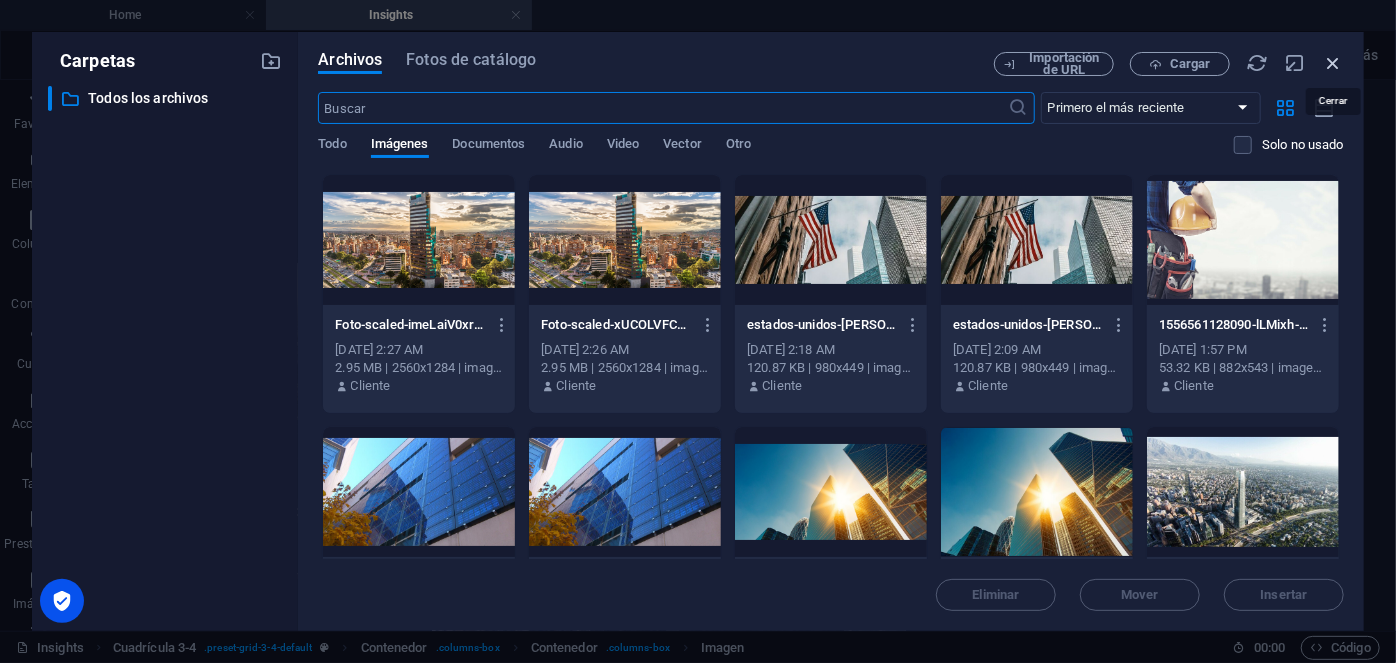click at bounding box center [1333, 63] 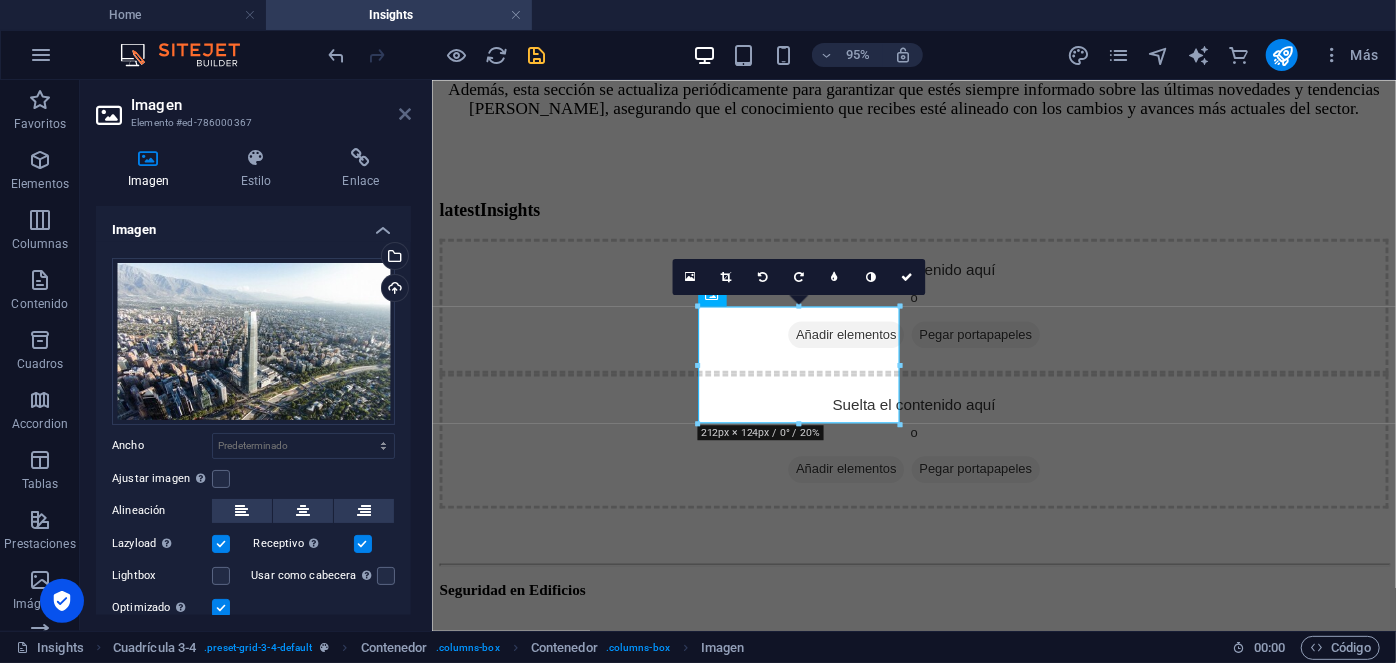 click at bounding box center (405, 114) 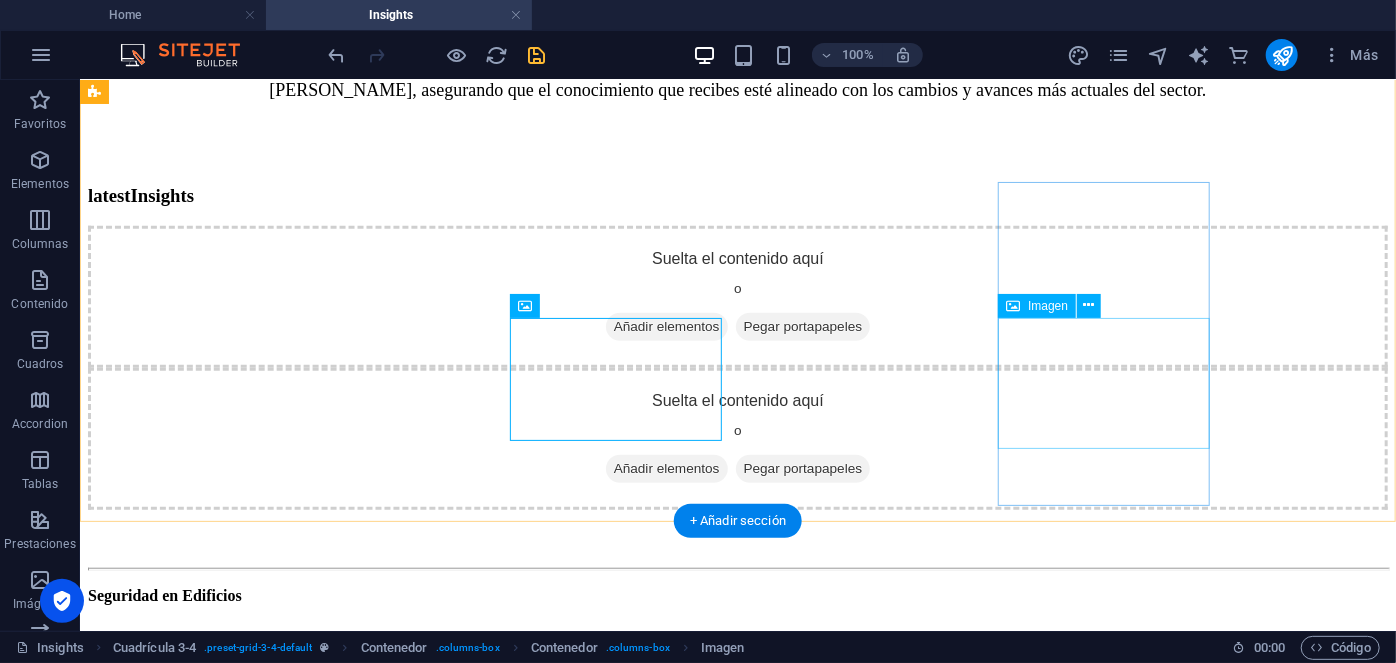 click at bounding box center [737, 2989] 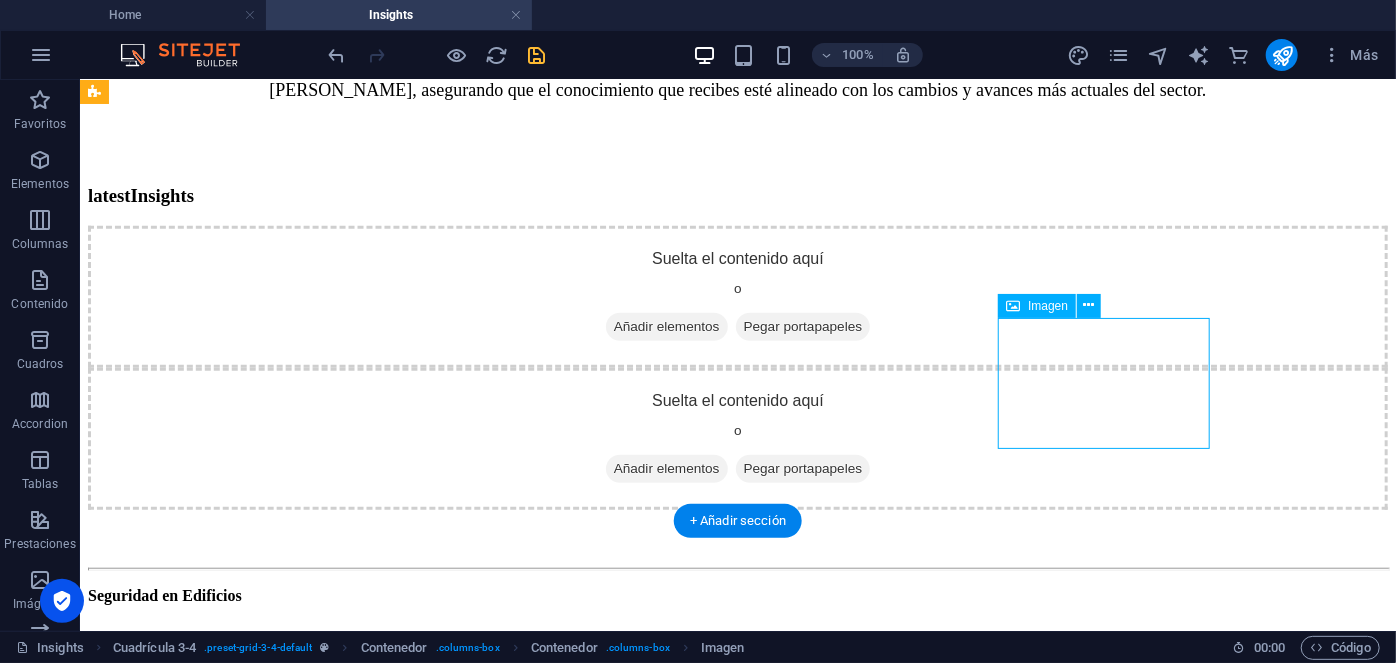 click at bounding box center (737, 2989) 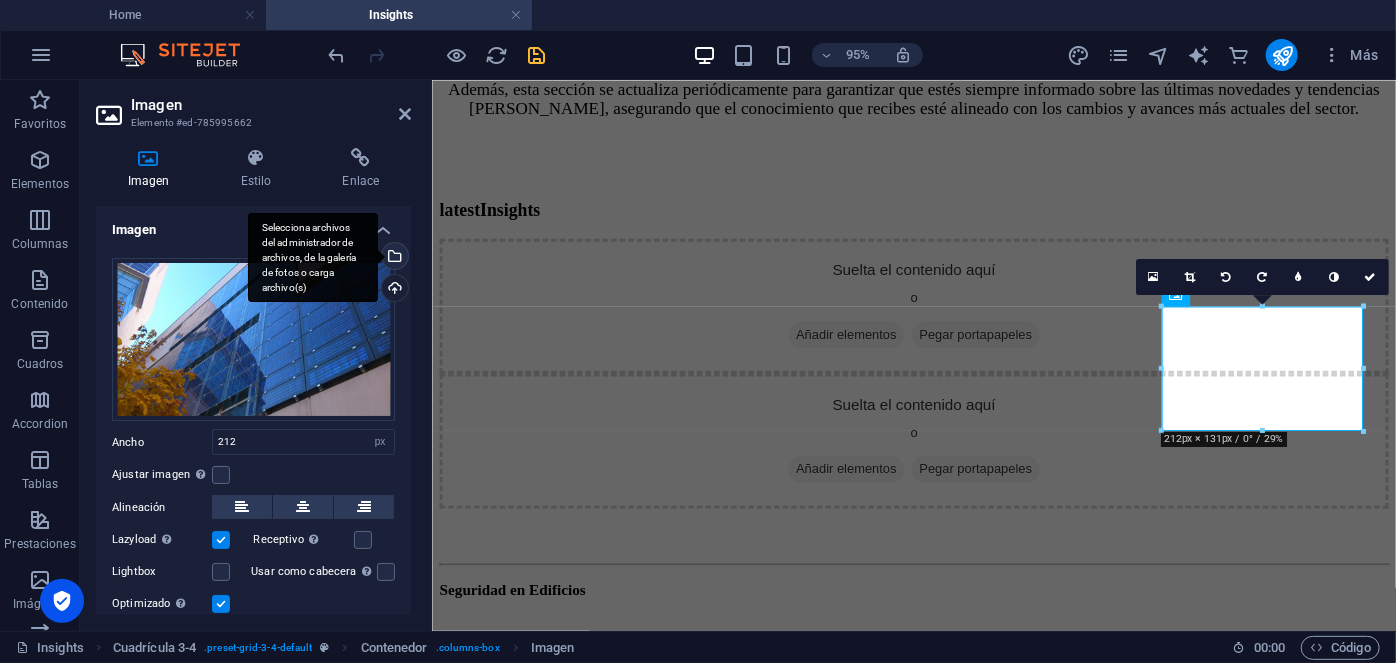 click on "Selecciona archivos del administrador de archivos, de la galería de fotos o carga archivo(s)" at bounding box center [393, 258] 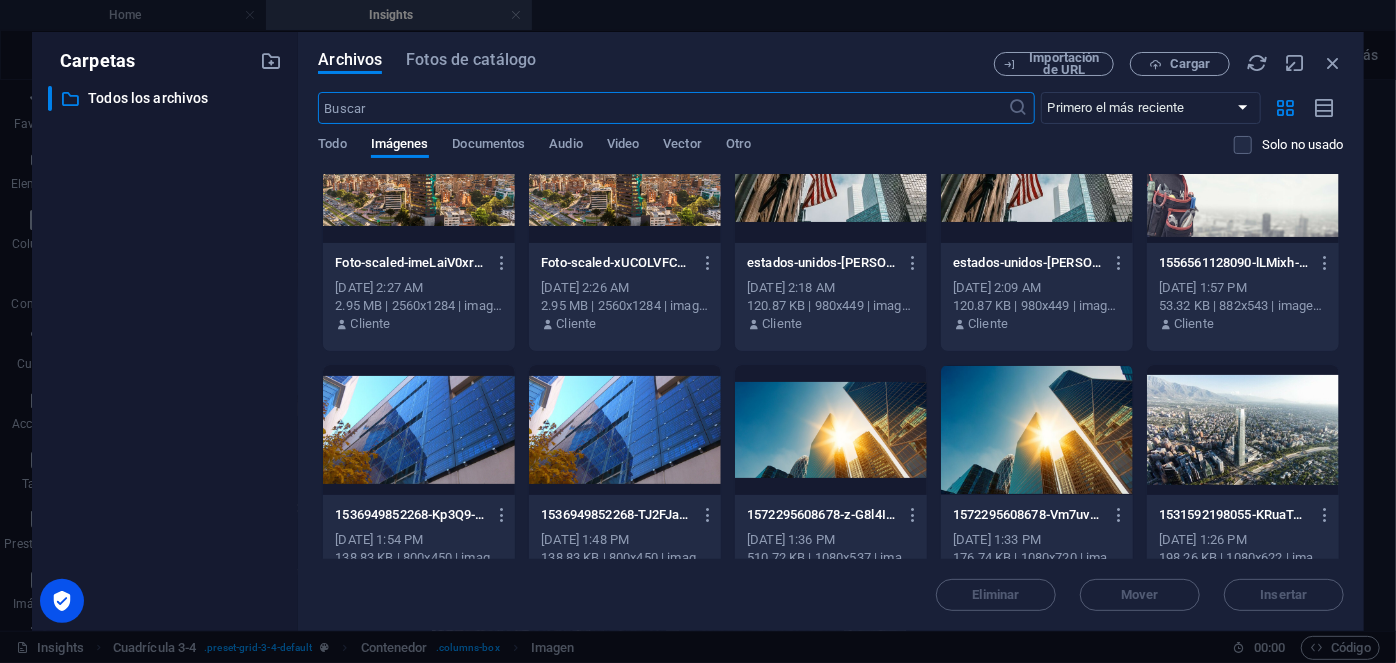 scroll, scrollTop: 63, scrollLeft: 0, axis: vertical 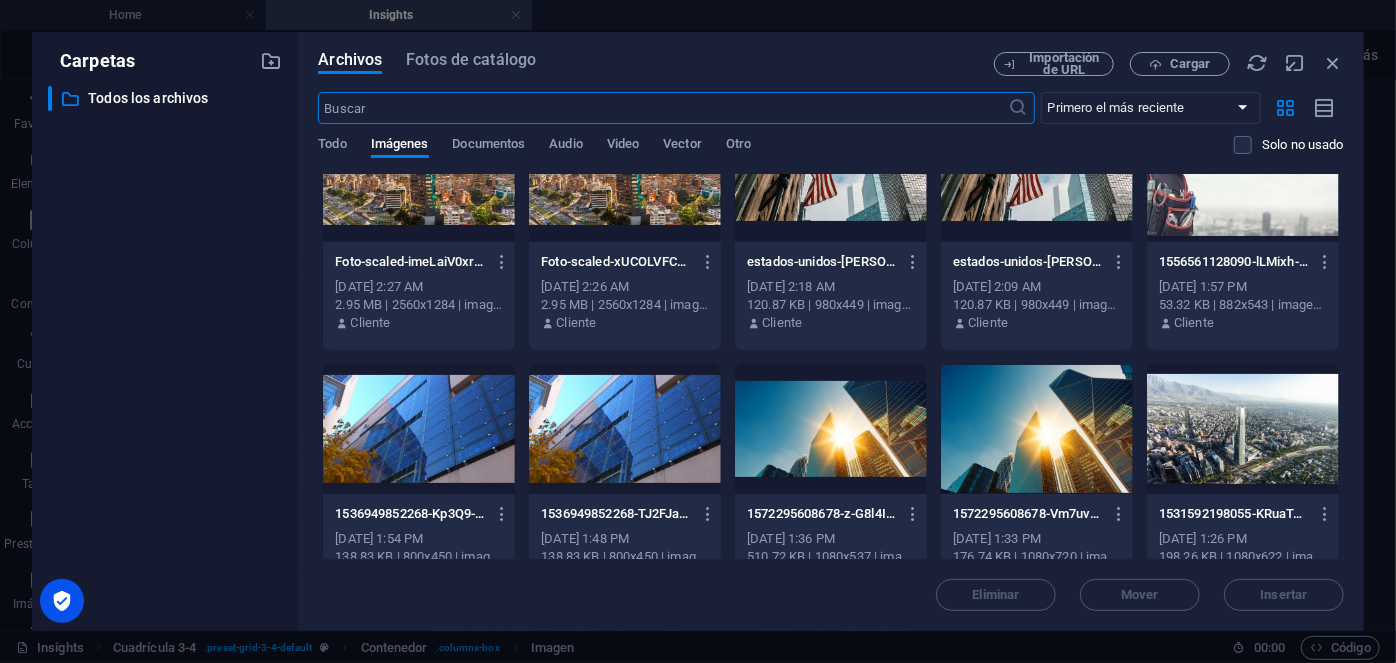 click at bounding box center [1243, 429] 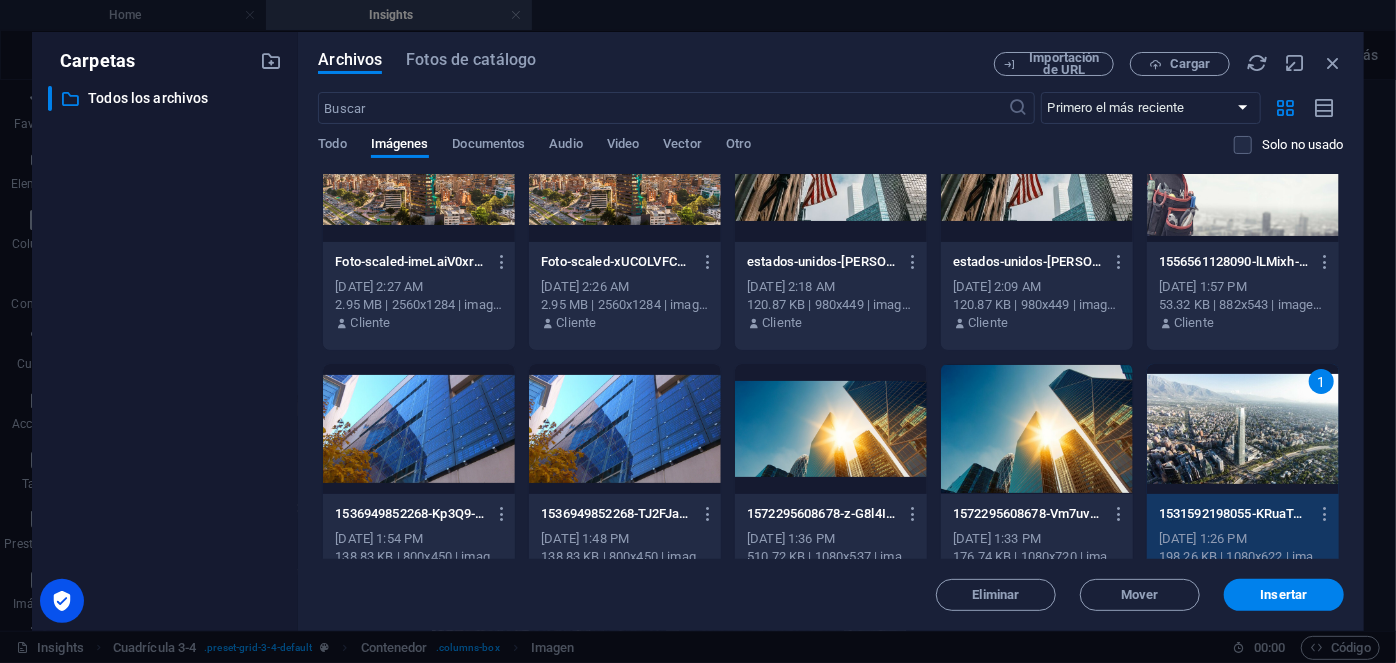 click on "1" at bounding box center [1243, 429] 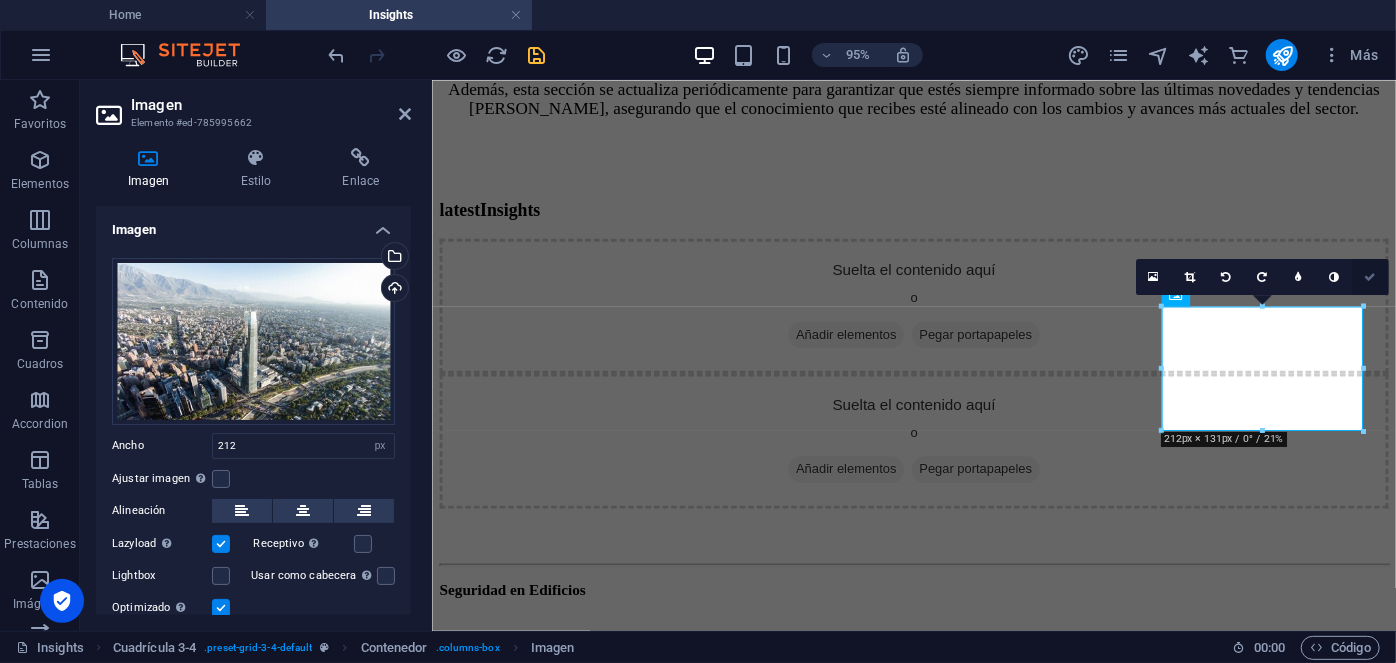 click at bounding box center (1370, 276) 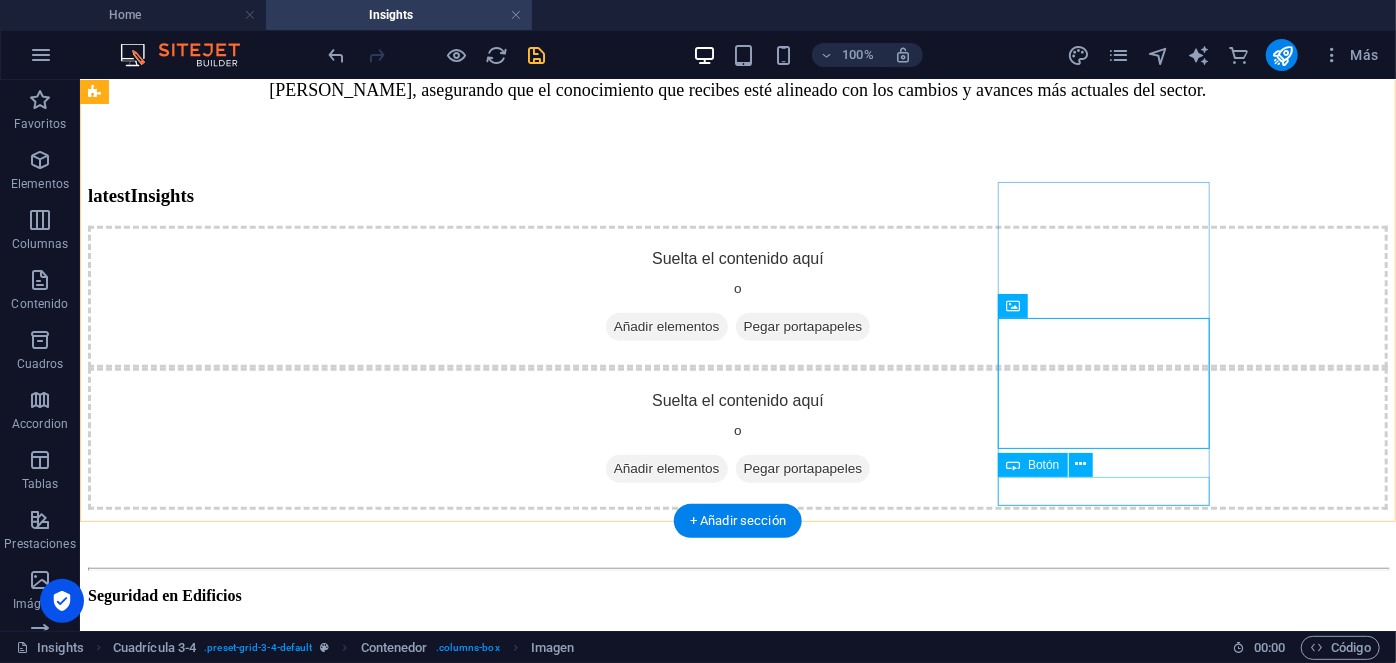 click on "Ver más" at bounding box center [737, 3094] 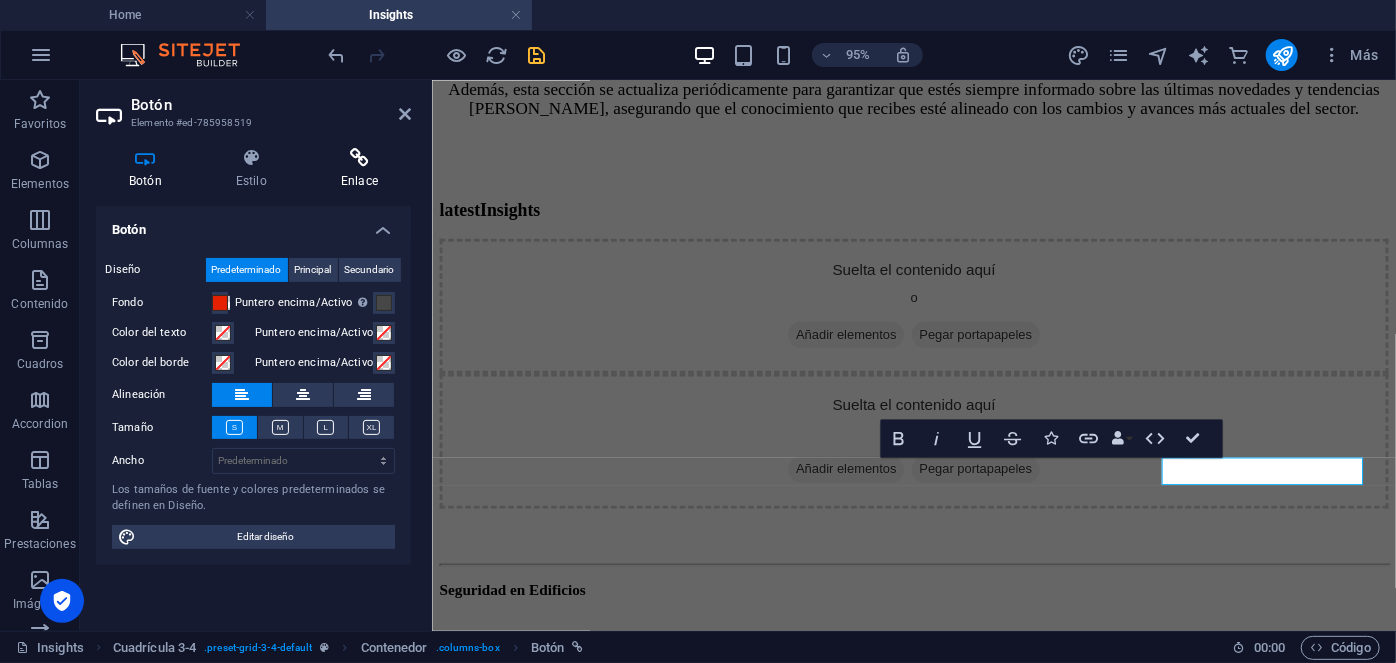 click on "Enlace" at bounding box center (359, 169) 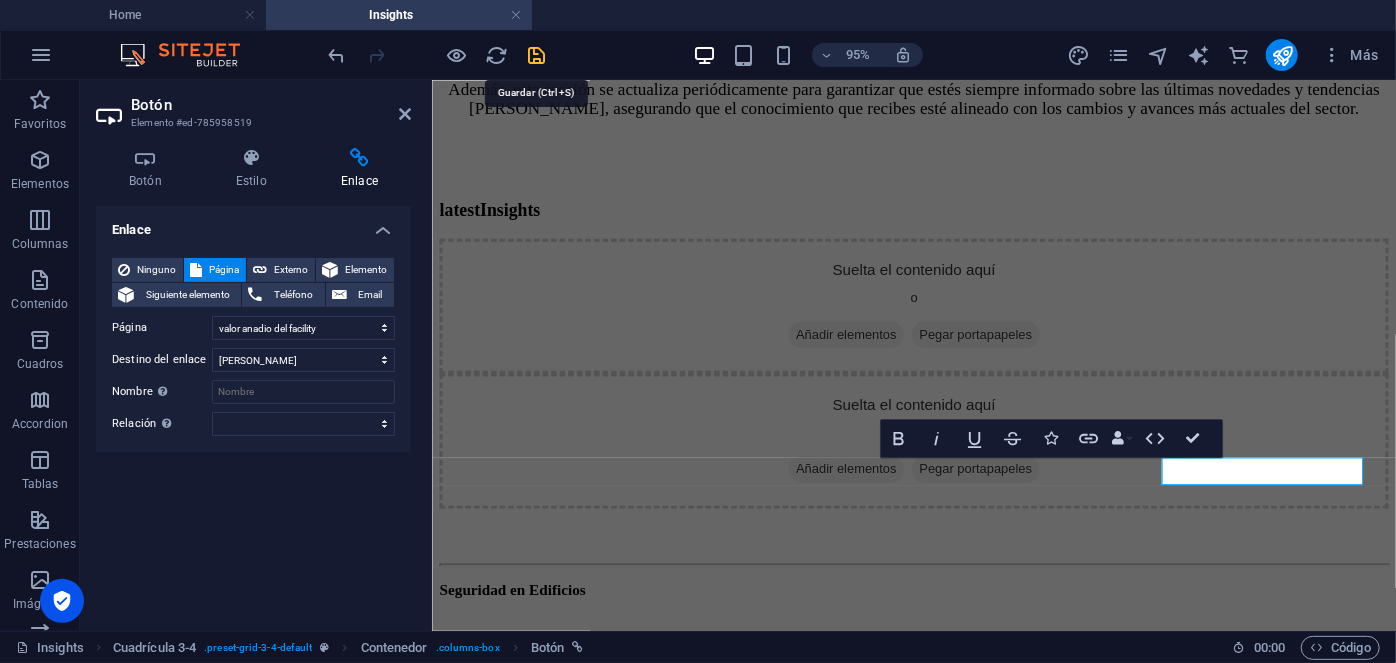 click at bounding box center [537, 55] 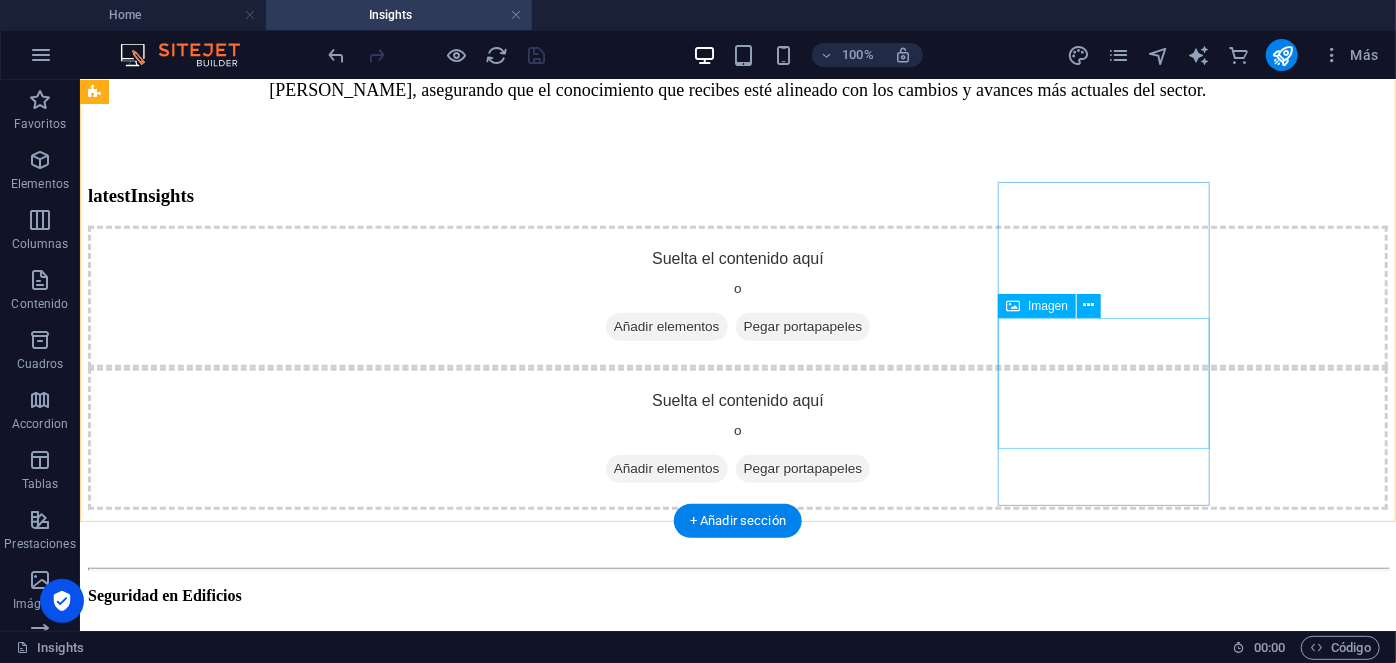 click at bounding box center [737, 2989] 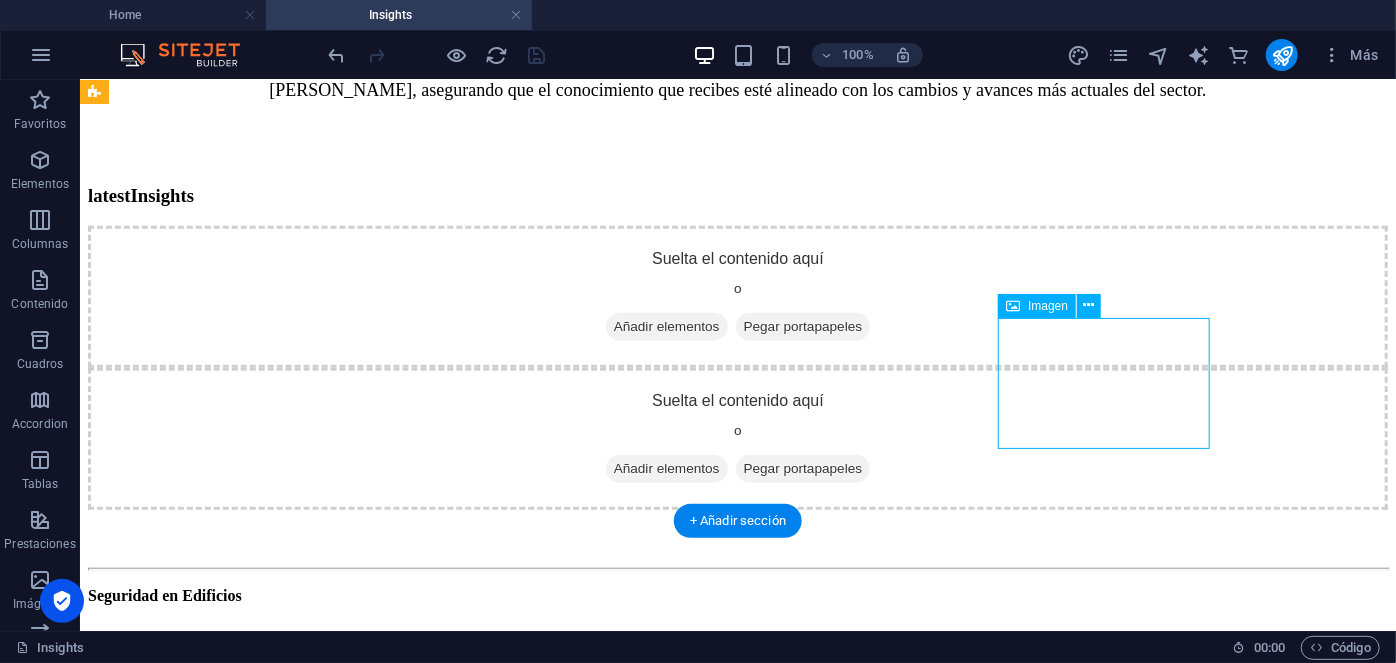 click at bounding box center [737, 2989] 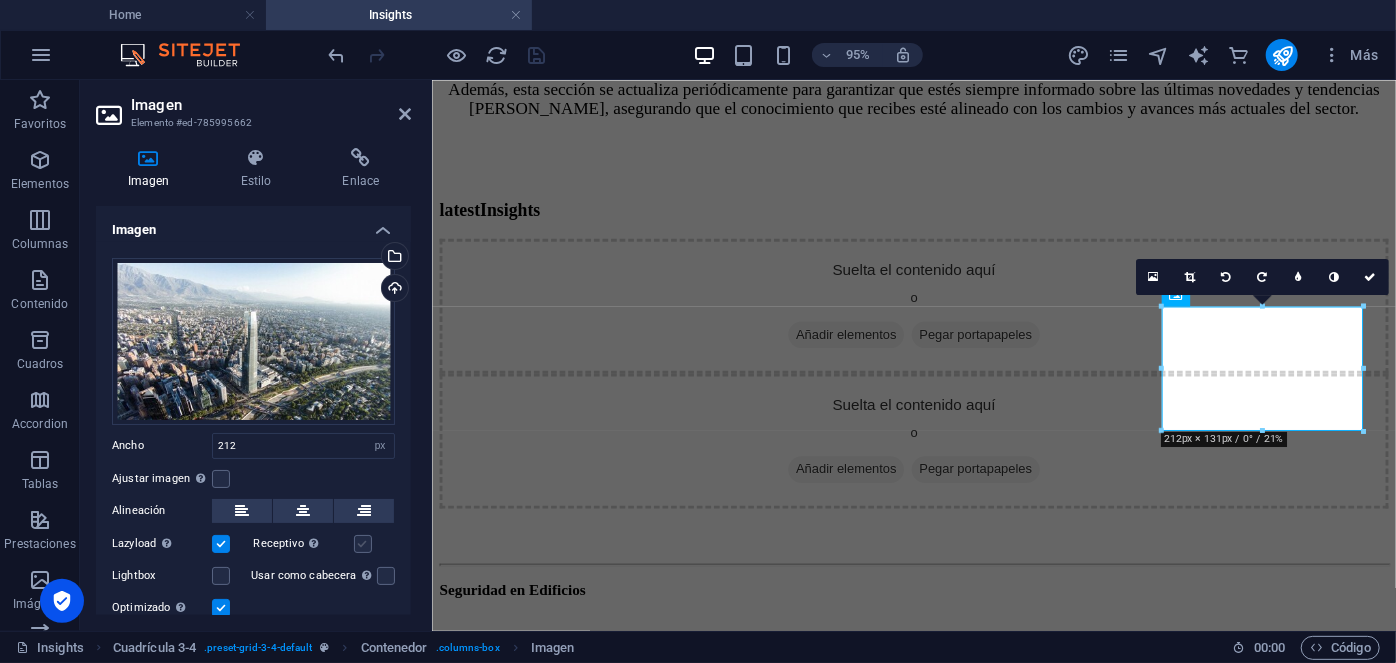 click at bounding box center (363, 544) 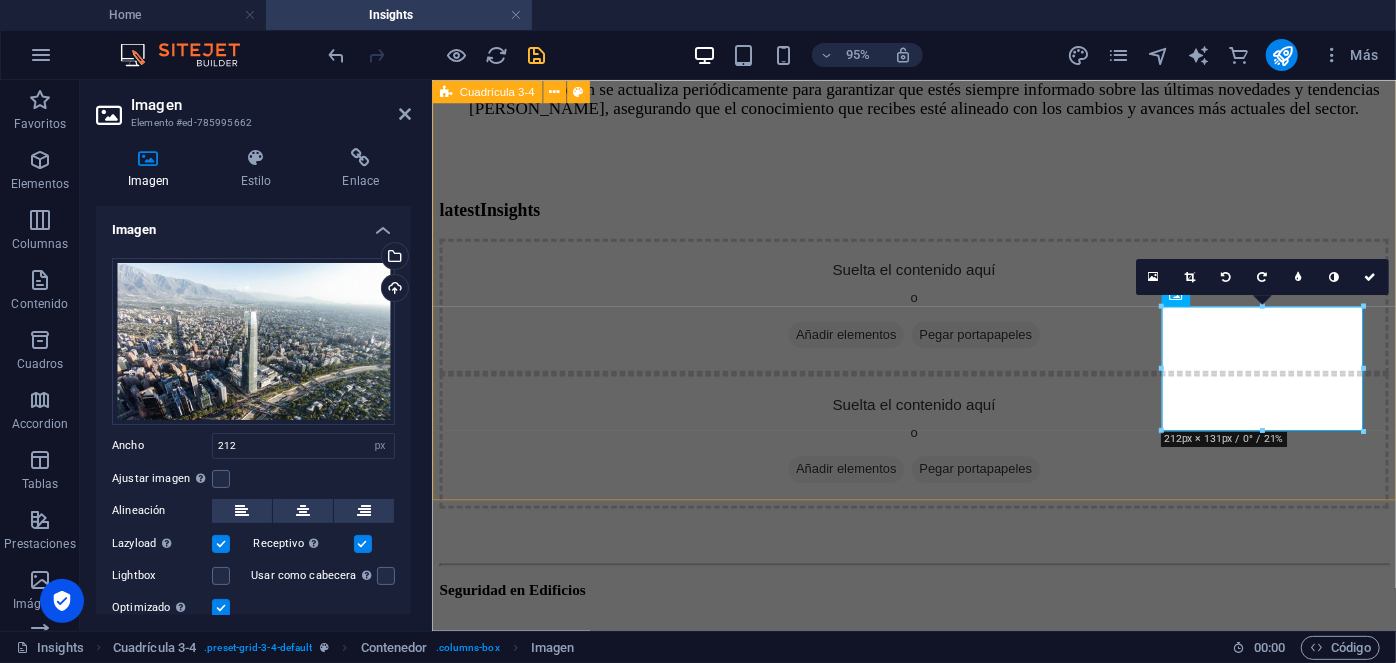 click on "latest  Insights Suelta el contenido aquí o  Añadir elementos  Pegar portapapeles Suelta el contenido aquí o  Añadir elementos  Pegar portapapeles Seguridad en Edificios Ver más La importancia del Mantenimiento en Edificios Ver más ¿Porque invertir en [GEOGRAPHIC_DATA]? Ver más Valor añadido del Facility Management Ver más" at bounding box center (938, 1490) 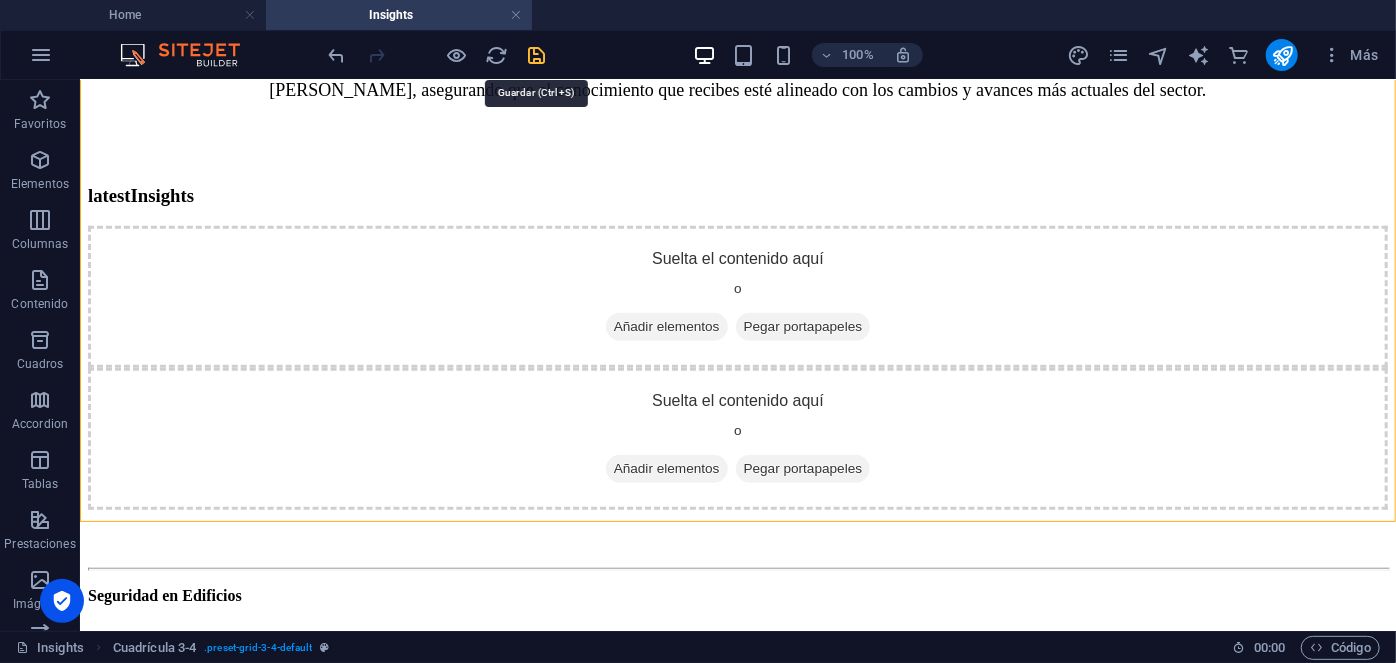 click at bounding box center (537, 55) 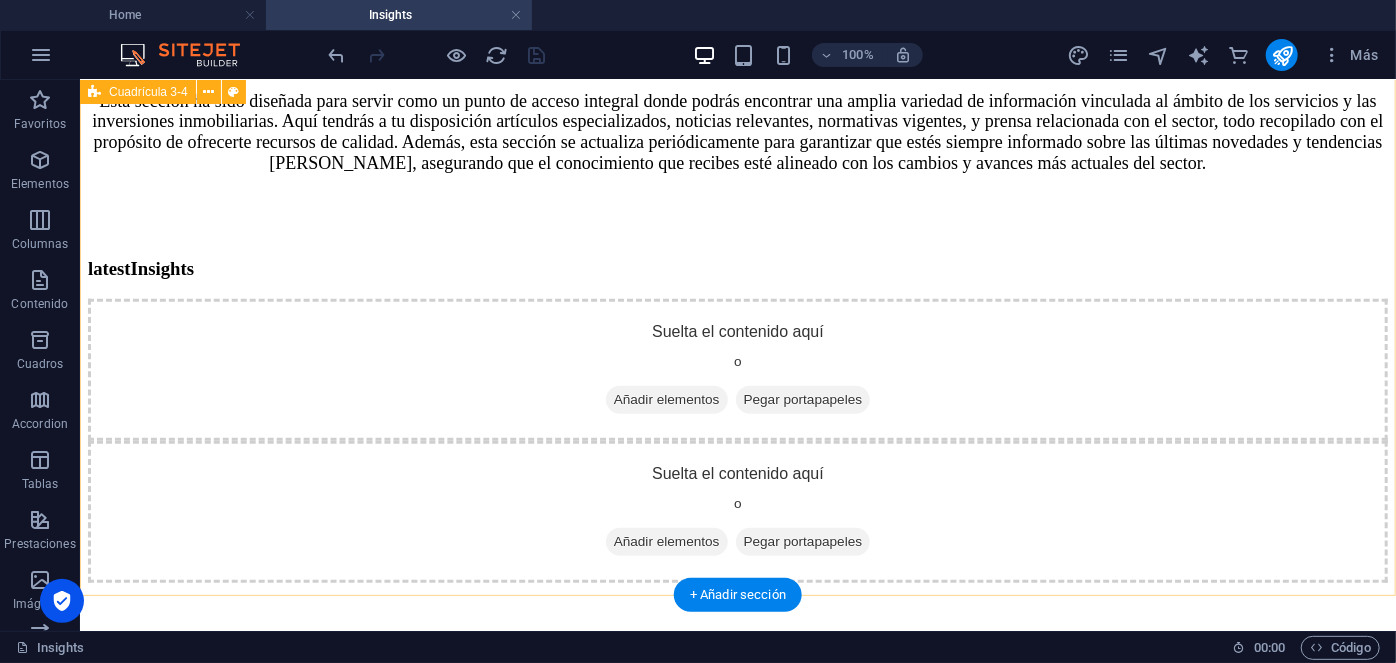 scroll, scrollTop: 557, scrollLeft: 0, axis: vertical 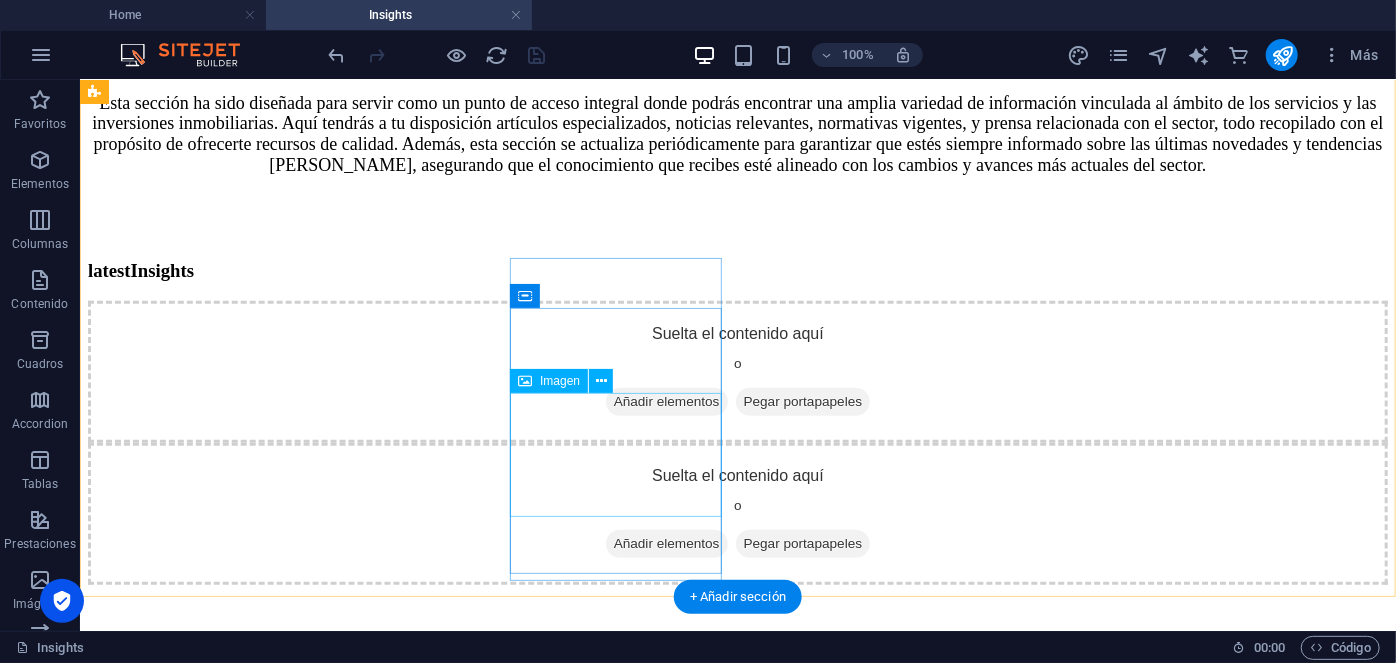 click at bounding box center [737, 1449] 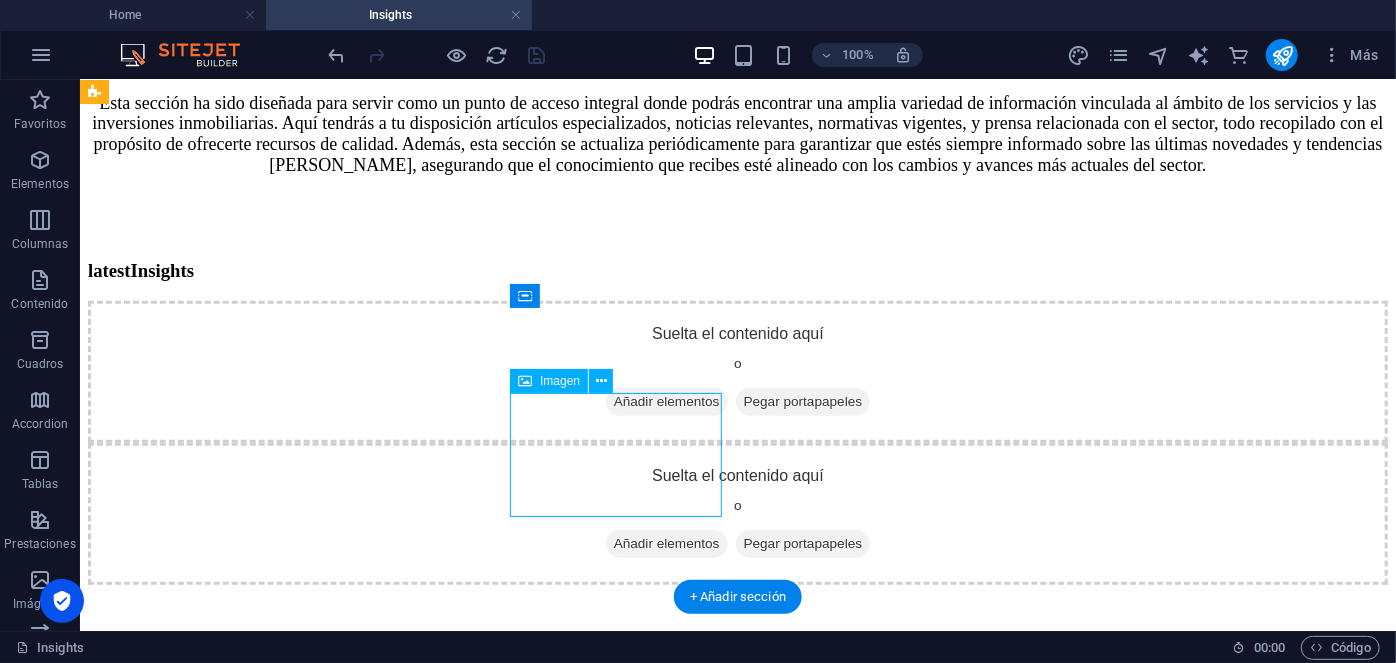 click at bounding box center (737, 1449) 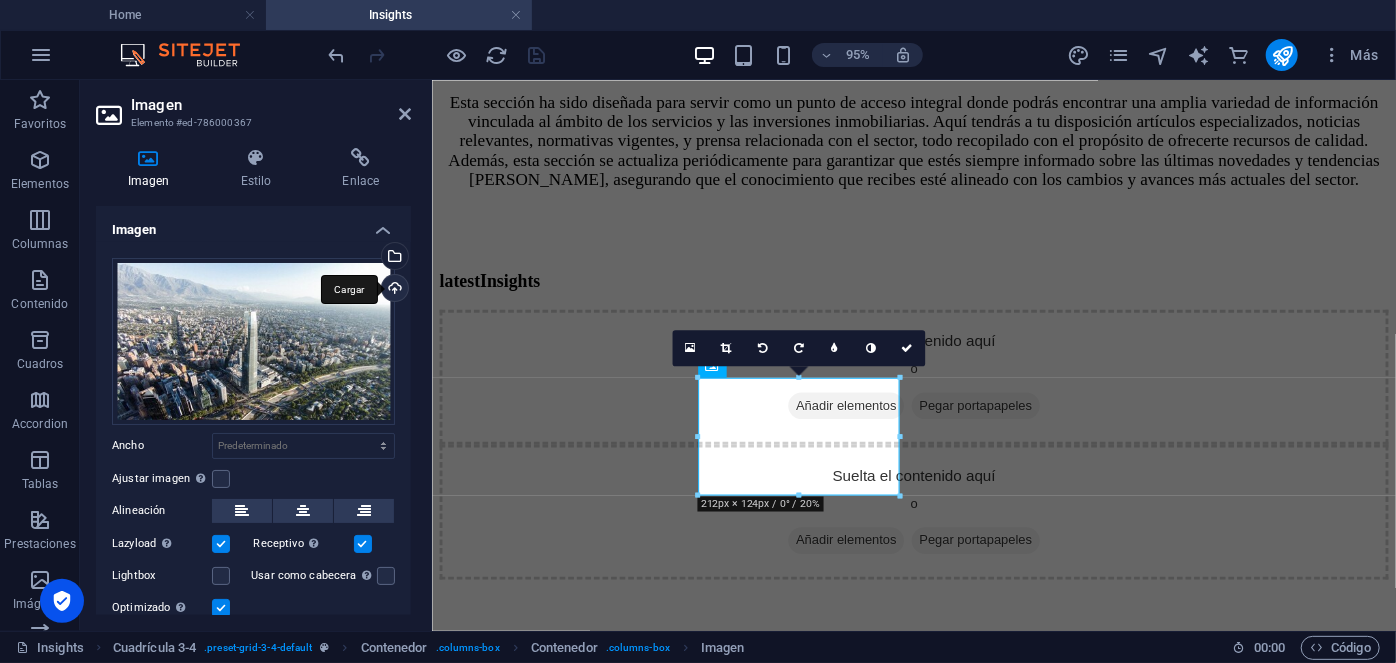 click on "Cargar" at bounding box center (393, 290) 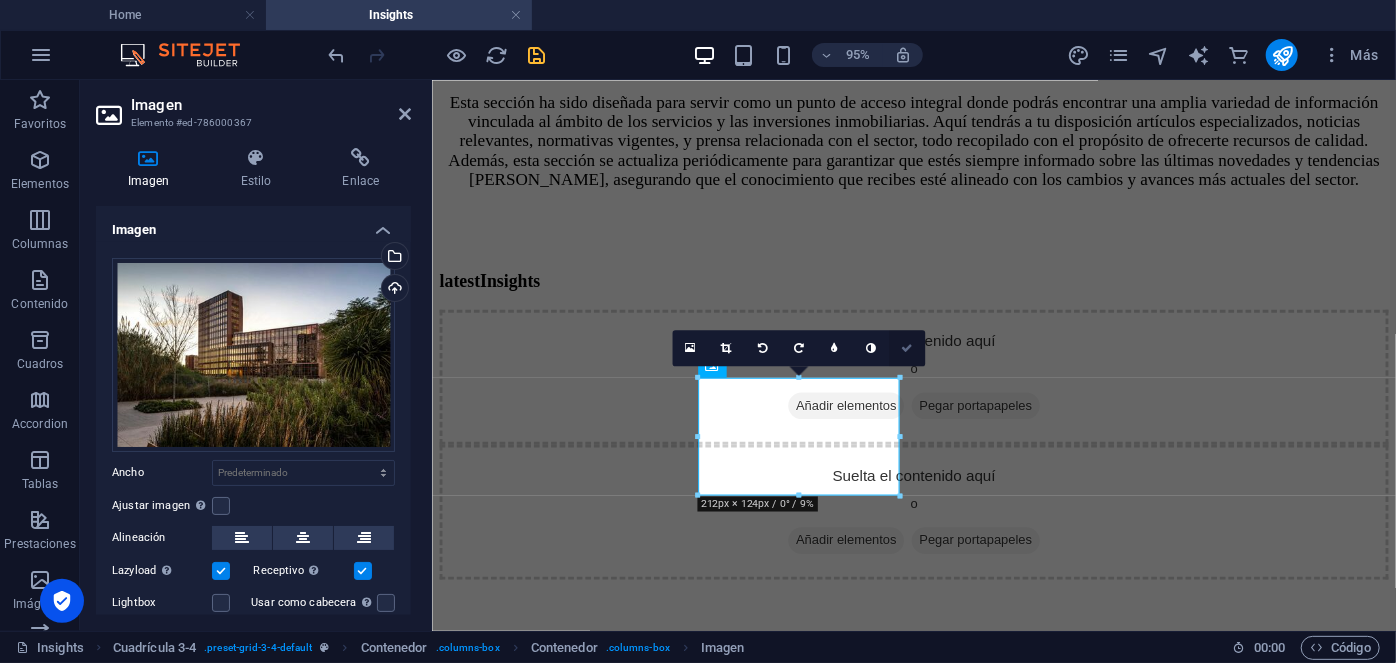 click at bounding box center (907, 347) 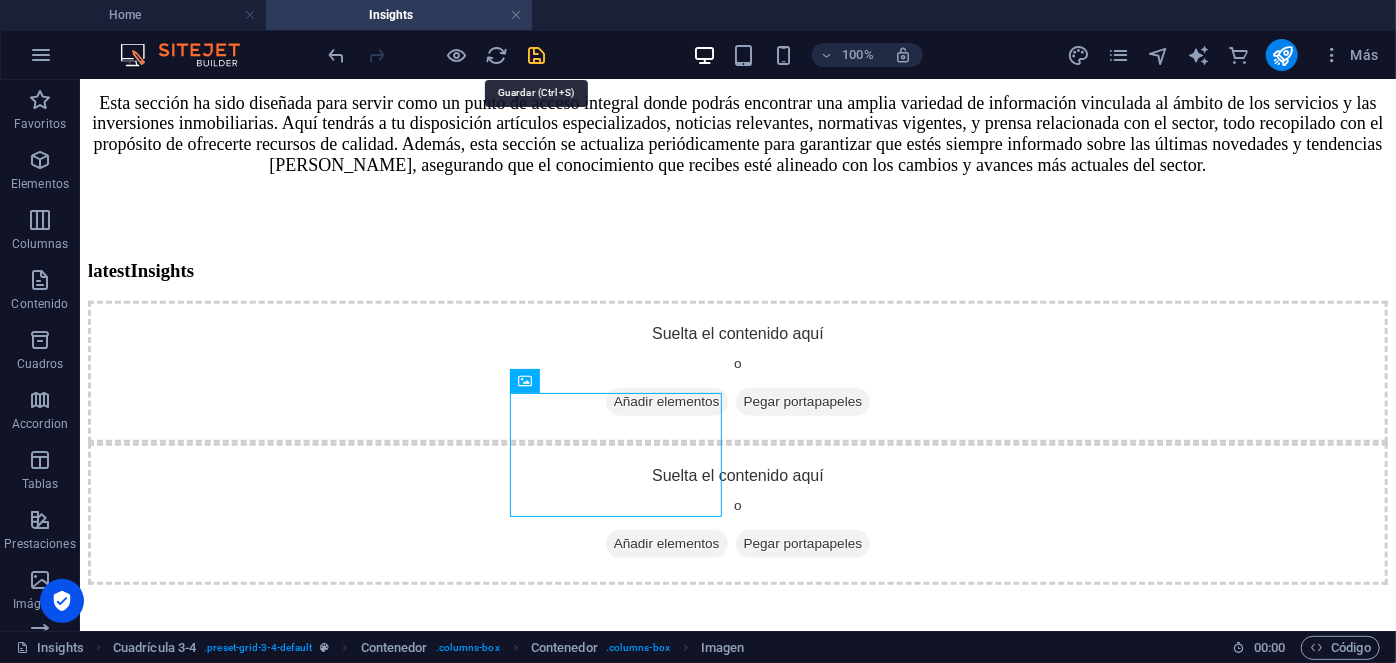 click at bounding box center (537, 55) 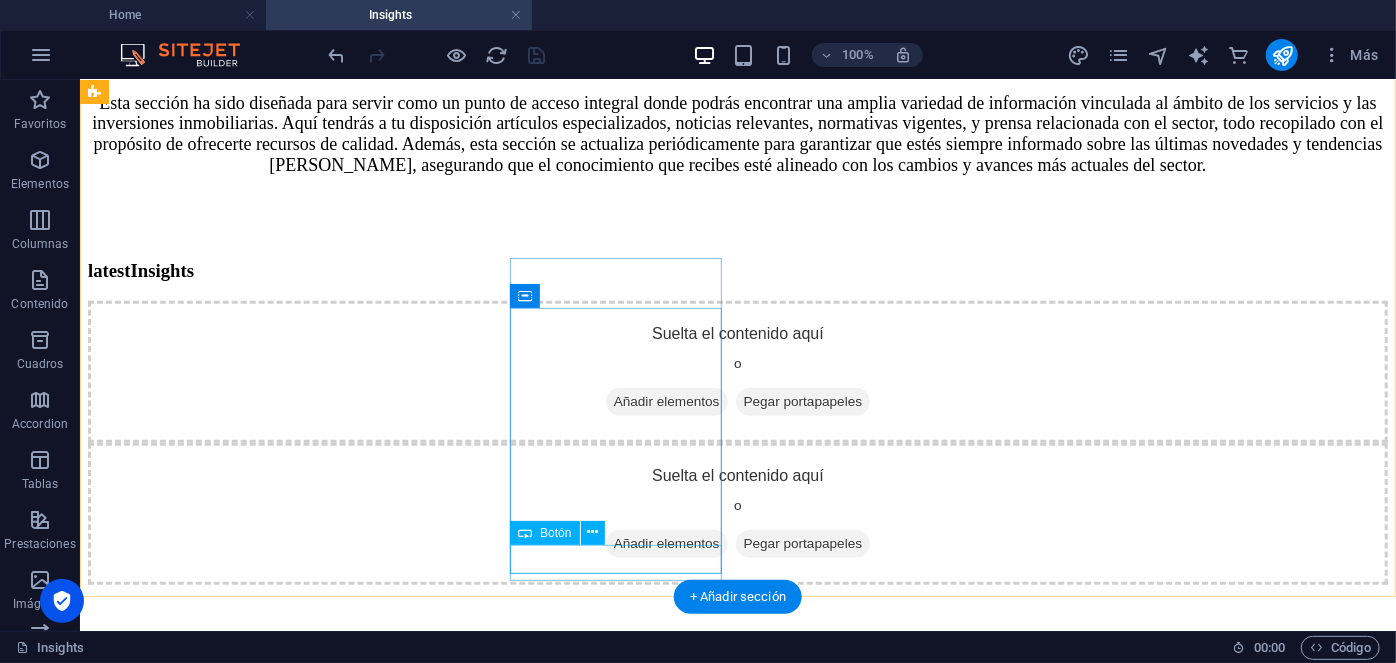 click on "Ver más" at bounding box center [737, 1702] 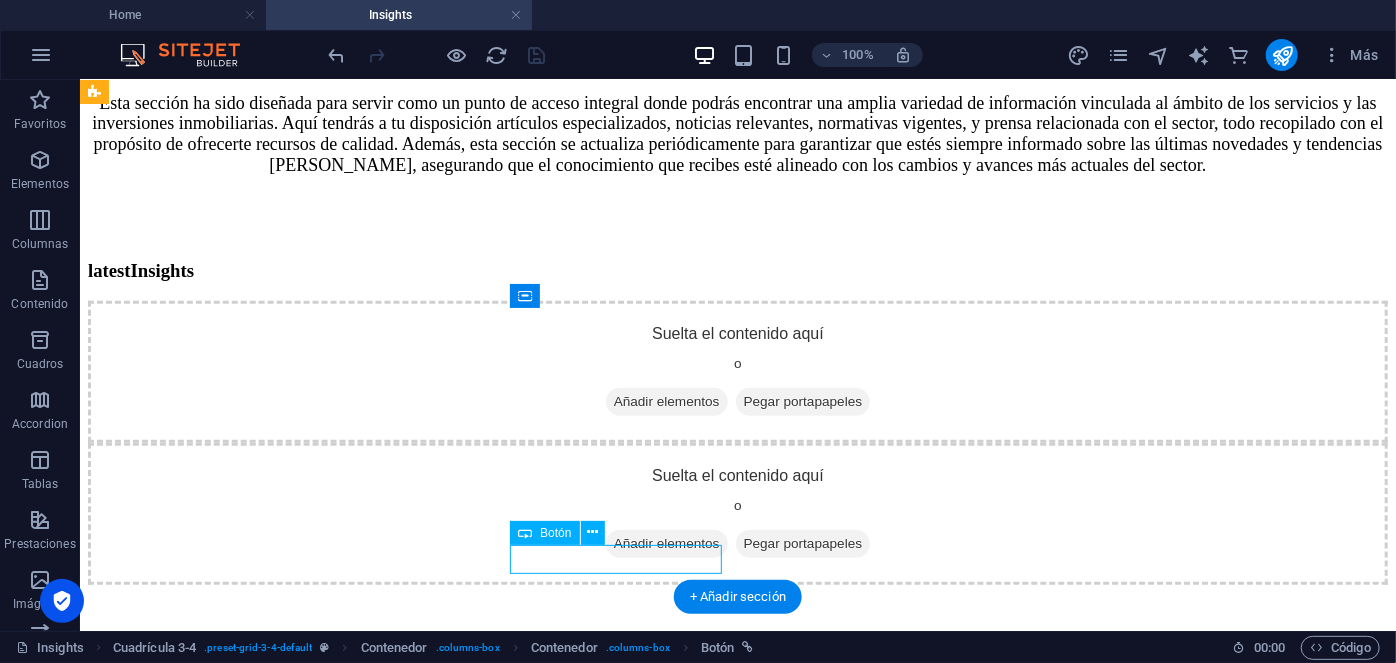 click on "Ver más" at bounding box center [737, 1702] 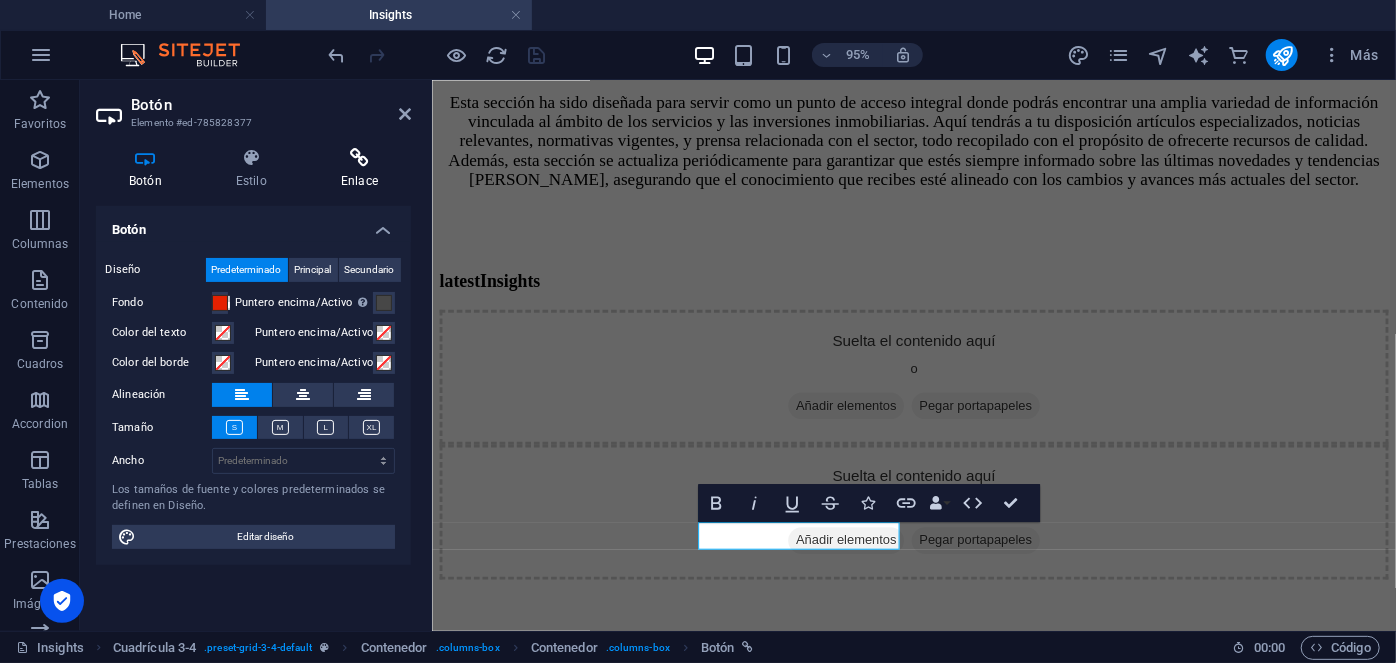 click on "Enlace" at bounding box center [359, 169] 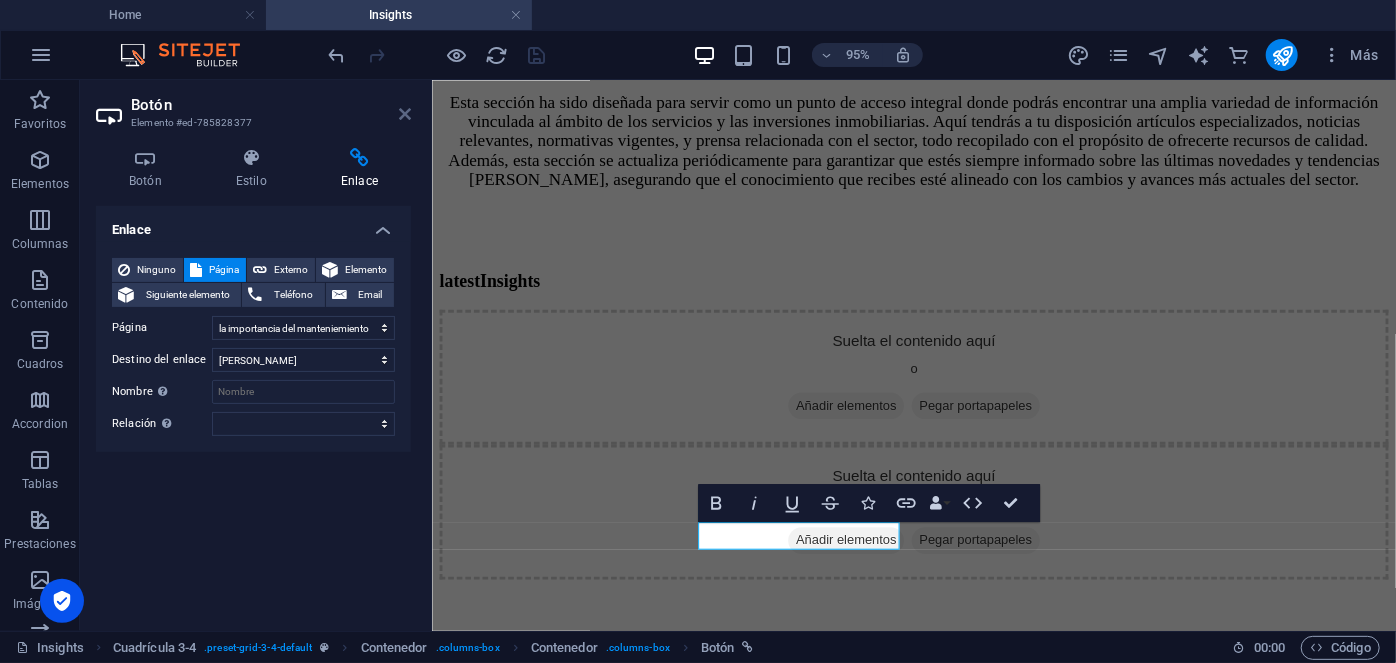 click at bounding box center (405, 114) 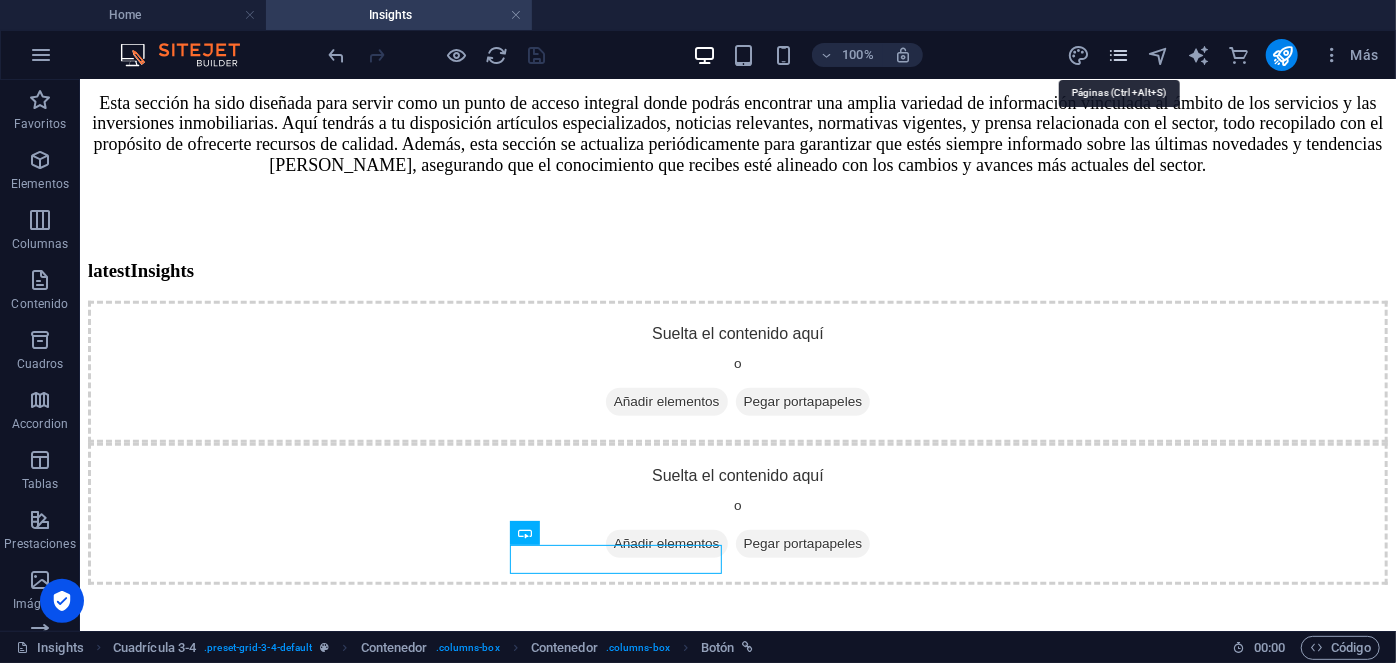click at bounding box center (1118, 55) 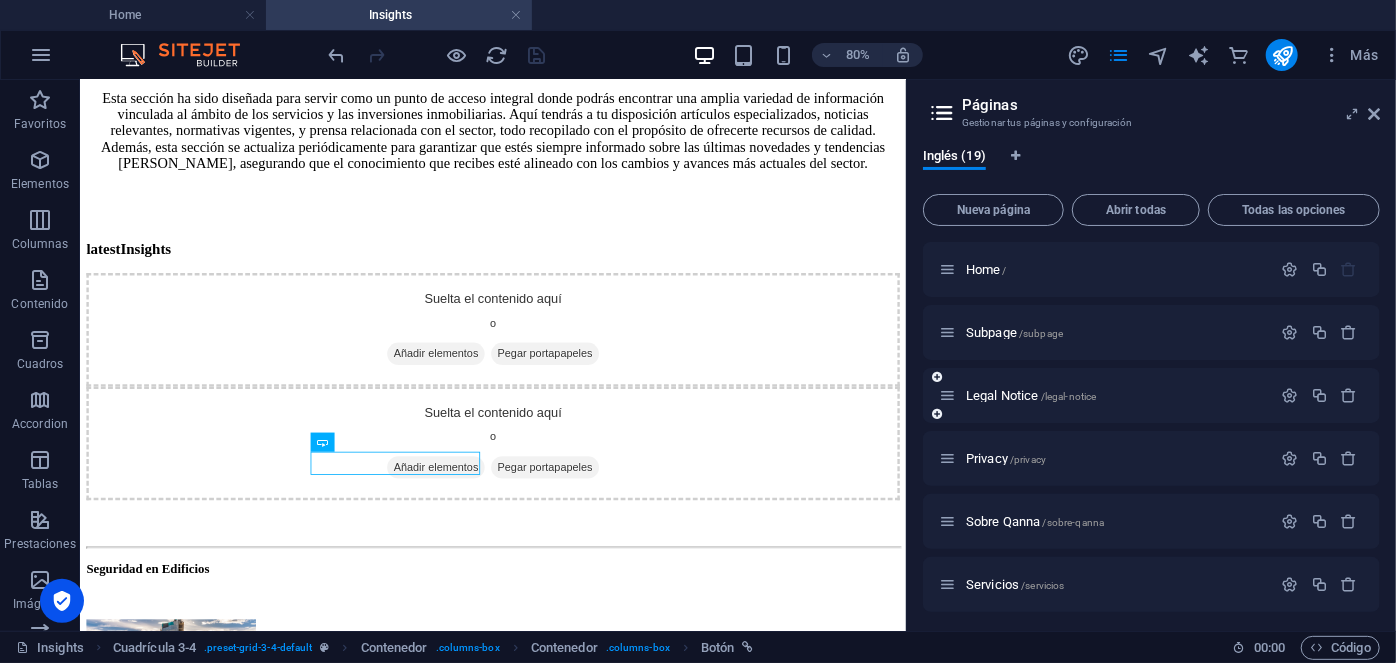 scroll, scrollTop: 824, scrollLeft: 0, axis: vertical 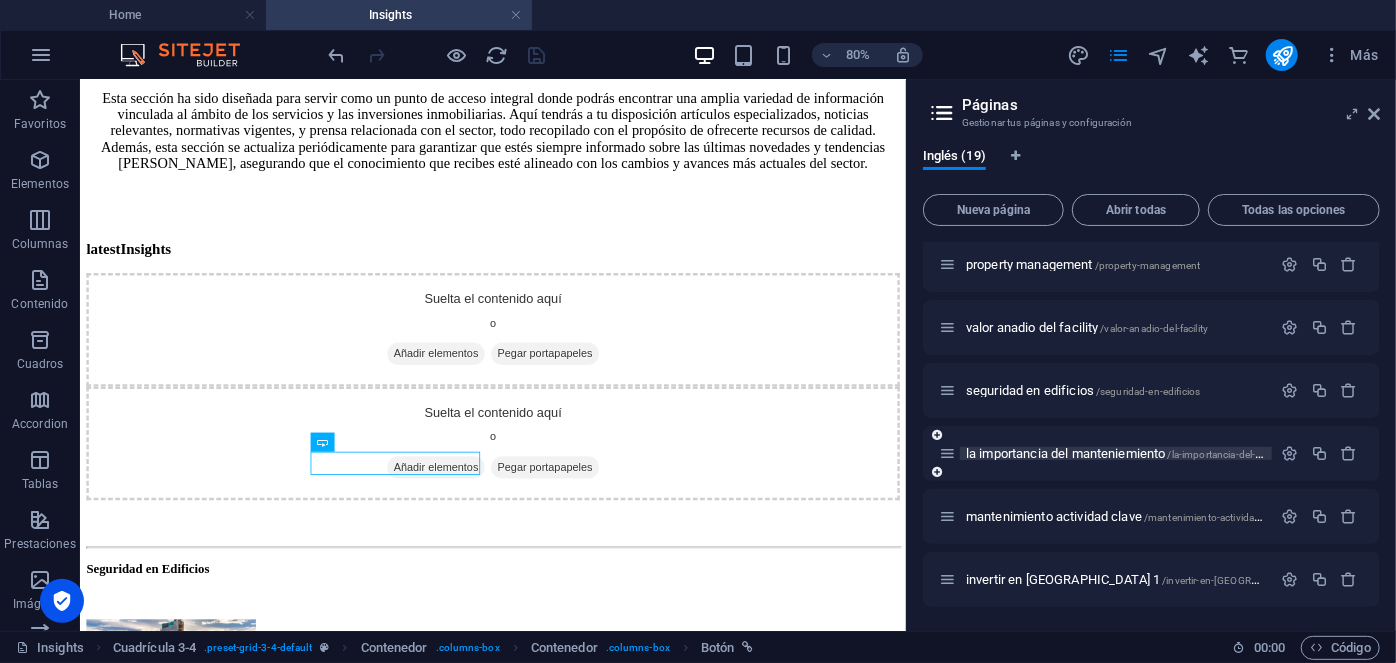 click on "la importancia del manteniemiento /la-importancia-del-manteniemiento" at bounding box center [1147, 453] 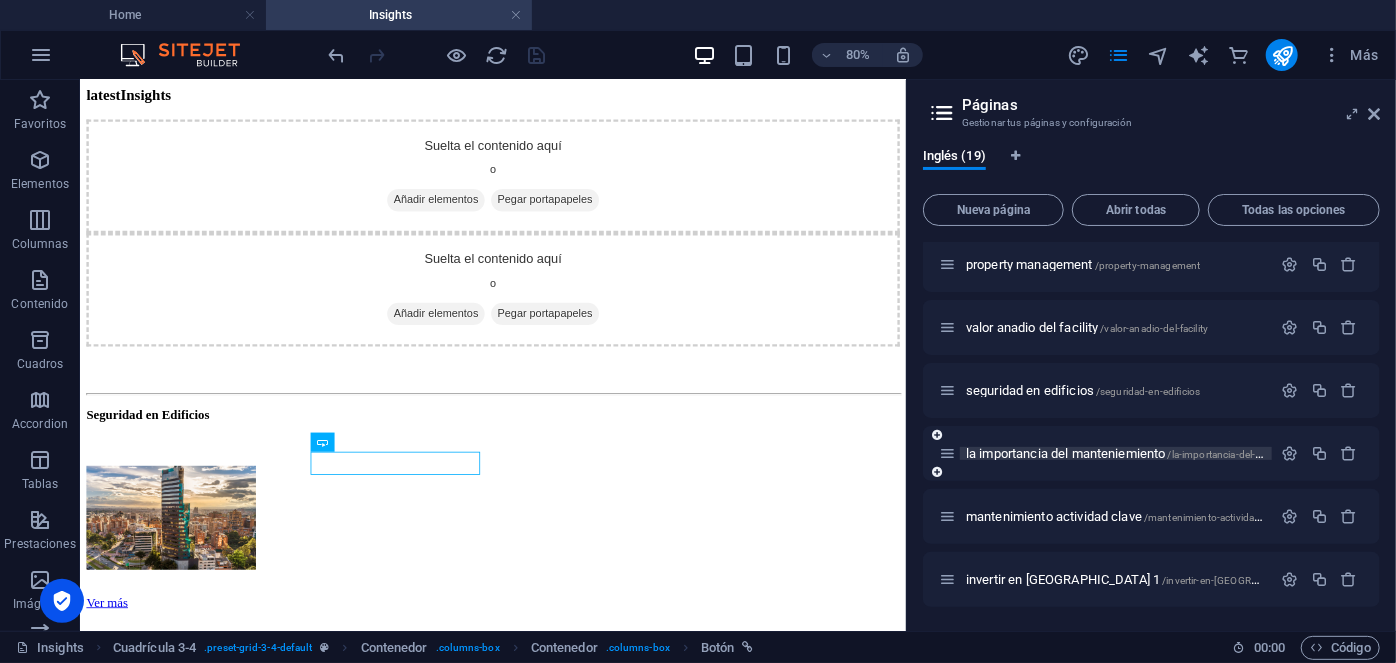 scroll, scrollTop: 0, scrollLeft: 0, axis: both 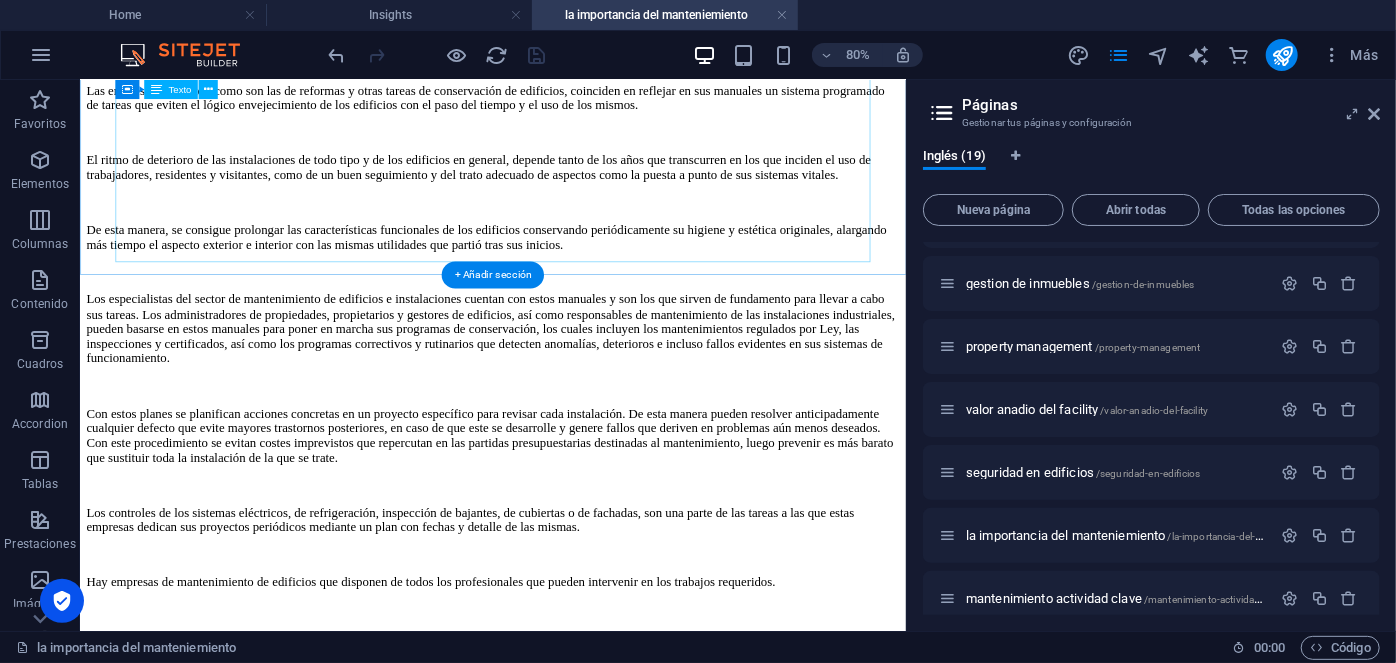 click on "Importancia. Los especialistas del sector saben de la importancia del mantenimiento de edificios e instalaciones, y es por ello que se habla de mantenimiento preventivo y gestión preventiva.  Las empresas del sector, como son las de reformas y otras tareas de conservación de edificios, coinciden en reflejar en sus manuales un sistema programado de tareas que eviten el lógico envejecimiento de los edificios con el paso del tiempo y el uso de los mismos.  El ritmo de deterioro de las instalaciones de todo tipo y de los edificios en general, depende tanto de los años que transcurren en los que inciden el uso de trabajadores, residentes y visitantes, como de un buen seguimiento y del trato adecuado de aspectos como la puesta a punto de sus sistemas vitales.  Los controles de los sistemas eléctricos, de refrigeración, inspección de bajantes, de cubiertas o de fachadas, son una parte de las tareas a las que estas empresas dedican sus proyectos periódicos mediante un plan con fechas y detalle de las mismas." at bounding box center (595, 408) 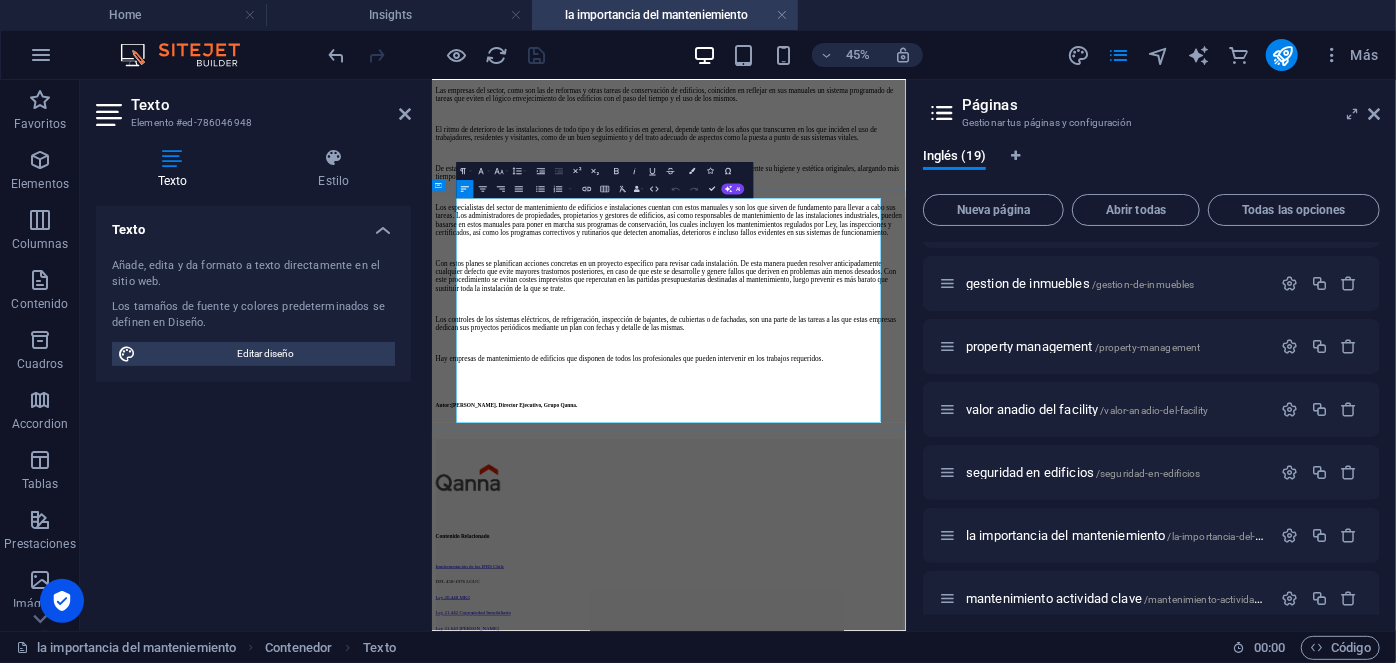scroll, scrollTop: 553, scrollLeft: 0, axis: vertical 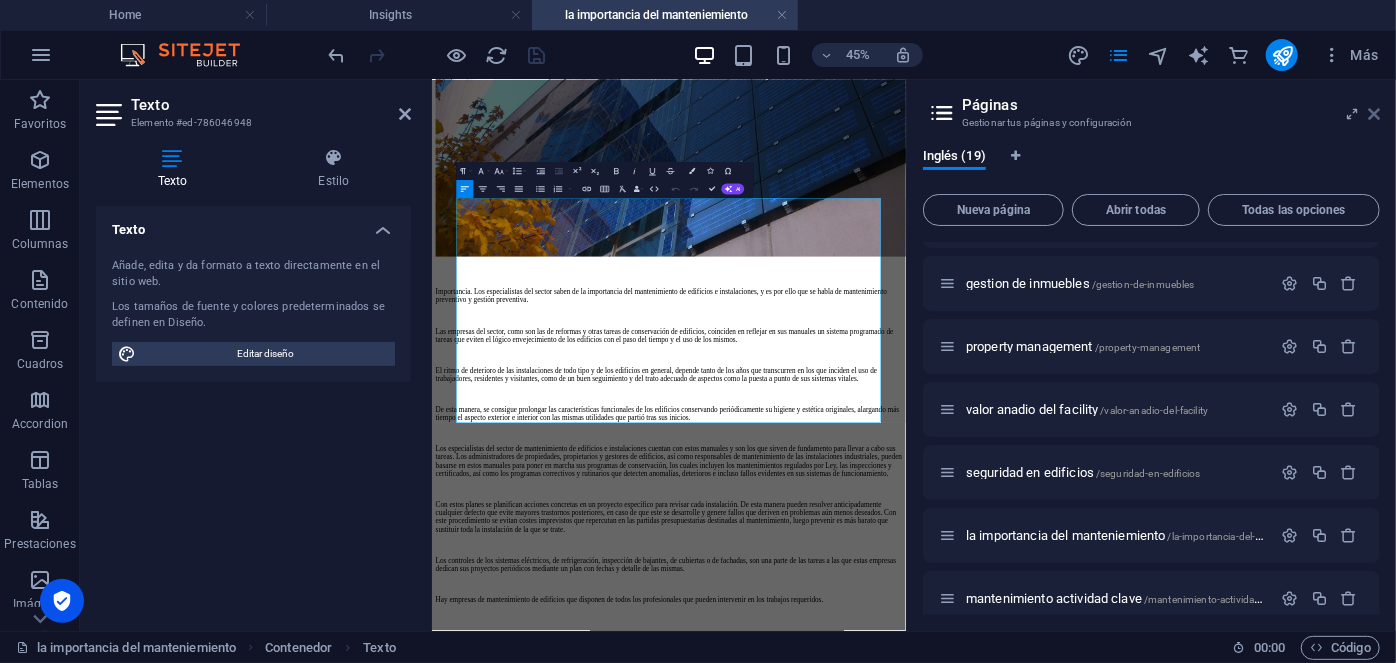click at bounding box center [1374, 114] 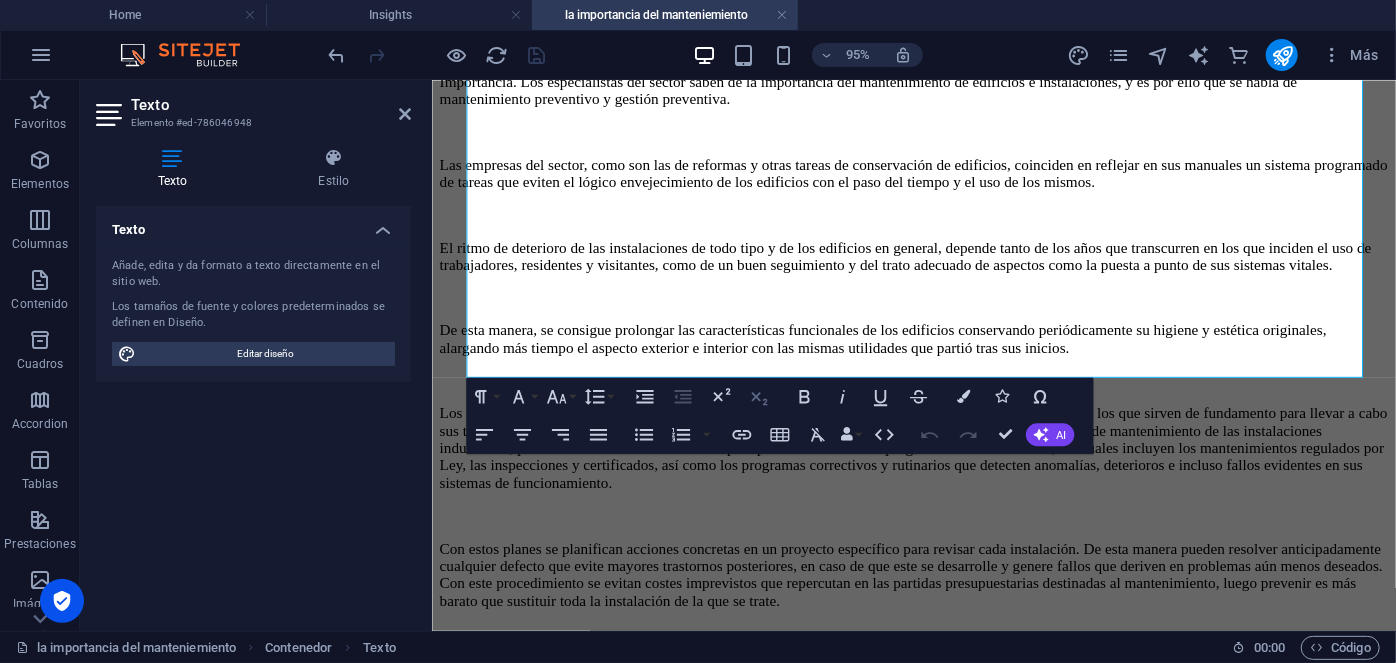 scroll, scrollTop: 1003, scrollLeft: 0, axis: vertical 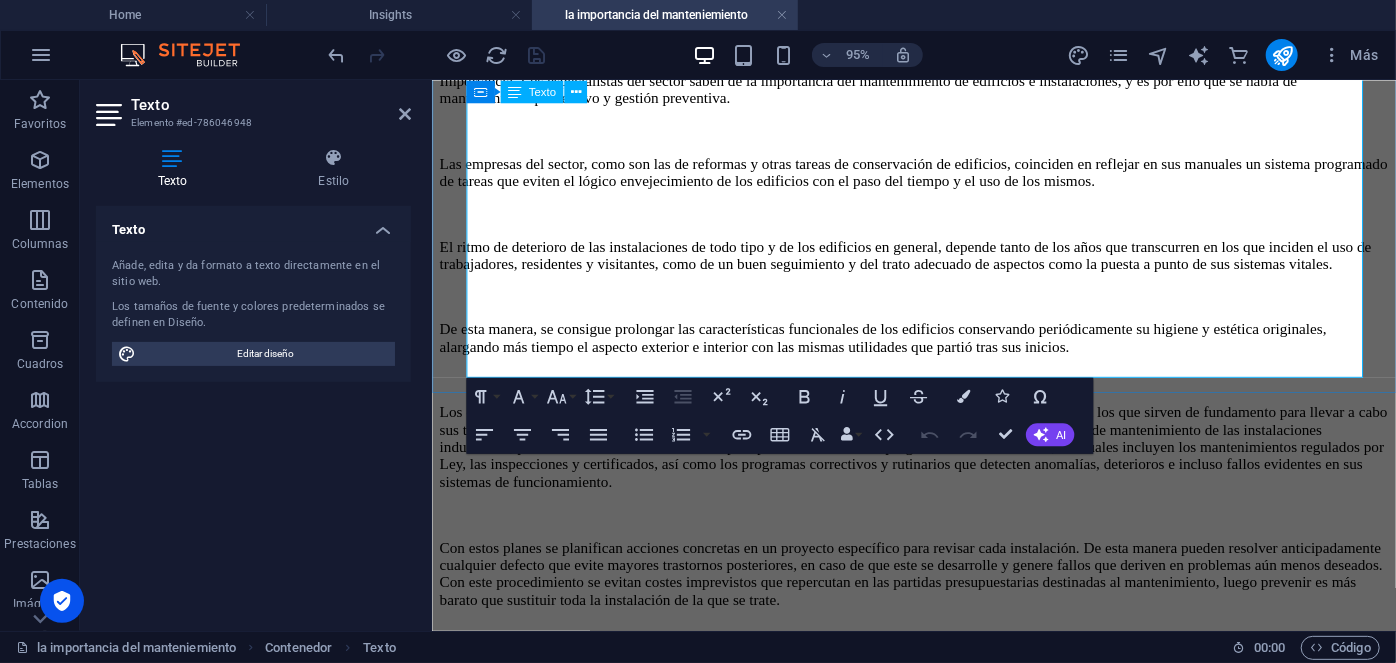click on "Autor:  [PERSON_NAME]. Director Ejecutivo, Grupo Qanna." at bounding box center [938, 886] 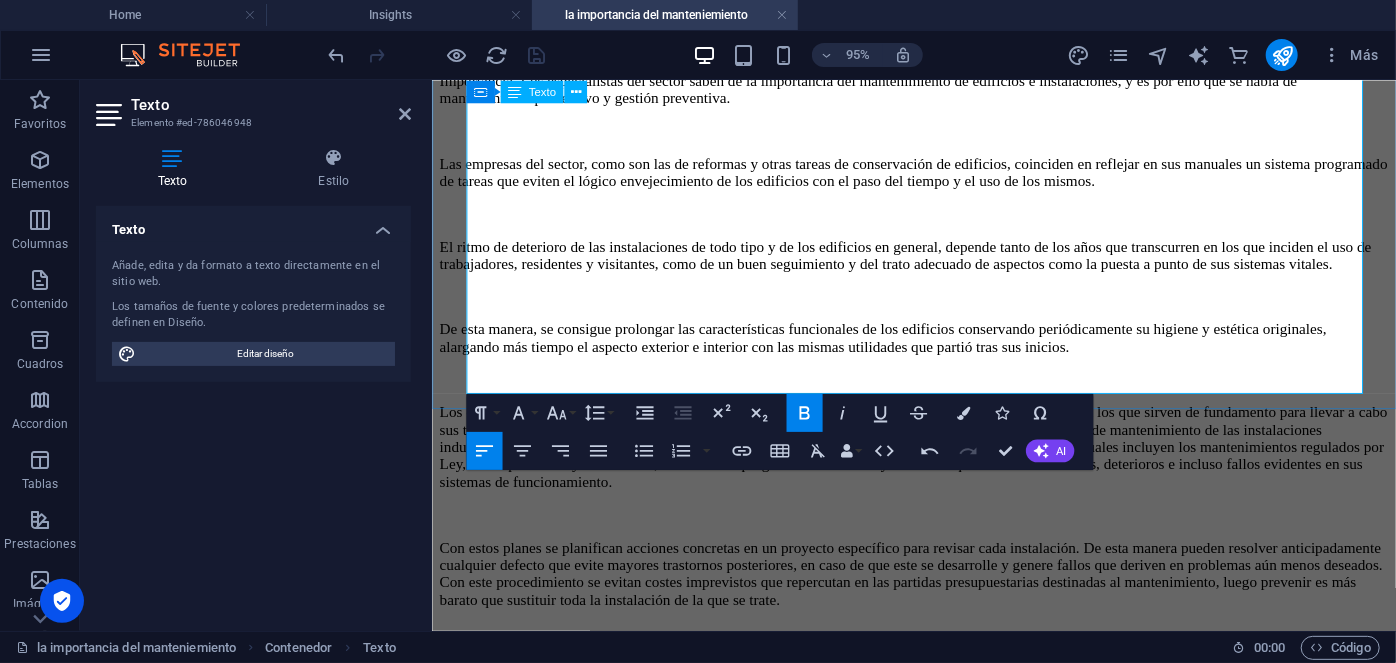 drag, startPoint x: 696, startPoint y: 380, endPoint x: 603, endPoint y: 388, distance: 93.34345 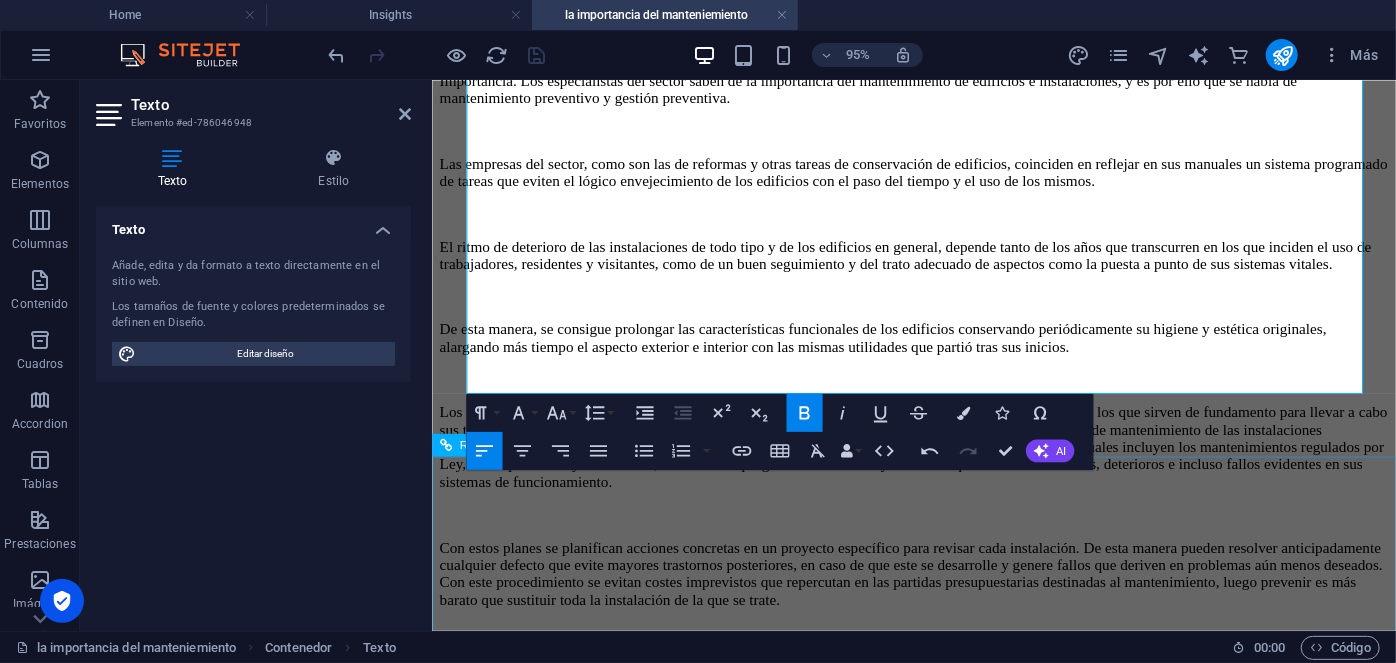 click on "Contenido Relacionado Implementación de las IFRS Chile DFL 458-1976 LGUC Ley 20.448 MK3 Ley 21.442 Copropiedad Inmobiliaria Ley 21.643 [PERSON_NAME] 20.393 Responsabilidad Penal Ley 21.595 Delitos Económicos Ley 21.561 40 Horas Semanales Ley 20.296 Certificación Ascensores Ley 20.123 Subcontratación DS 38-2020 Grupos Electrógenos     Nuestras Alianzas       LATAM     Inversiones Visión Vertical     Gestión Común       Escala Capital  Markets      Grupo Aricanpin       USA     VV Investment     Houston Brokerage     IC Asset Management Responsabilidad Corporativa Sostenibilidad Compliance Aviso Legal Igualdad e inclusión Canal de denuncias Navegación Servicios Sobre Qanna Insights Contacto                SÍGUENOS Qanna S.A. Servicios e Inversiones Inmobiliarias. [STREET_ADDRESS]. Email:  soporte@qanna .c l | Teléfono: [PHONE_NUMBER] Todos los Derechos Reservados © Copyright 2018" at bounding box center [938, 2034] 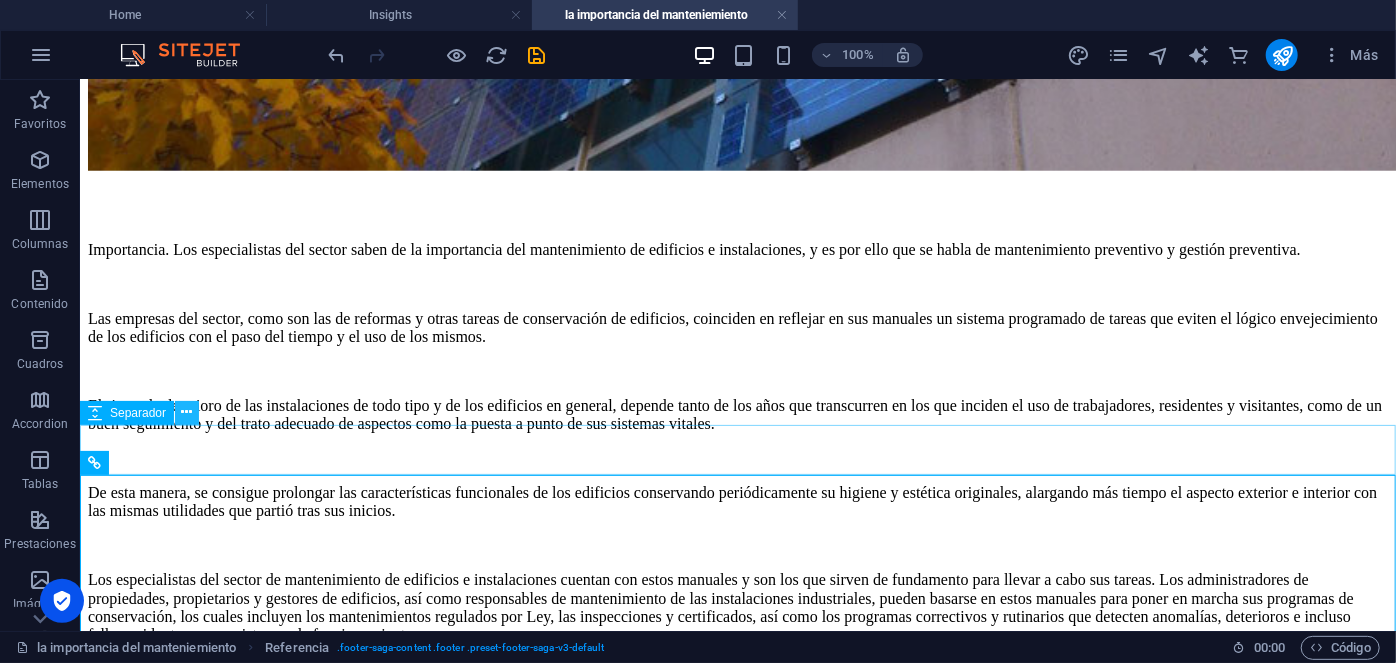 click at bounding box center (187, 412) 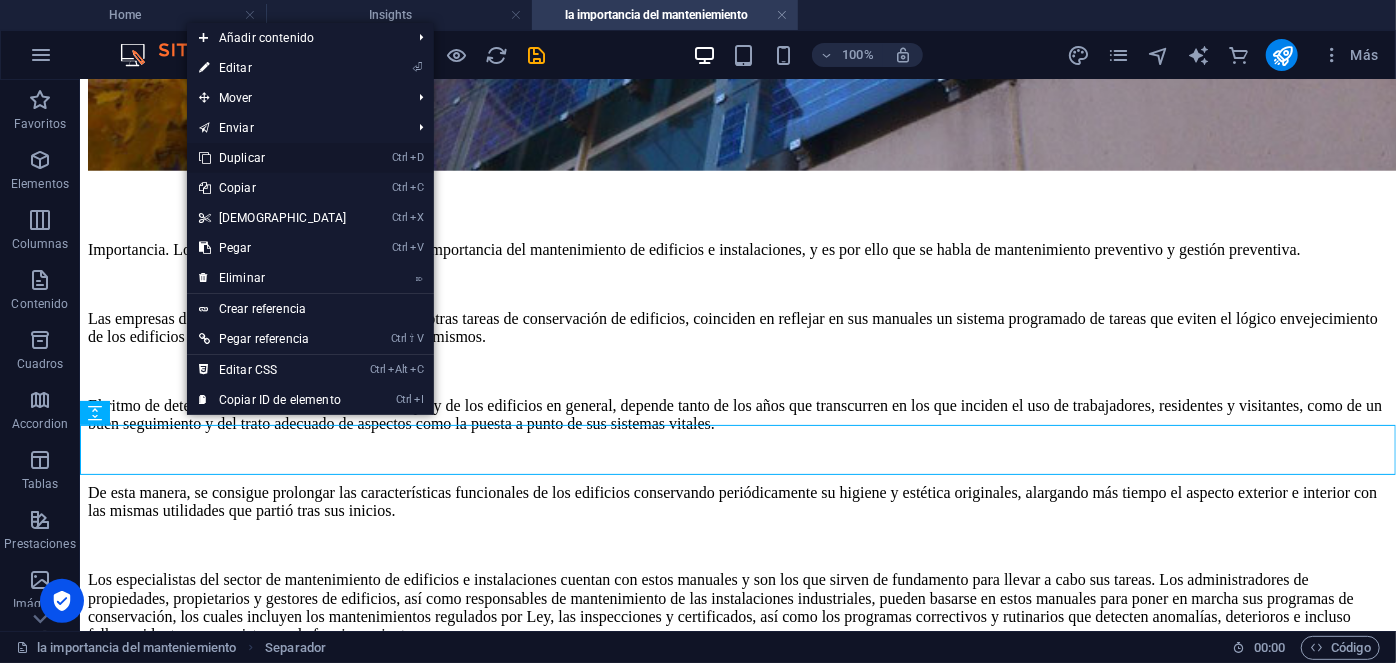 click on "Ctrl D  Duplicar" at bounding box center (273, 158) 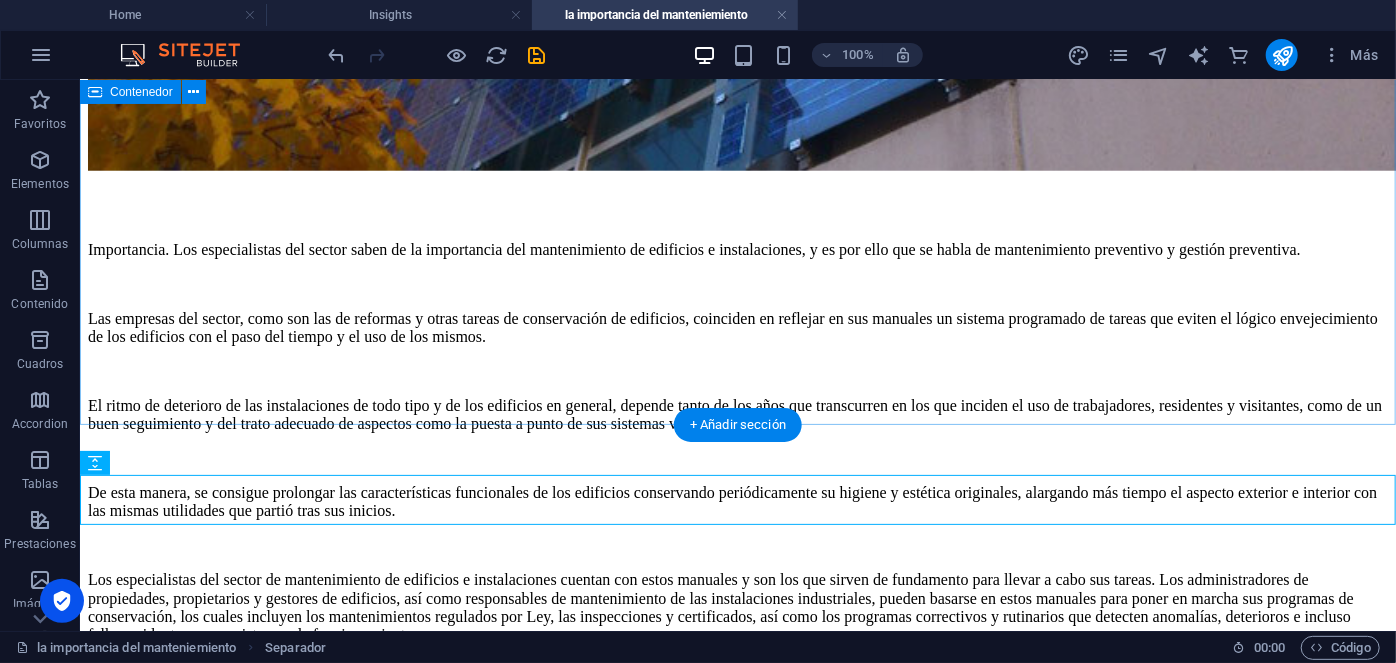 click on "Importancia. Los especialistas del sector saben de la importancia del mantenimiento de edificios e instalaciones, y es por ello que se habla de mantenimiento preventivo y gestión preventiva.  Las empresas del sector, como son las de reformas y otras tareas de conservación de edificios, coinciden en reflejar en sus manuales un sistema programado de tareas que eviten el lógico envejecimiento de los edificios con el paso del tiempo y el uso de los mismos.  El ritmo de deterioro de las instalaciones de todo tipo y de los edificios en general, depende tanto de los años que transcurren en los que inciden el uso de trabajadores, residentes y visitantes, como de un buen seguimiento y del trato adecuado de aspectos como la puesta a punto de sus sistemas vitales.  Los controles de los sistemas eléctricos, de refrigeración, inspección de bajantes, de cubiertas o de fachadas, son una parte de las tareas a las que estas empresas dedican sus proyectos periódicos mediante un plan con fechas y detalle de las mismas." at bounding box center (737, 641) 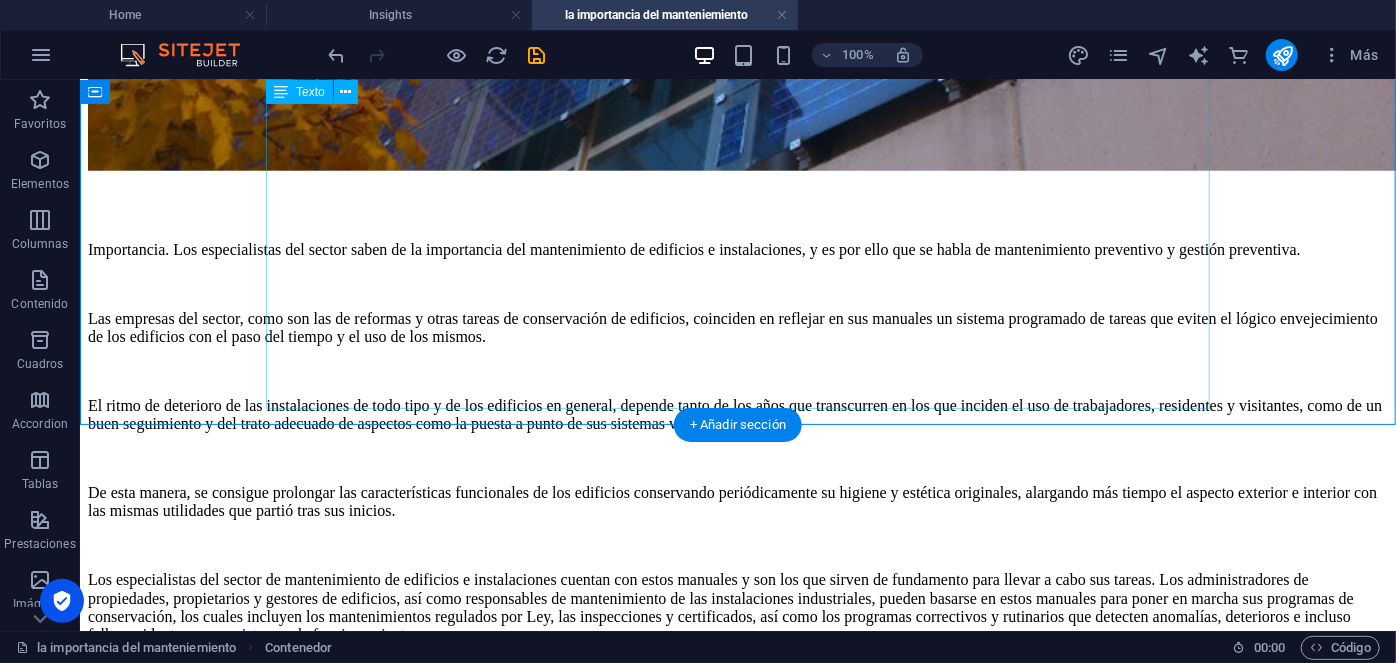 click on "Importancia. Los especialistas del sector saben de la importancia del mantenimiento de edificios e instalaciones, y es por ello que se habla de mantenimiento preventivo y gestión preventiva.  Las empresas del sector, como son las de reformas y otras tareas de conservación de edificios, coinciden en reflejar en sus manuales un sistema programado de tareas que eviten el lógico envejecimiento de los edificios con el paso del tiempo y el uso de los mismos.  El ritmo de deterioro de las instalaciones de todo tipo y de los edificios en general, depende tanto de los años que transcurren en los que inciden el uso de trabajadores, residentes y visitantes, como de un buen seguimiento y del trato adecuado de aspectos como la puesta a punto de sus sistemas vitales.  Los controles de los sistemas eléctricos, de refrigeración, inspección de bajantes, de cubiertas o de fachadas, son una parte de las tareas a las que estas empresas dedican sus proyectos periódicos mediante un plan con fechas y detalle de las mismas." at bounding box center [737, 641] 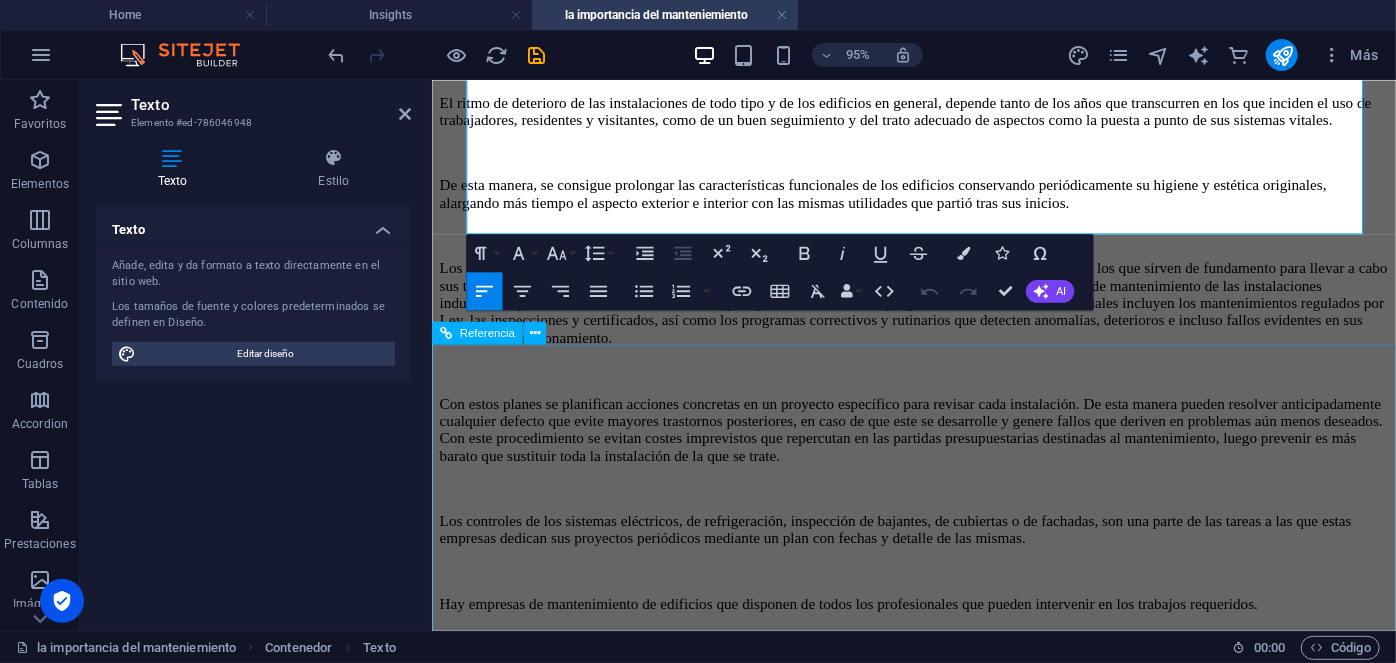 scroll, scrollTop: 1151, scrollLeft: 0, axis: vertical 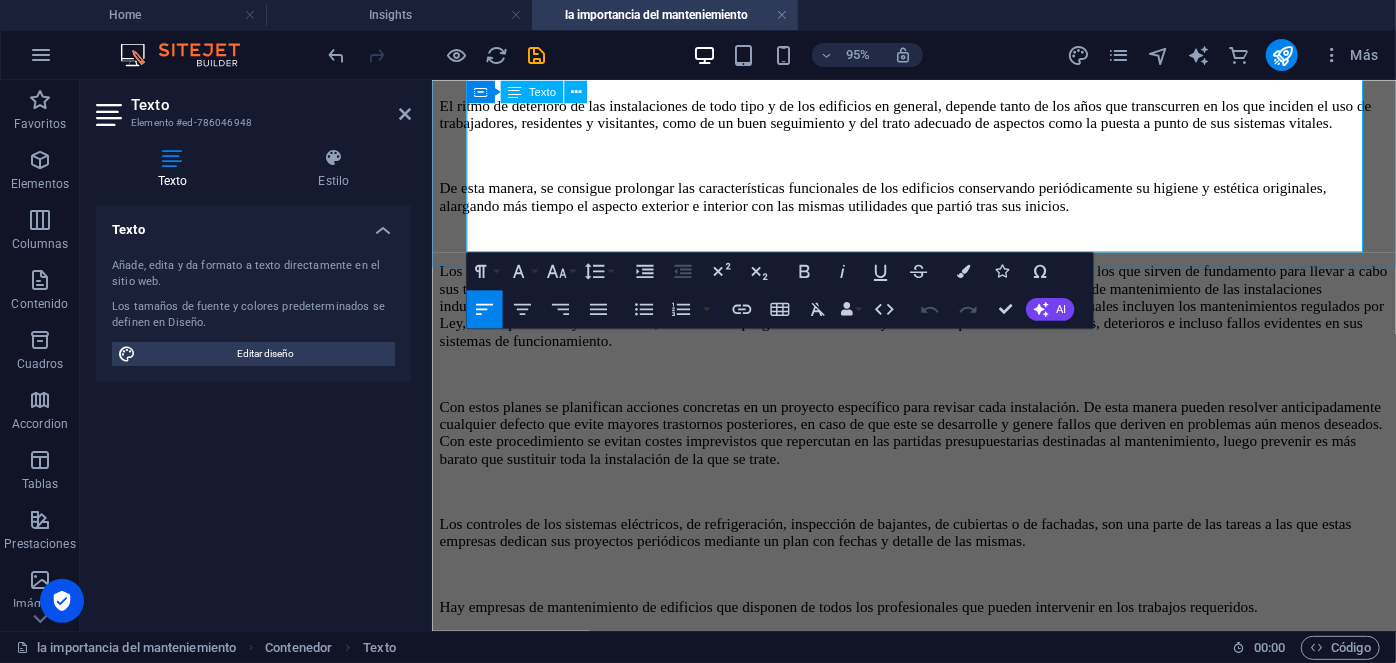 click at bounding box center (938, 704) 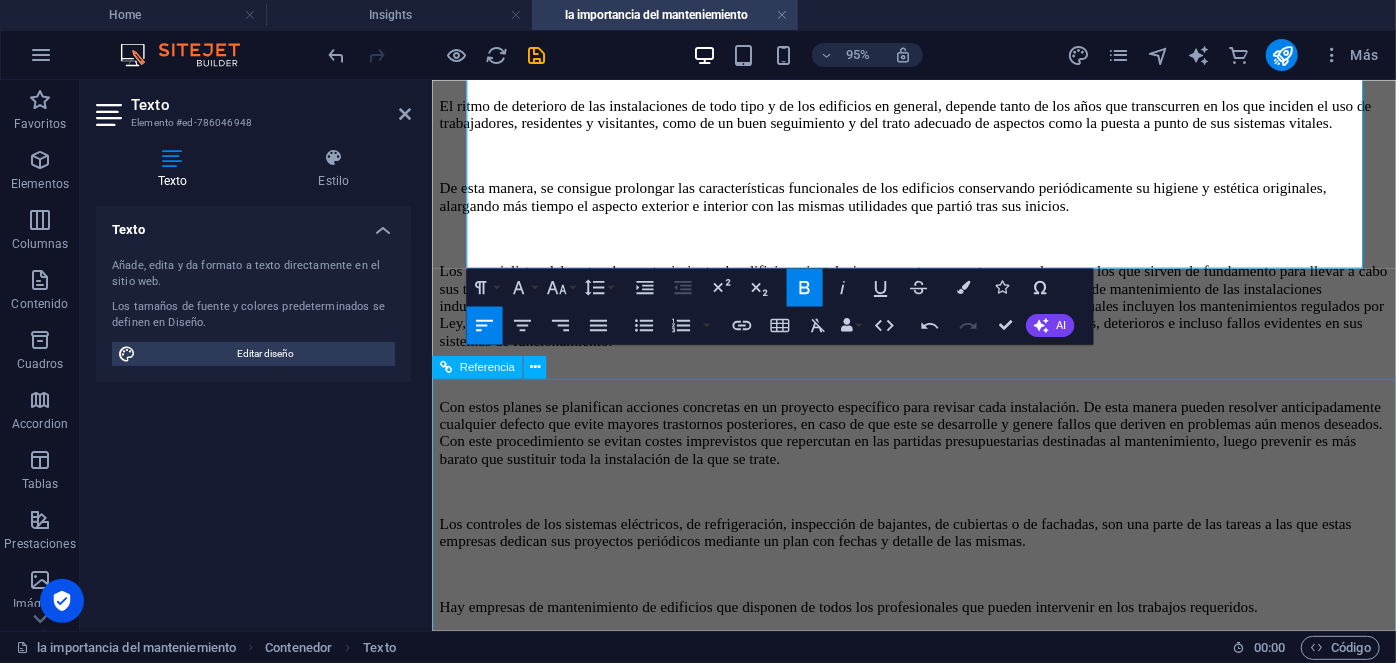 click at bounding box center (539, 2136) 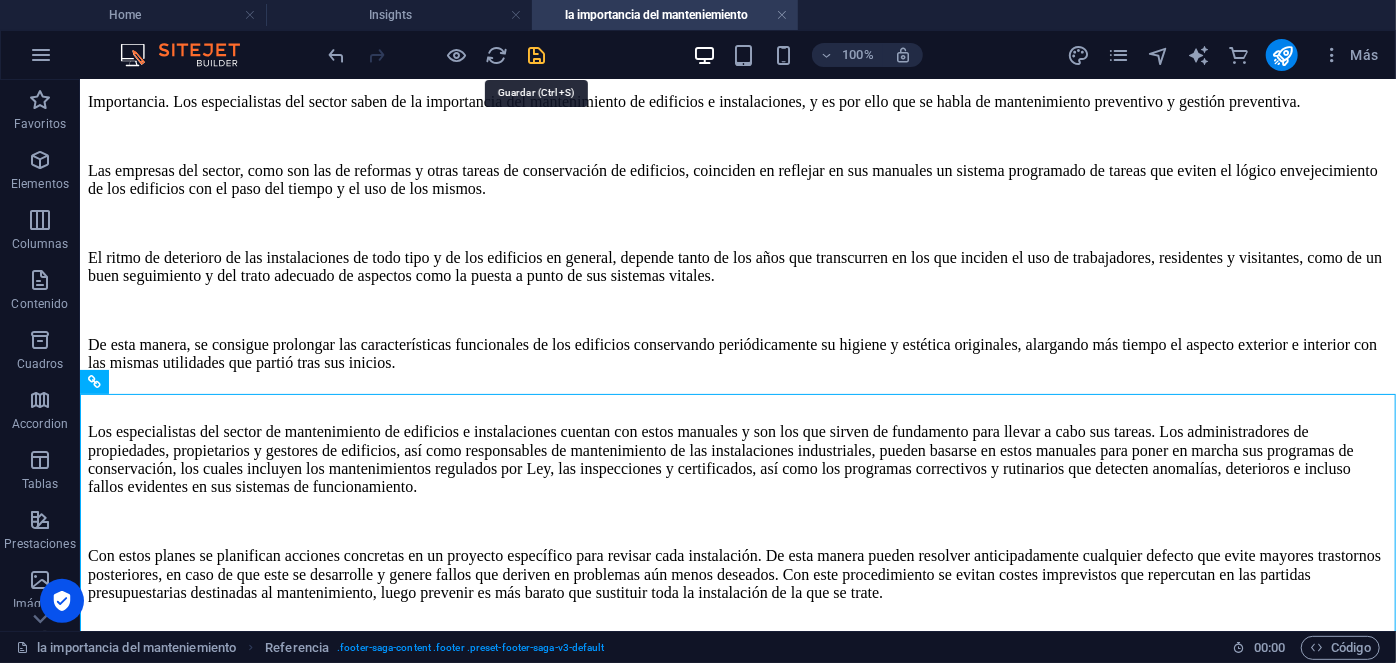 click at bounding box center (537, 55) 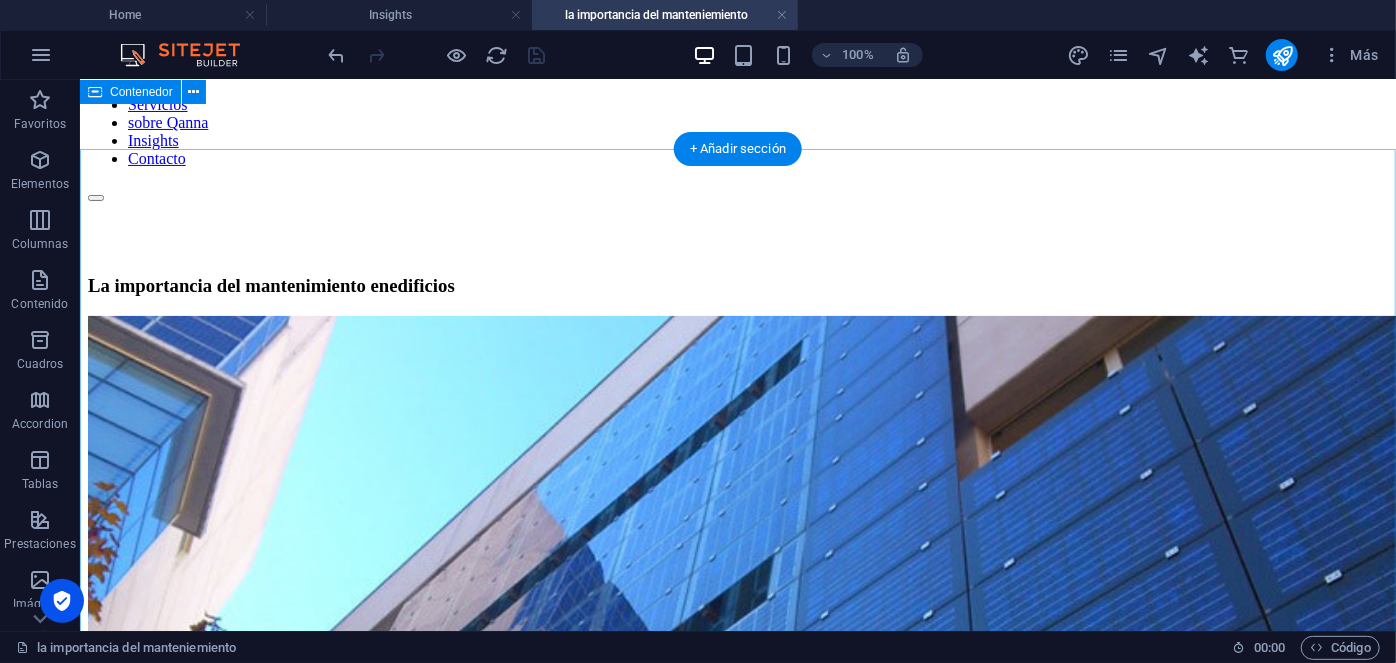 scroll, scrollTop: 114, scrollLeft: 0, axis: vertical 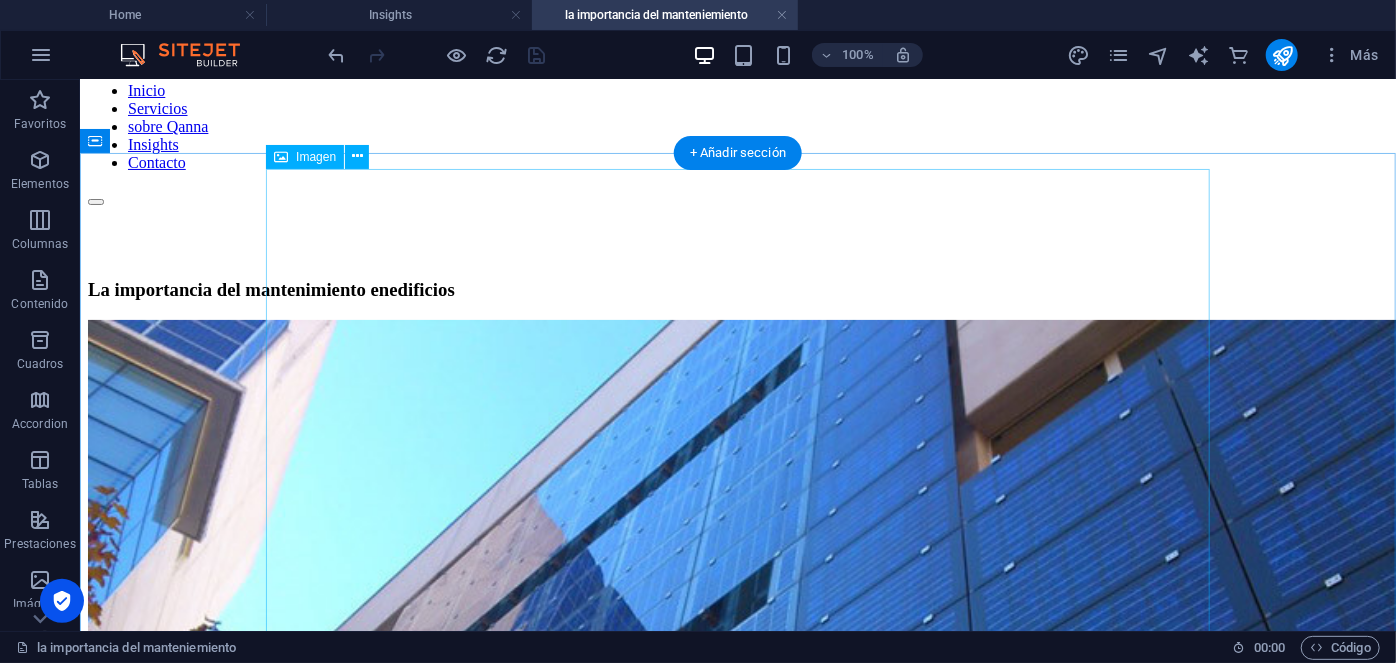 click at bounding box center (737, 691) 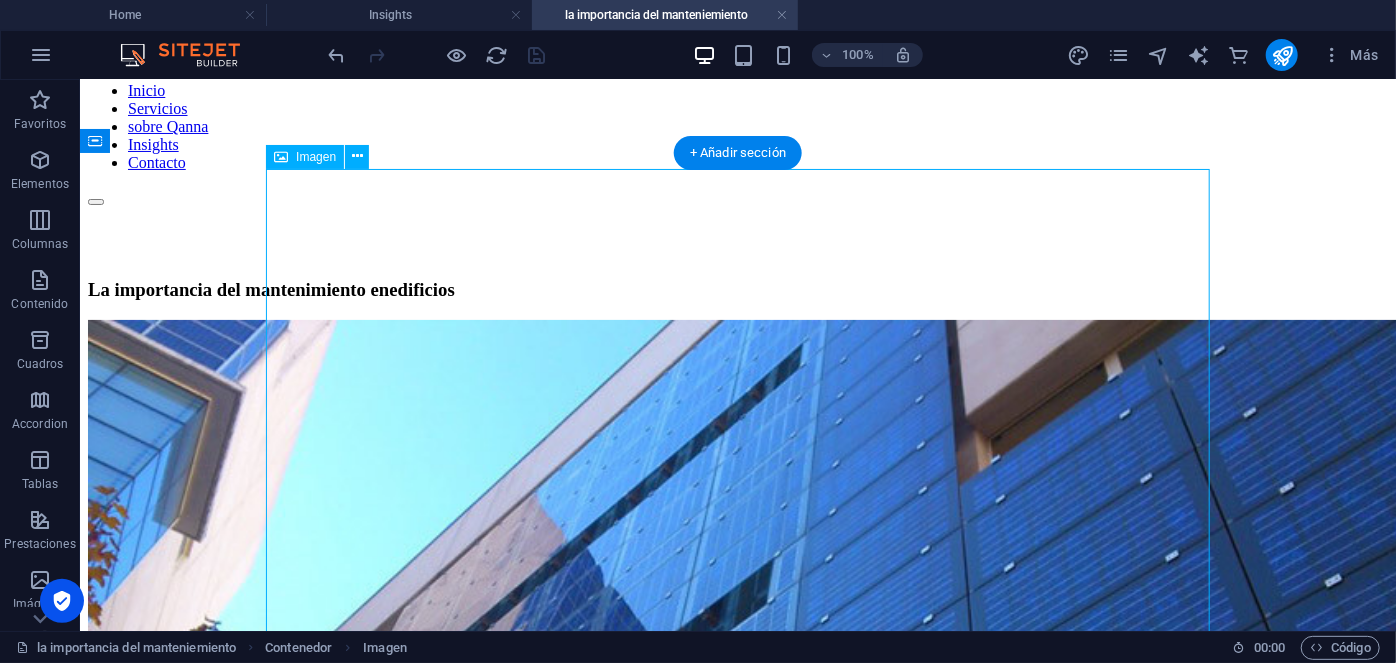 click at bounding box center (737, 691) 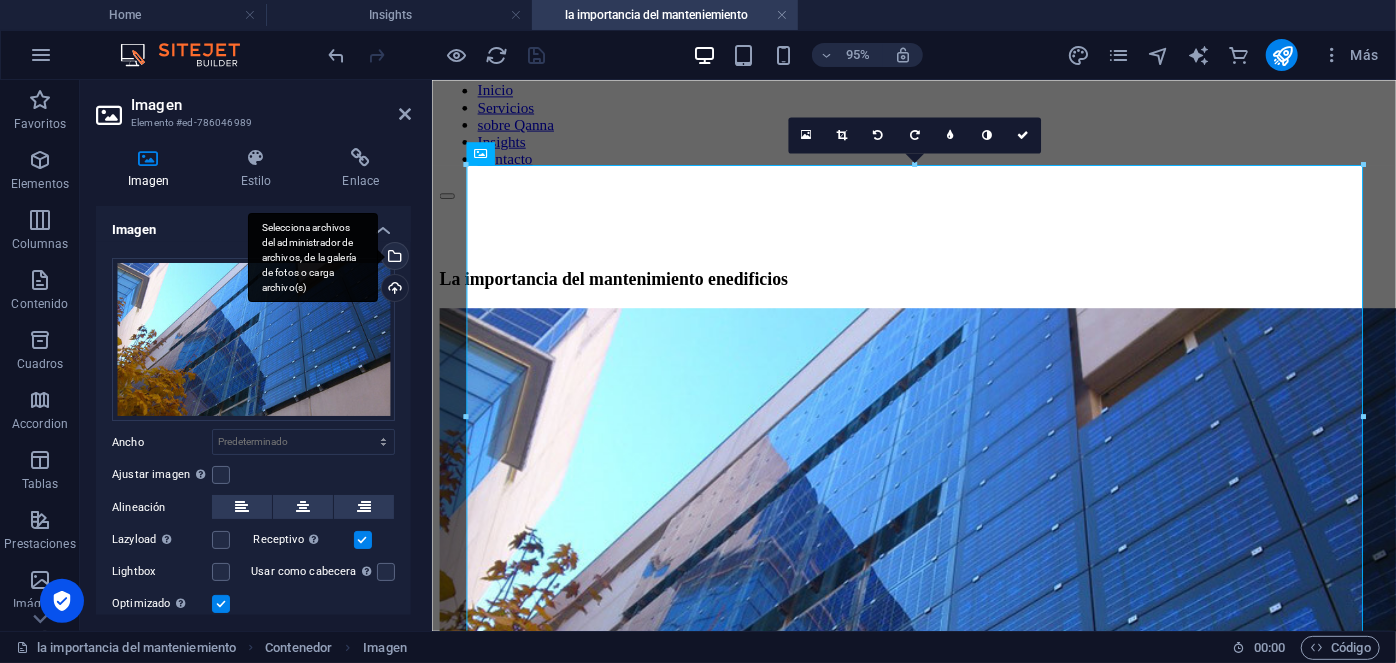 click on "Selecciona archivos del administrador de archivos, de la galería de fotos o carga archivo(s)" at bounding box center (393, 258) 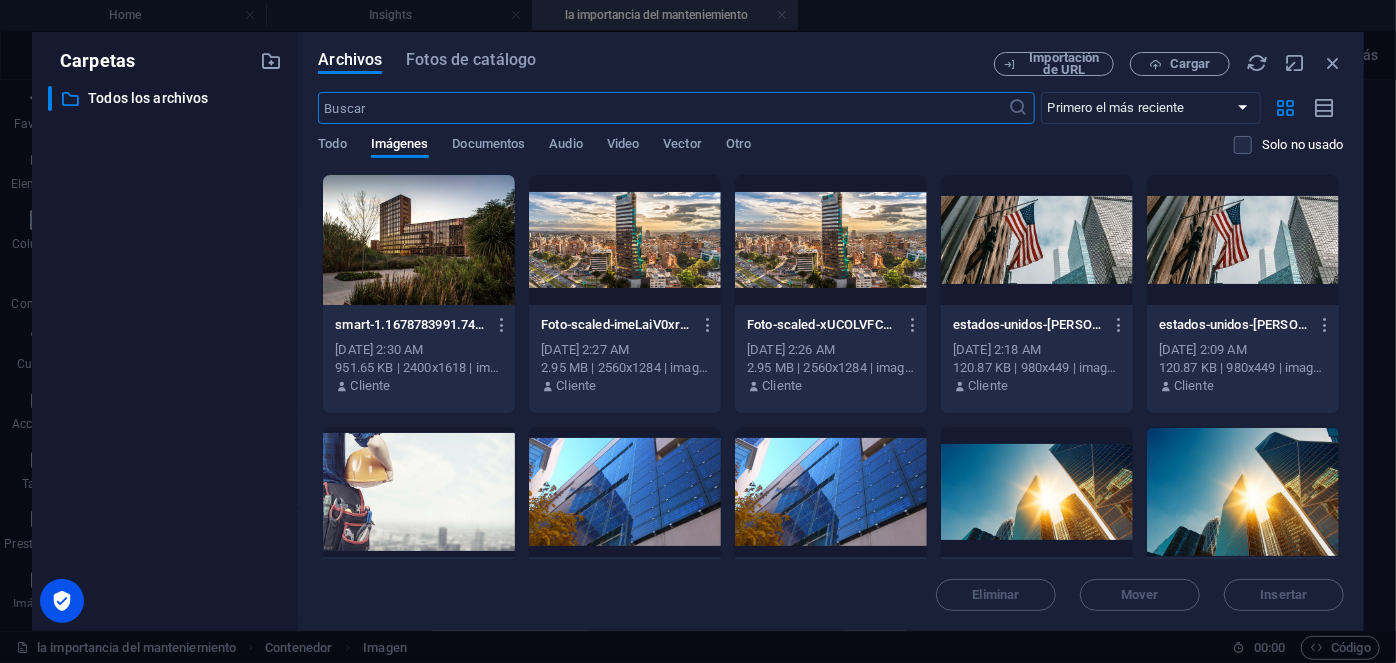click at bounding box center [419, 240] 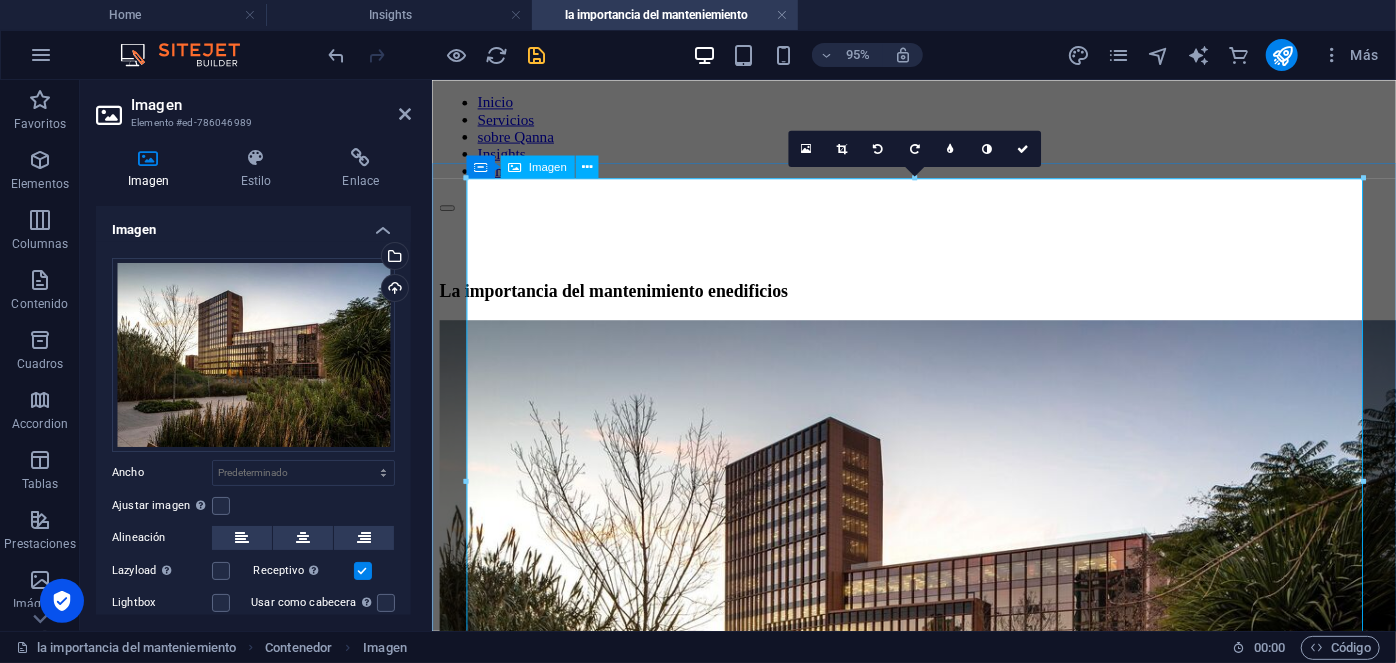 scroll, scrollTop: 94, scrollLeft: 0, axis: vertical 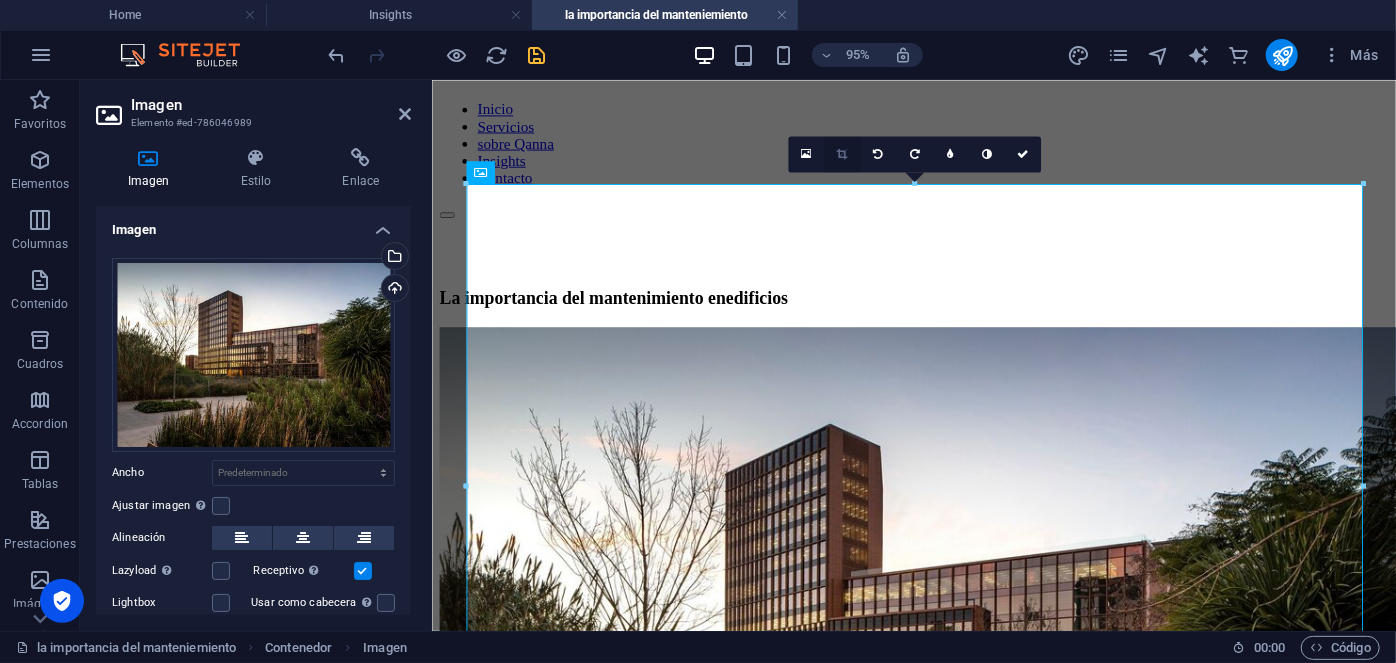 click at bounding box center (842, 153) 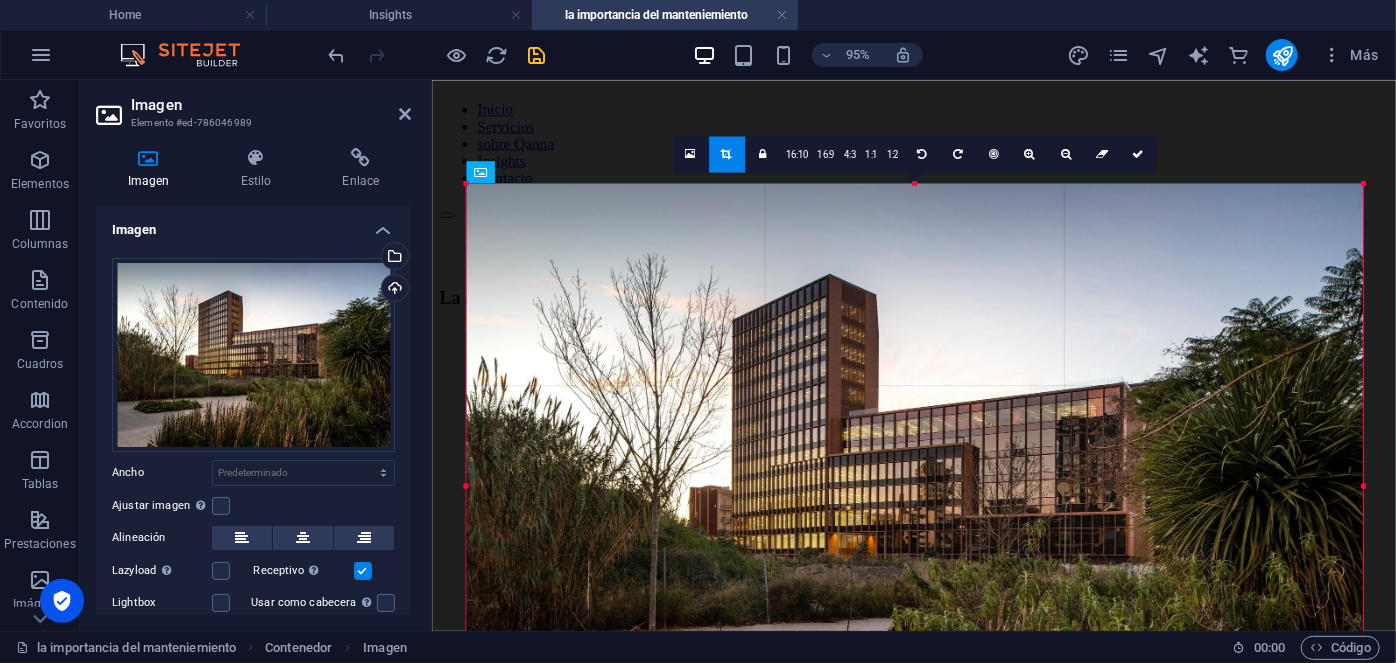 click at bounding box center (914, 485) 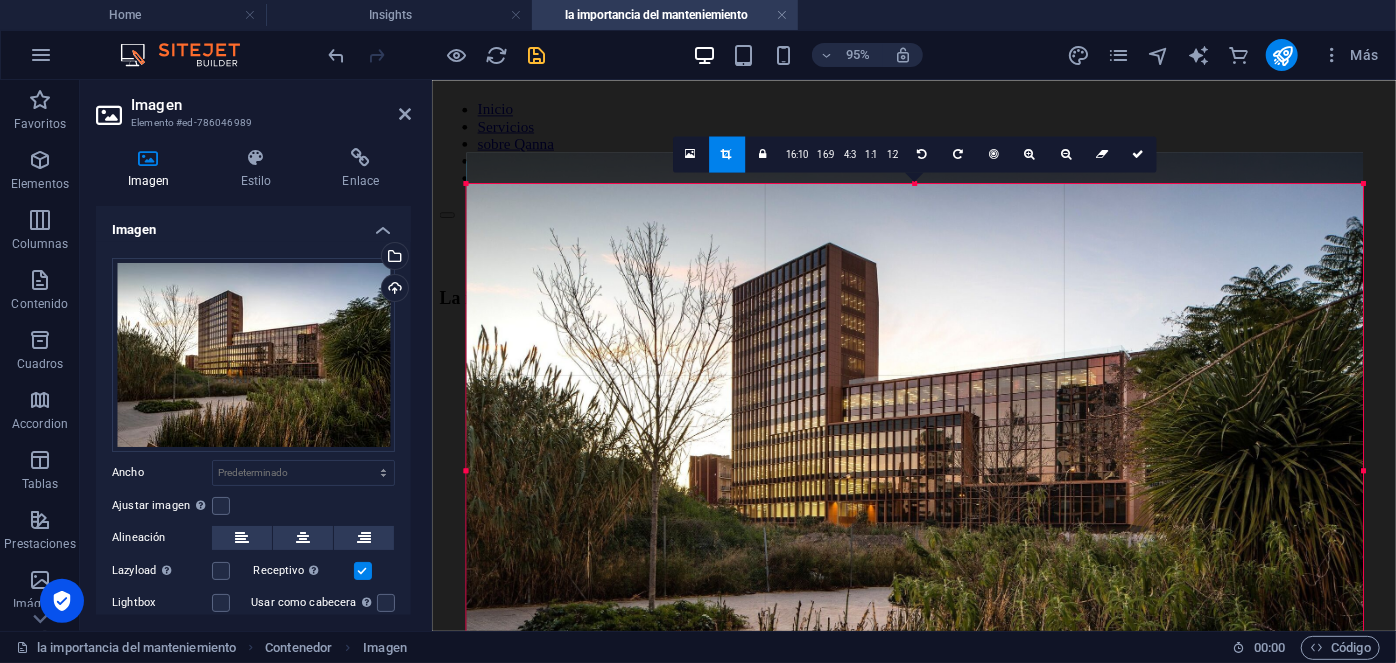 drag, startPoint x: 912, startPoint y: 184, endPoint x: 916, endPoint y: 217, distance: 33.24154 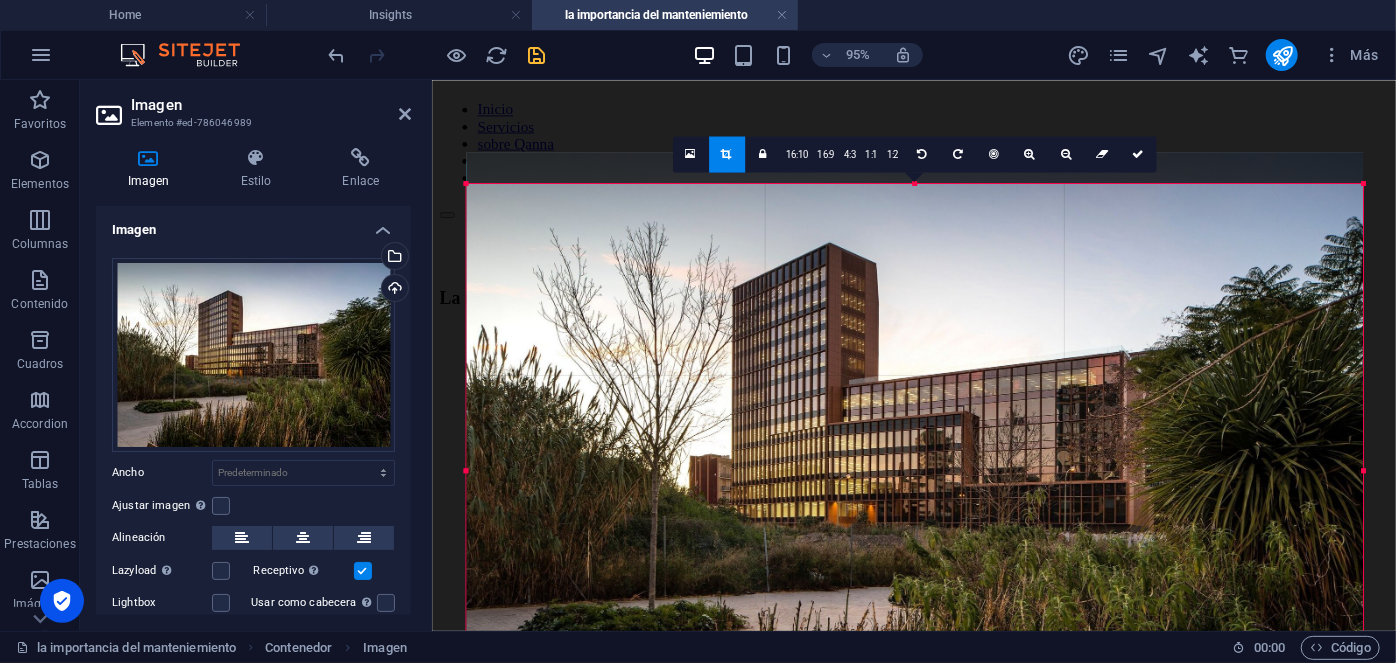 click on "180 170 160 150 140 130 120 110 100 90 80 70 60 50 40 30 20 10 0 -10 -20 -30 -40 -50 -60 -70 -80 -90 -100 -110 -120 -130 -140 -150 -160 -170 944px × 604px / 0° / 39% 16:10 16:9 4:3 1:1 1:2 0" at bounding box center [914, 470] 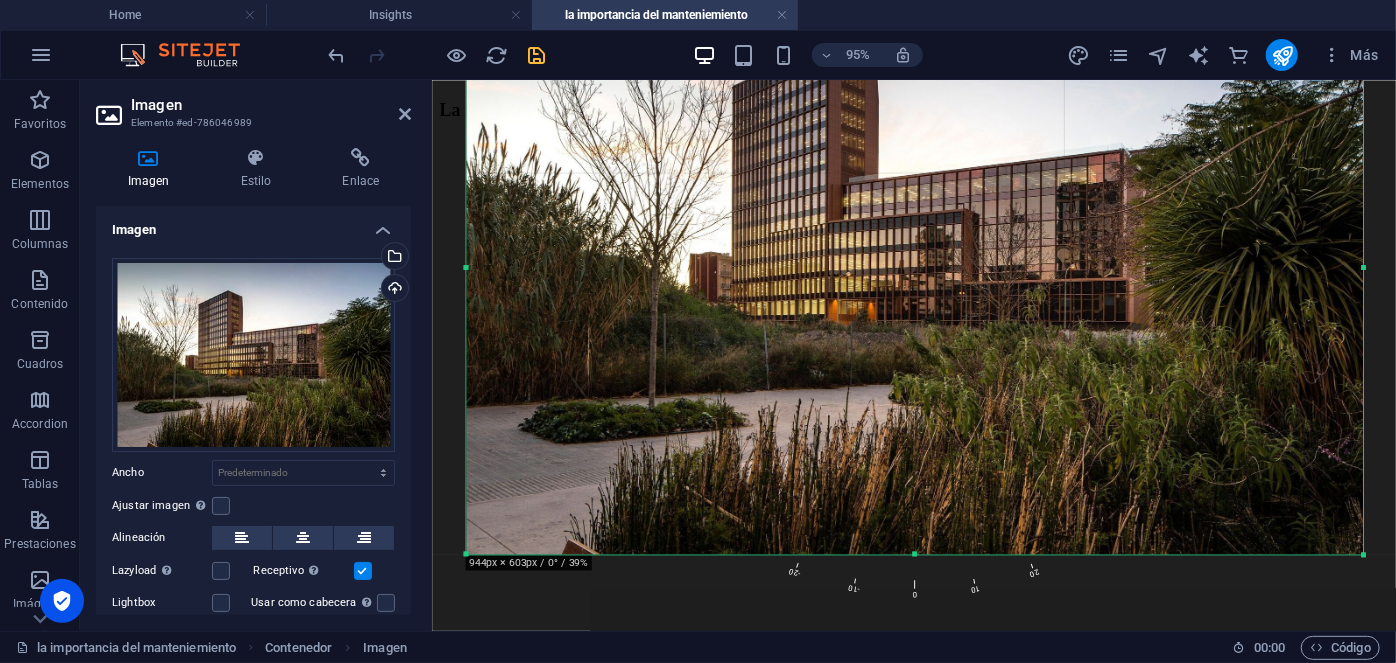scroll, scrollTop: 311, scrollLeft: 0, axis: vertical 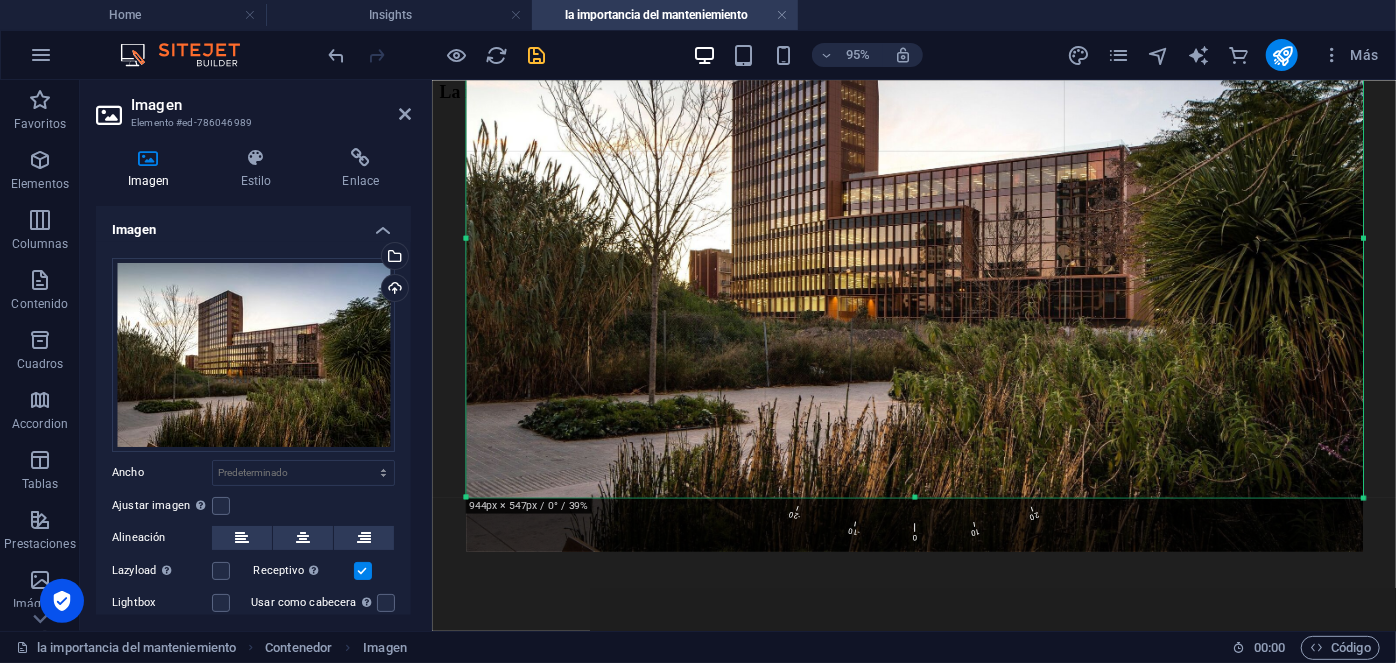 drag, startPoint x: 912, startPoint y: 549, endPoint x: 929, endPoint y: 493, distance: 58.5235 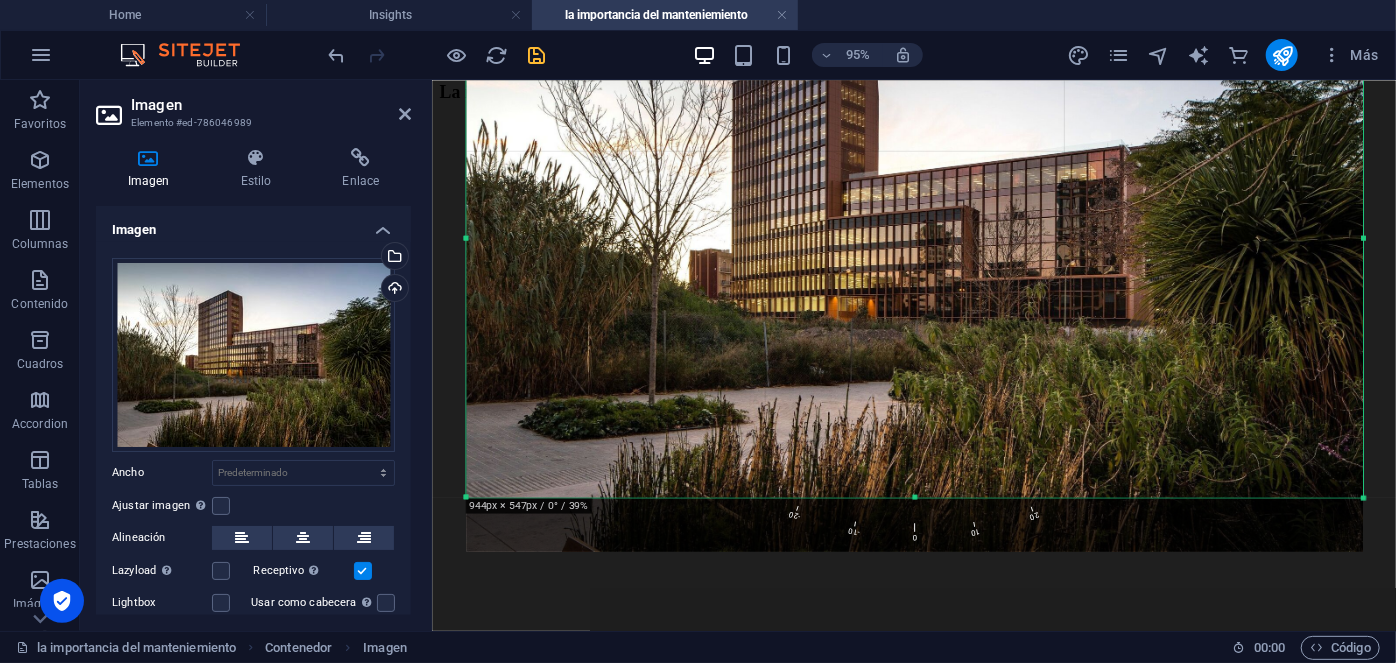 click on "180 170 160 150 140 130 120 110 100 90 80 70 60 50 40 30 20 10 0 -10 -20 -30 -40 -50 -60 -70 -80 -90 -100 -110 -120 -130 -140 -150 -160 -170 944px × 547px / 0° / 39% 16:10 16:9 4:3 1:1 1:2 0" at bounding box center [914, 238] 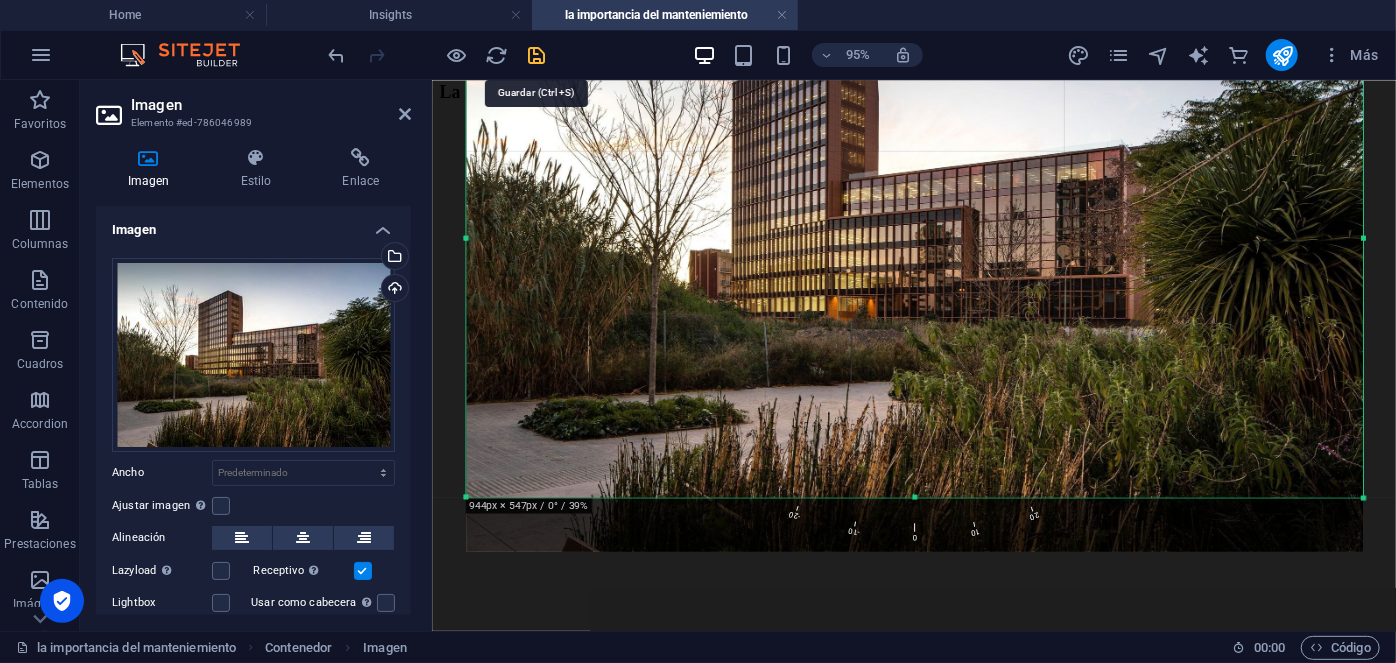 click at bounding box center [537, 55] 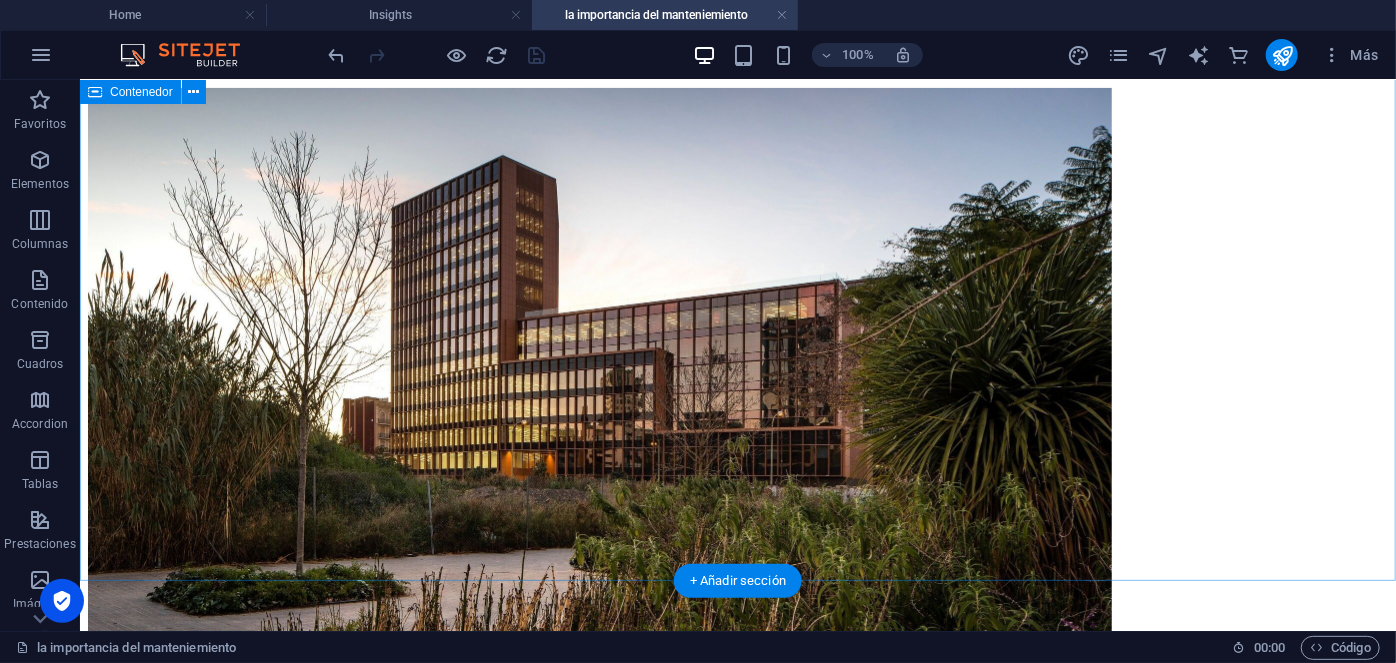 scroll, scrollTop: 354, scrollLeft: 0, axis: vertical 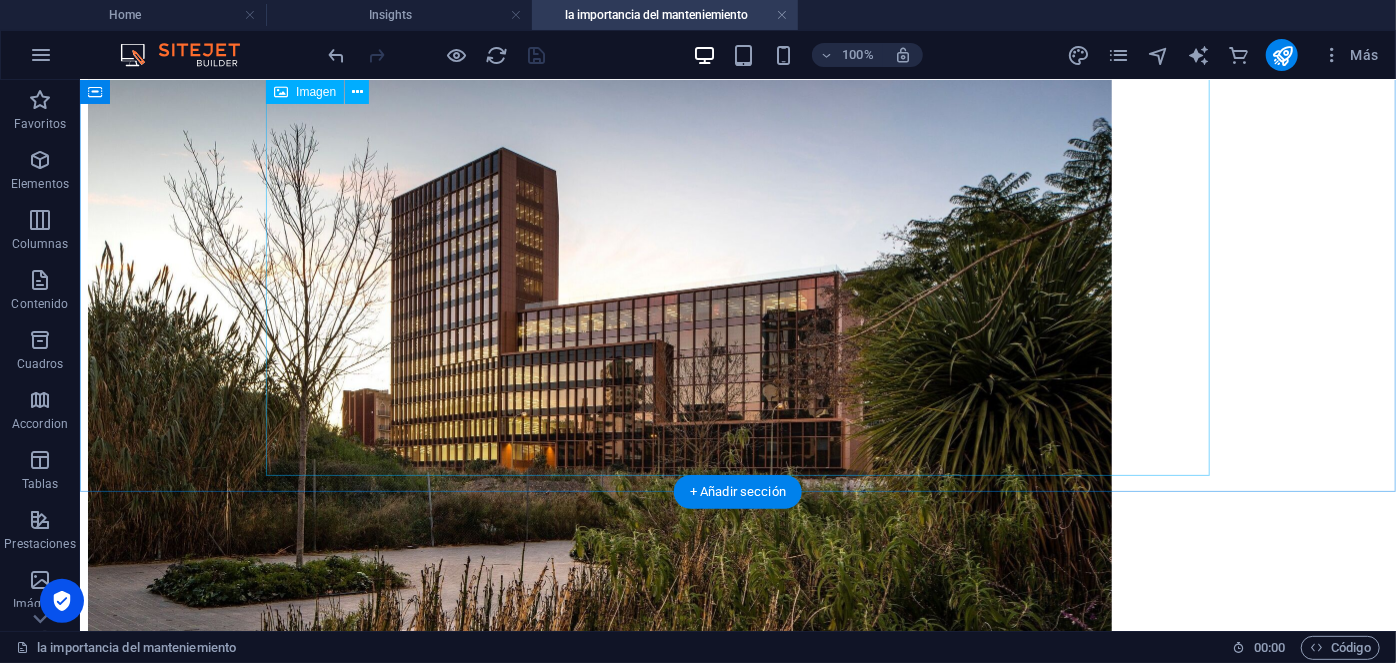 click at bounding box center (737, 378) 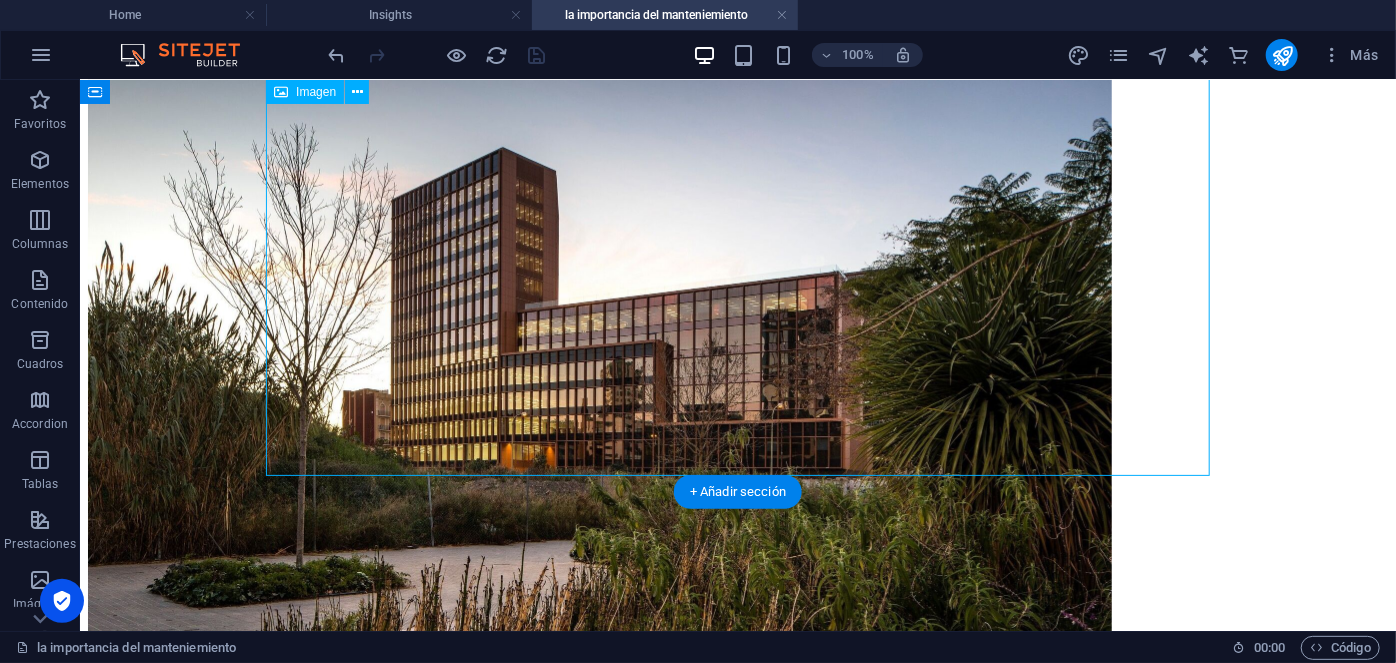 click at bounding box center [737, 378] 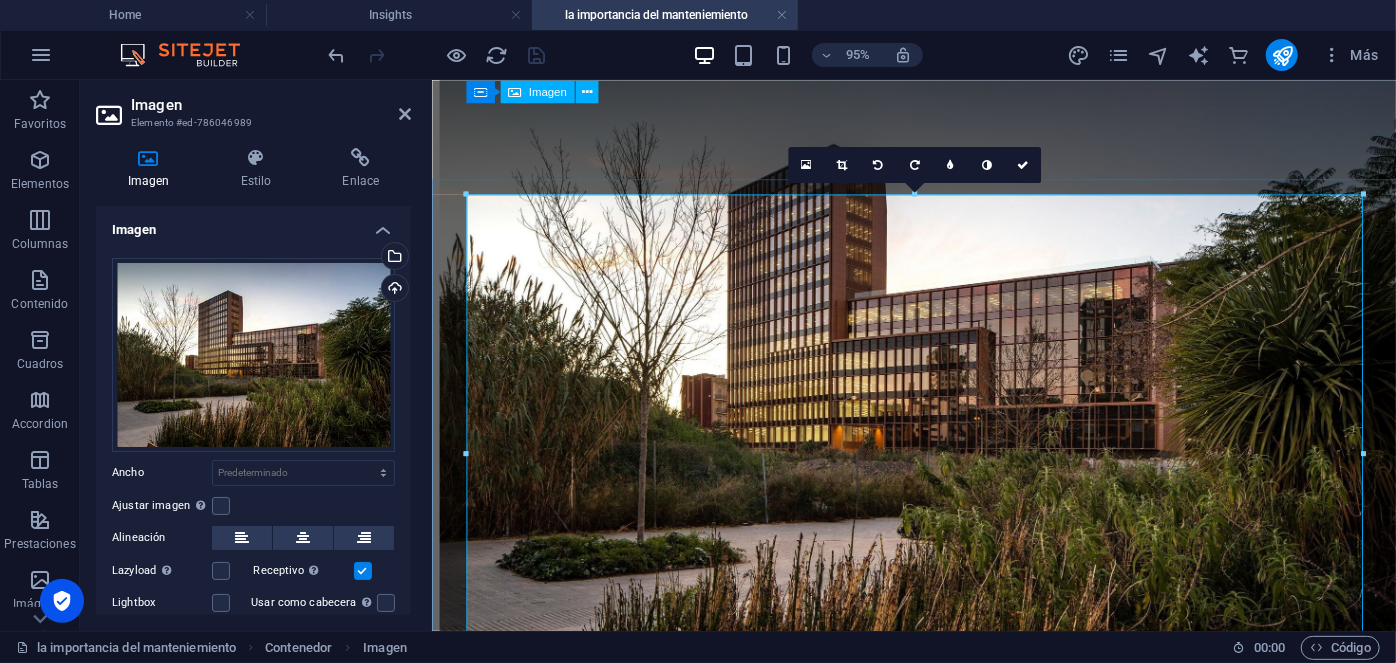scroll, scrollTop: 63, scrollLeft: 0, axis: vertical 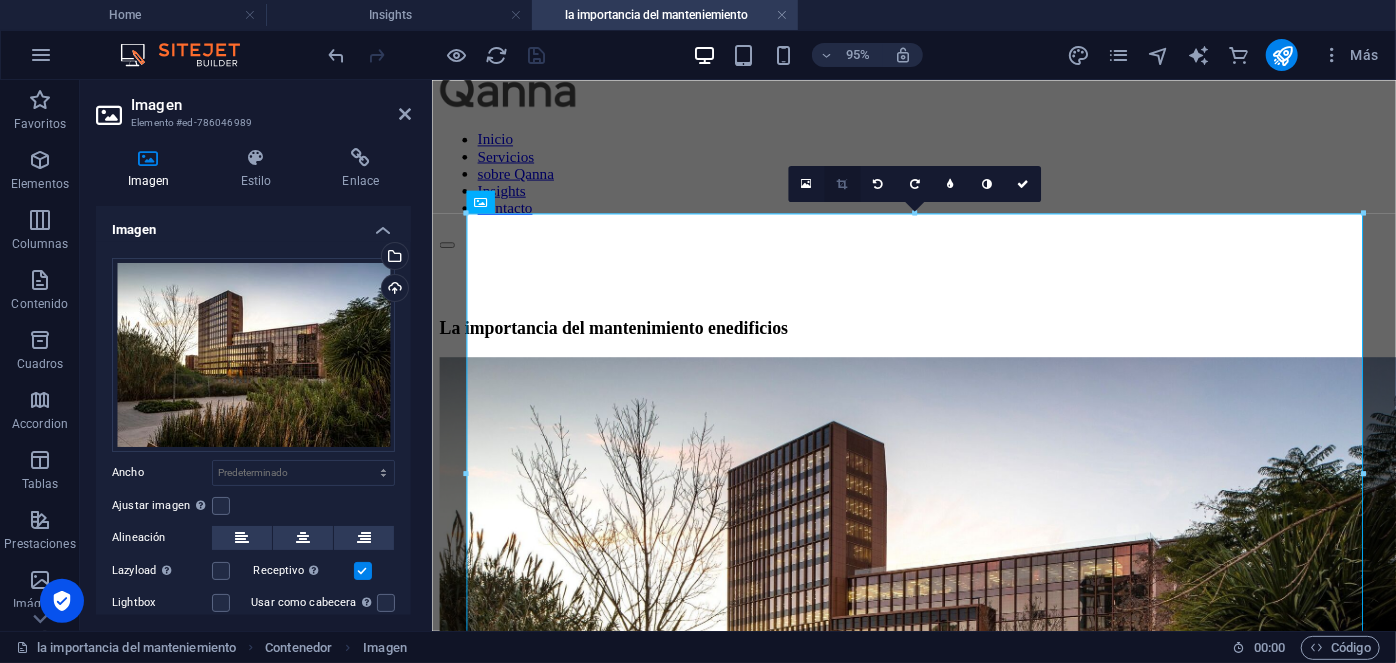 click at bounding box center (842, 183) 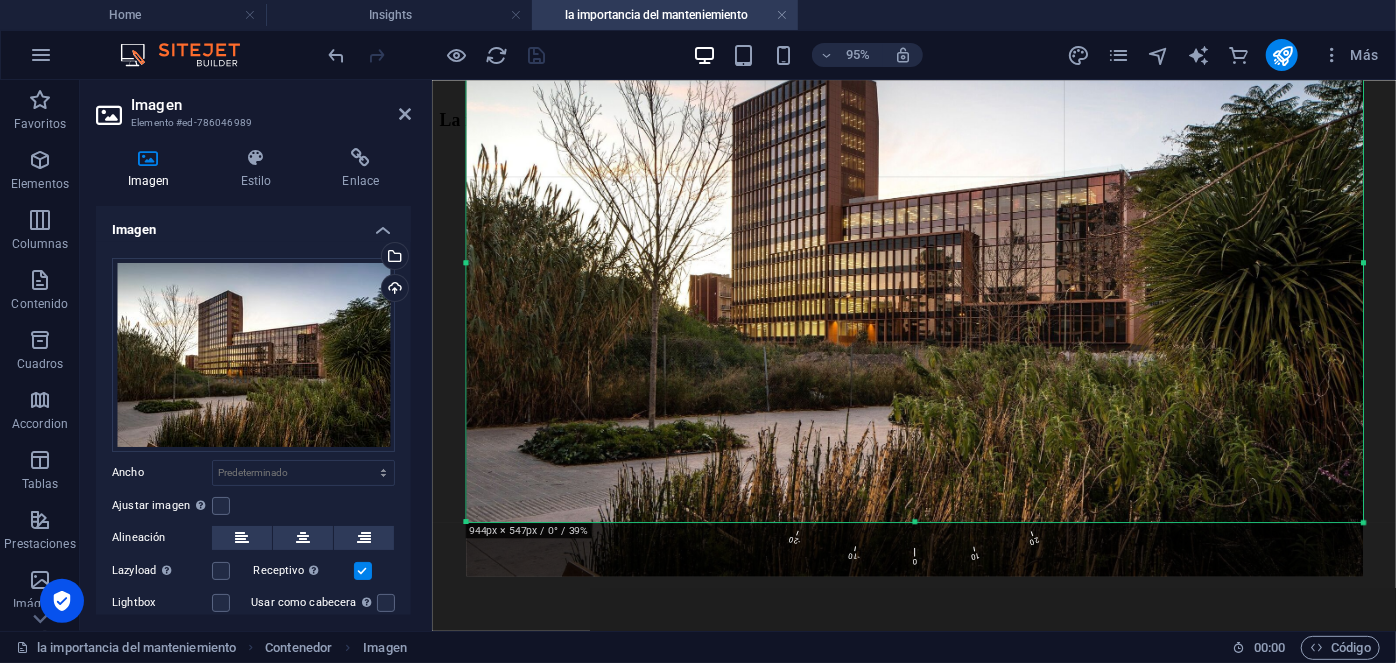 scroll, scrollTop: 287, scrollLeft: 0, axis: vertical 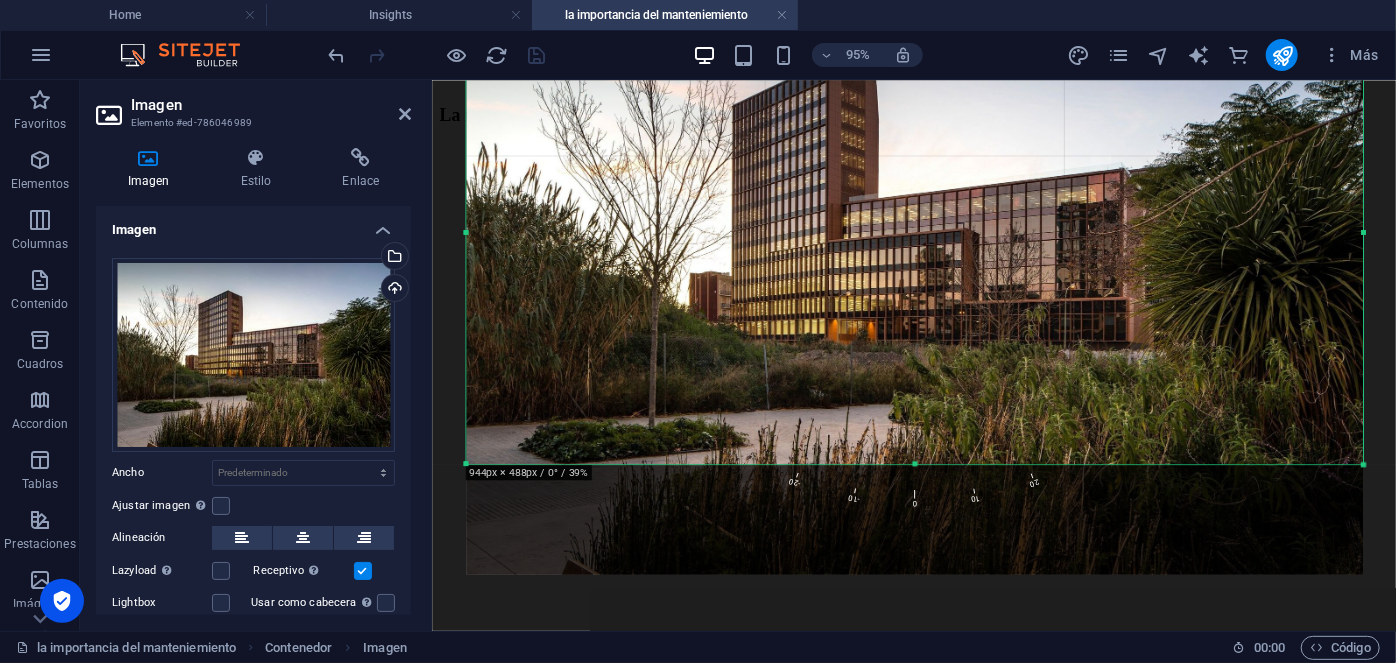 drag, startPoint x: 916, startPoint y: 519, endPoint x: 924, endPoint y: 460, distance: 59.5399 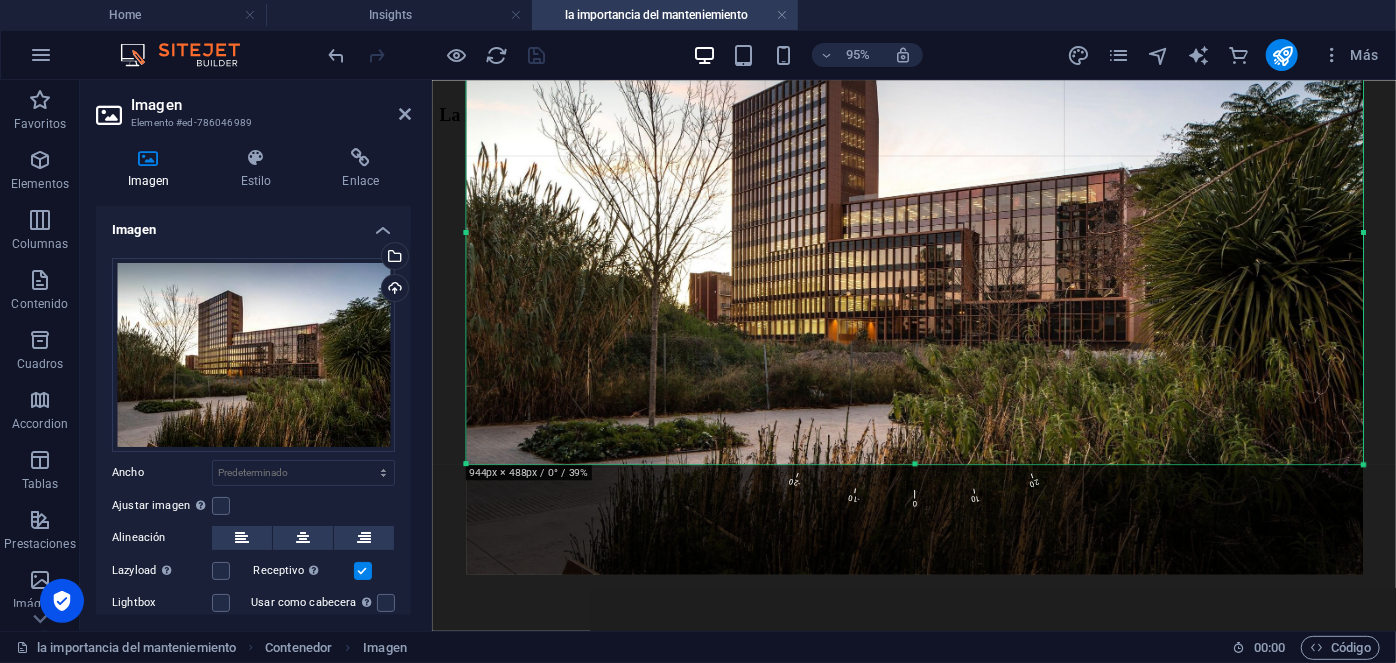 click at bounding box center [914, 464] 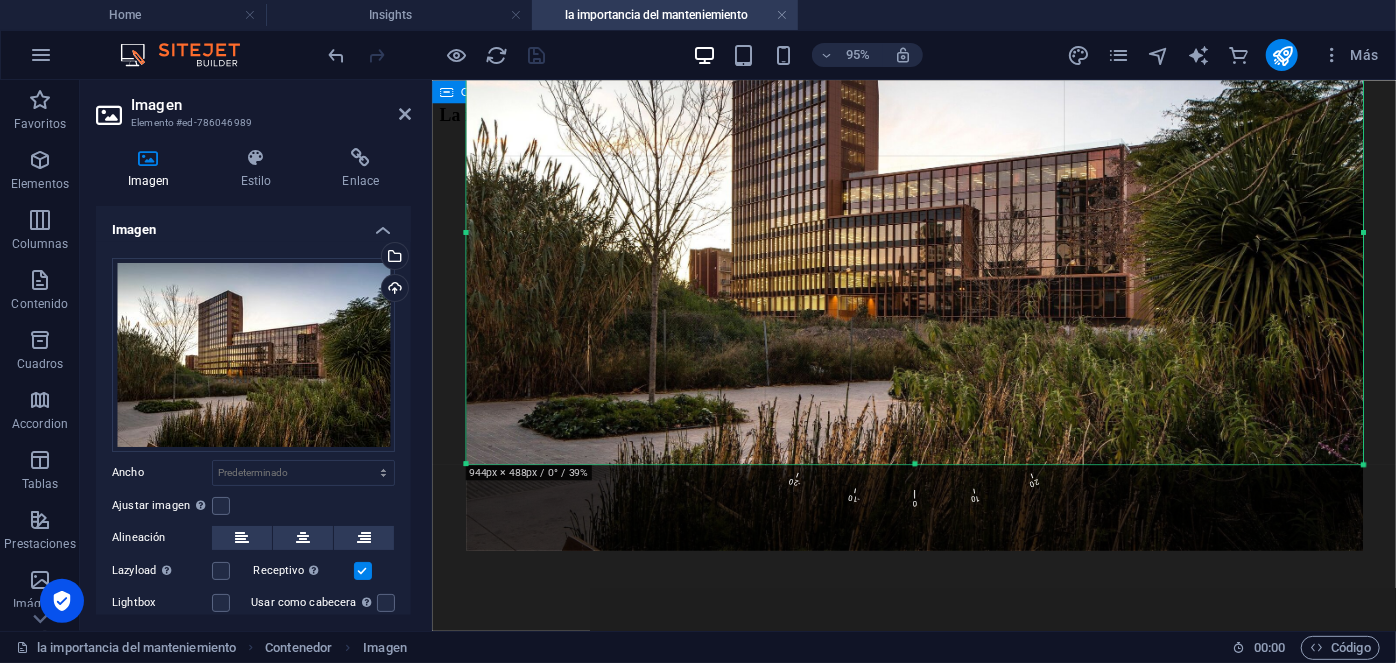 click at bounding box center (938, 393) 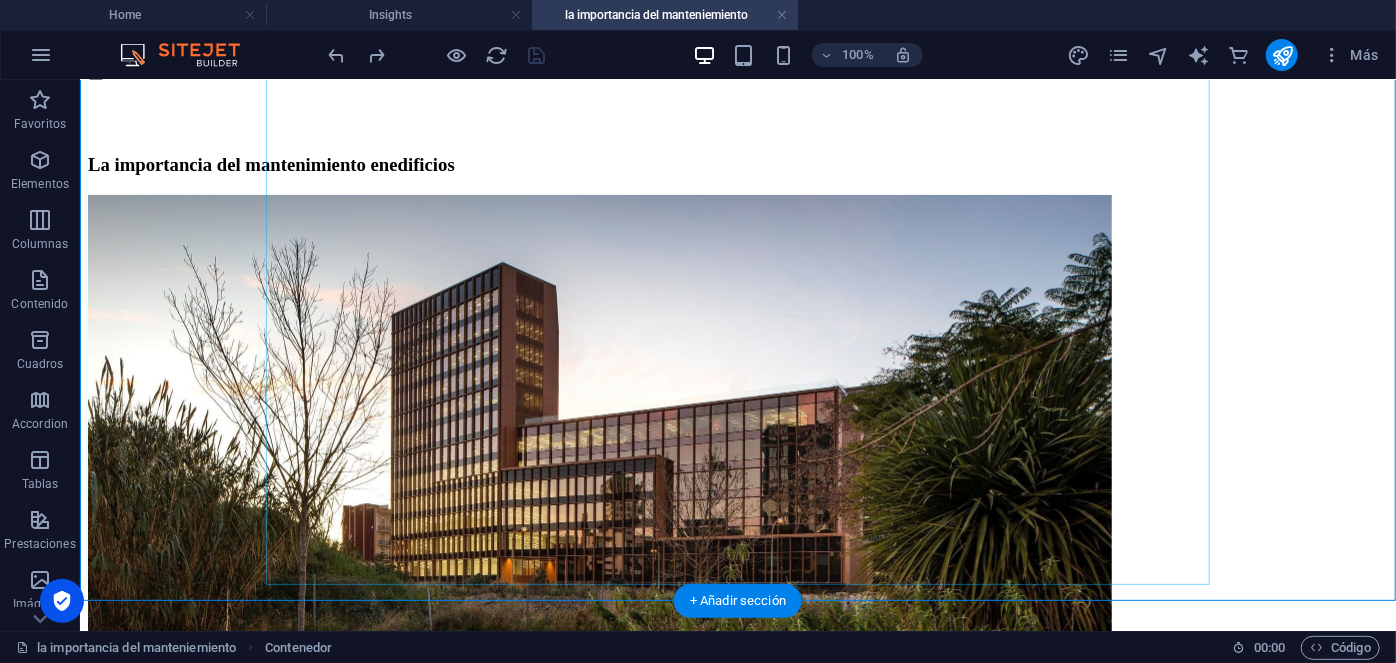 scroll, scrollTop: 246, scrollLeft: 0, axis: vertical 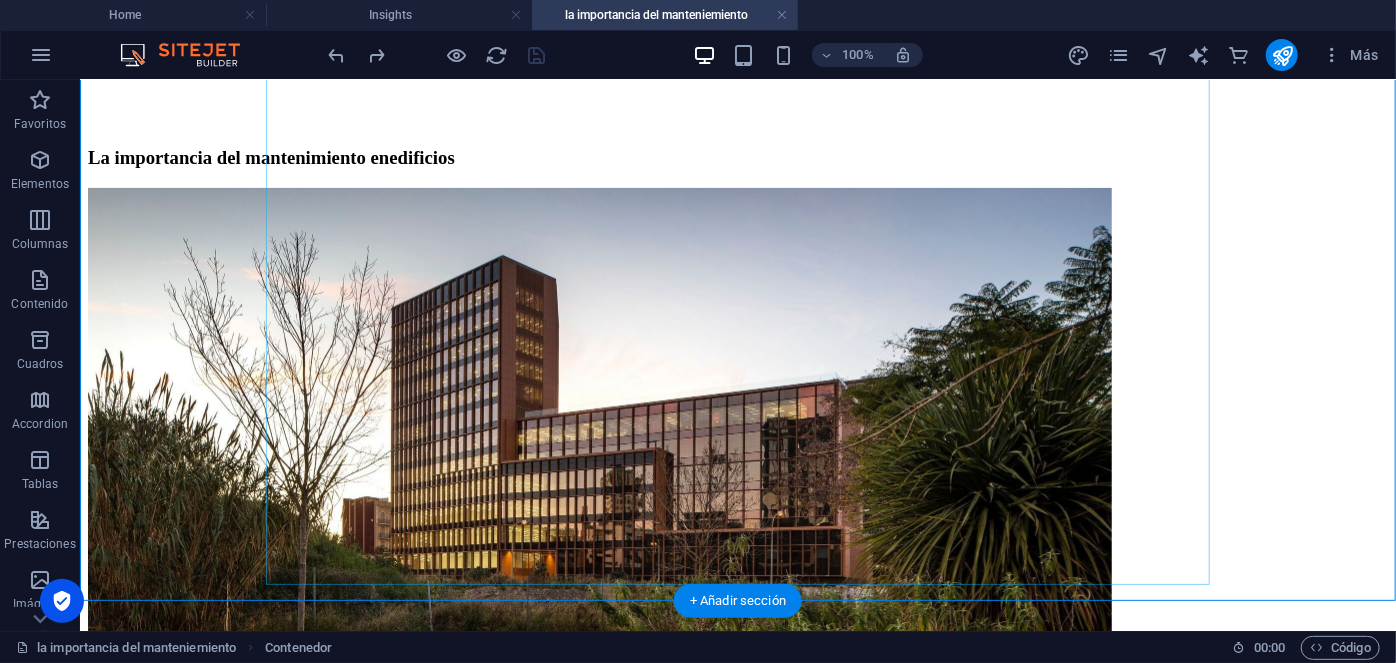 click at bounding box center (737, 486) 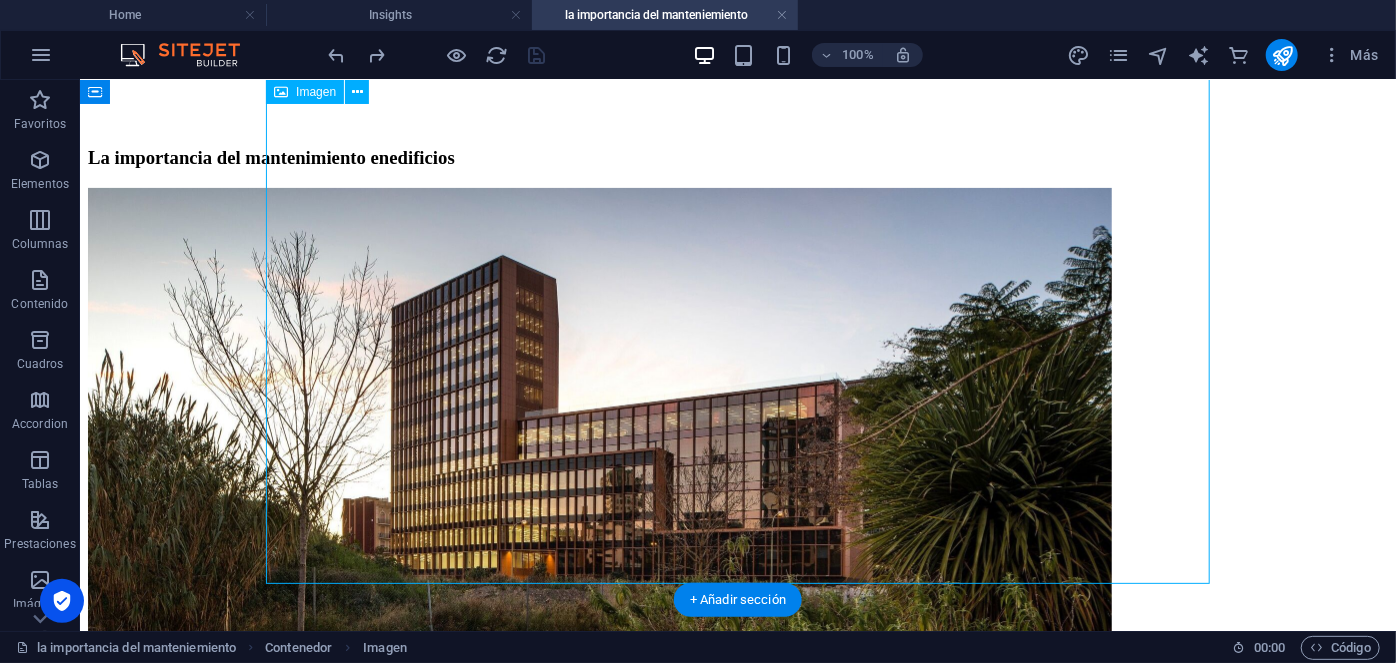 click at bounding box center [737, 486] 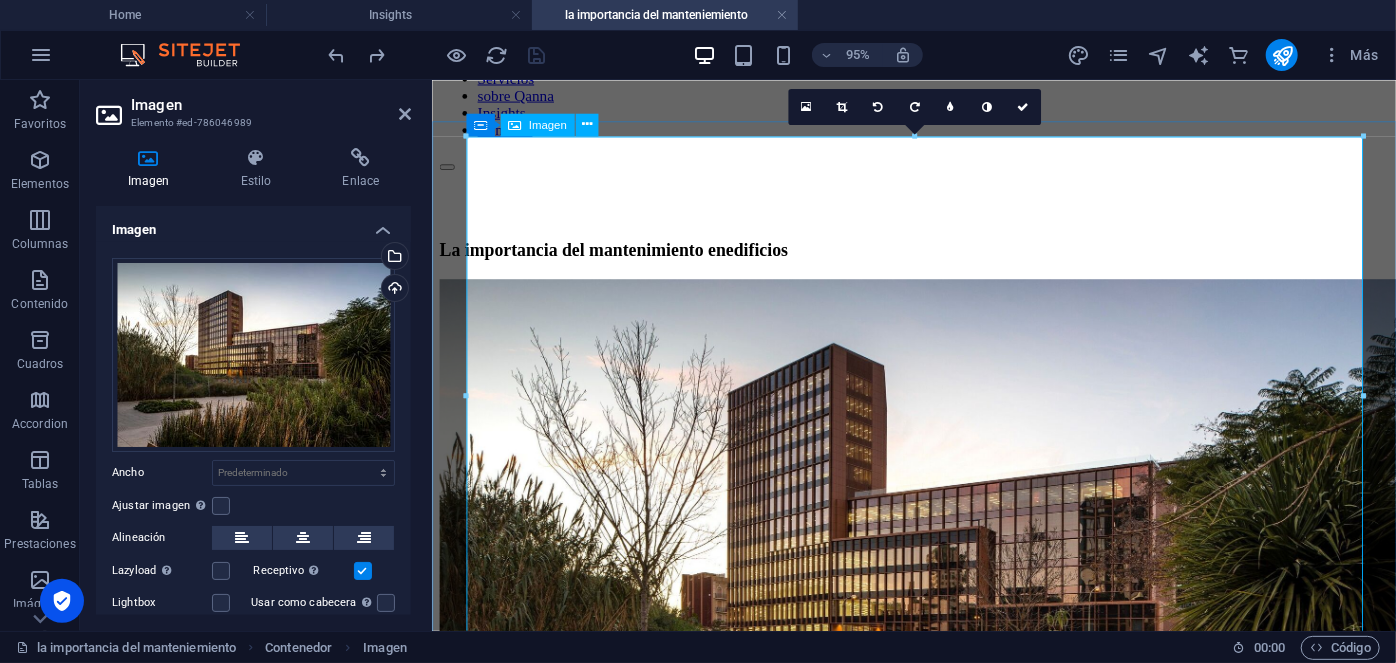 scroll, scrollTop: 144, scrollLeft: 0, axis: vertical 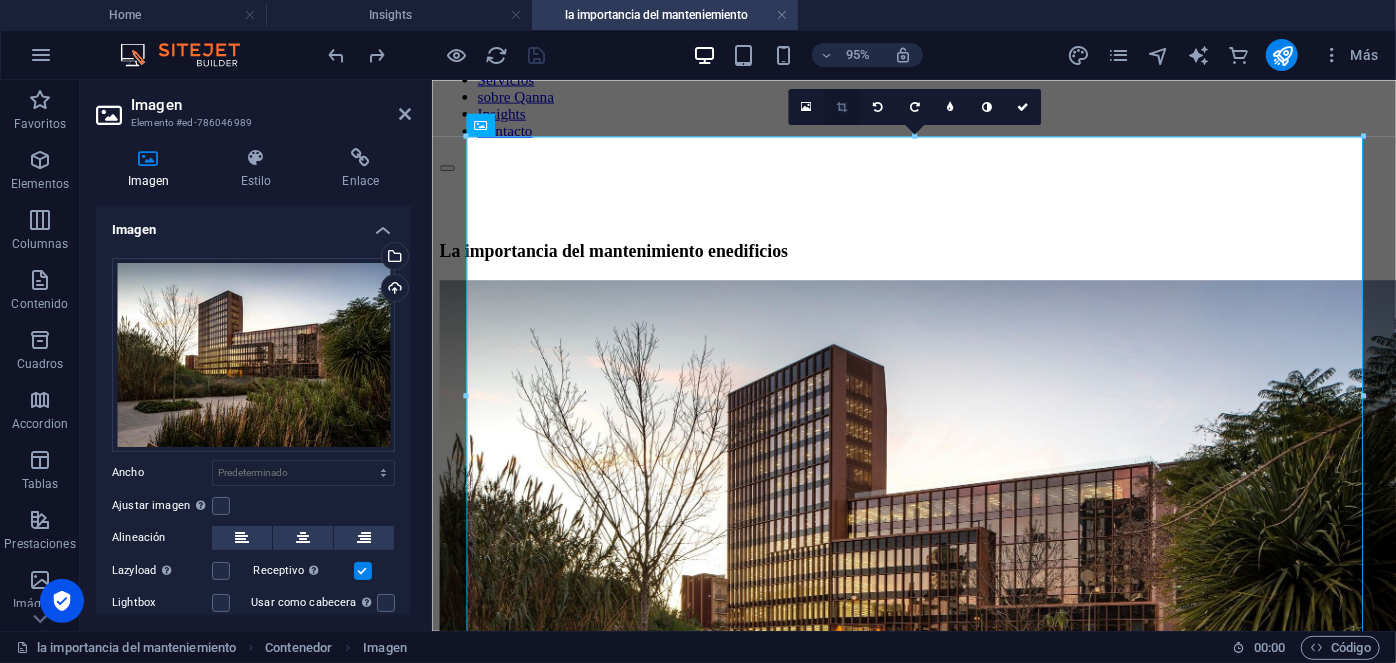 click at bounding box center (842, 106) 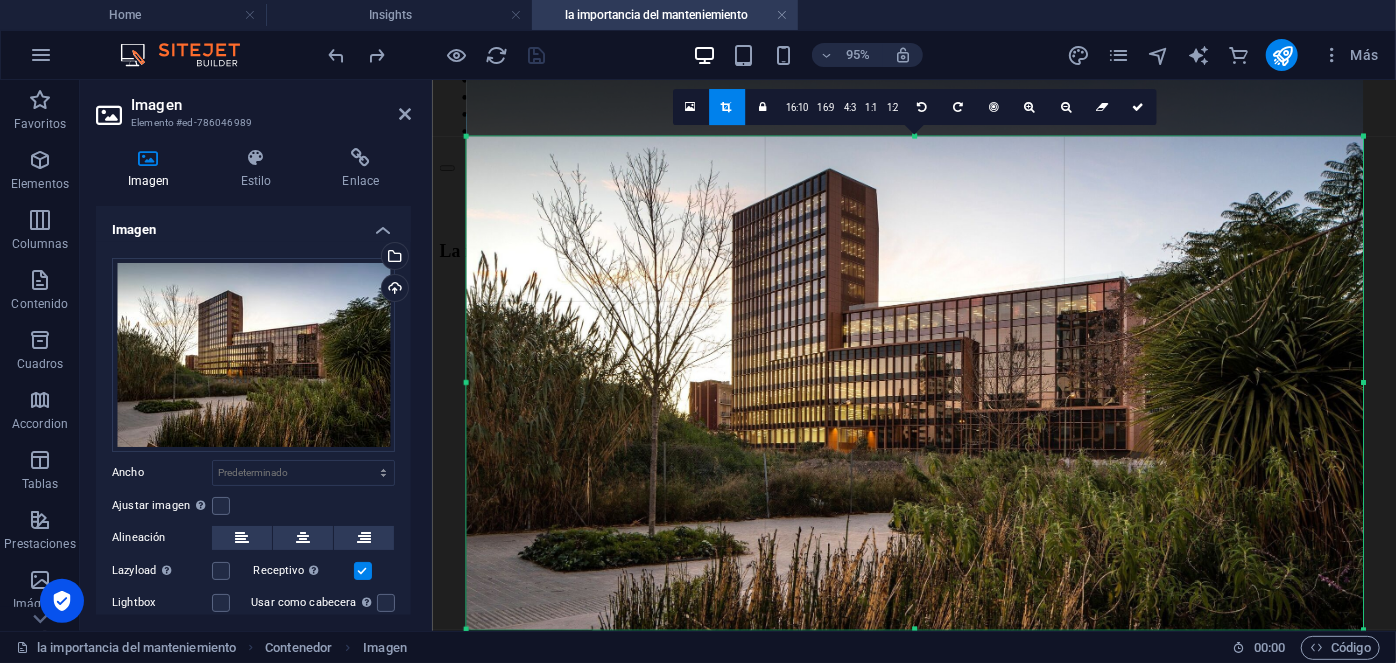 drag, startPoint x: 915, startPoint y: 133, endPoint x: 917, endPoint y: 161, distance: 28.071337 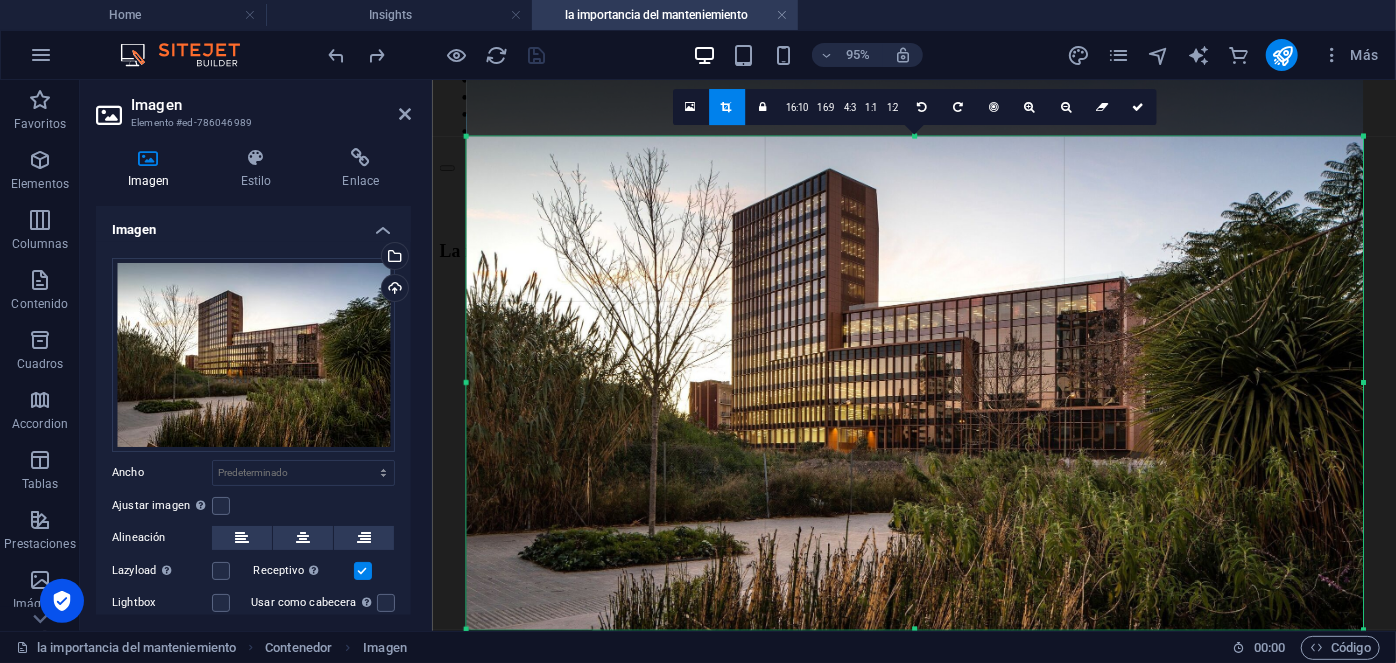 click on "180 170 160 150 140 130 120 110 100 90 80 70 60 50 40 30 20 10 0 -10 -20 -30 -40 -50 -60 -70 -80 -90 -100 -110 -120 -130 -140 -150 -160 -170 944px × 519px / 0° / 39% 16:10 16:9 4:3 1:1 1:2 0" at bounding box center [914, 382] 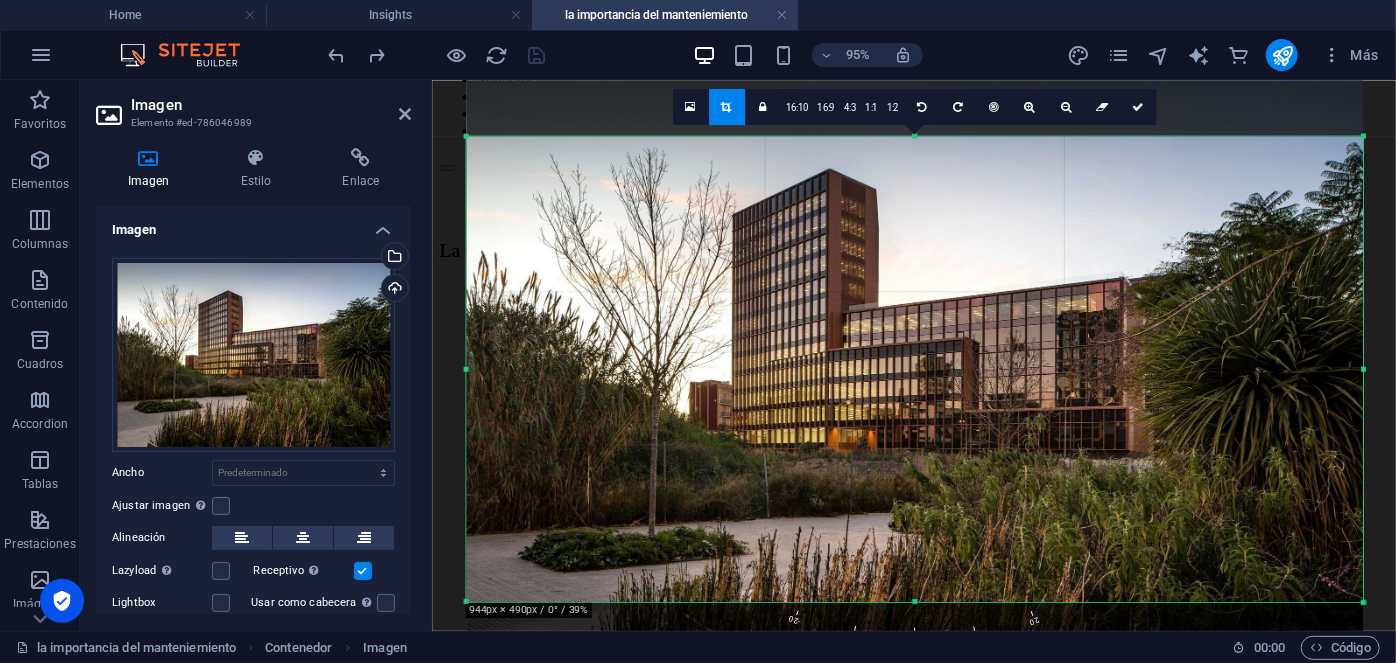 drag, startPoint x: 914, startPoint y: 629, endPoint x: 925, endPoint y: 600, distance: 31.016125 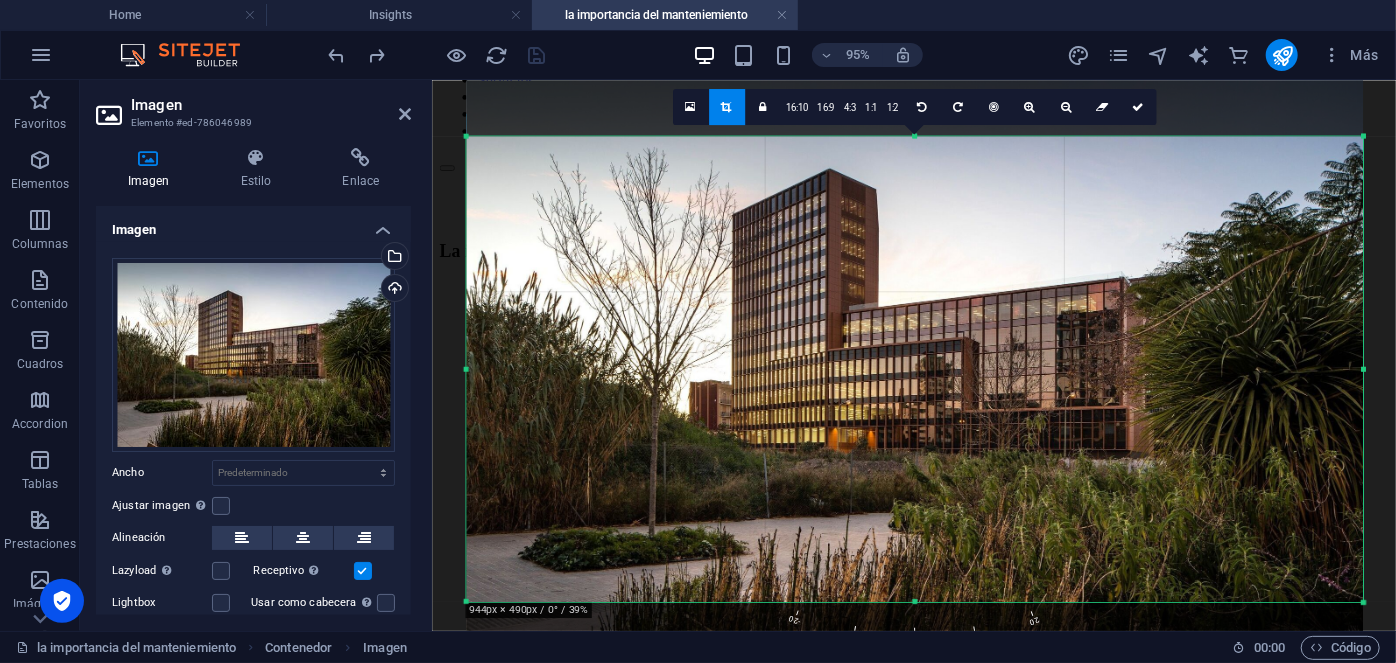 click at bounding box center (914, 601) 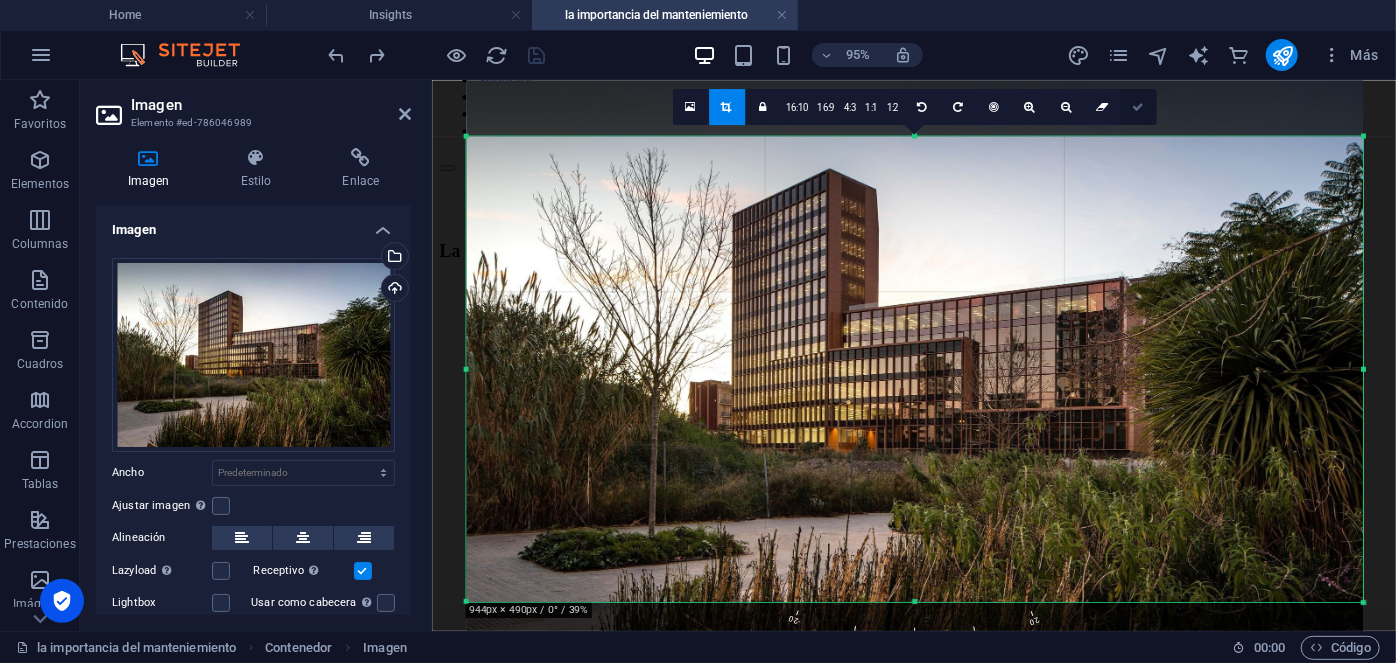 click at bounding box center [1138, 106] 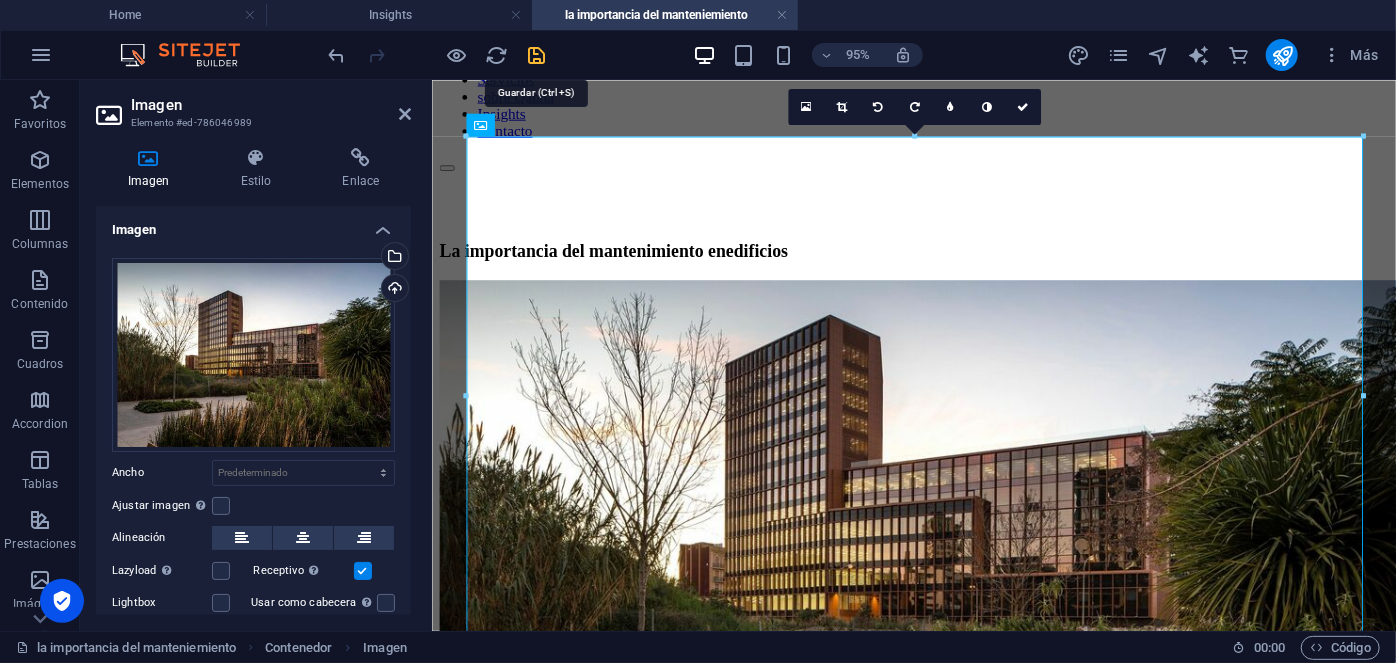 click at bounding box center (537, 55) 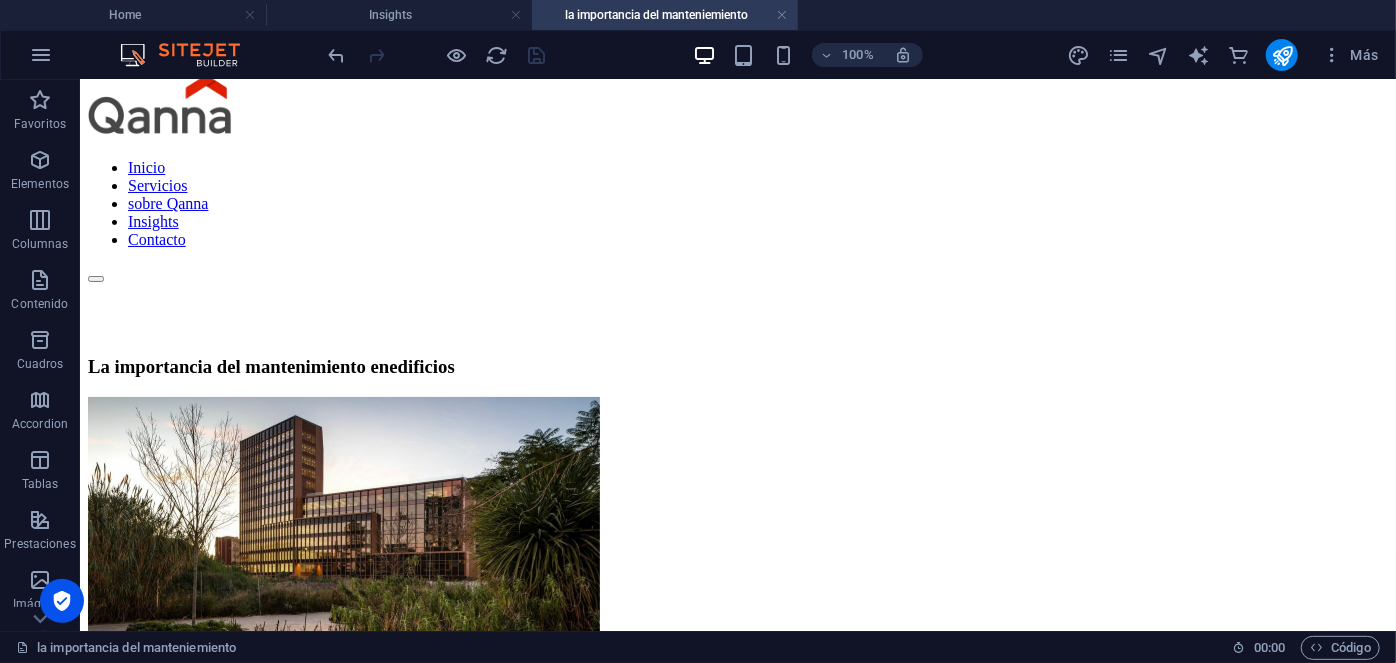 scroll, scrollTop: 37, scrollLeft: 0, axis: vertical 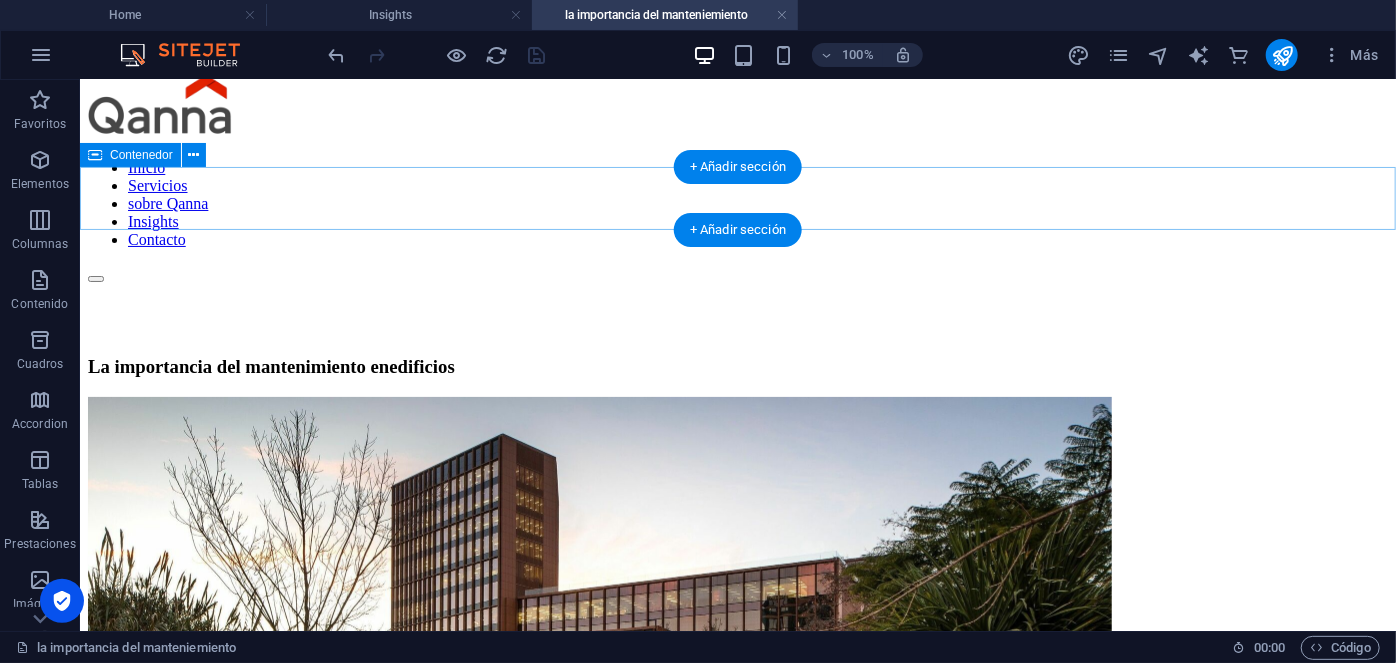 click on "La importancia del mantenimiento en  edificios" at bounding box center (737, 366) 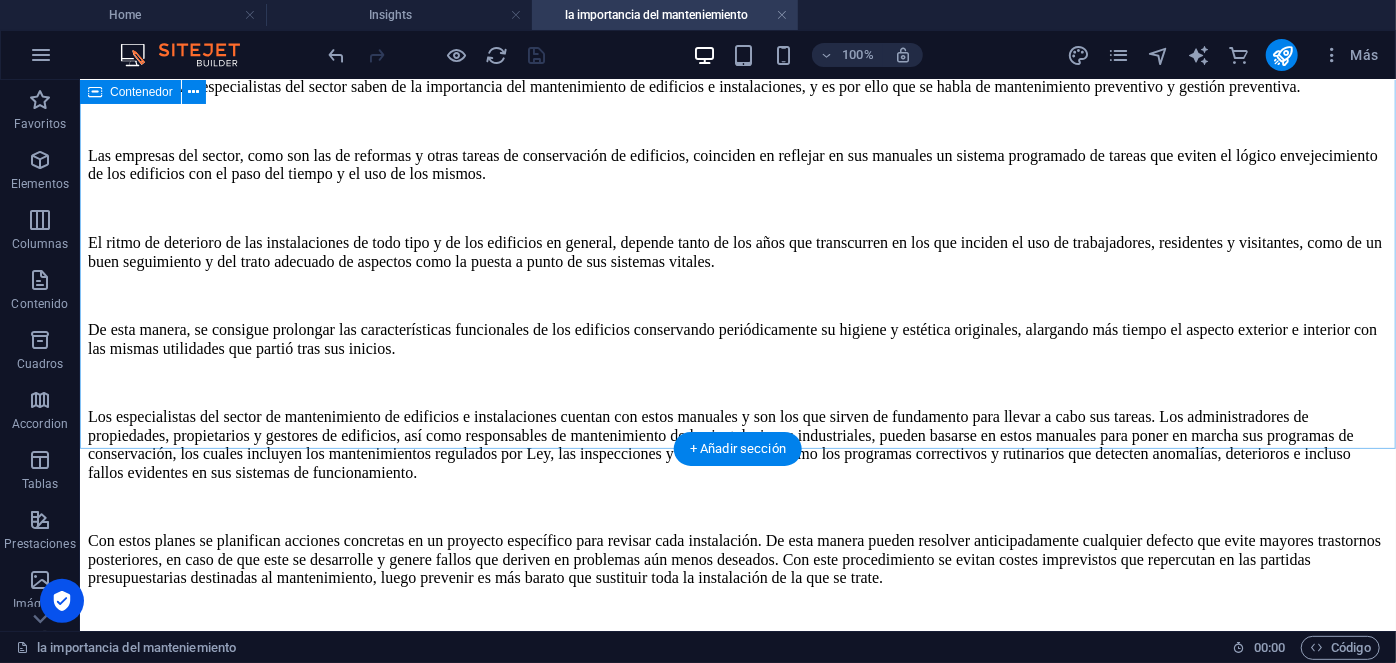 scroll, scrollTop: 954, scrollLeft: 0, axis: vertical 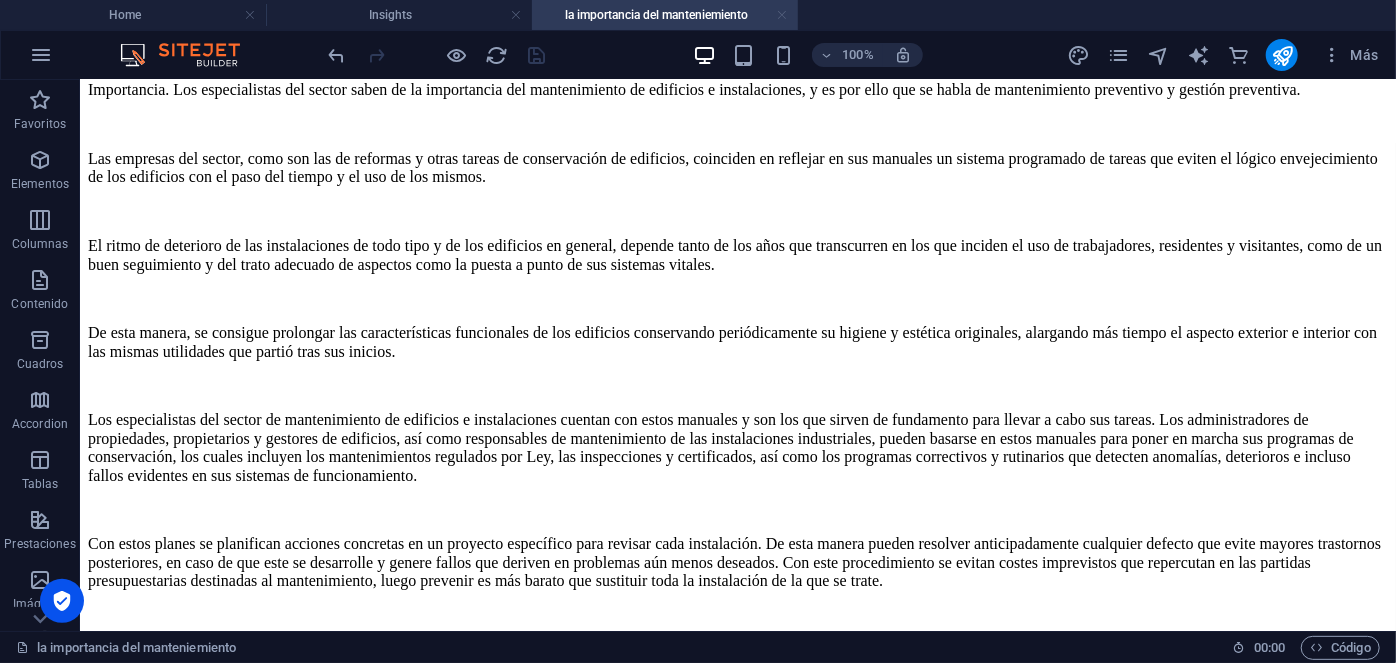 click at bounding box center [782, 15] 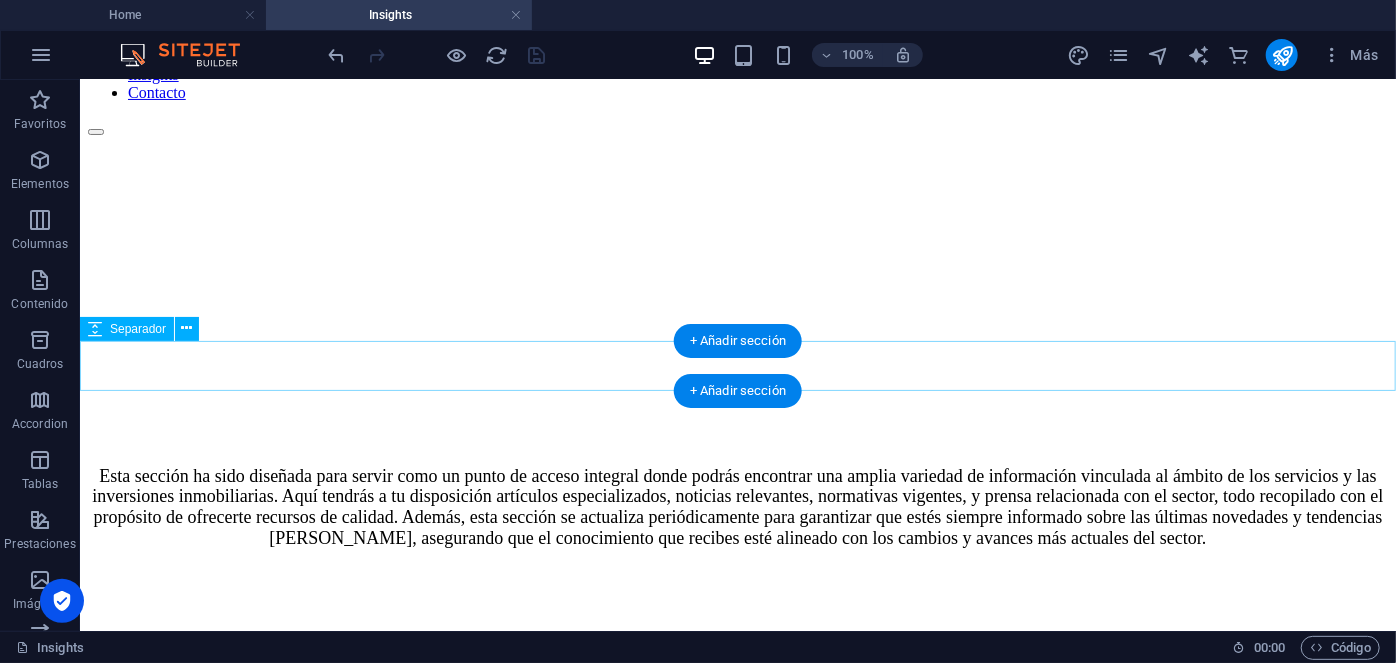 scroll, scrollTop: 179, scrollLeft: 0, axis: vertical 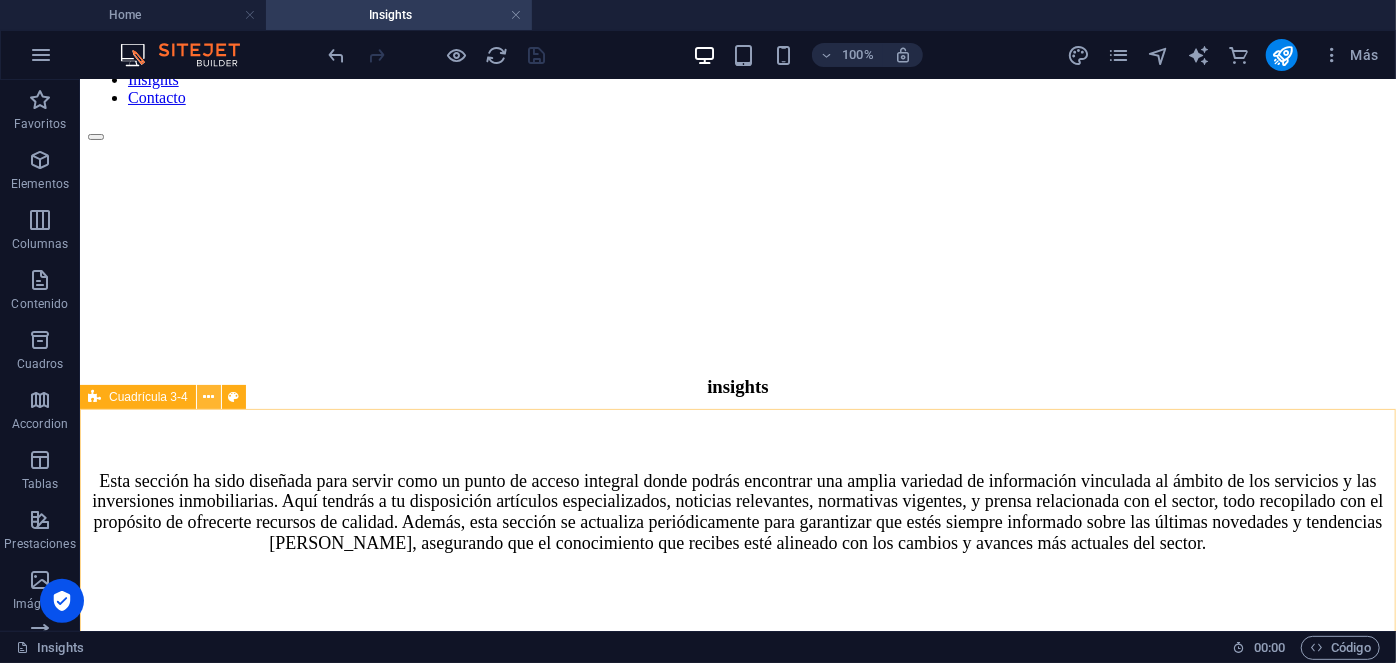 click at bounding box center [208, 397] 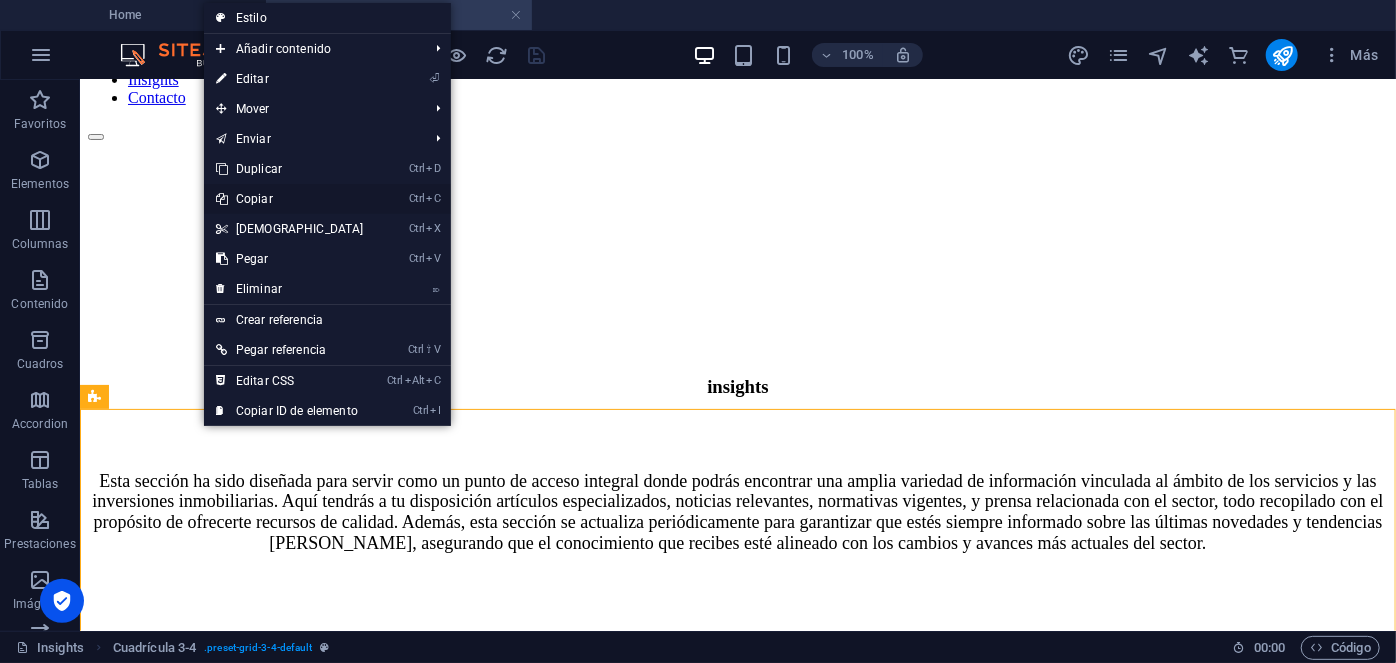 click on "Ctrl C  Copiar" at bounding box center [290, 199] 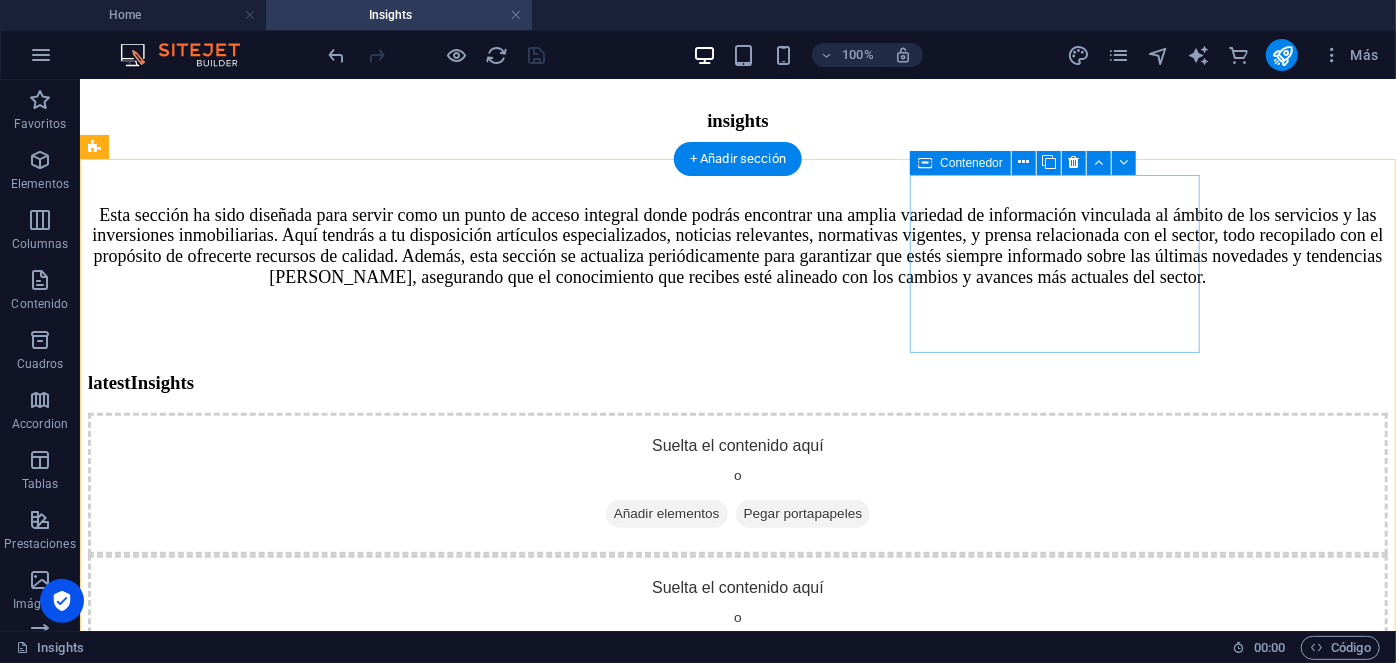 scroll, scrollTop: 458, scrollLeft: 0, axis: vertical 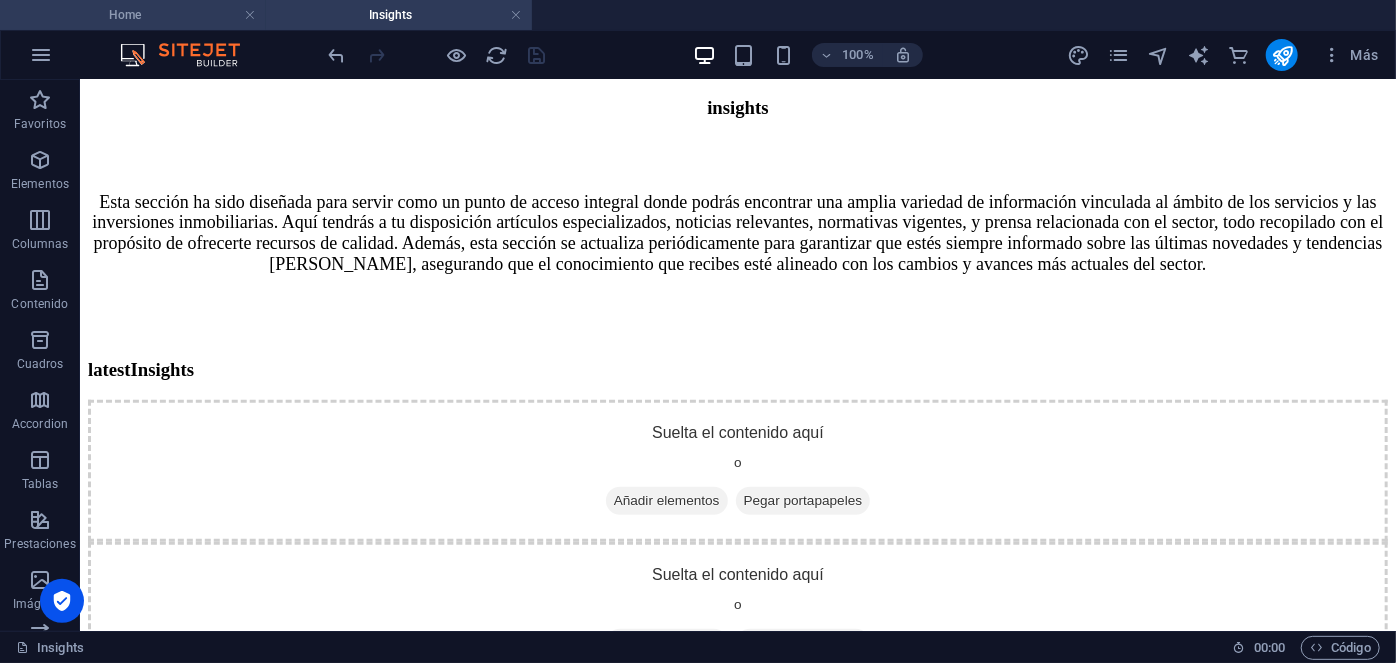 click on "Home" at bounding box center (133, 15) 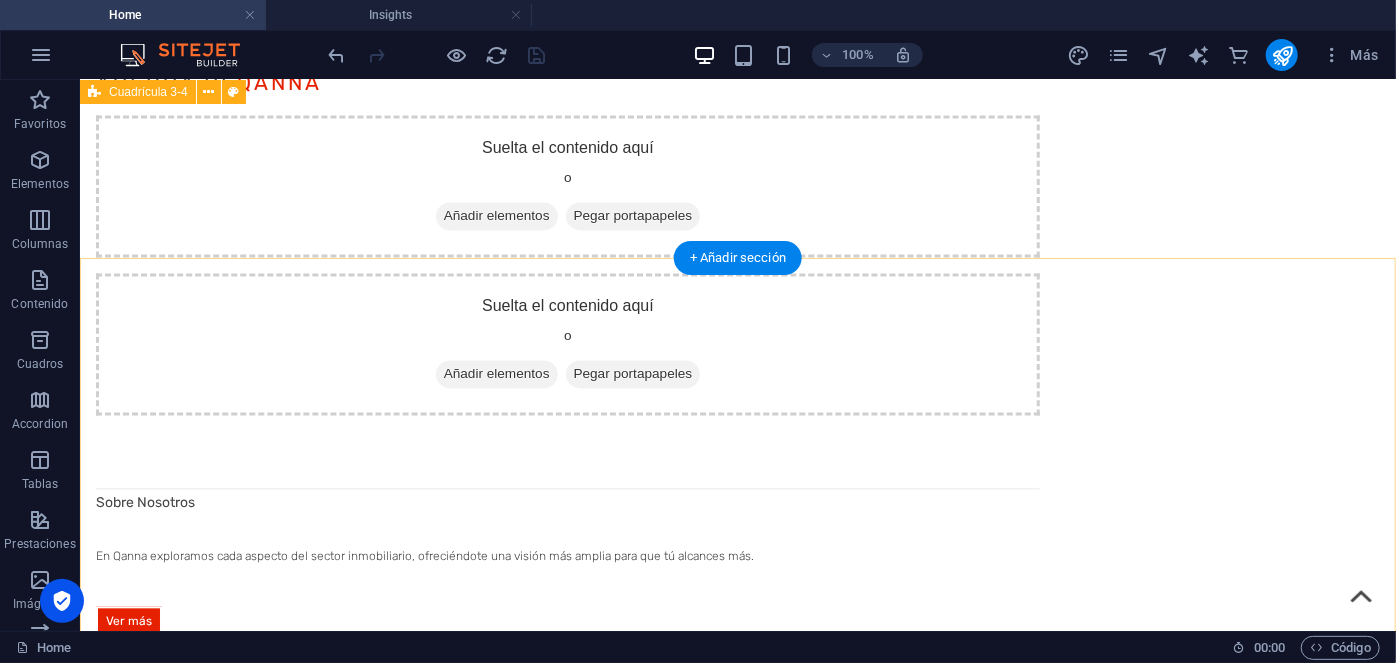 scroll, scrollTop: 1797, scrollLeft: 0, axis: vertical 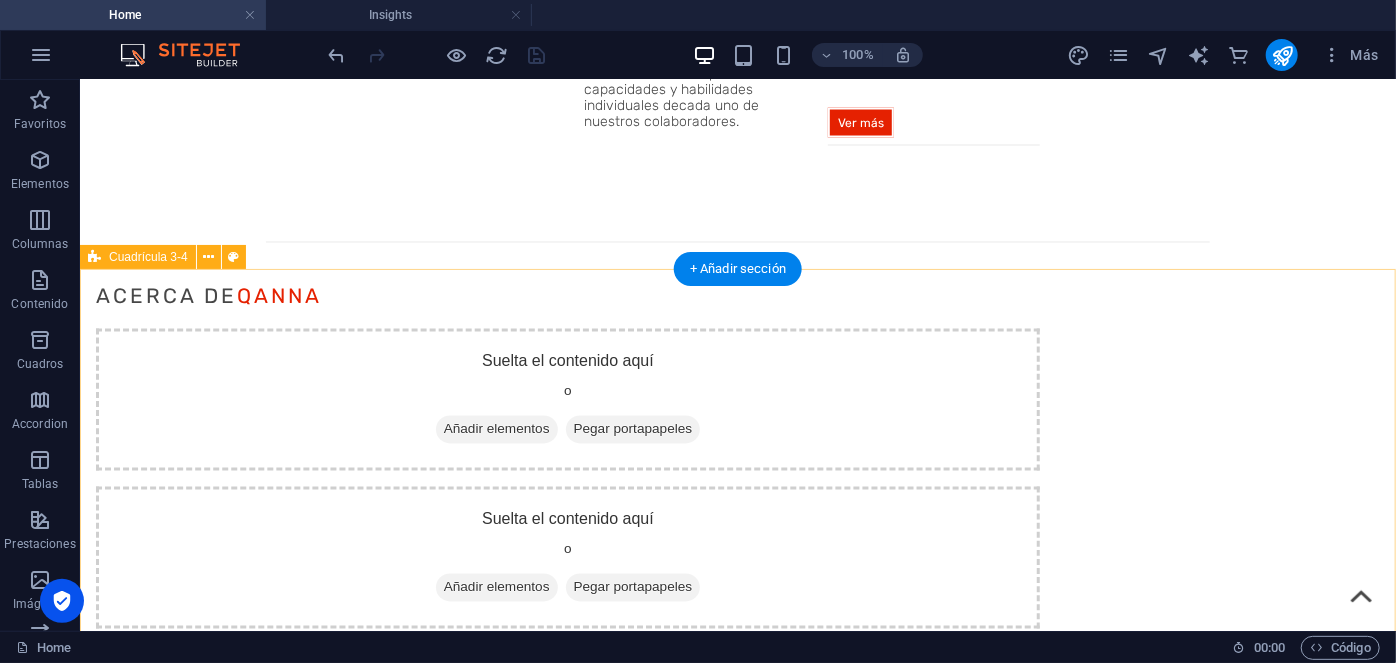 click on "latest  Insights Suelta el contenido aquí o  Añadir elementos  Pegar portapapeles Suelta el contenido aquí o  Añadir elementos  Pegar portapapeles Seguridad en Edificios Ver más Valor añadido del Facility Management Ver más ¿Porque invertir en [GEOGRAPHIC_DATA]? Ver más Mantenimiento, actividad clave Ver más" at bounding box center (737, 2799) 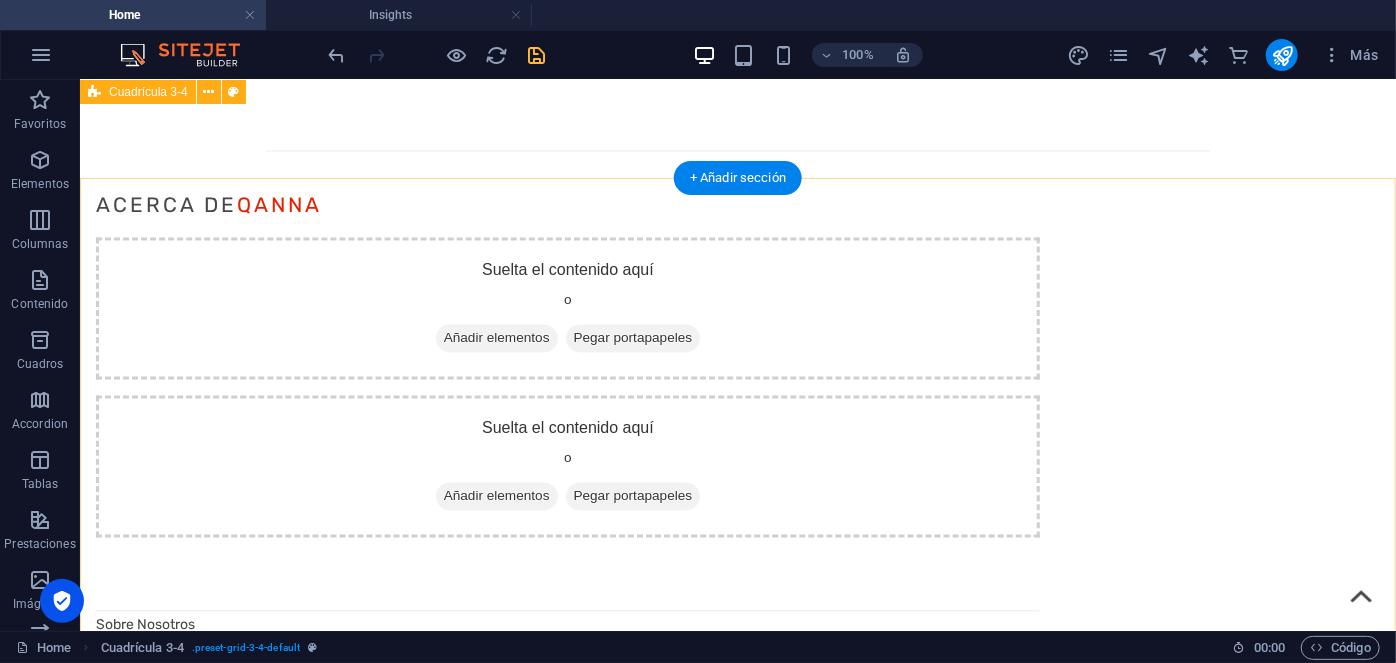 scroll, scrollTop: 1884, scrollLeft: 0, axis: vertical 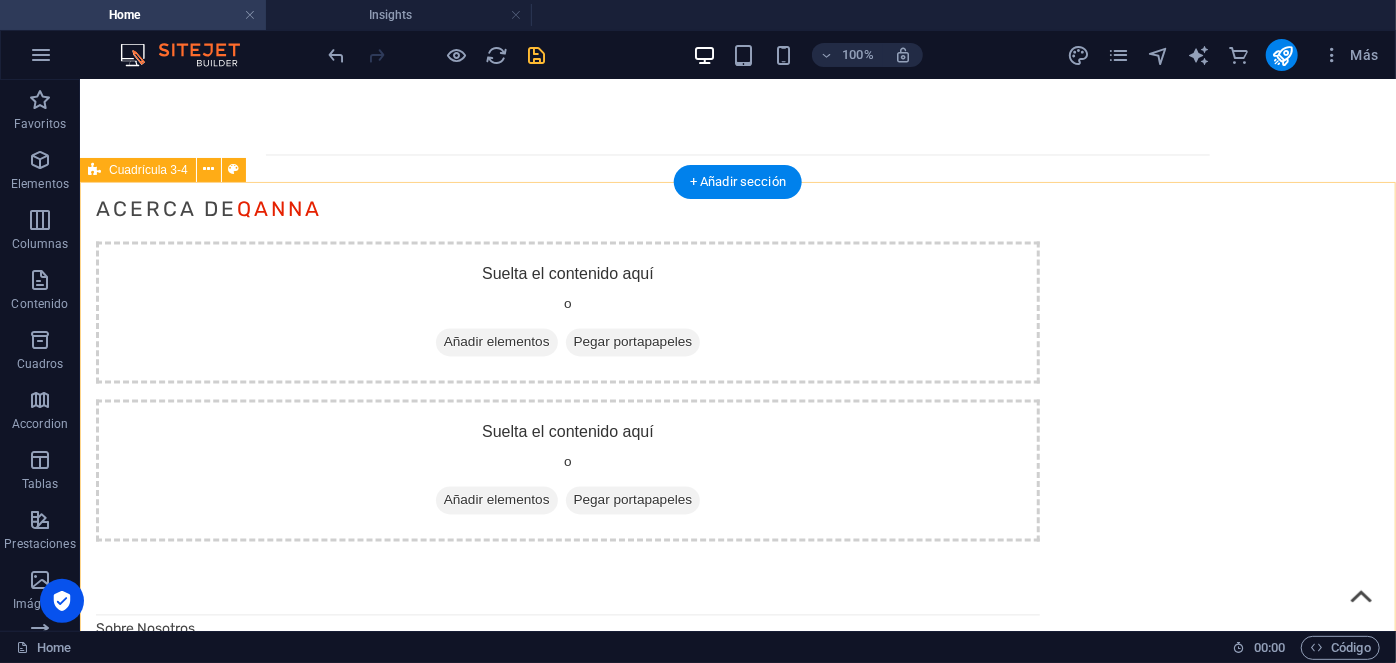 click on "latest  Insights Suelta el contenido aquí o  Añadir elementos  Pegar portapapeles Suelta el contenido aquí o  Añadir elementos  Pegar portapapeles Seguridad en Edificios Ver más Valor añadido del Facility Management Ver más ¿Porque invertir en [GEOGRAPHIC_DATA]? Ver más Mantenimiento, actividad clave Ver más" at bounding box center [737, 2712] 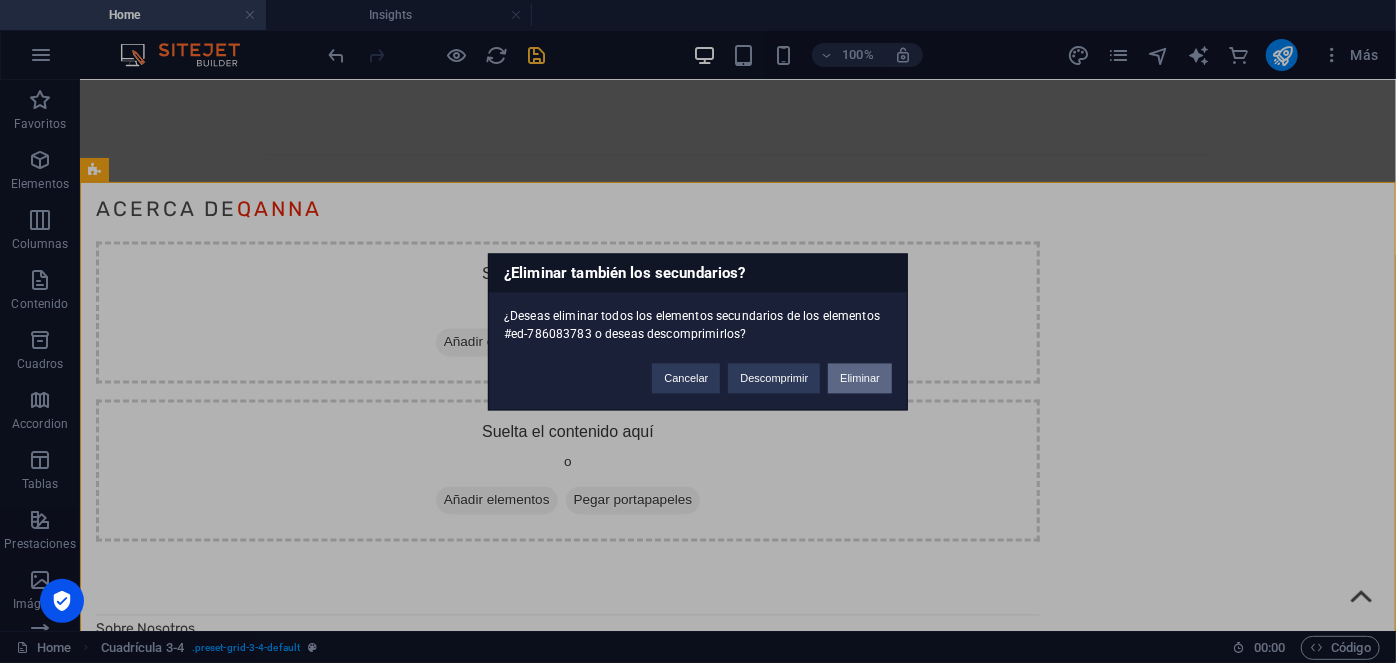 click on "Eliminar" at bounding box center [860, 378] 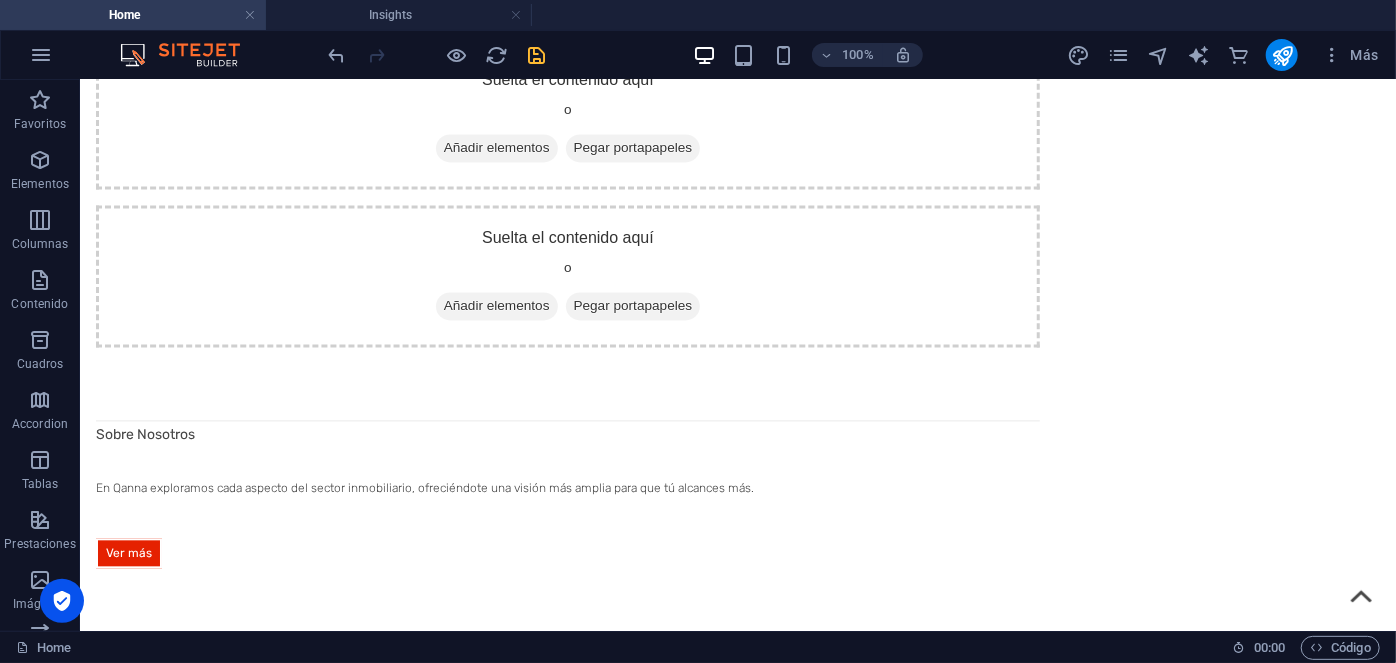 scroll, scrollTop: 2074, scrollLeft: 0, axis: vertical 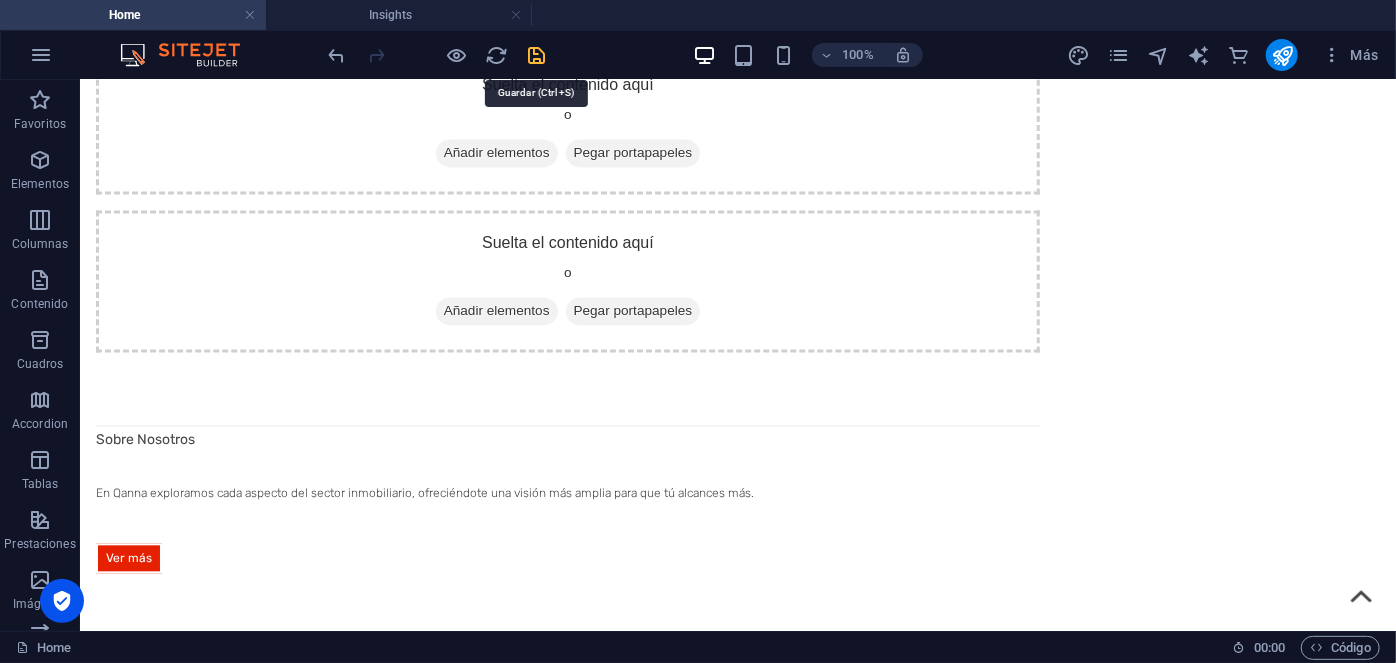 click at bounding box center [537, 55] 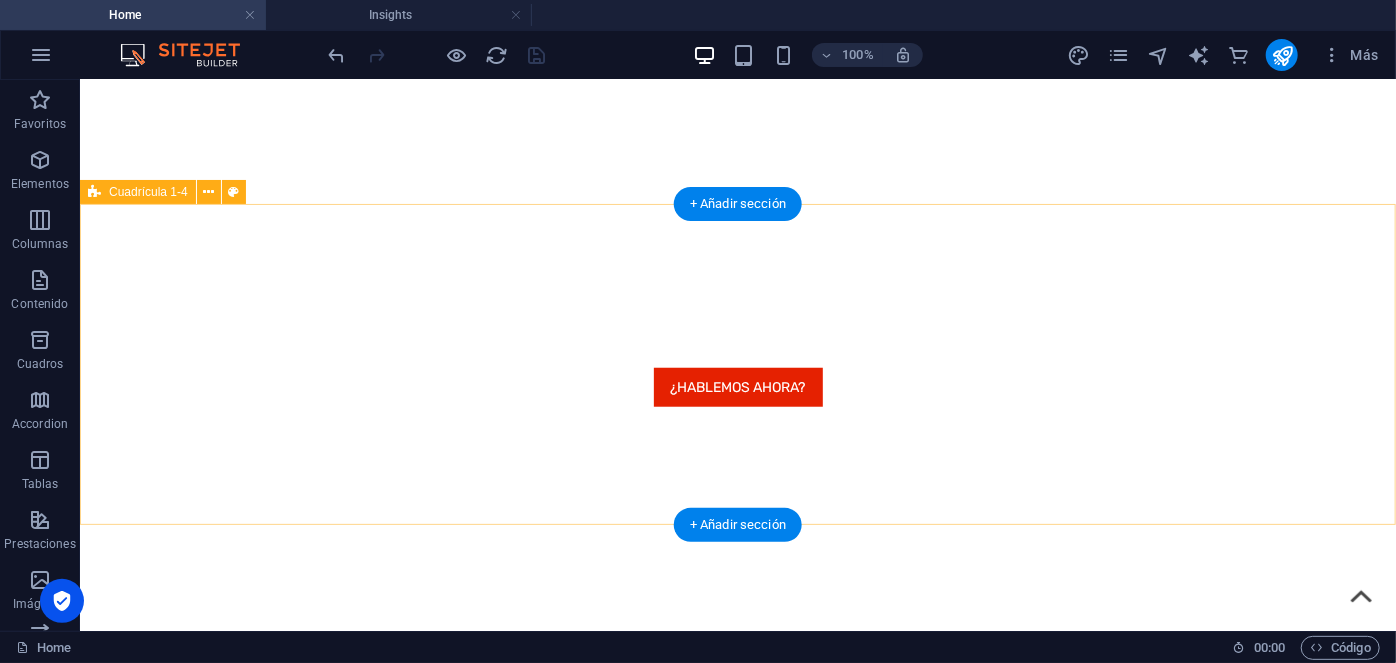 scroll, scrollTop: 744, scrollLeft: 0, axis: vertical 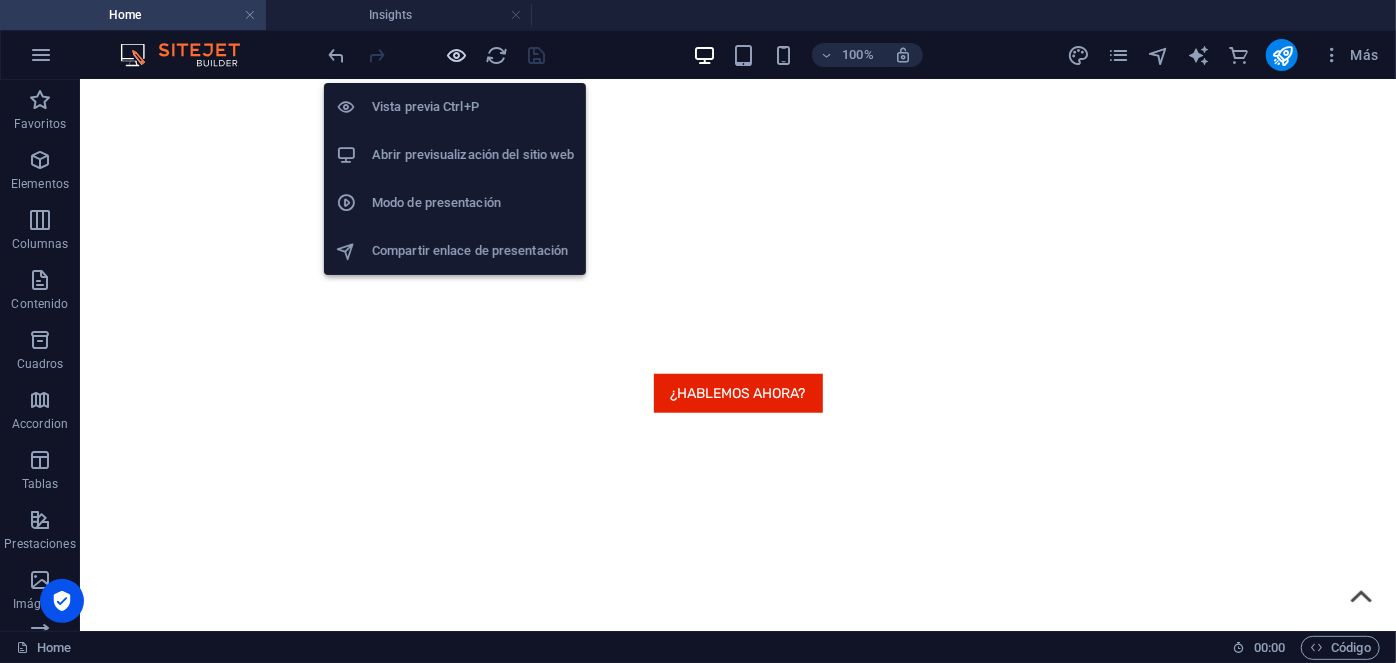 click at bounding box center (457, 55) 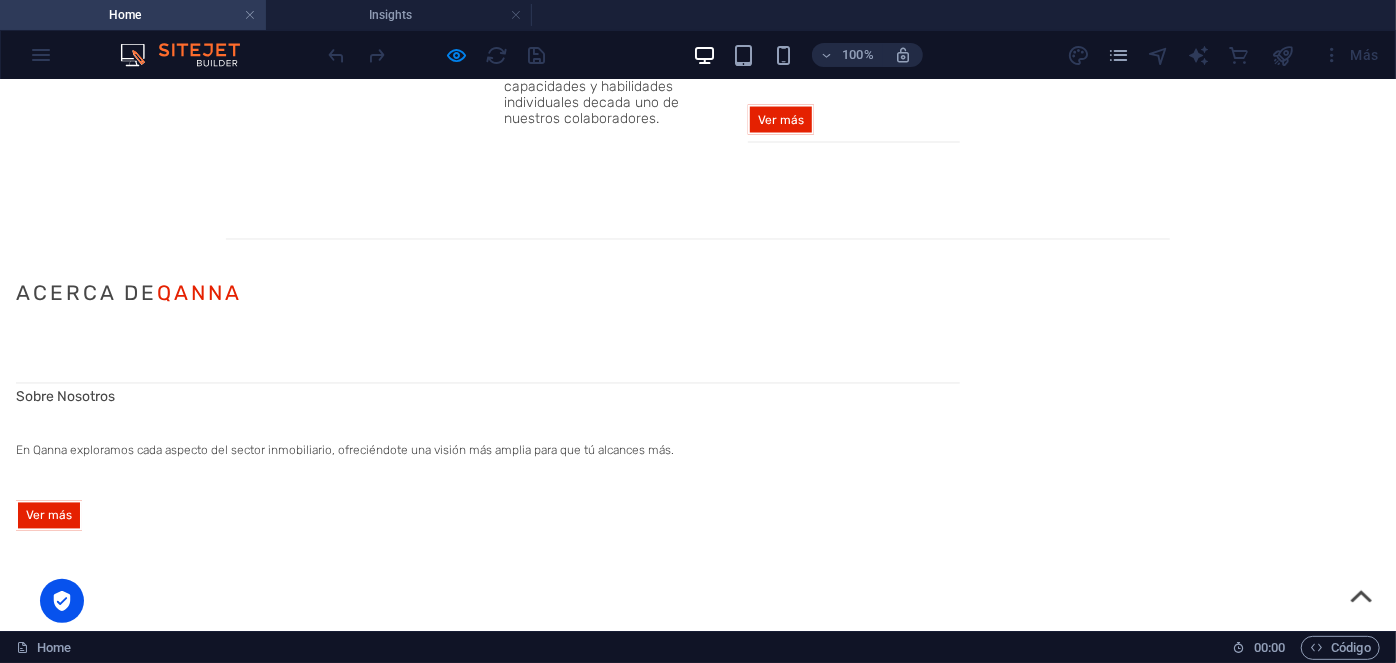 scroll, scrollTop: 1797, scrollLeft: 0, axis: vertical 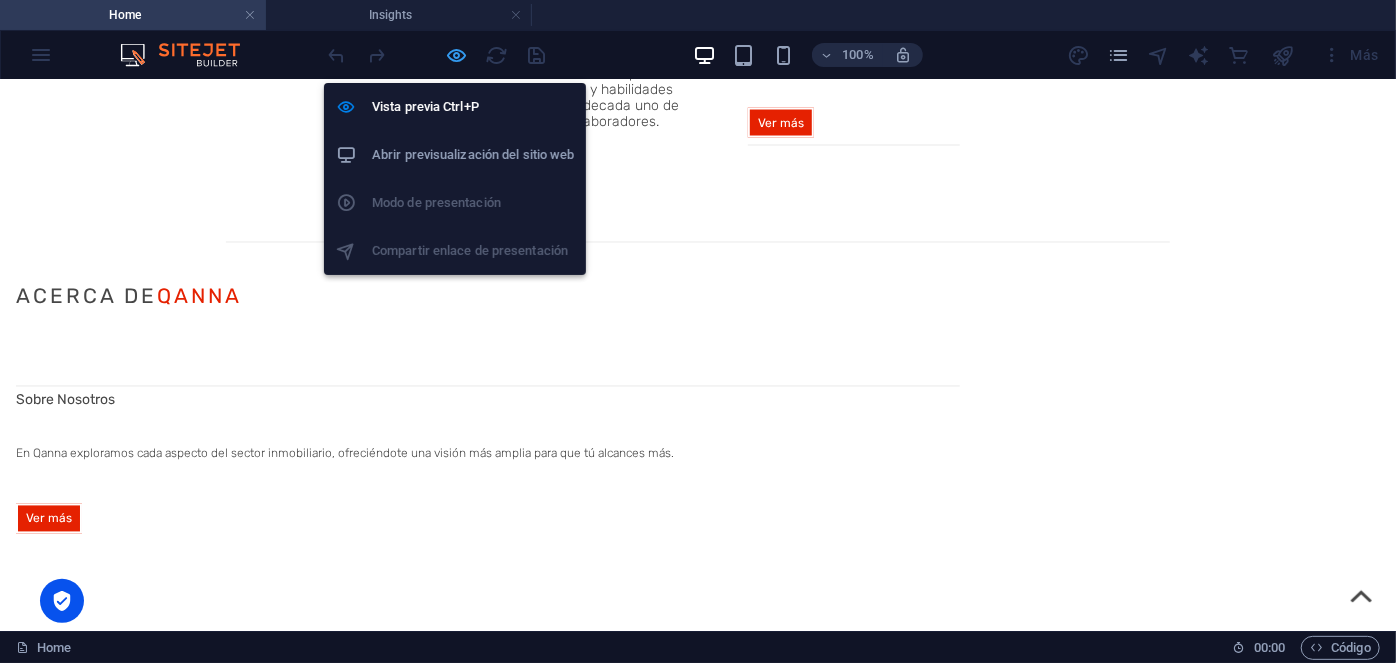 click at bounding box center [457, 55] 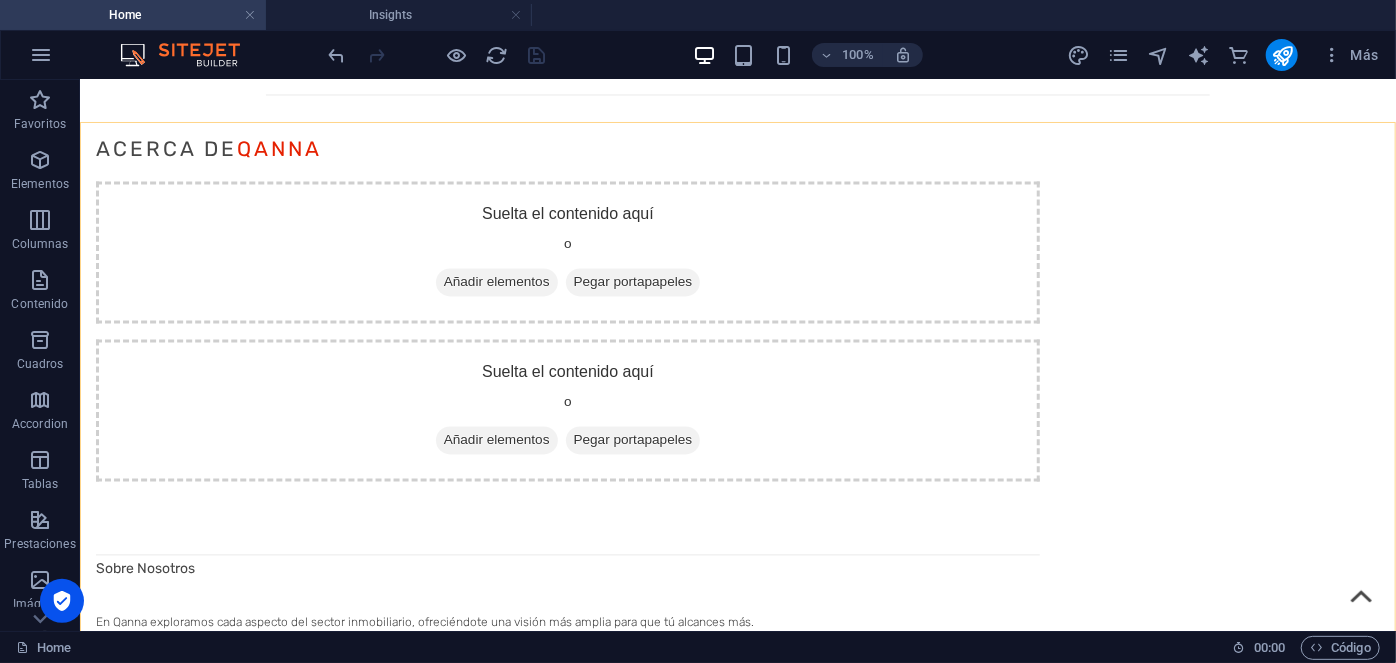 scroll, scrollTop: 0, scrollLeft: 0, axis: both 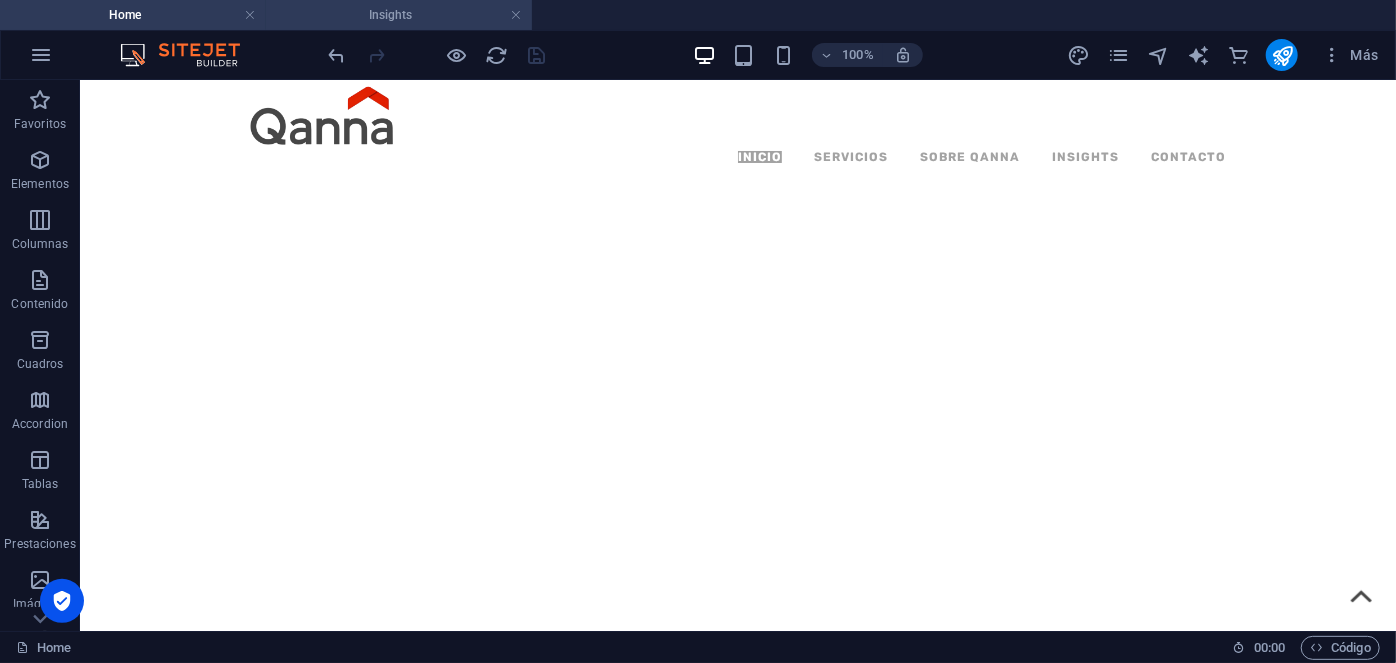 click on "Insights" at bounding box center [399, 15] 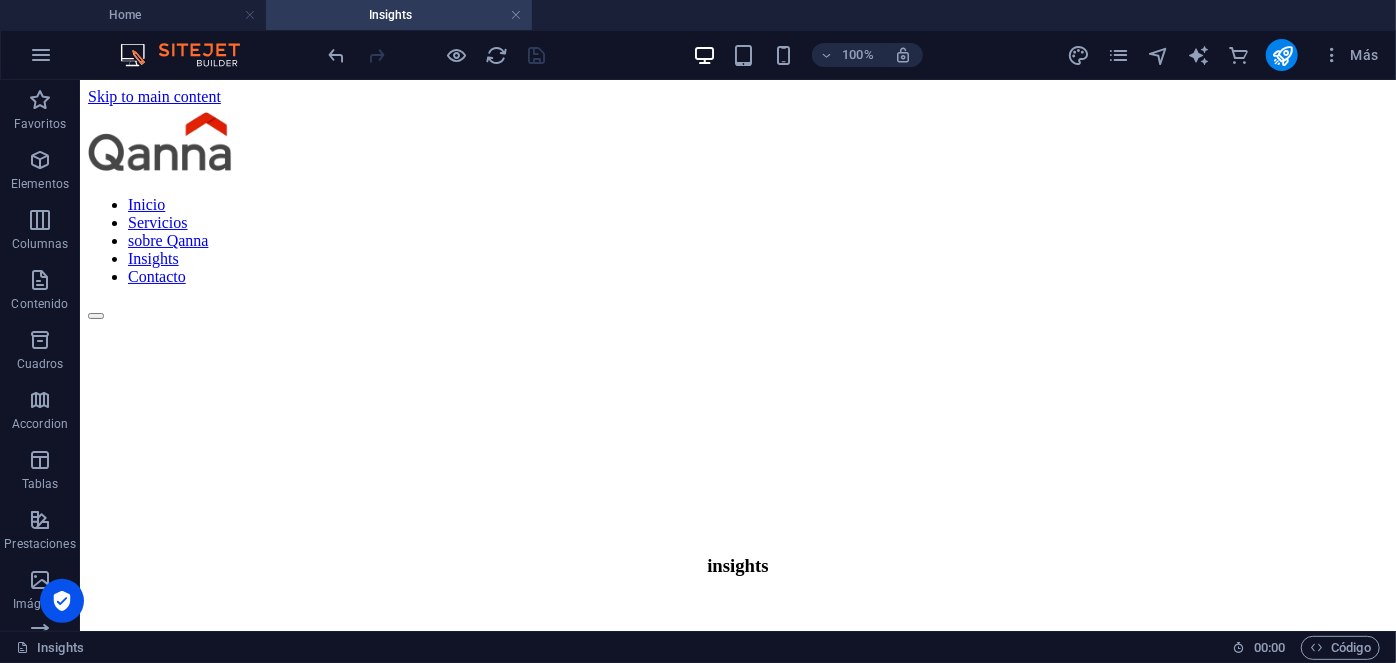 scroll, scrollTop: 458, scrollLeft: 0, axis: vertical 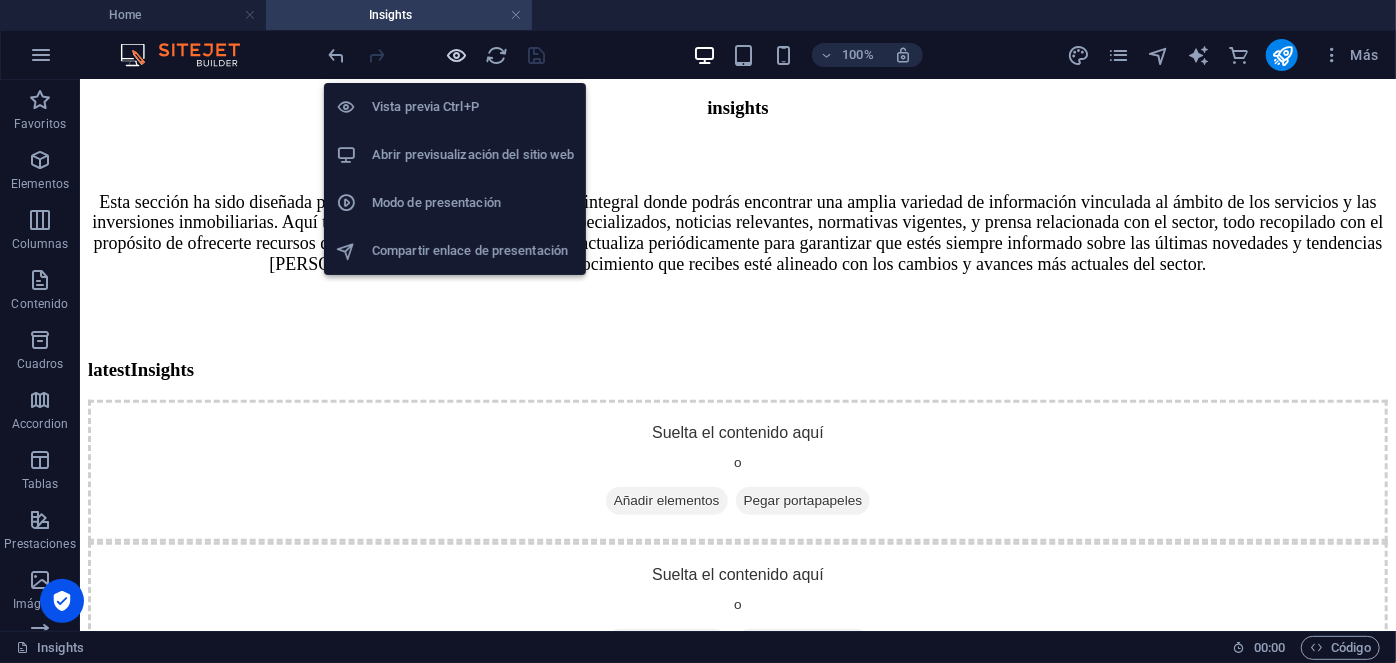 click at bounding box center (457, 55) 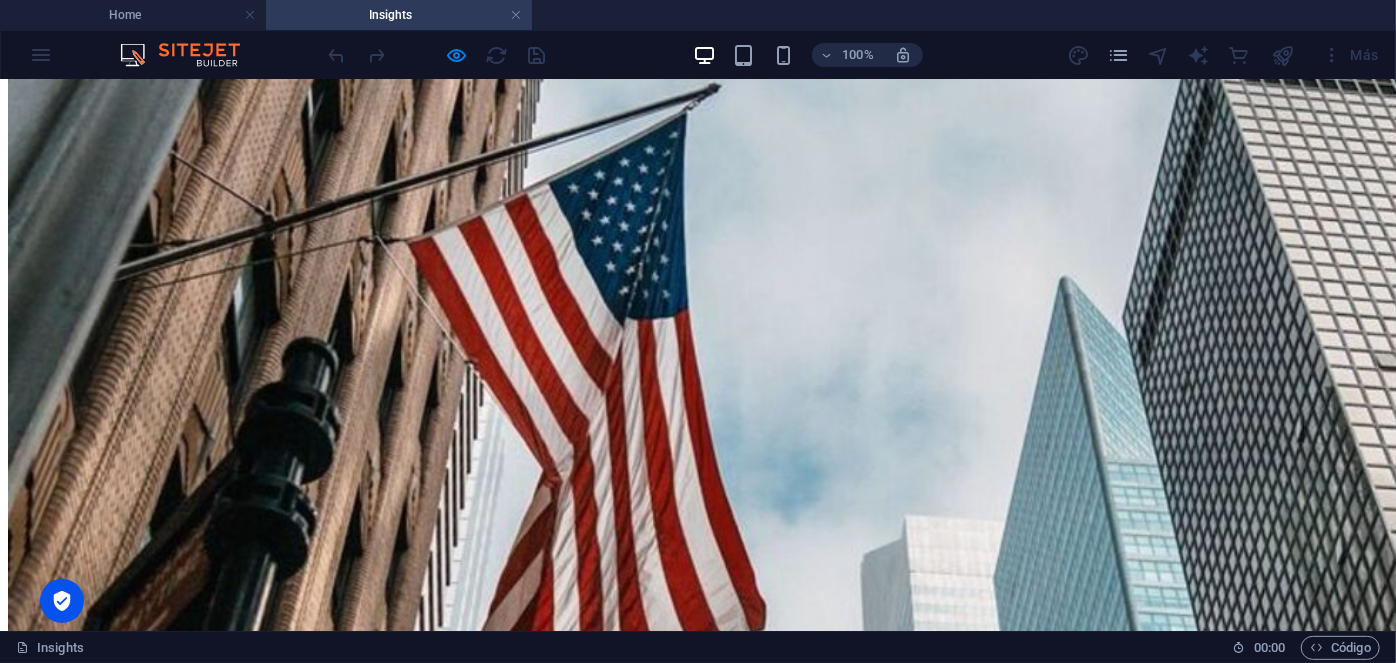 scroll, scrollTop: 0, scrollLeft: 0, axis: both 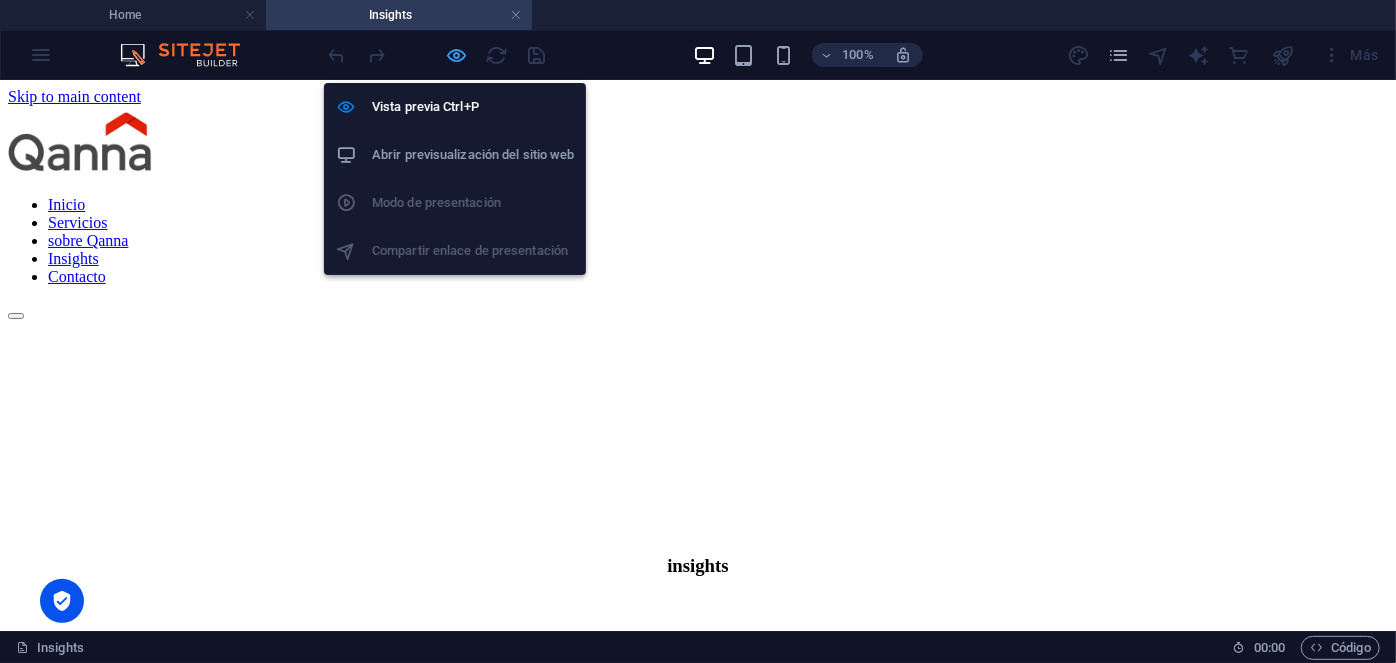 click at bounding box center [457, 55] 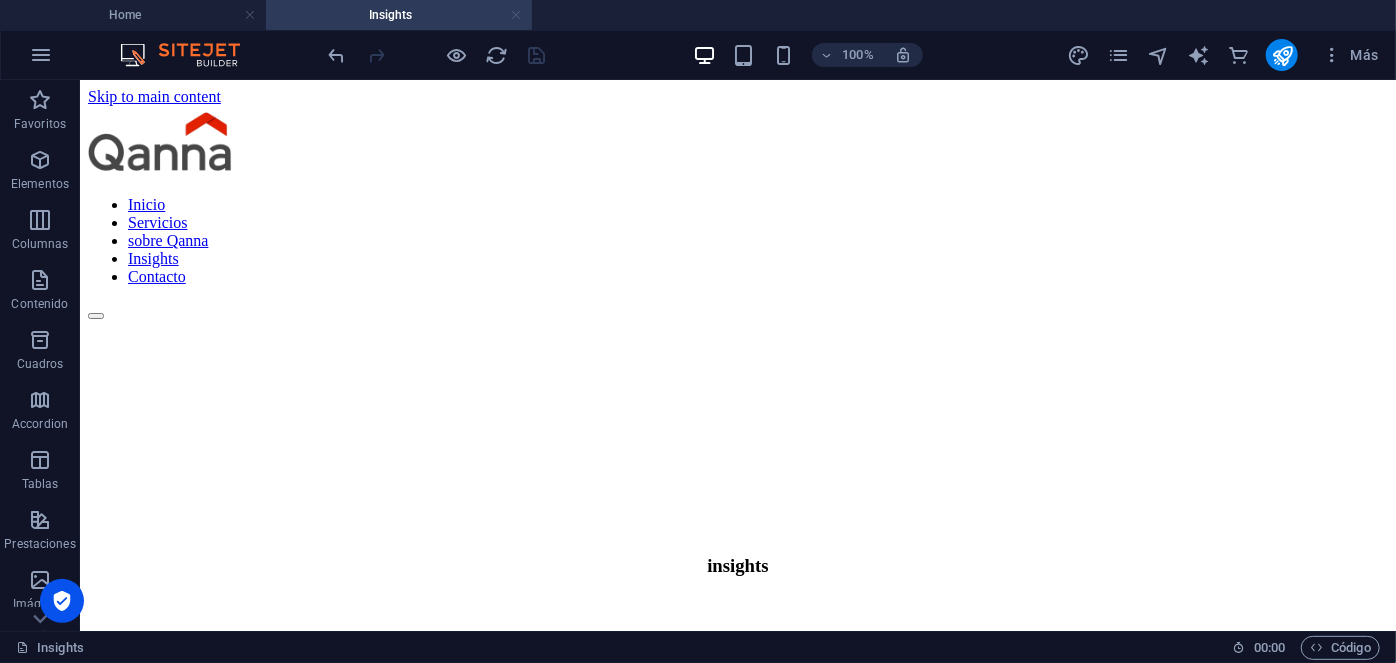 click at bounding box center [516, 15] 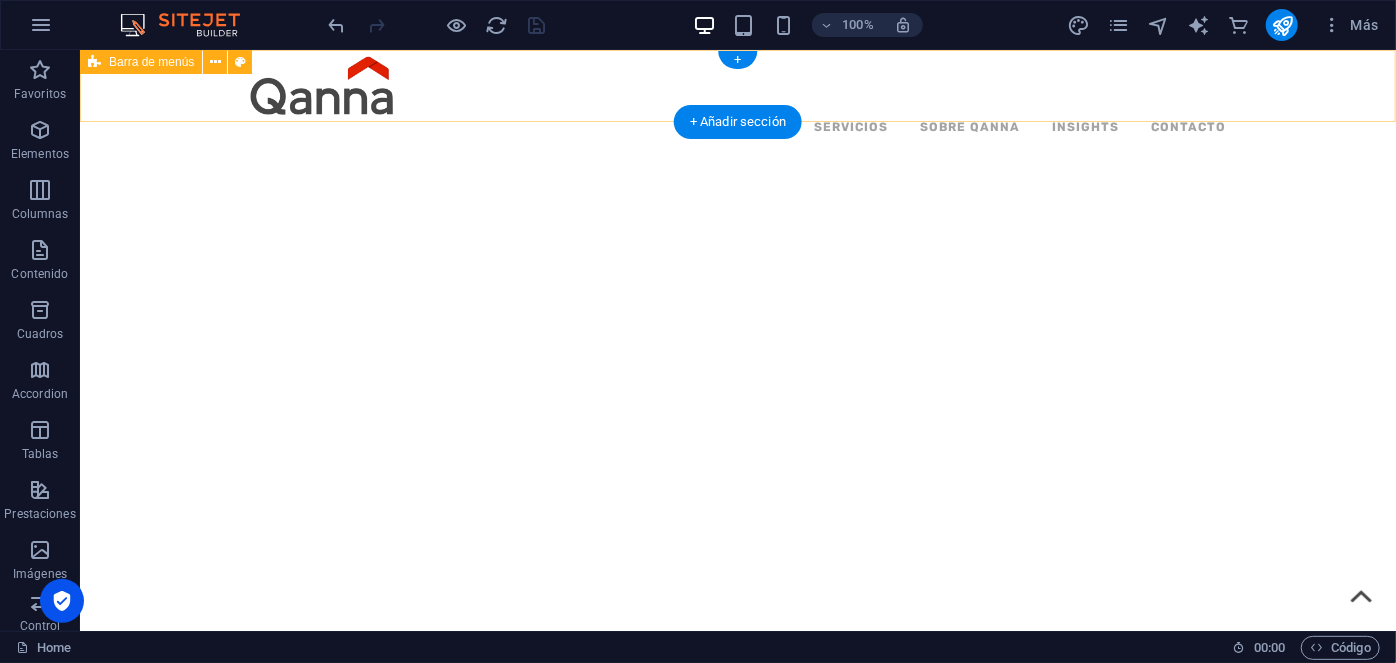 click on "Inicio Servicios sobre Qanna Insights Contacto" at bounding box center [737, 92] 